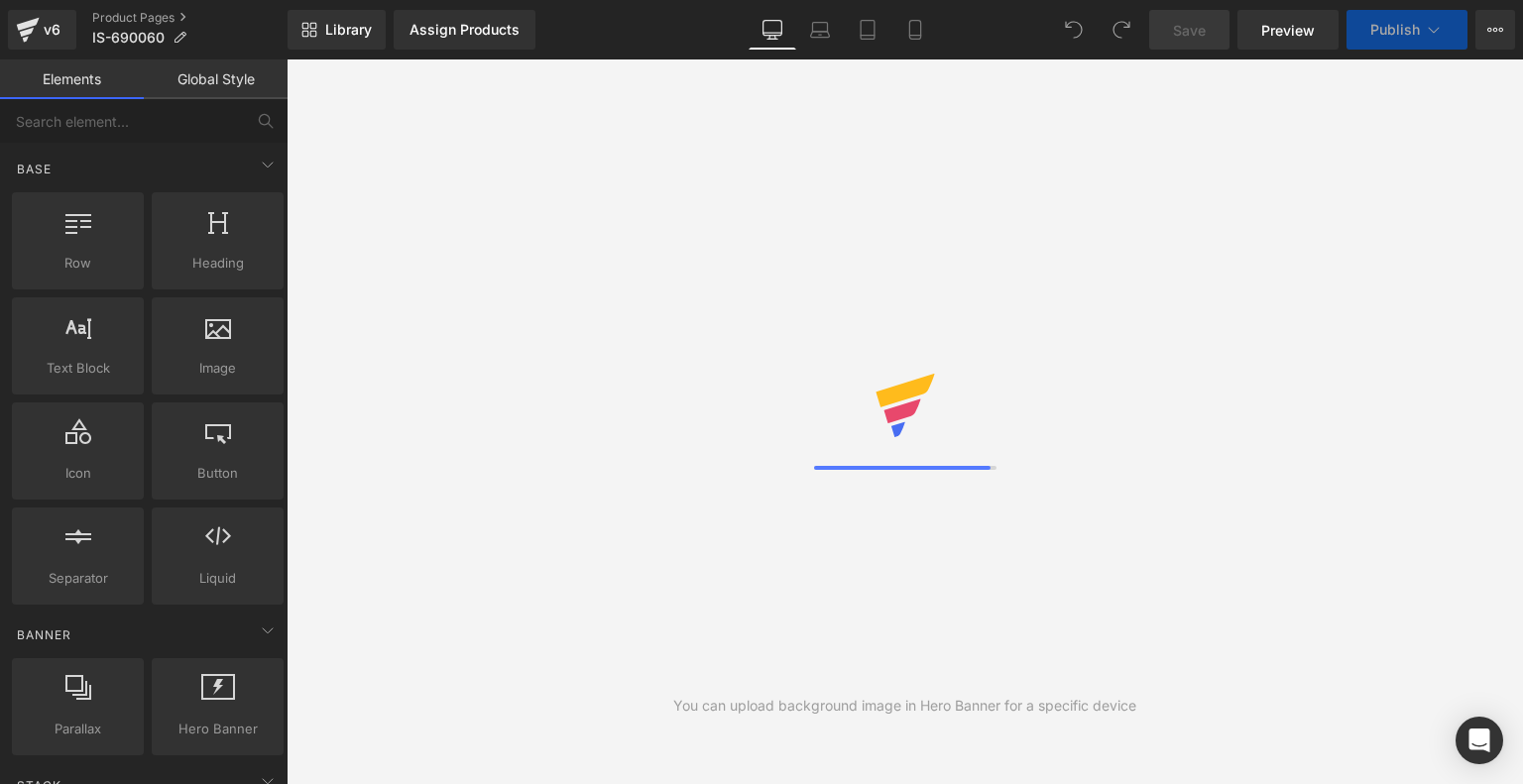 scroll, scrollTop: 0, scrollLeft: 0, axis: both 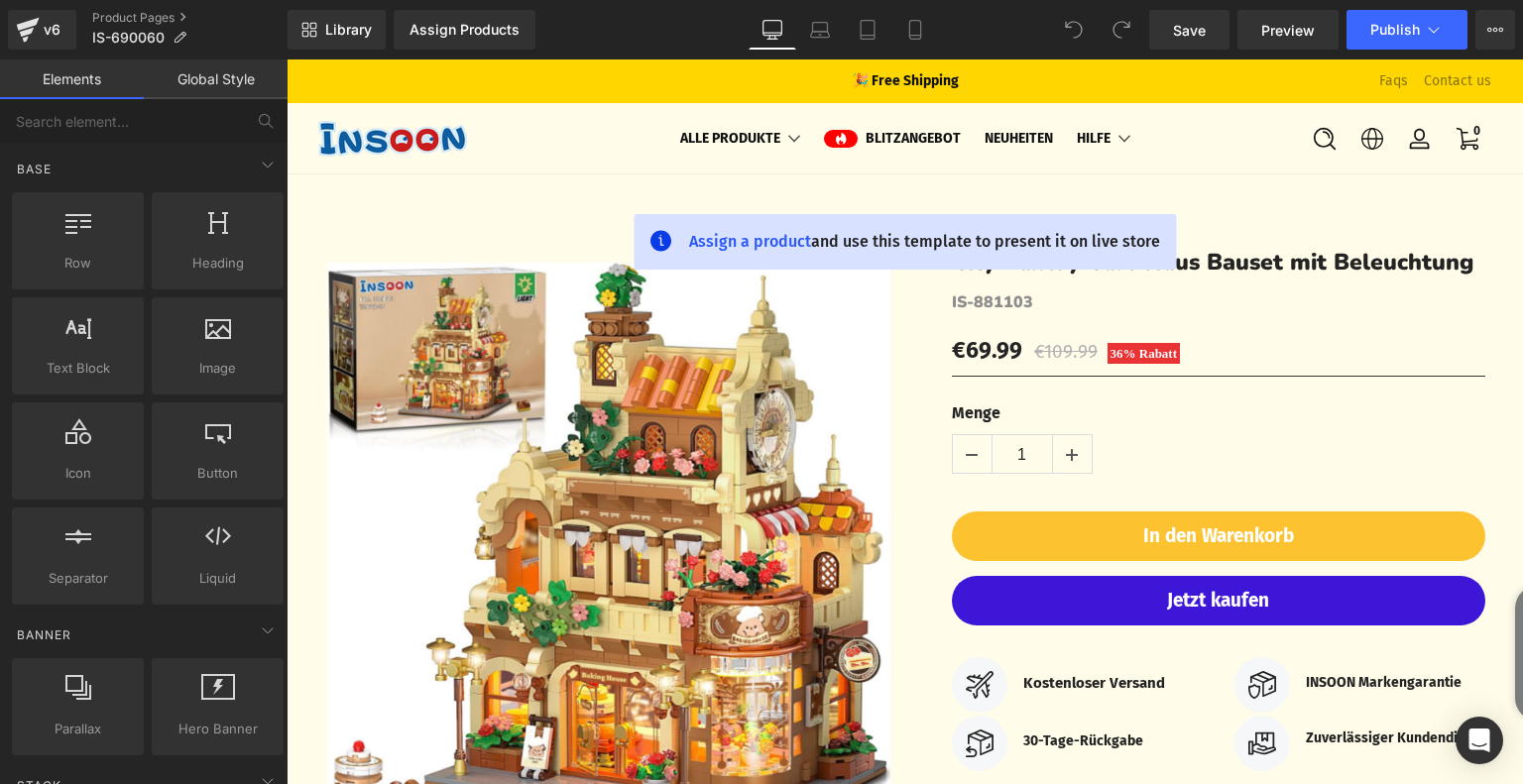 click on "Library Assign Products  Product Preview
No product match your search.  Please try another keyword  Manage assigned products Desktop Desktop Laptop Tablet Mobile Save Preview Publish Scheduled View Live Page View with current Template Save Template to Library Schedule Publish  Optimize  Publish Settings Shortcuts  Your page can’t be published   You've reached the maximum number of published pages on your plan  (12/999999).  You need to upgrade your plan or unpublish all your pages to get 1 publish slot.   Unpublish pages   Upgrade plan" at bounding box center (905, 30) 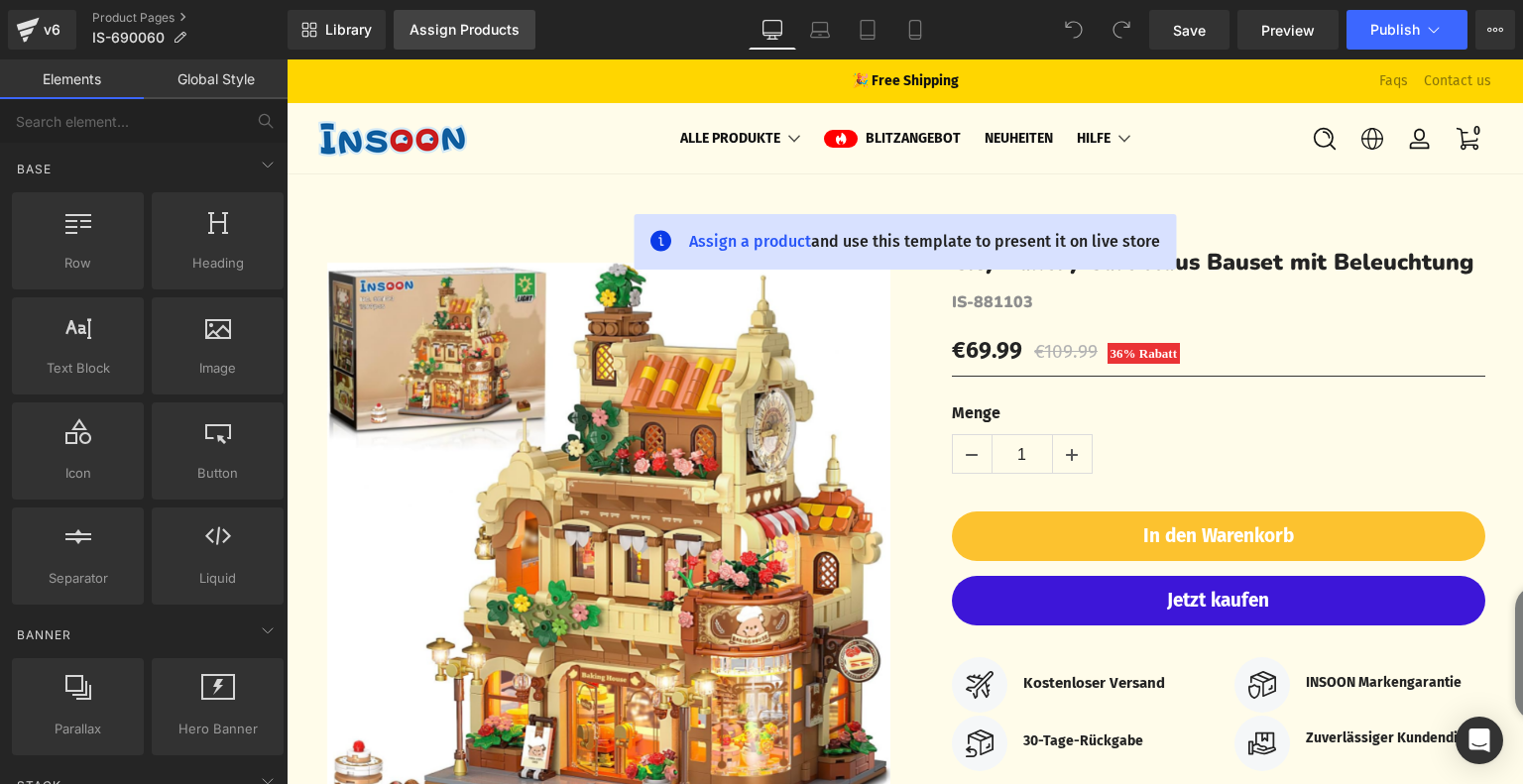 click on "Assign Products" at bounding box center [464, 30] 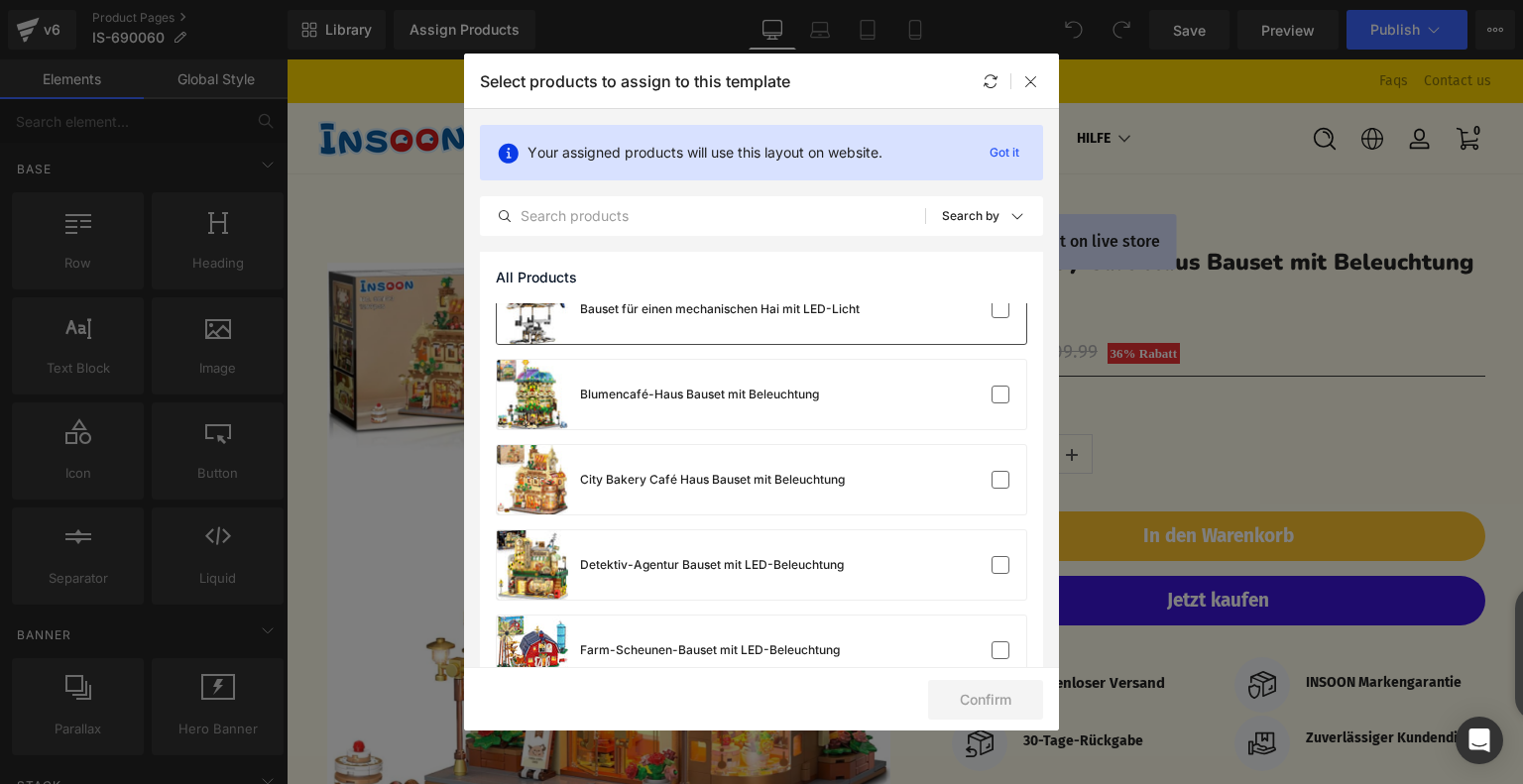 scroll, scrollTop: 80, scrollLeft: 0, axis: vertical 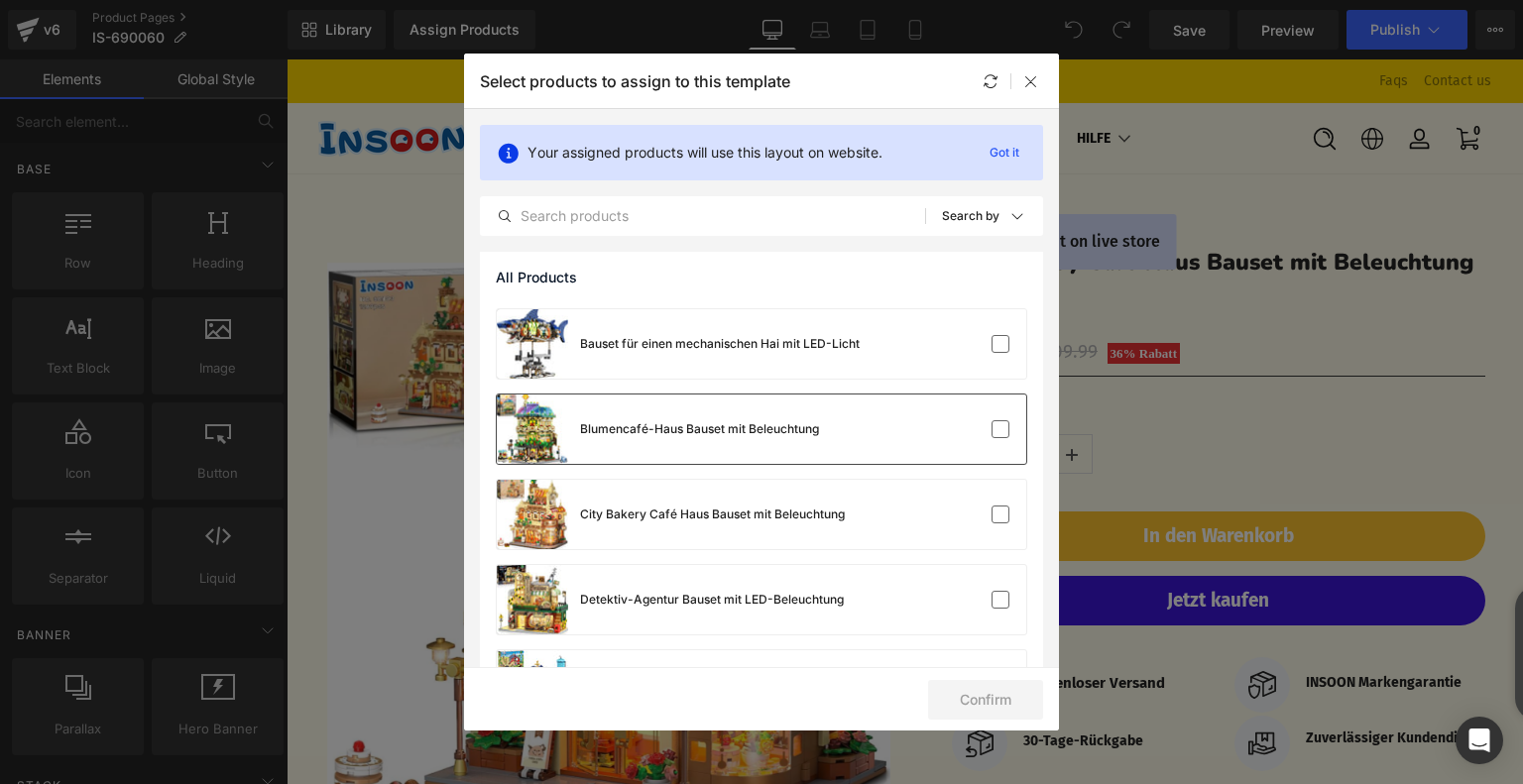 click on "Blumencafé-Haus Bauset mit Beleuchtung" at bounding box center (657, 429) 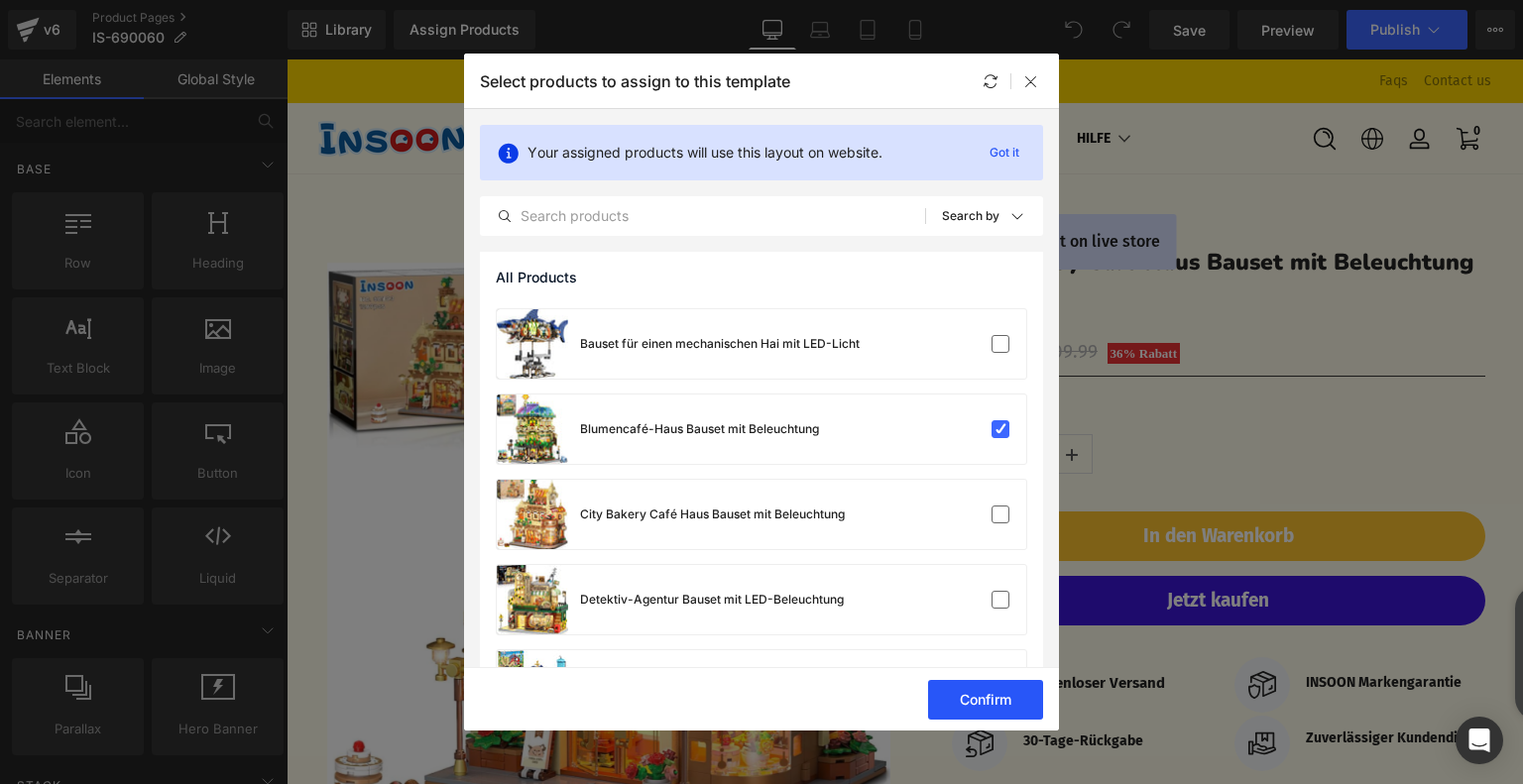 click on "Confirm" at bounding box center [986, 700] 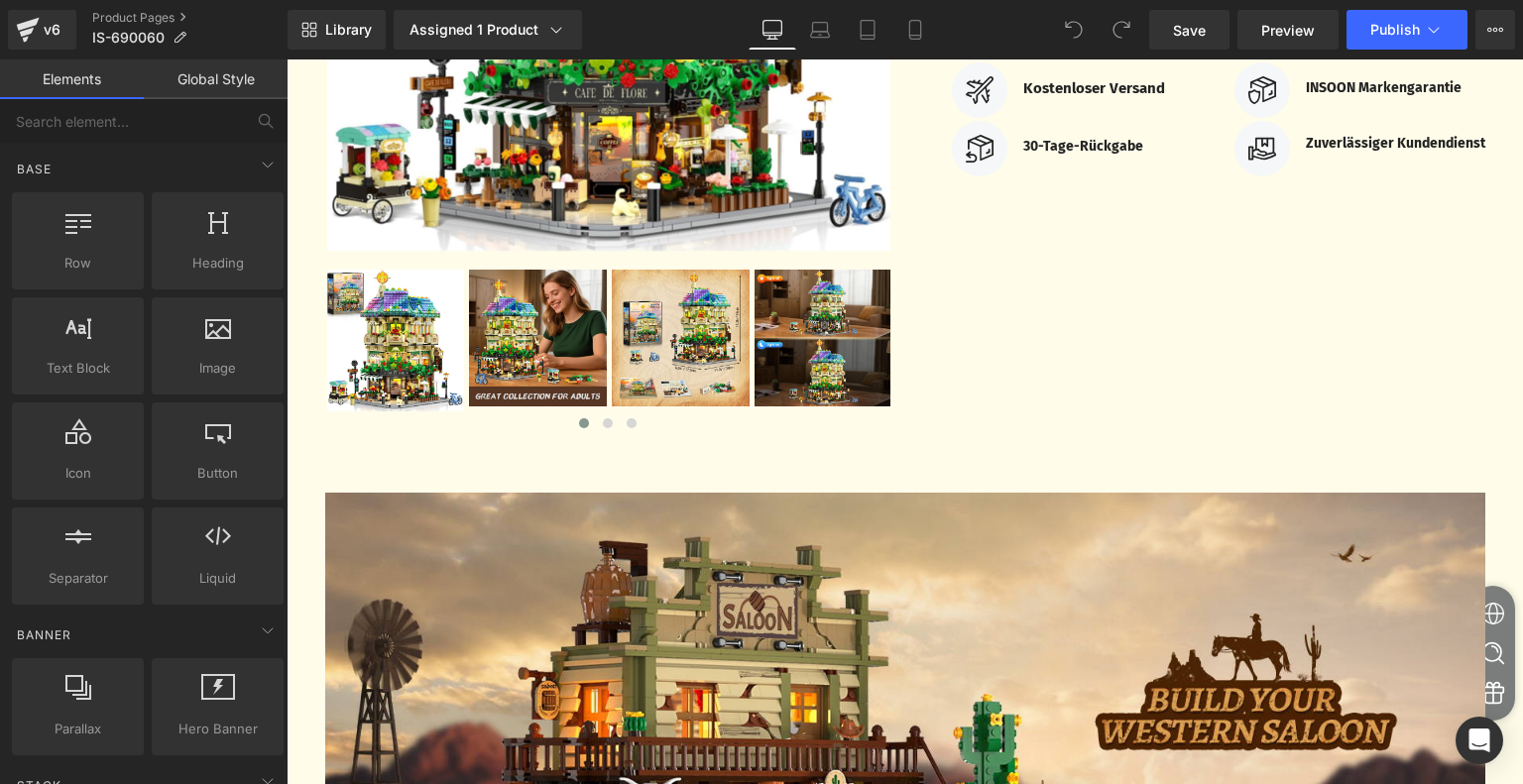 scroll, scrollTop: 892, scrollLeft: 0, axis: vertical 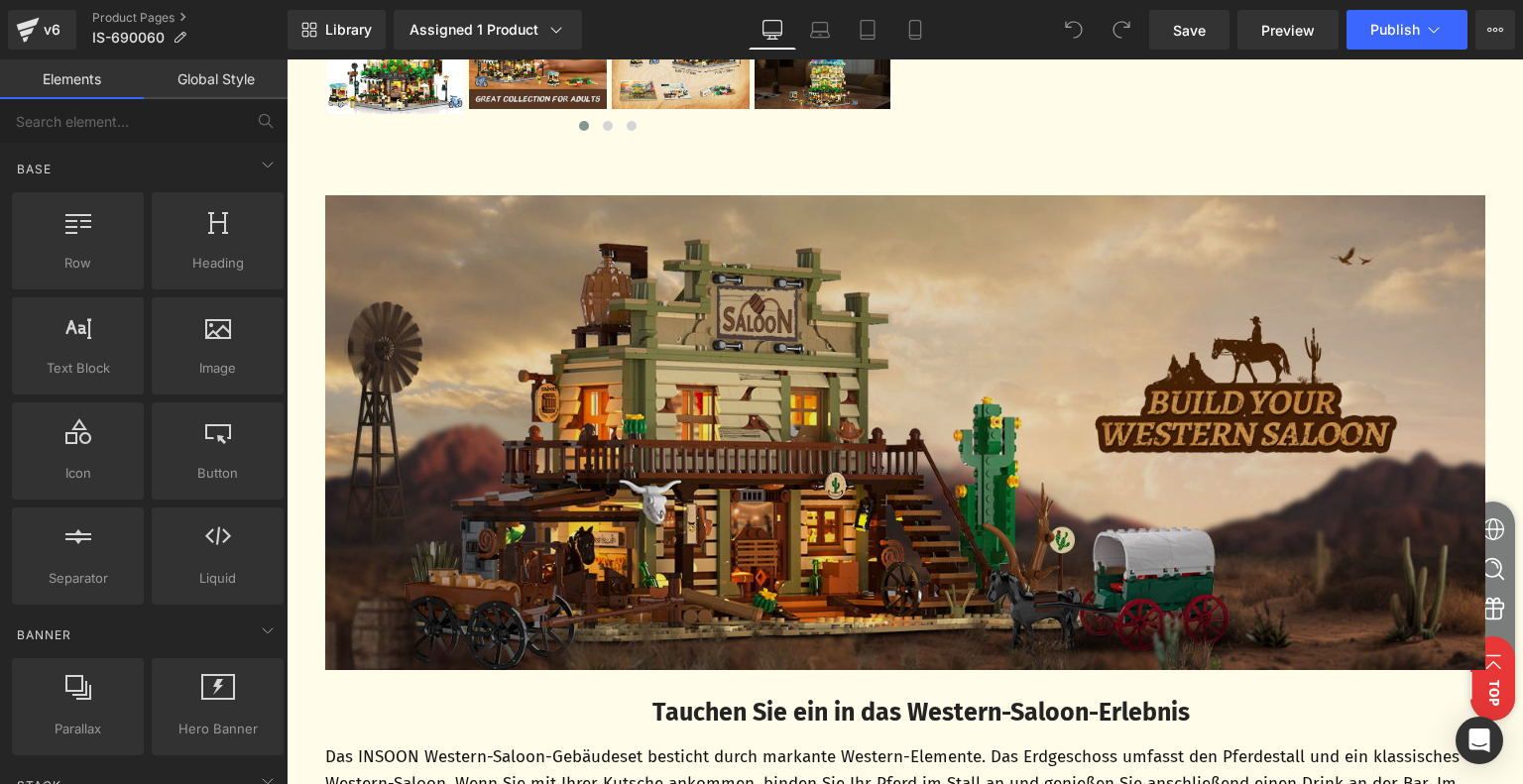click at bounding box center (905, 433) 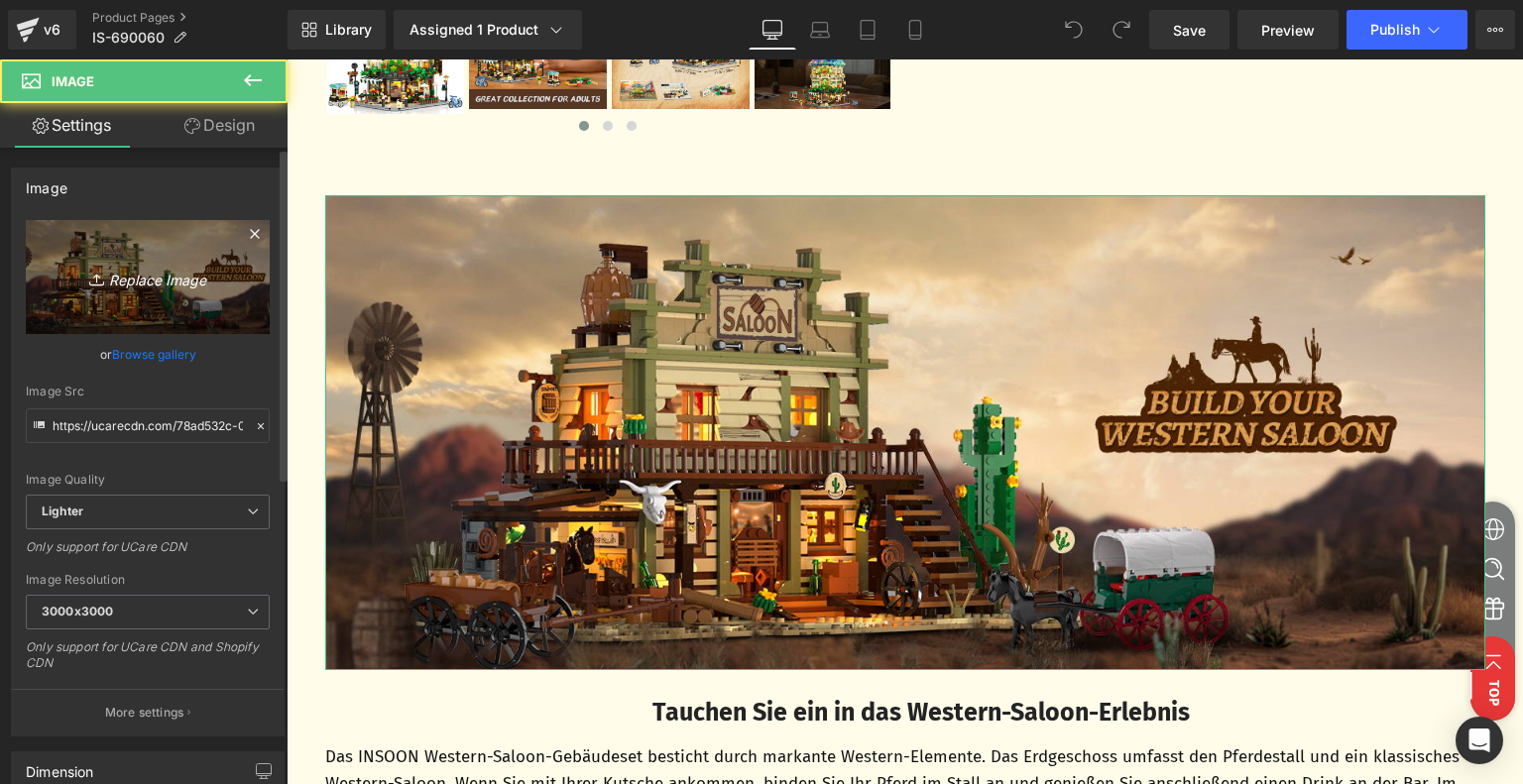 click on "Replace Image" at bounding box center [148, 277] 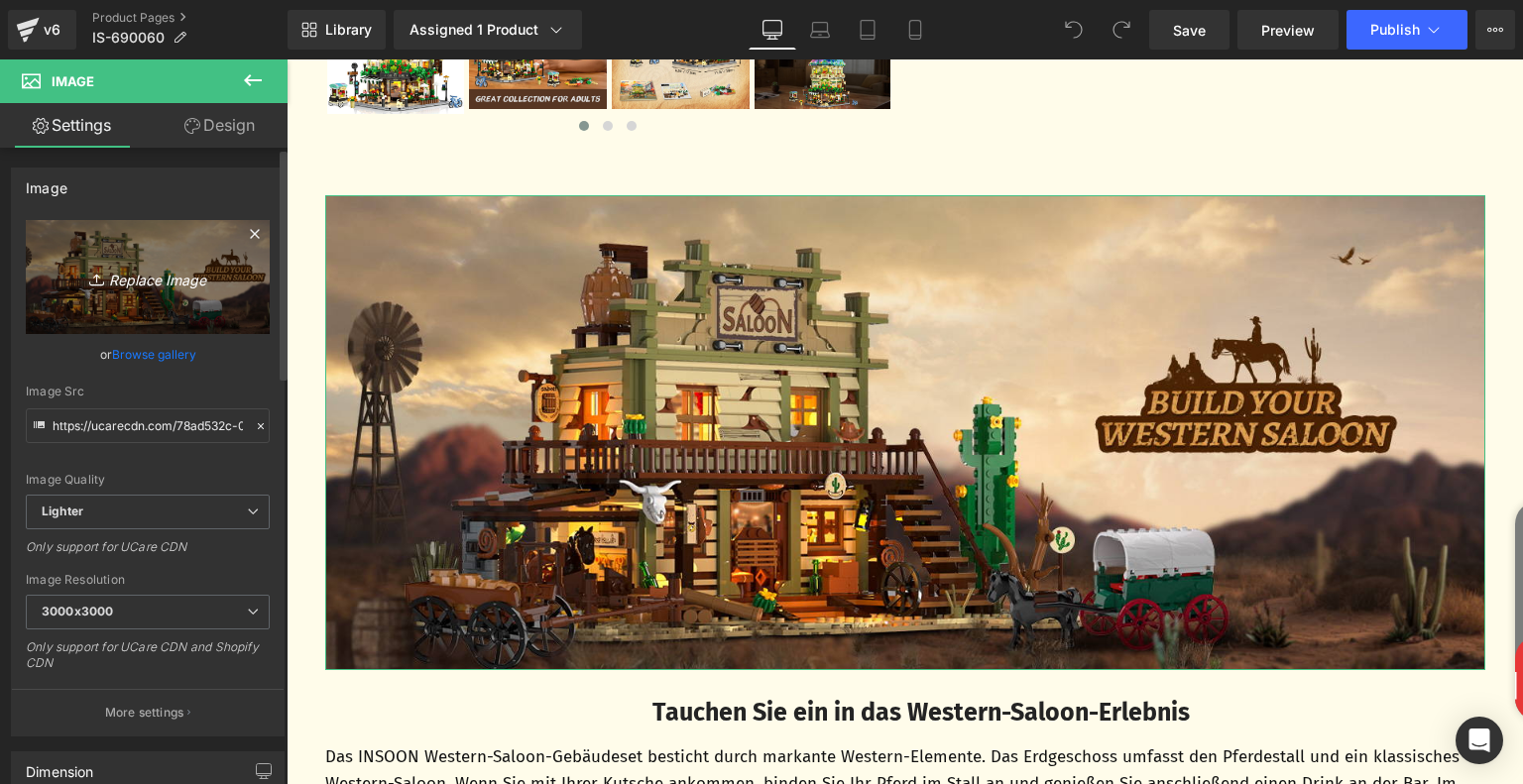 type on "C:\fakepath\4d30bbd7-6578-428c-b4ae-10b3759c6e7d.__CR0,0,1464,600_PT0_SX1464_V1___.jpg" 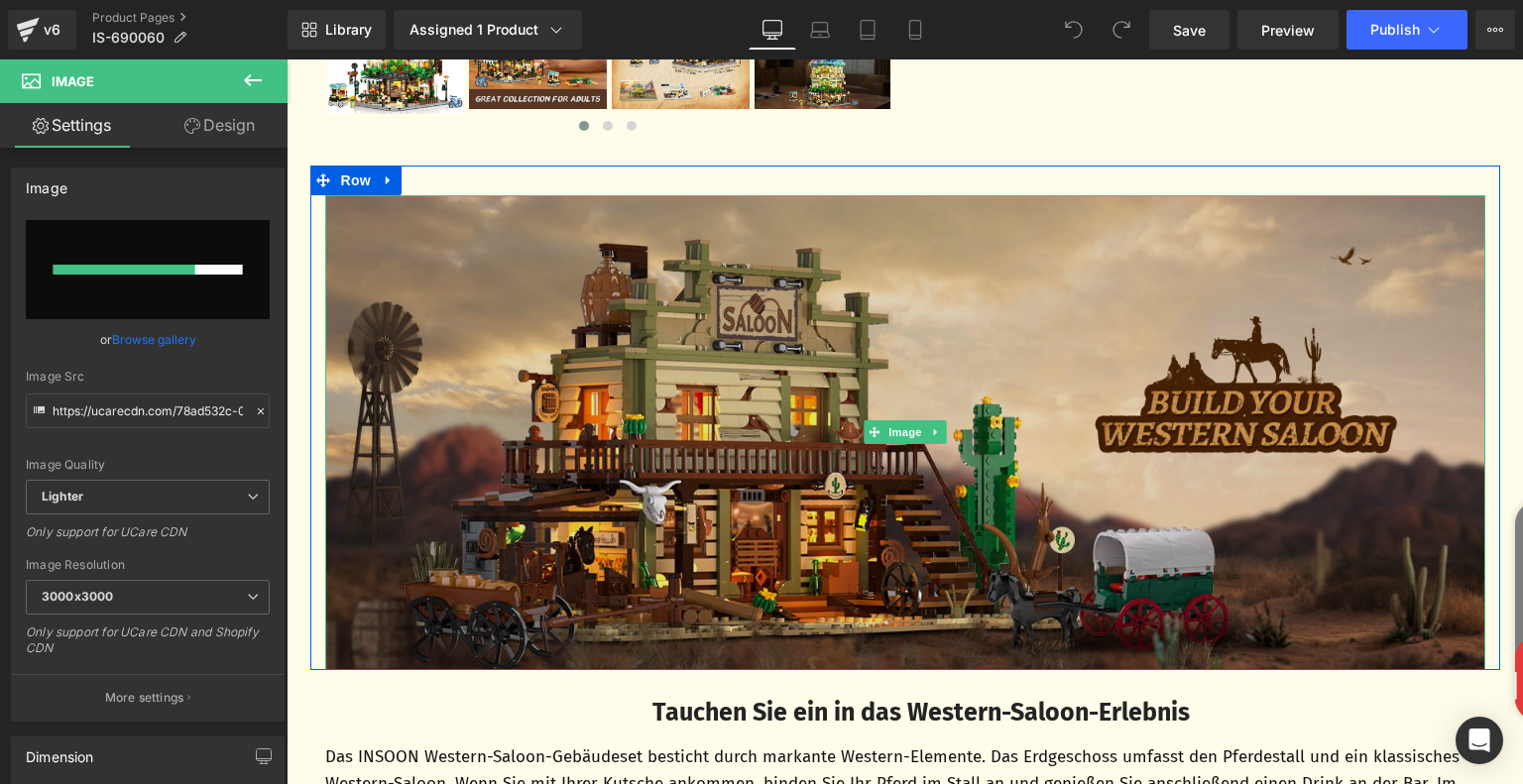 type 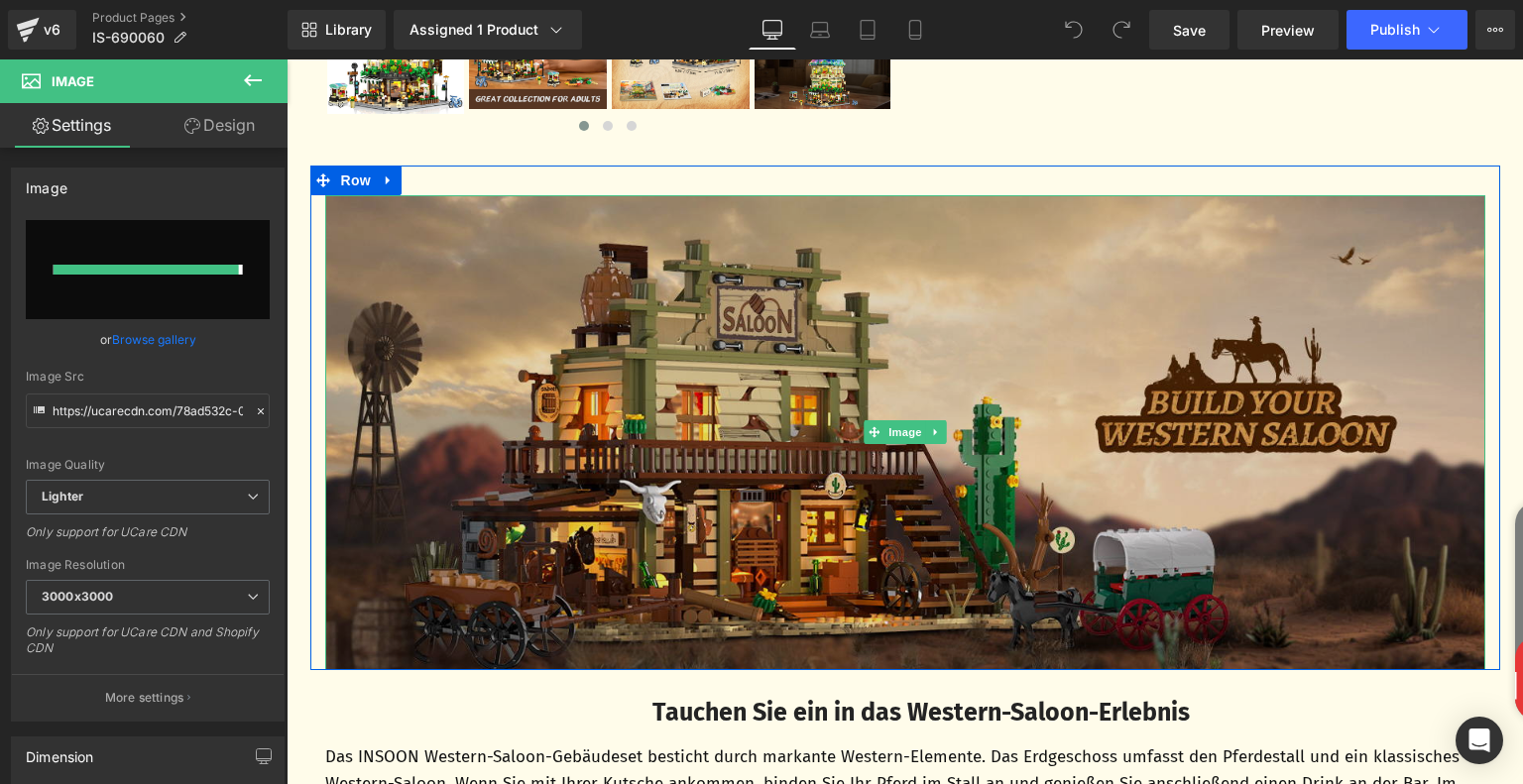 type on "https://ucarecdn.com/2242c226-8697-4337-aab3-c92ac2de8c3a/-/format/auto/-/preview/3000x3000/-/quality/lighter/4d30bbd7-6578-428c-b4ae-10b3759c6e7d.__CR0,0,1464,600_PT0_SX1464_V1___.jpg" 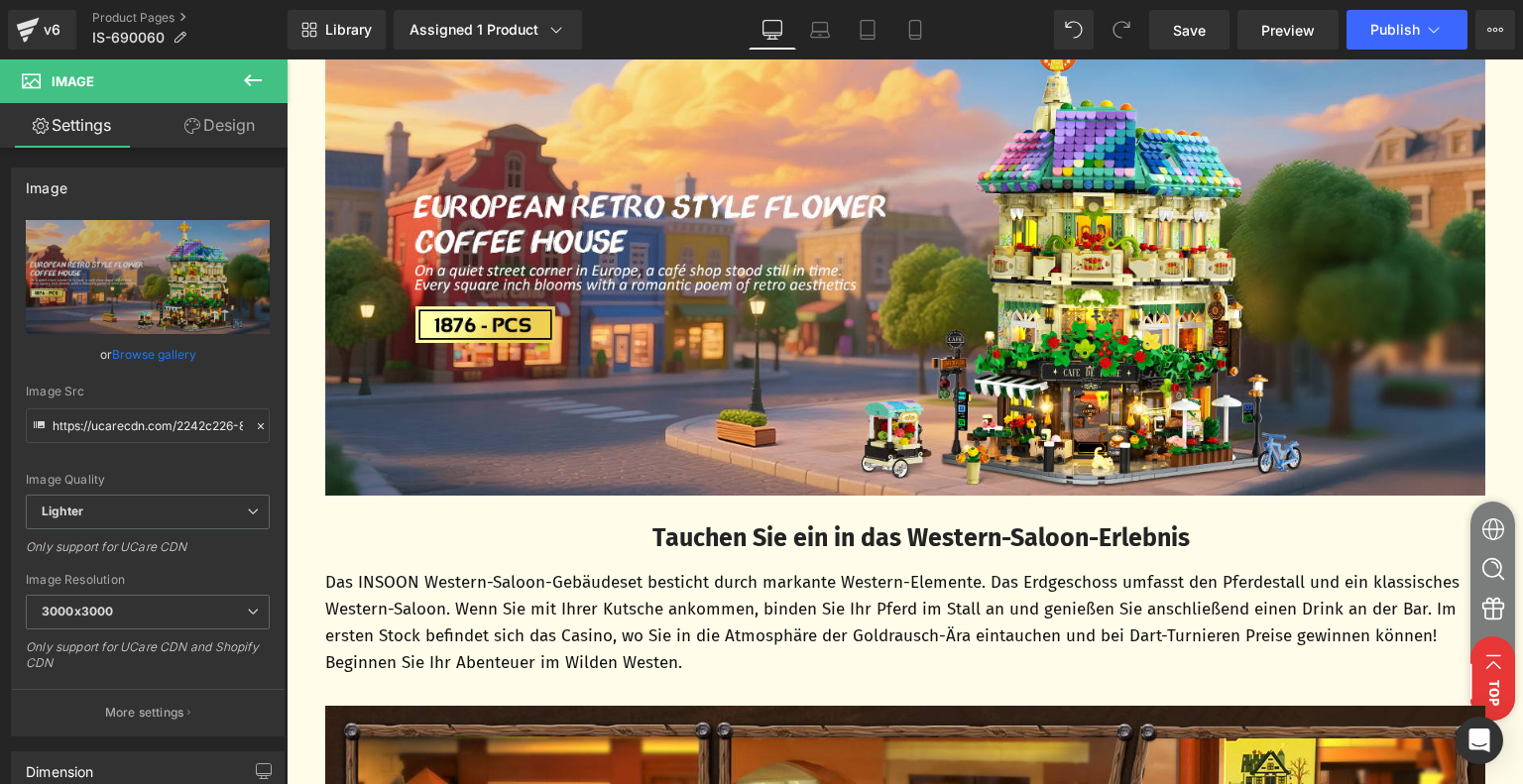 scroll, scrollTop: 1189, scrollLeft: 0, axis: vertical 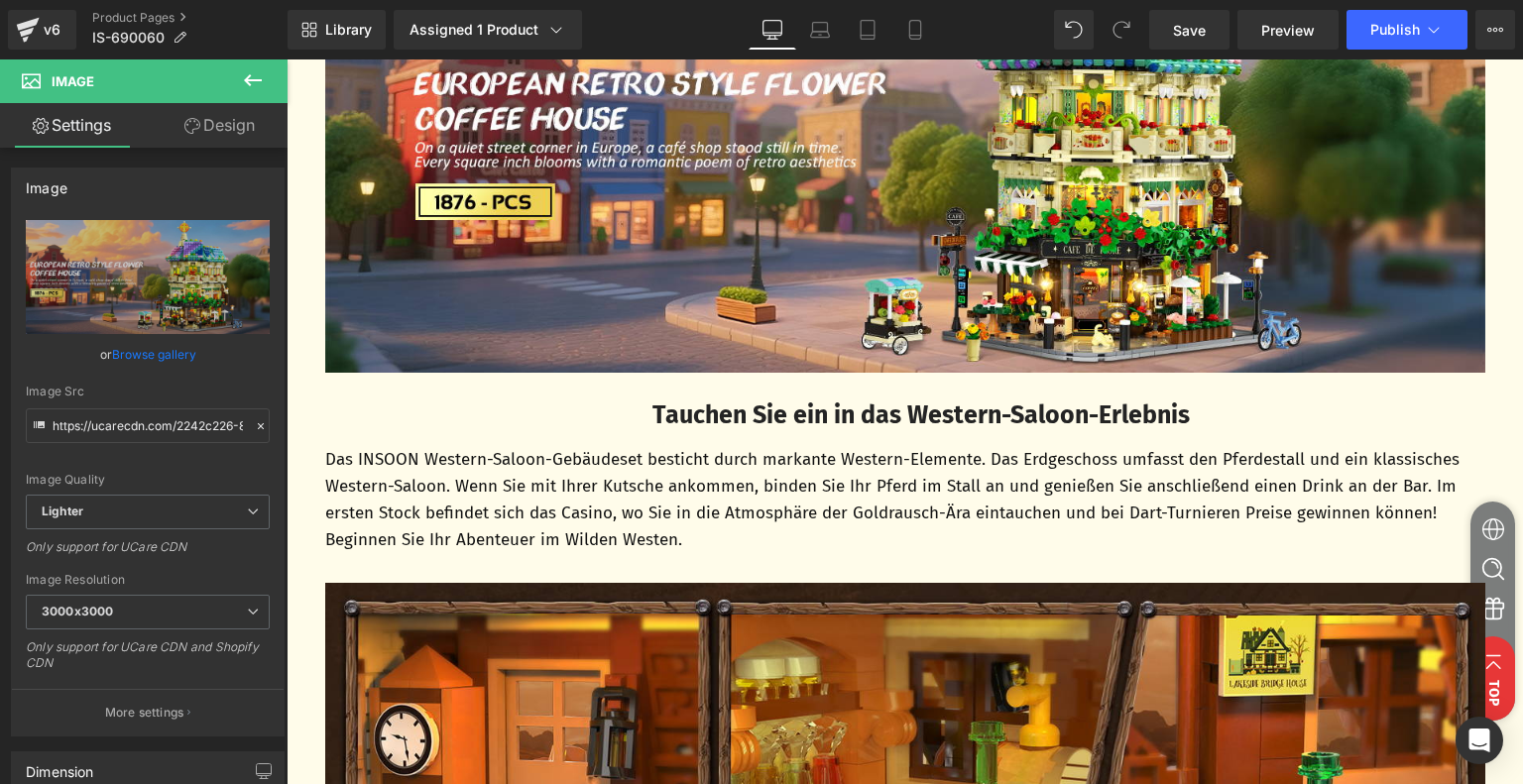 click on "Tauchen Sie ein in das Western-Saloon-Erlebnis" at bounding box center (921, 415) 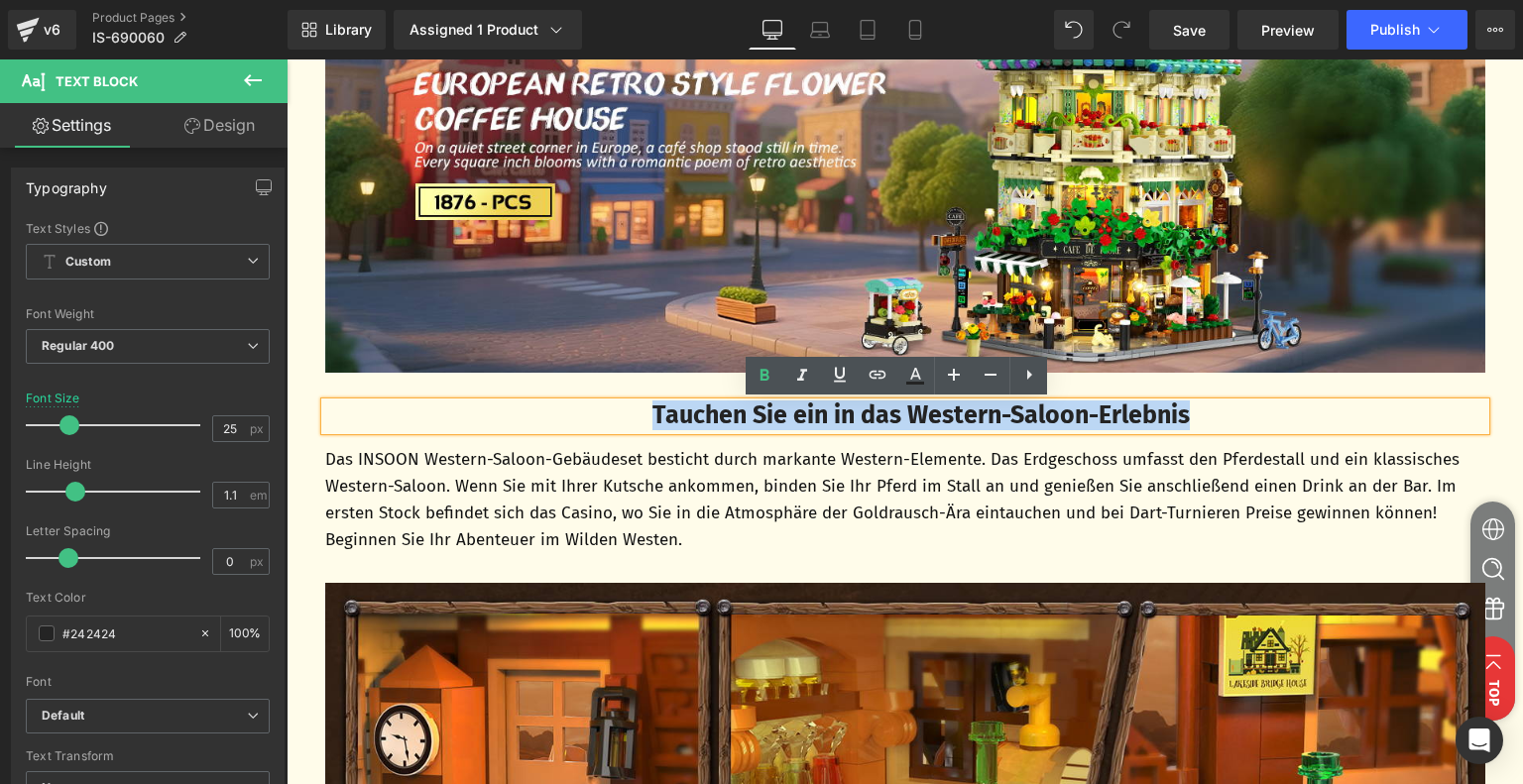 drag, startPoint x: 622, startPoint y: 412, endPoint x: 1274, endPoint y: 412, distance: 652 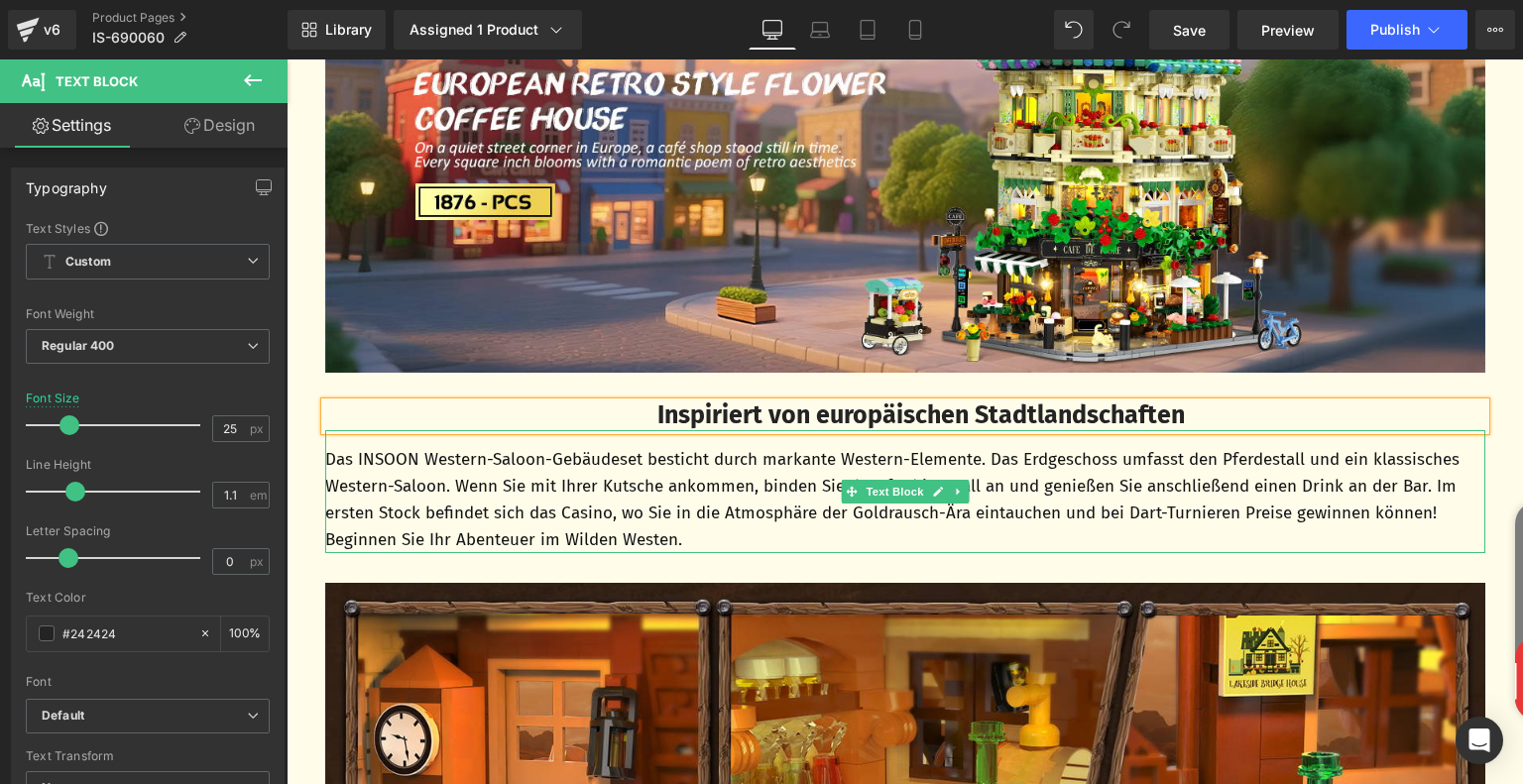 click on "Das INSOON Western-Saloon-Gebäudeset besticht durch markante Western-Elemente. Das Erdgeschoss umfasst den Pferdestall und ein klassisches Western-Saloon. Wenn Sie mit Ihrer Kutsche ankommen, binden Sie Ihr Pferd im Stall an und genießen Sie anschließend einen Drink an der Bar. Im ersten Stock befindet sich das Casino, wo Sie in die Atmosphäre der Goldrausch-Ära eintauchen und bei Dart-Turnieren Preise gewinnen können! Beginnen Sie Ihr Abenteuer im Wilden Westen." at bounding box center (905, 500) 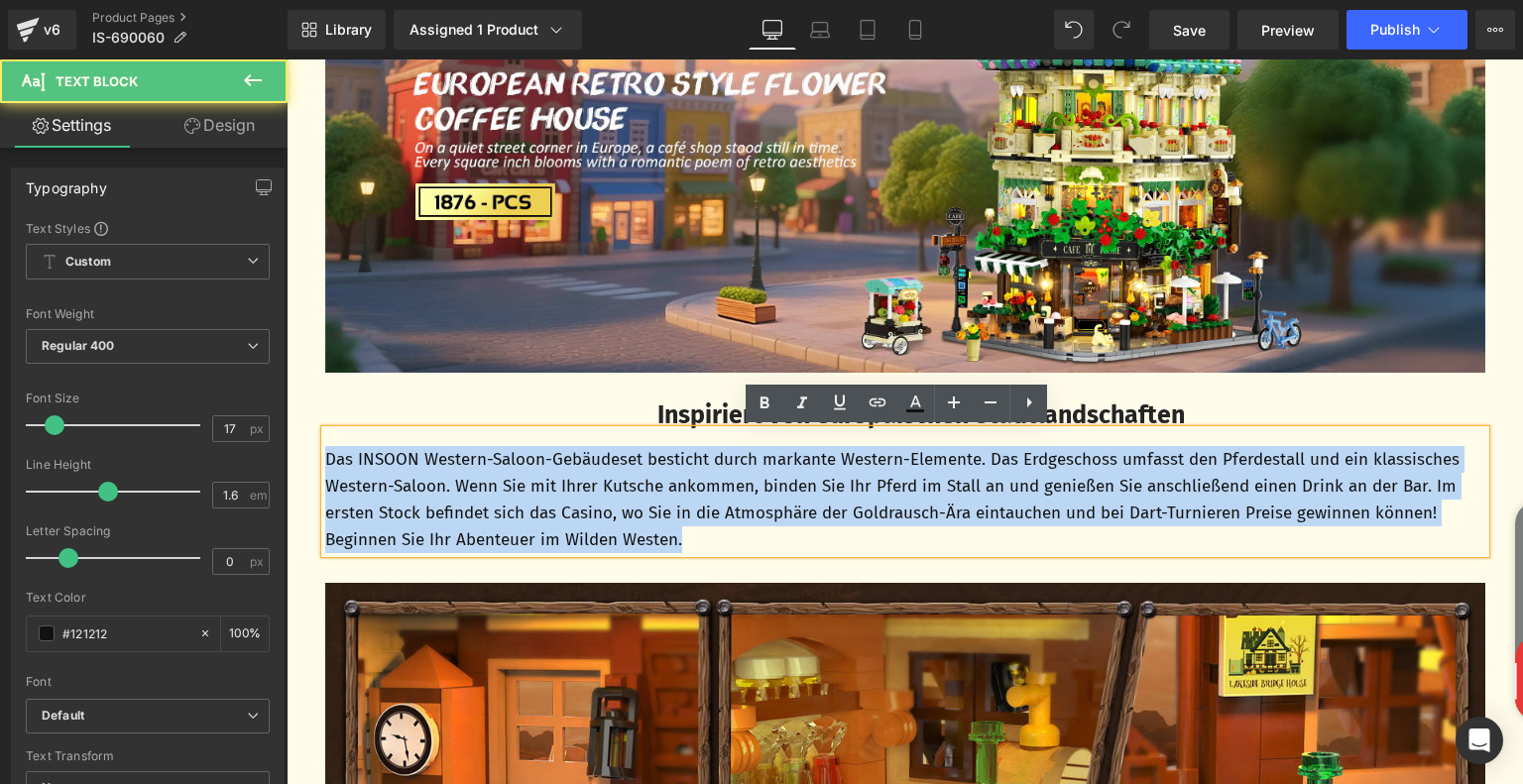 drag, startPoint x: 319, startPoint y: 459, endPoint x: 749, endPoint y: 542, distance: 437.93721 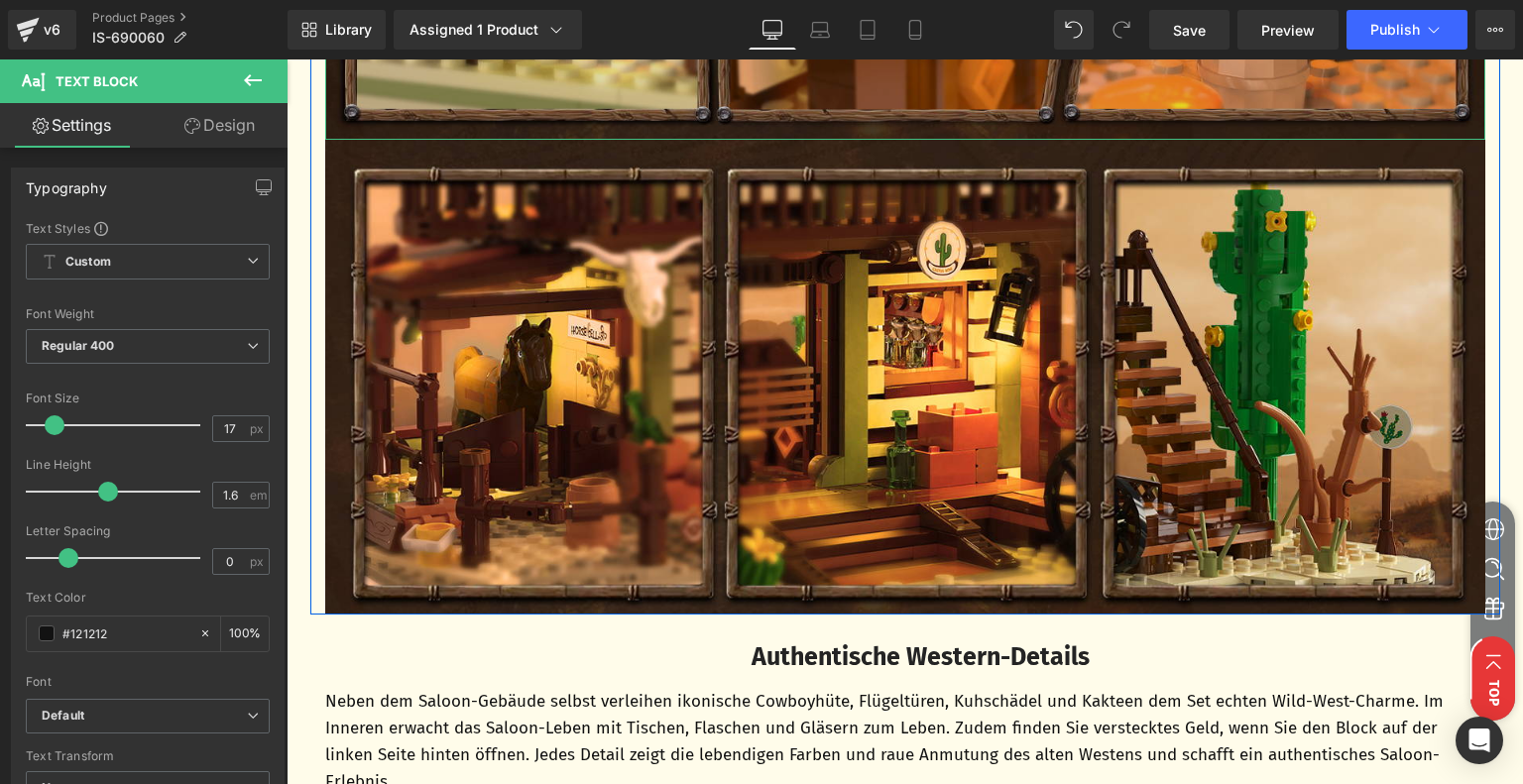 scroll, scrollTop: 2478, scrollLeft: 0, axis: vertical 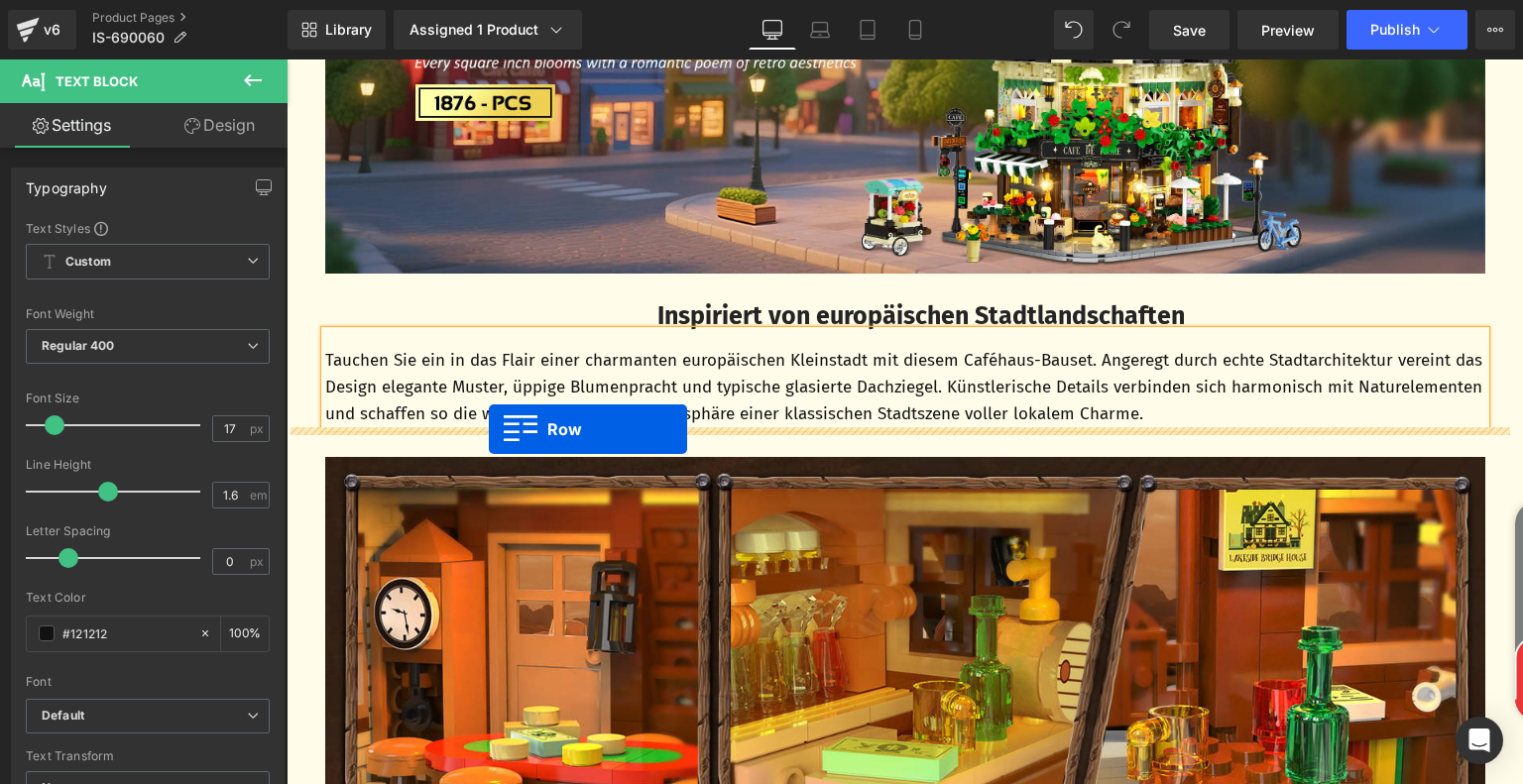 drag, startPoint x: 313, startPoint y: 418, endPoint x: 489, endPoint y: 431, distance: 176.47946 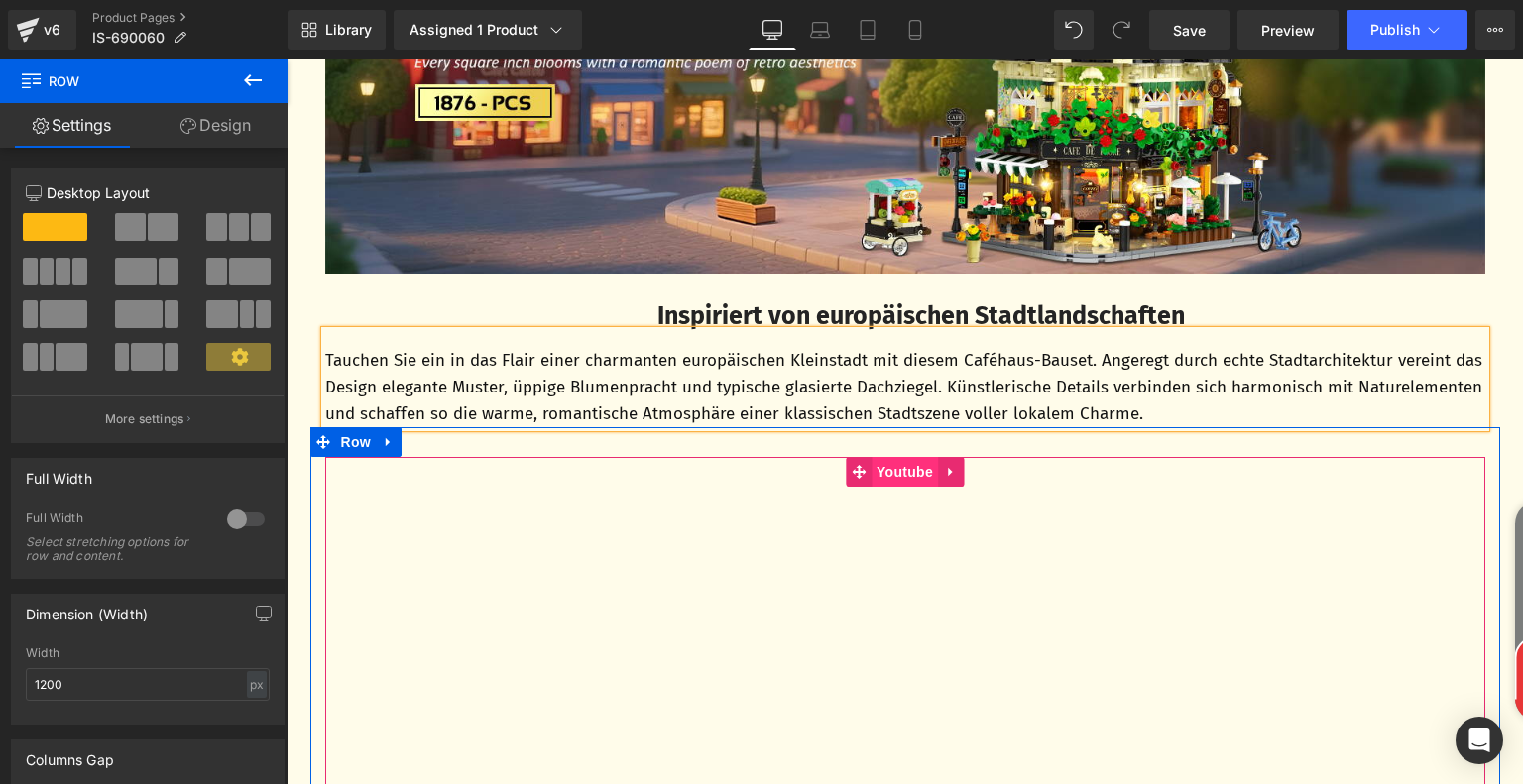 click on "Youtube" at bounding box center [904, 472] 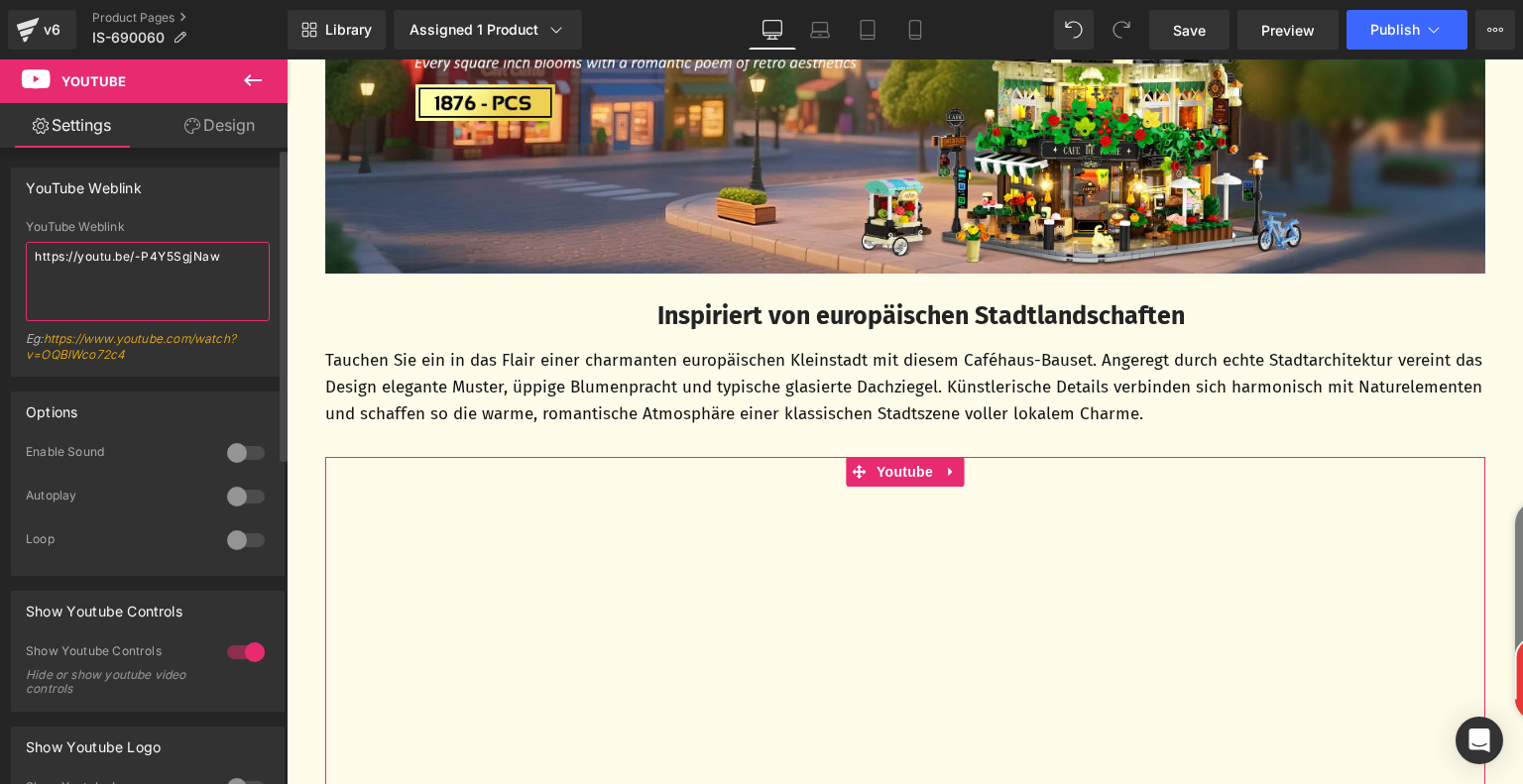 drag, startPoint x: 237, startPoint y: 261, endPoint x: 0, endPoint y: 266, distance: 237.05274 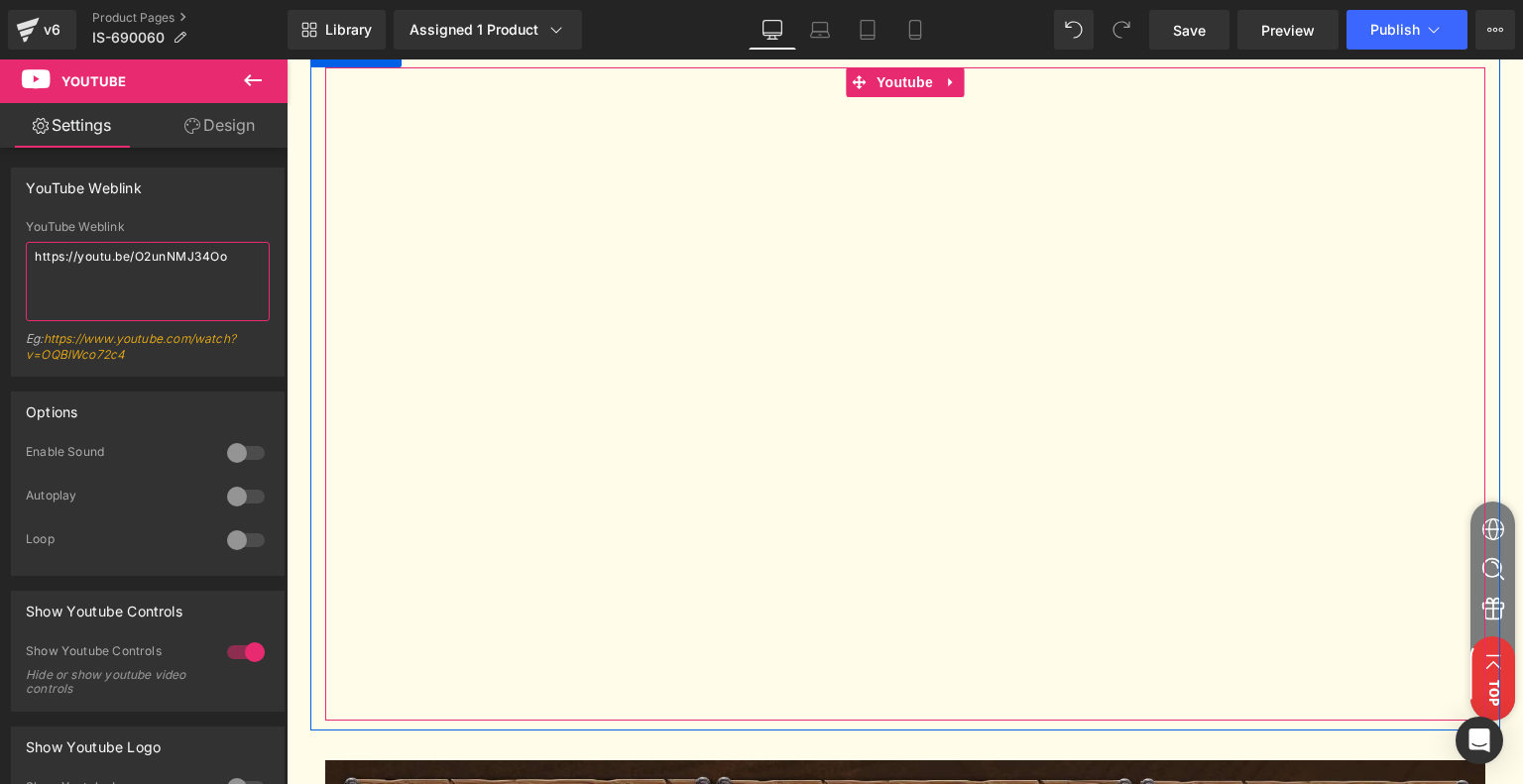 scroll, scrollTop: 1685, scrollLeft: 0, axis: vertical 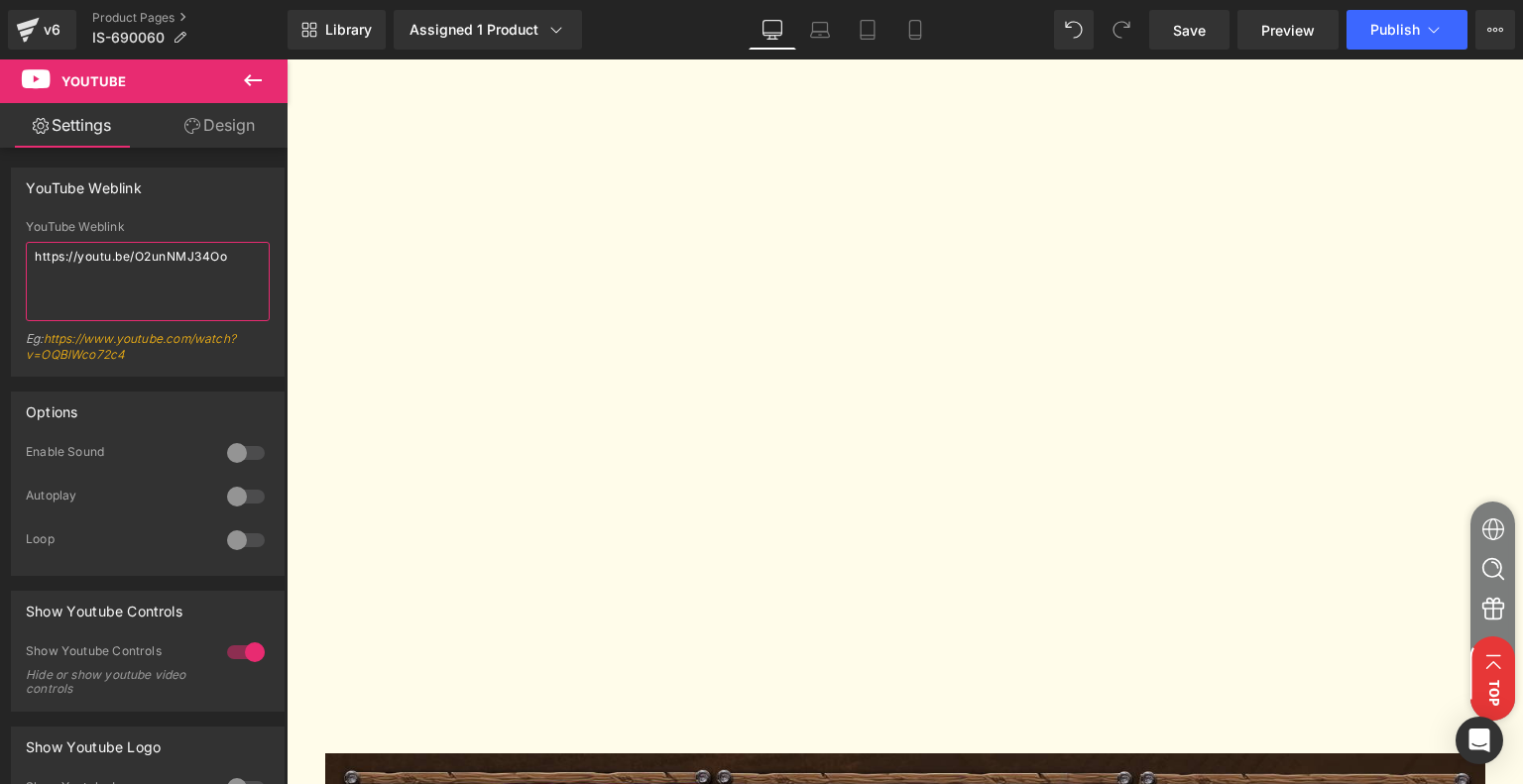 type on "https://youtu.be/O2unNMJ34Oo" 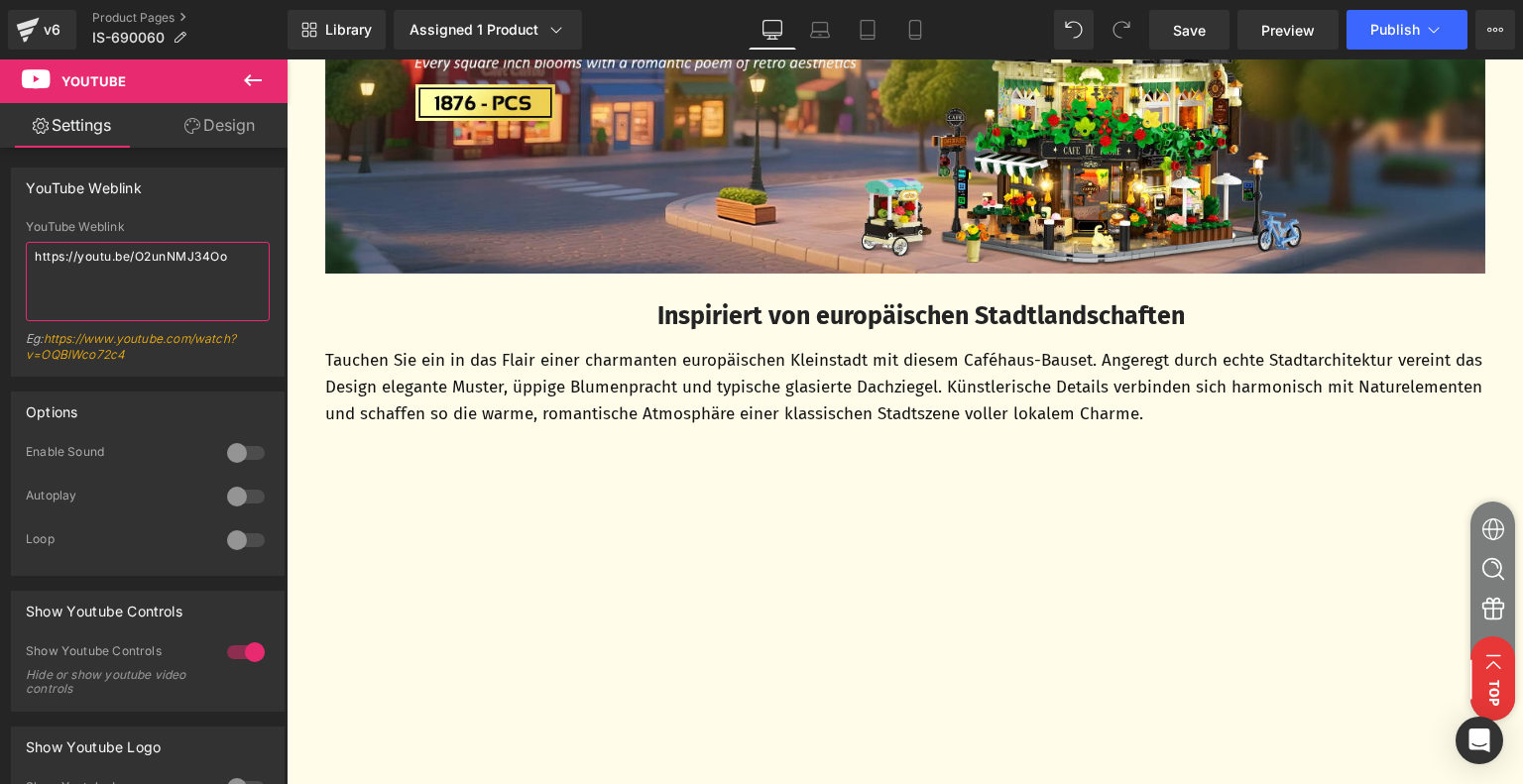 scroll, scrollTop: 1288, scrollLeft: 0, axis: vertical 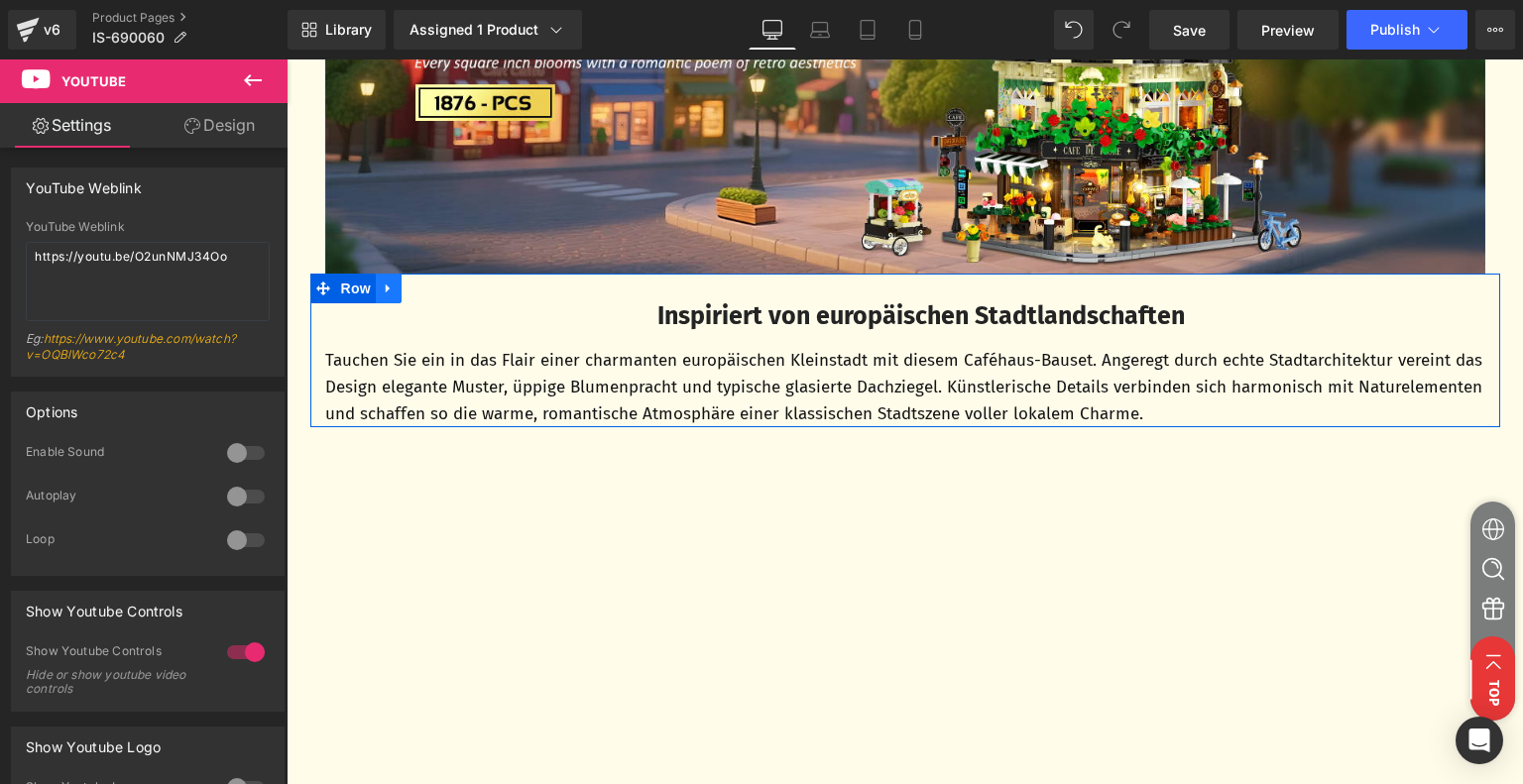 click 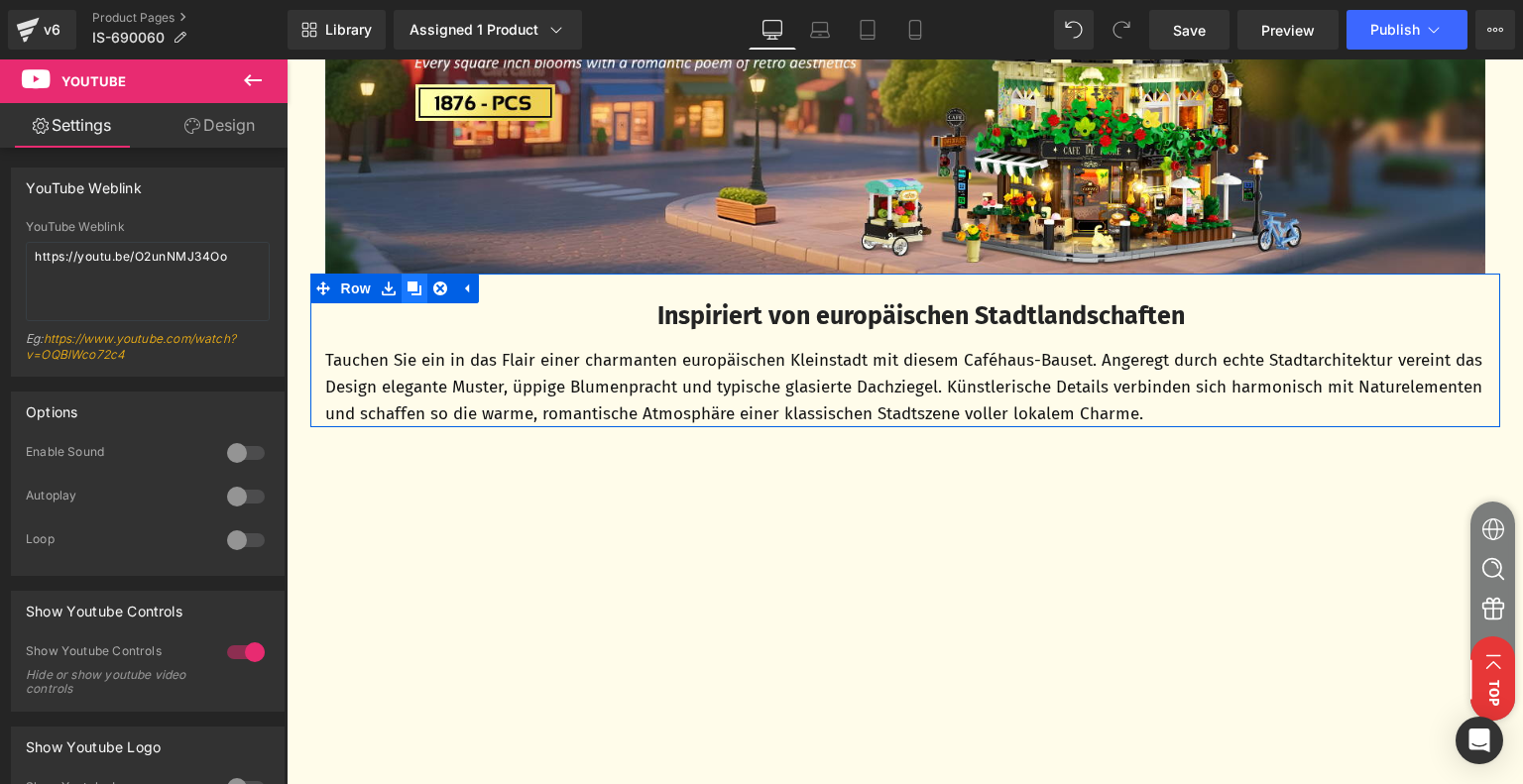 click 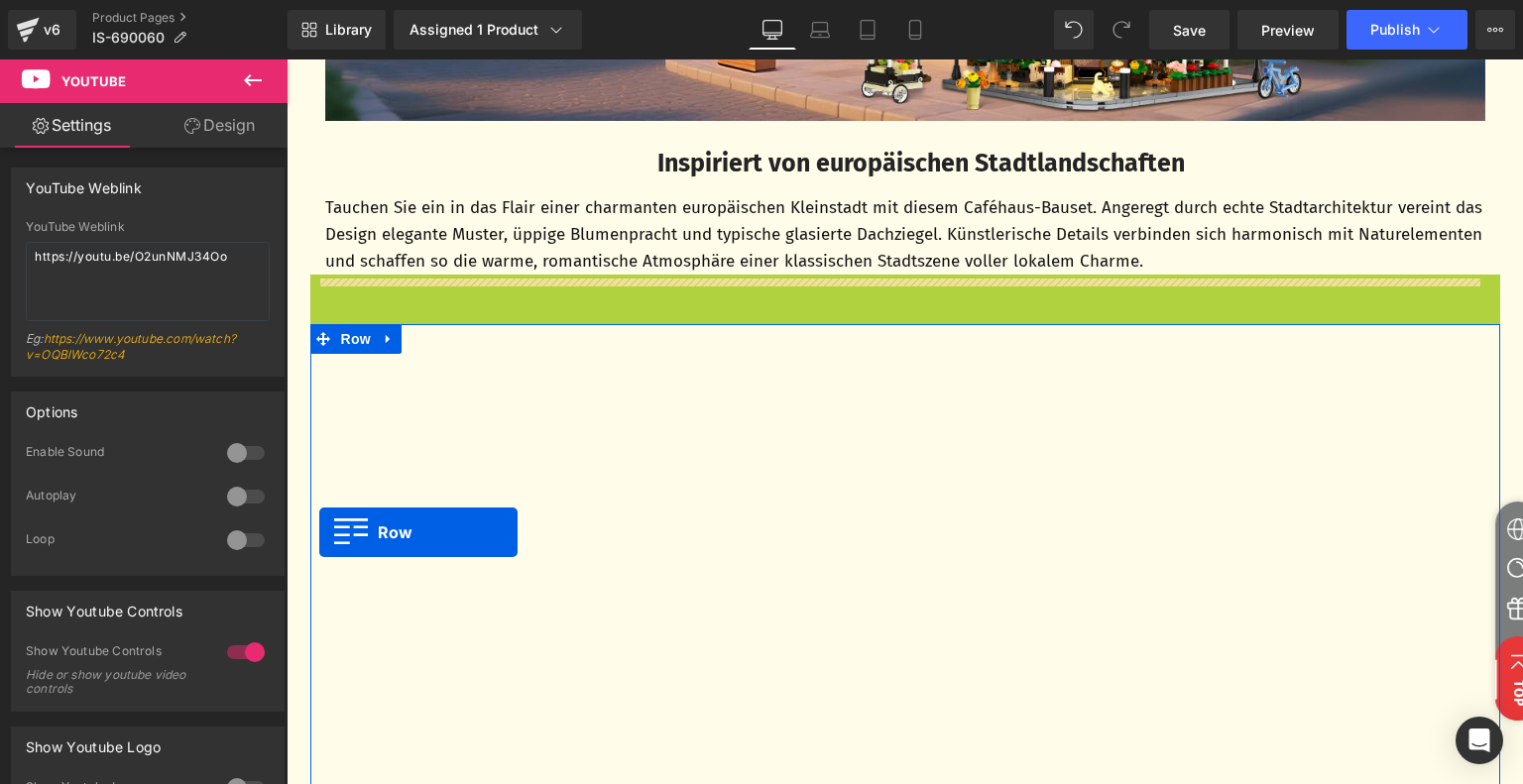 scroll, scrollTop: 1883, scrollLeft: 0, axis: vertical 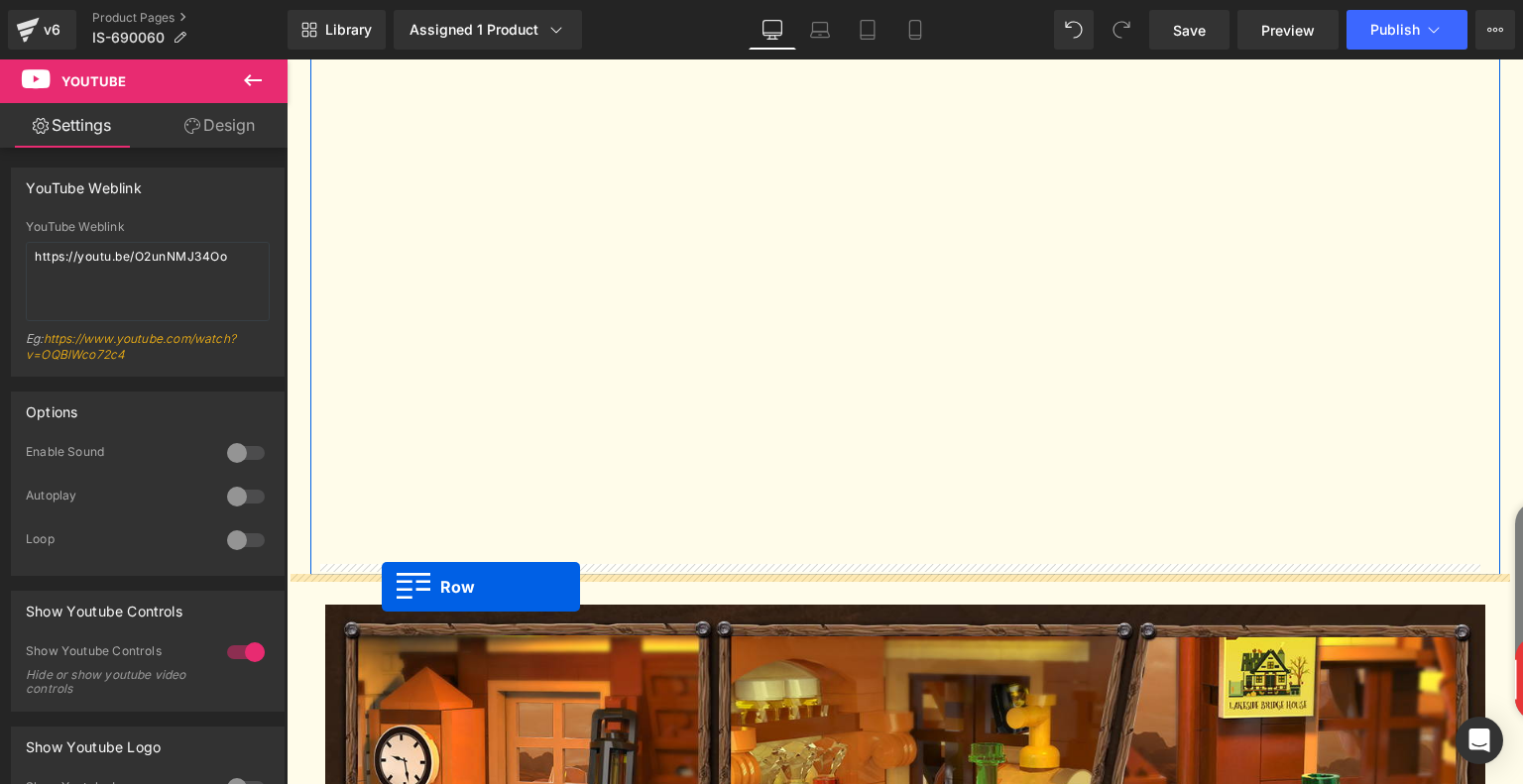 drag, startPoint x: 313, startPoint y: 435, endPoint x: 382, endPoint y: 587, distance: 166.9281 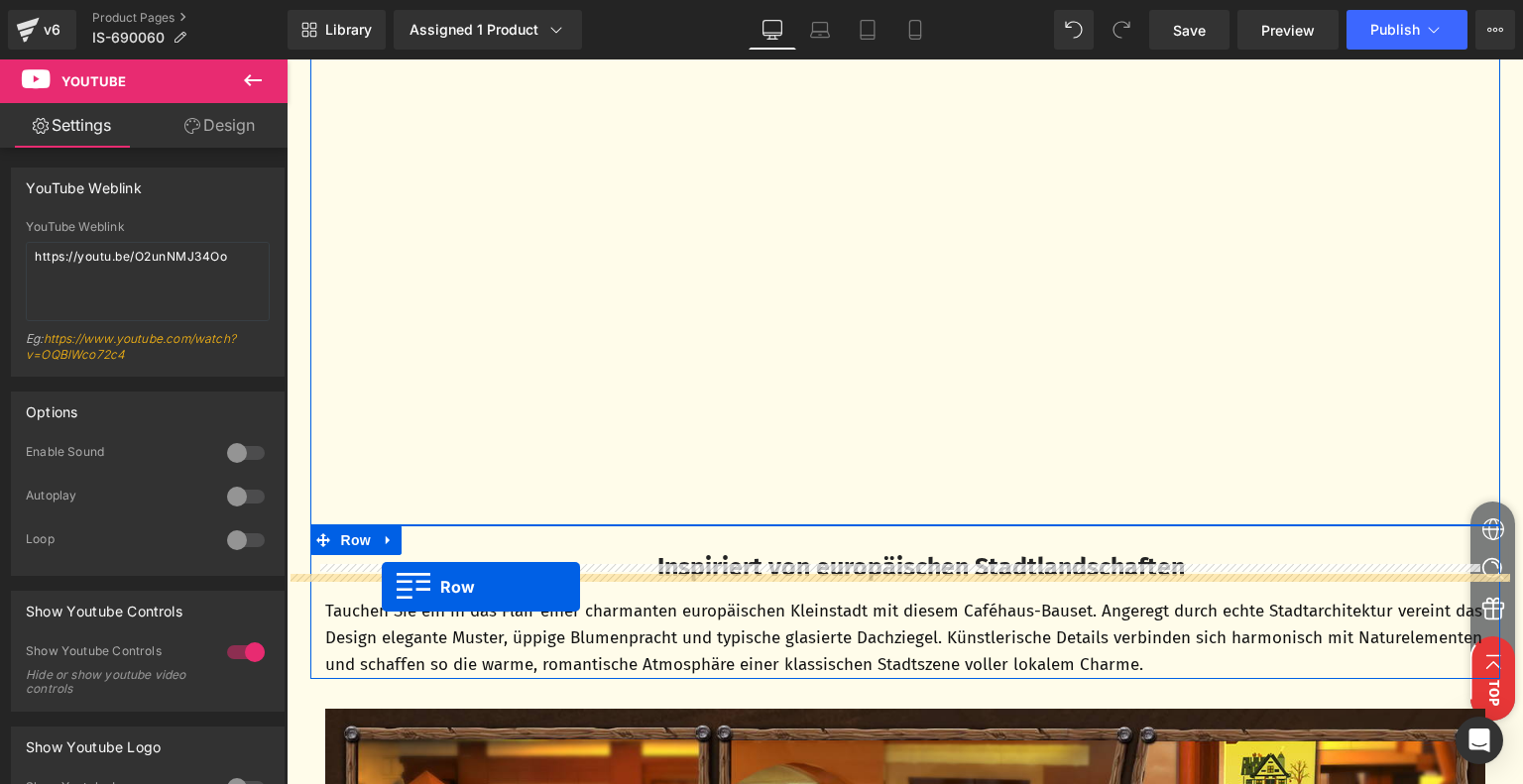 scroll, scrollTop: 1833, scrollLeft: 0, axis: vertical 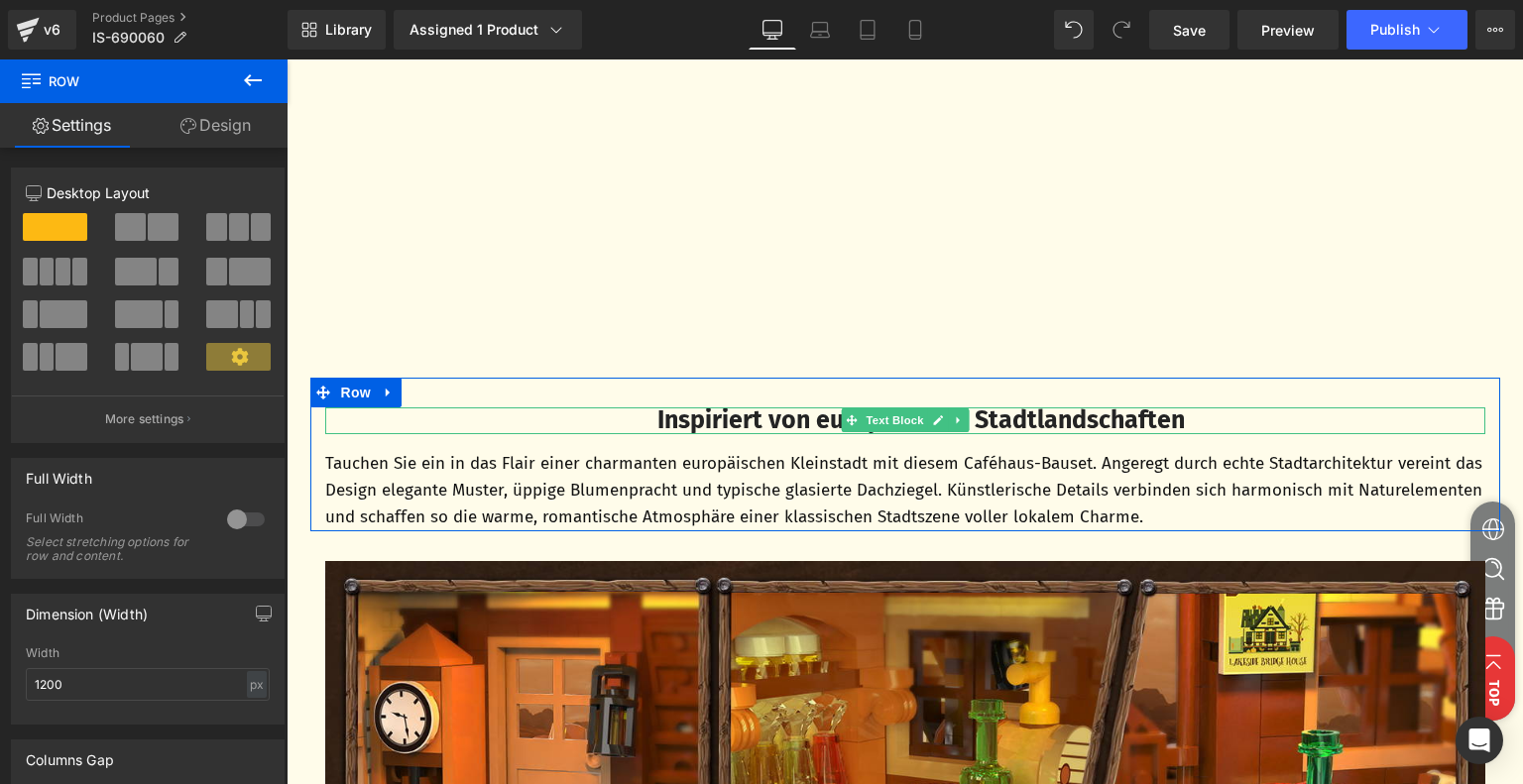 click on "Inspiriert von europäischen Stadtlandschaften" at bounding box center [921, 420] 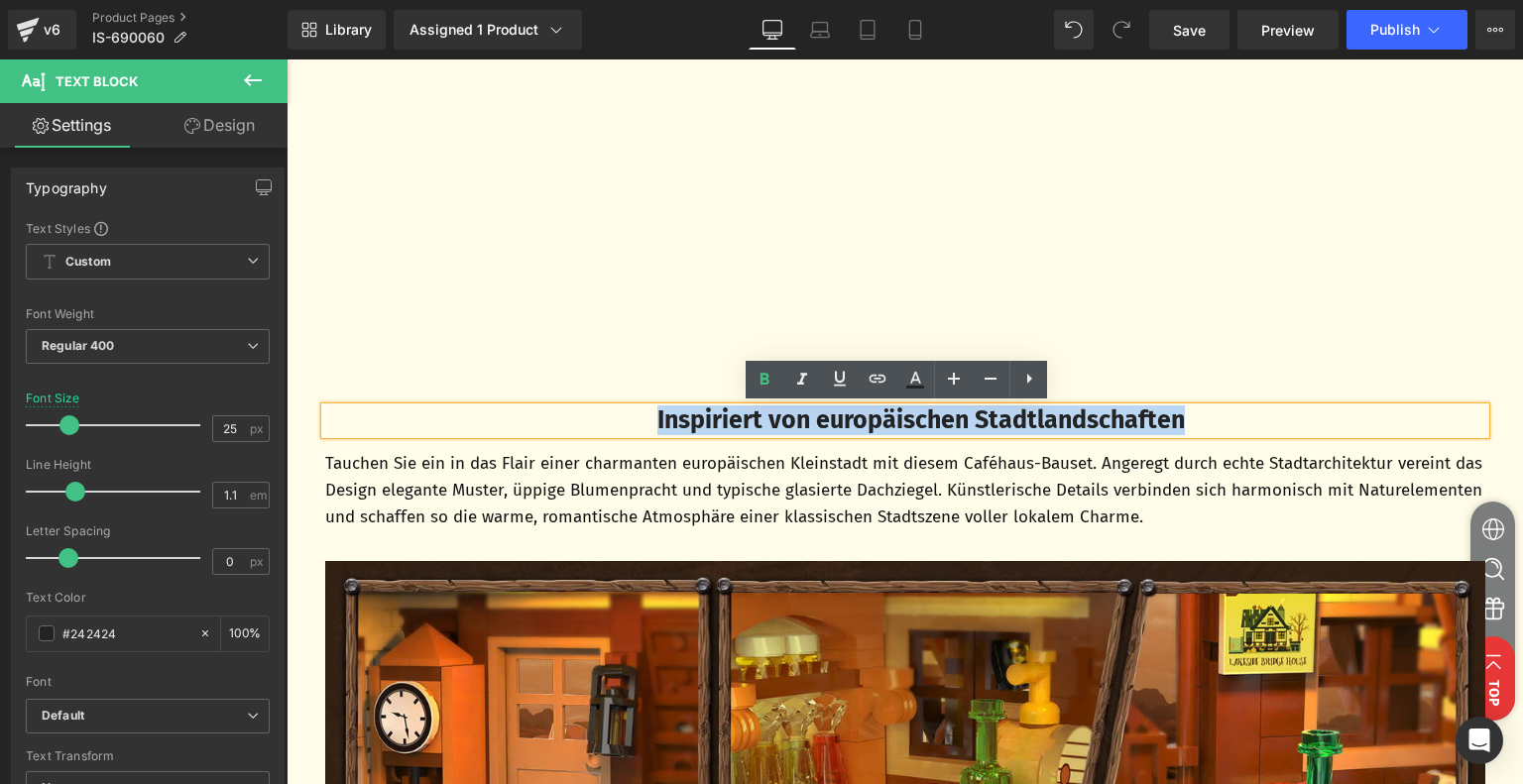 drag, startPoint x: 625, startPoint y: 421, endPoint x: 1325, endPoint y: 411, distance: 700.0714 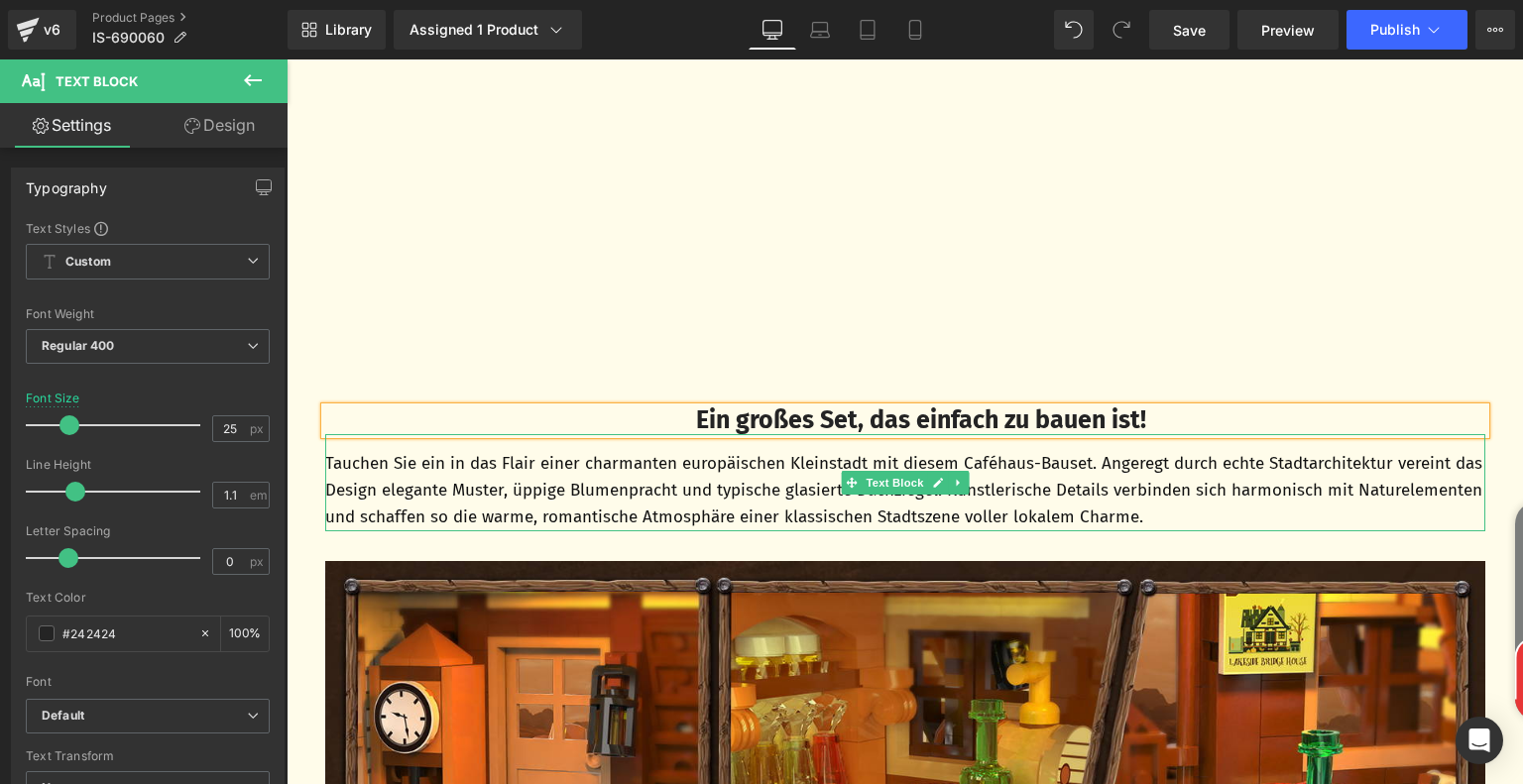 click on "Tauchen Sie ein in das Flair einer charmanten europäischen Kleinstadt mit diesem Caféhaus-Bauset. Angeregt durch echte Stadtarchitektur vereint das Design elegante Muster, üppige Blumenpracht und typische glasierte Dachziegel. Künstlerische Details verbinden sich harmonisch mit Naturelementen und schaffen so die warme, romantische Atmosphäre einer klassischen Stadtszene voller lokalem Charme." at bounding box center (905, 491) 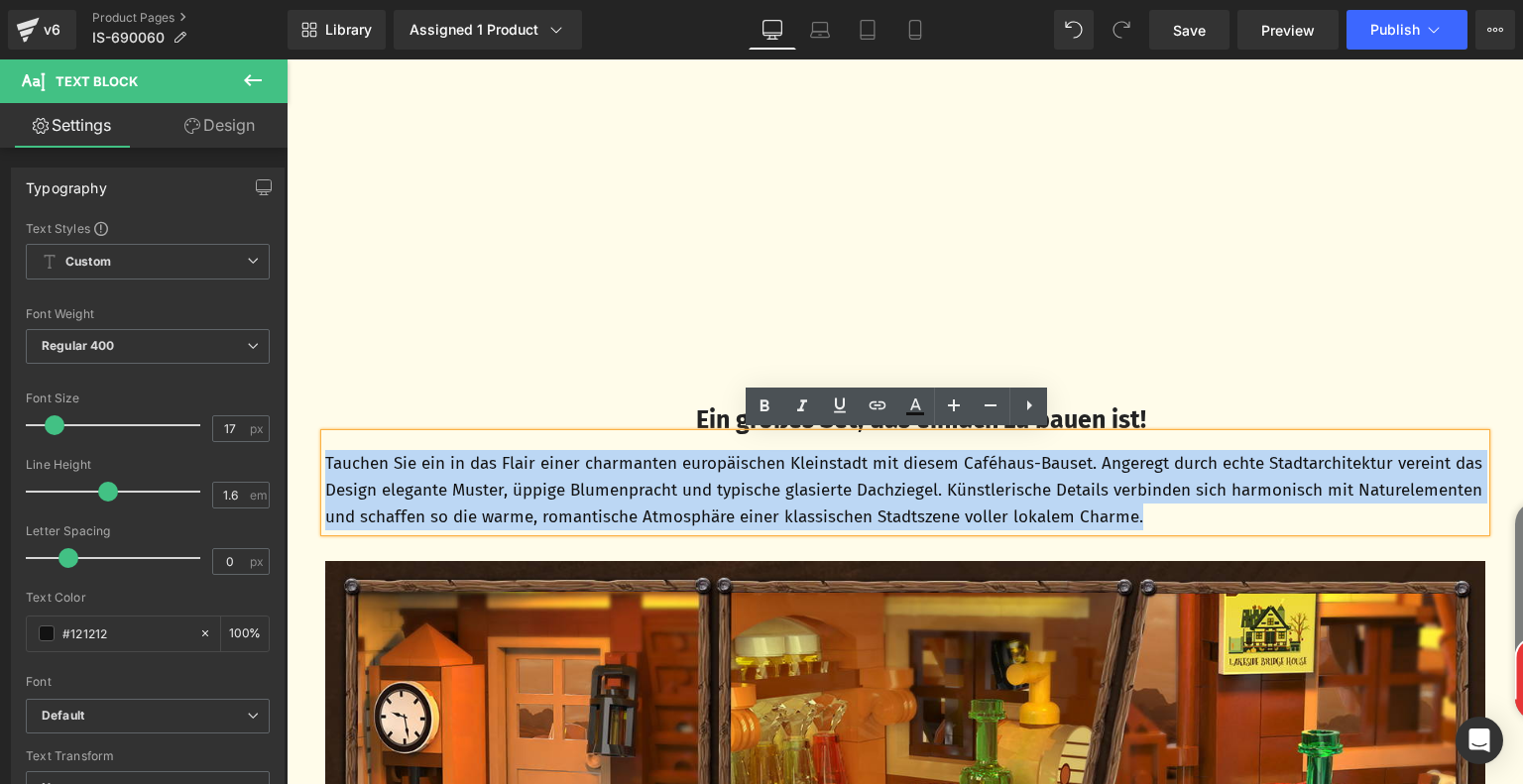 drag, startPoint x: 317, startPoint y: 462, endPoint x: 1312, endPoint y: 518, distance: 996.57463 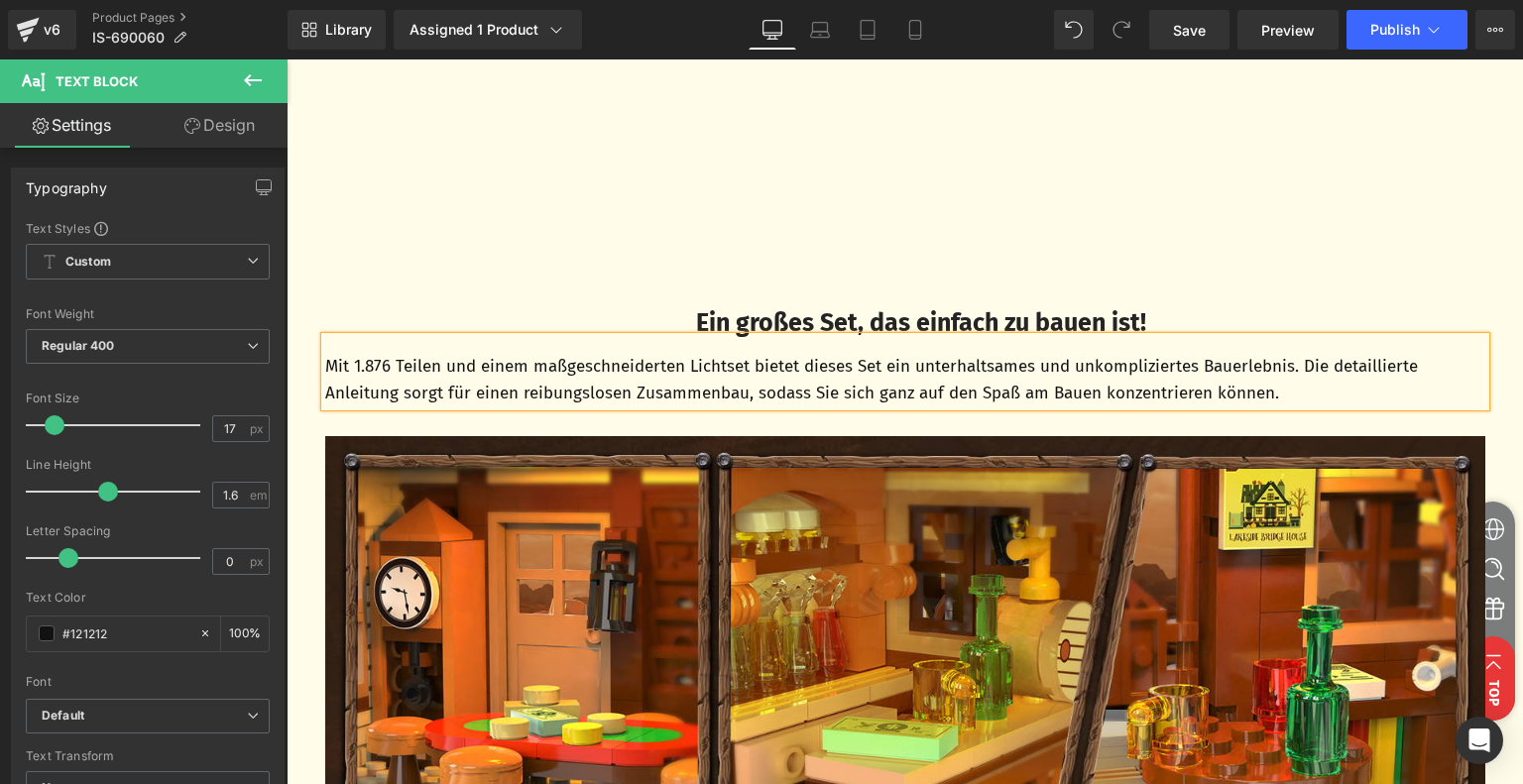scroll, scrollTop: 2427, scrollLeft: 0, axis: vertical 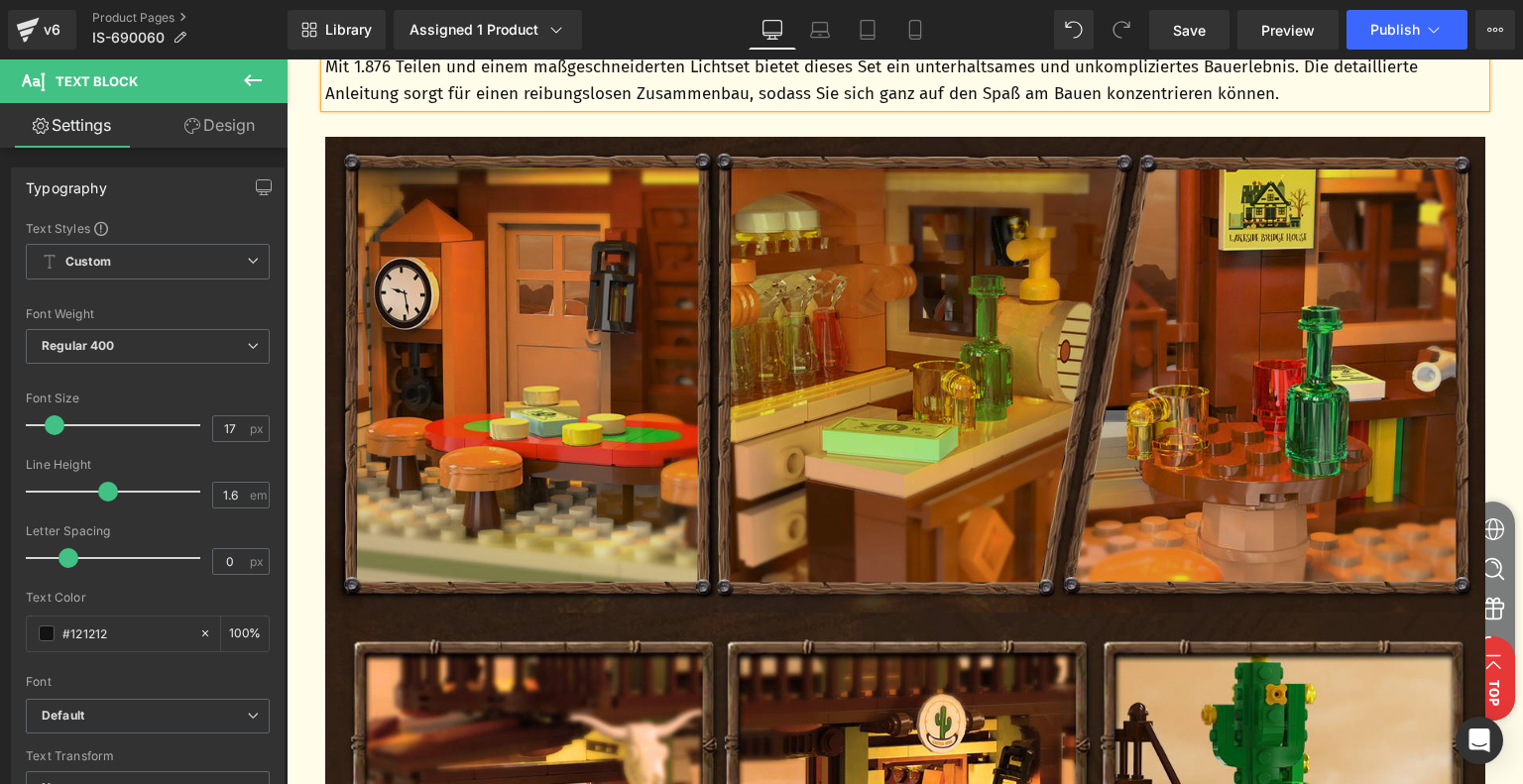 click at bounding box center (905, 375) 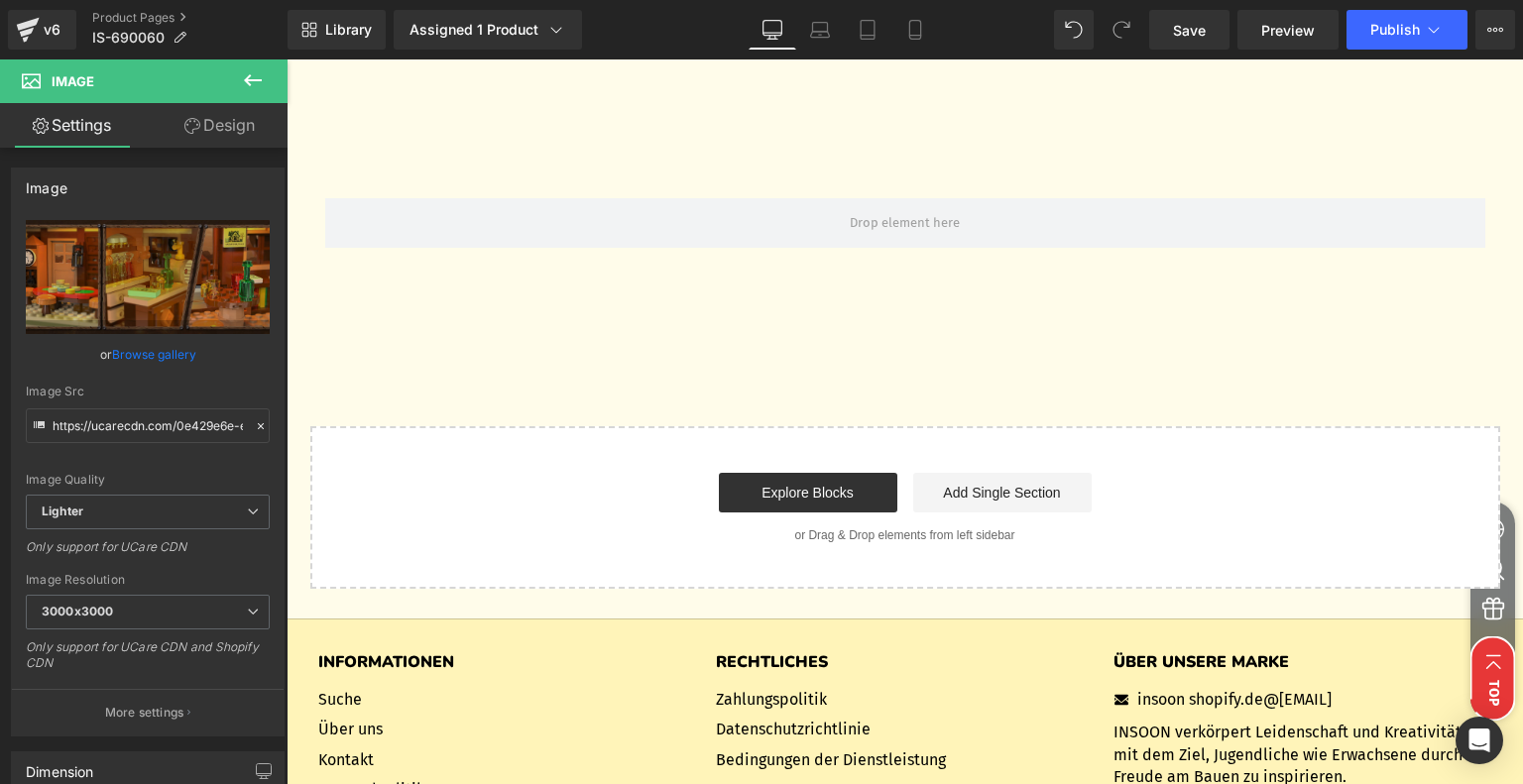 scroll, scrollTop: 6689, scrollLeft: 0, axis: vertical 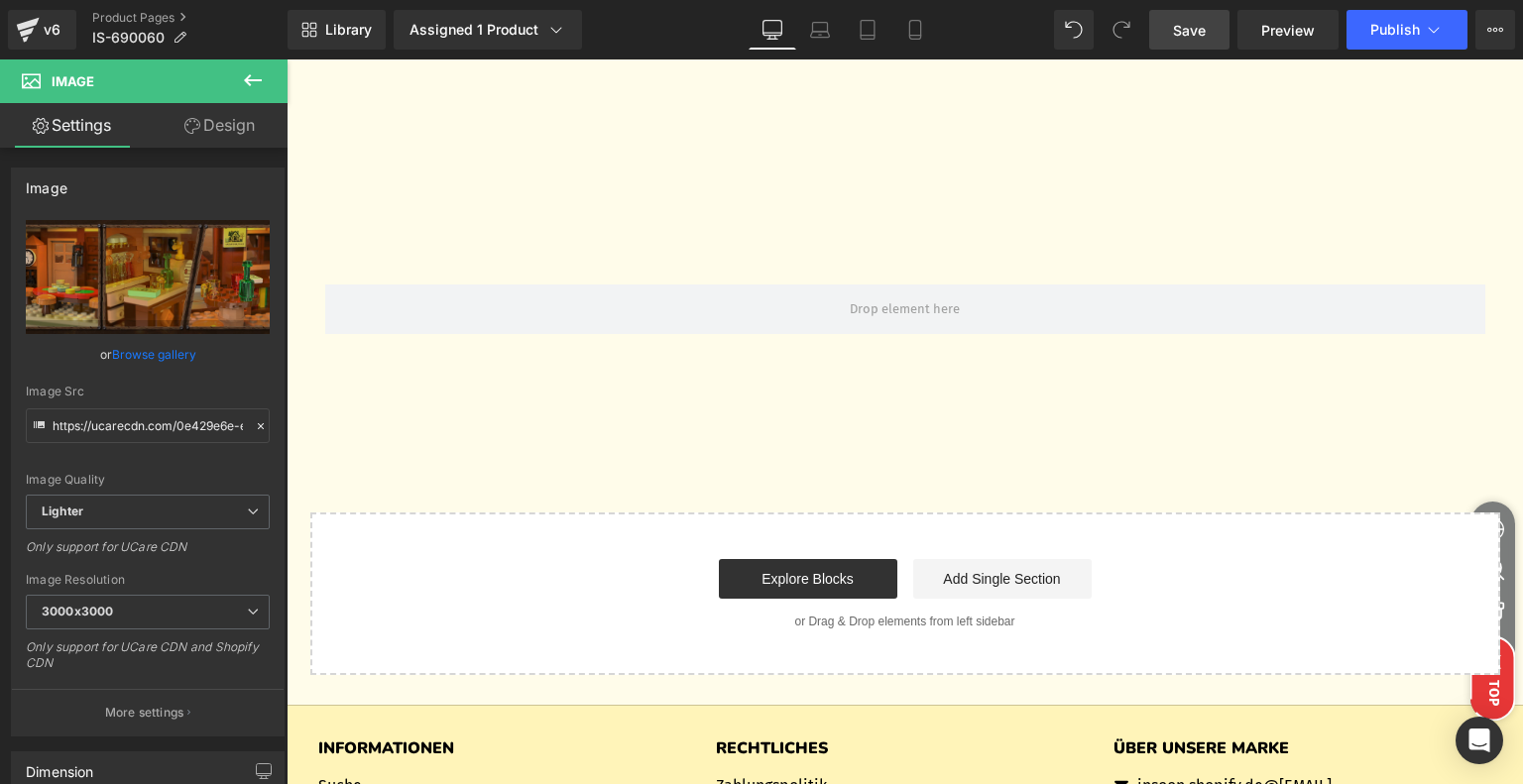 click on "Save" at bounding box center [1189, 30] 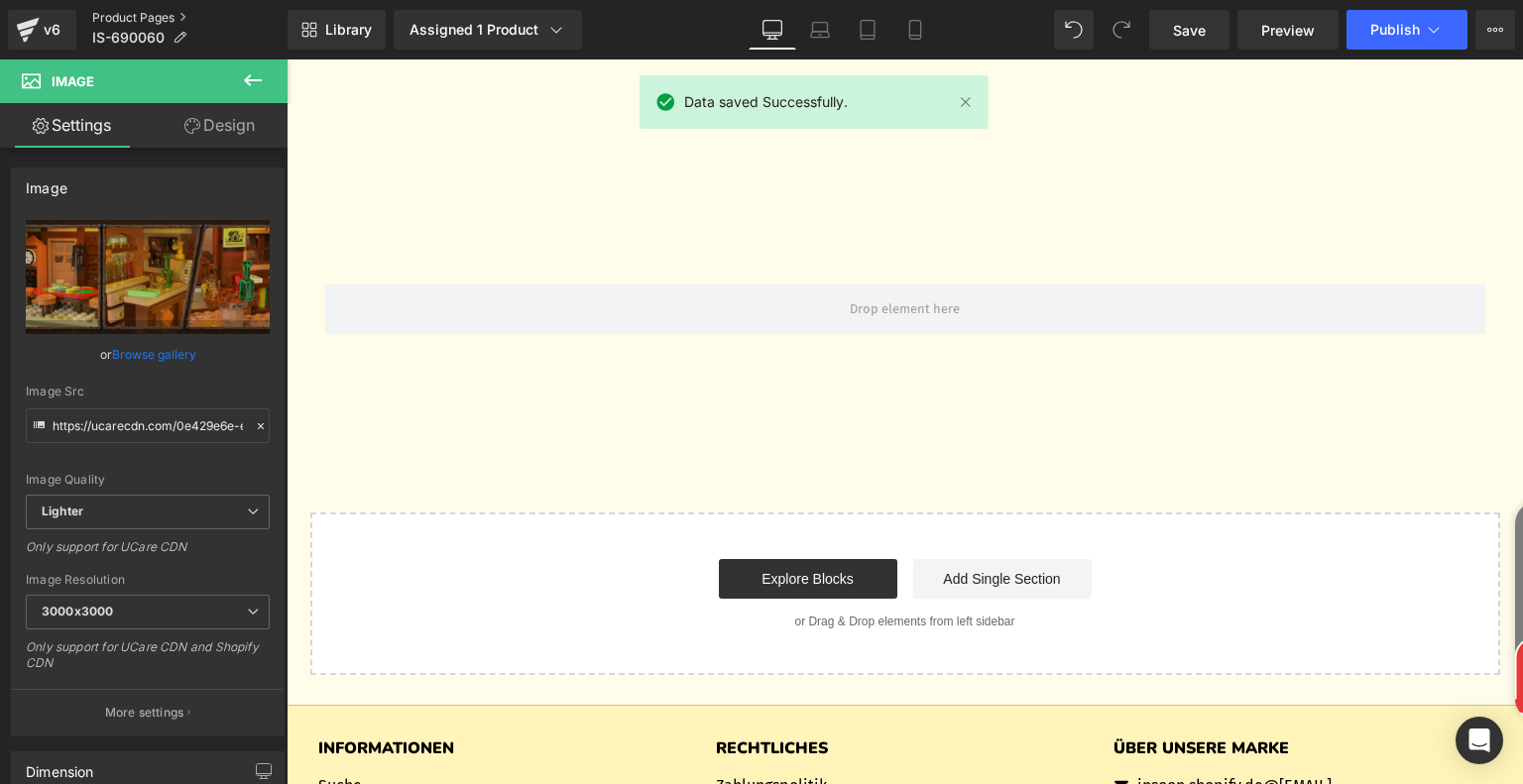 click on "Product Pages" at bounding box center [189, 18] 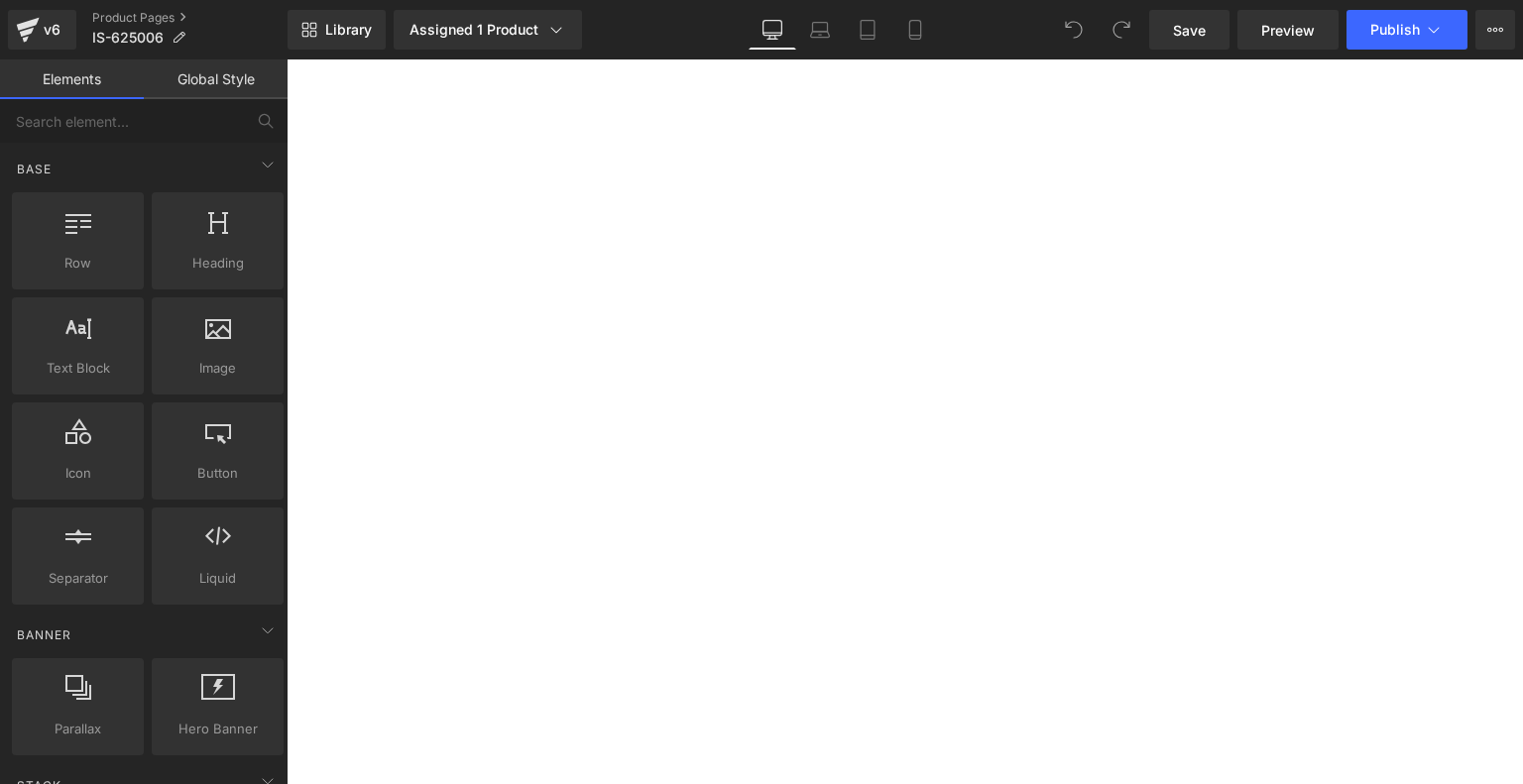 scroll, scrollTop: 0, scrollLeft: 0, axis: both 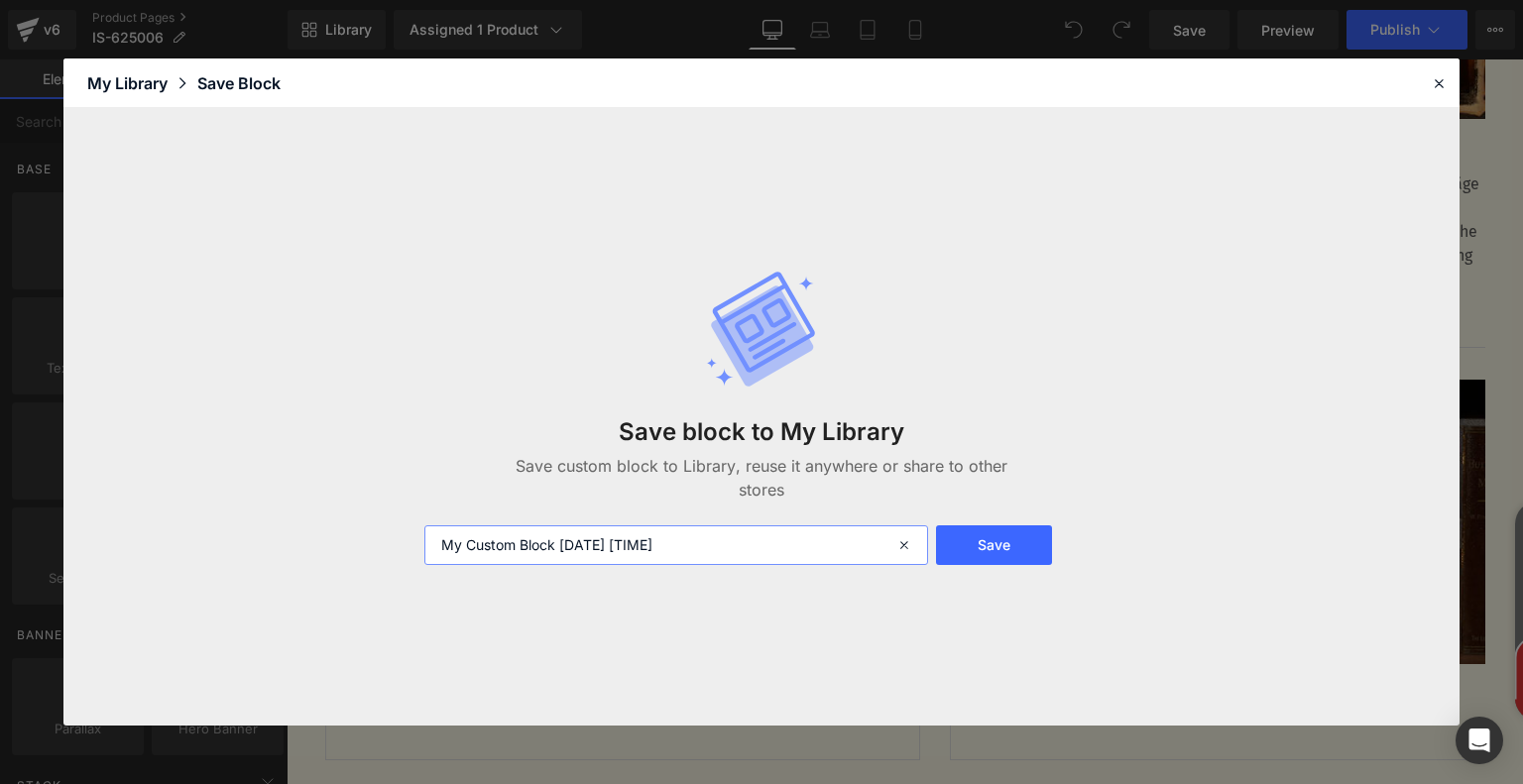 drag, startPoint x: 709, startPoint y: 556, endPoint x: 395, endPoint y: 531, distance: 314.99365 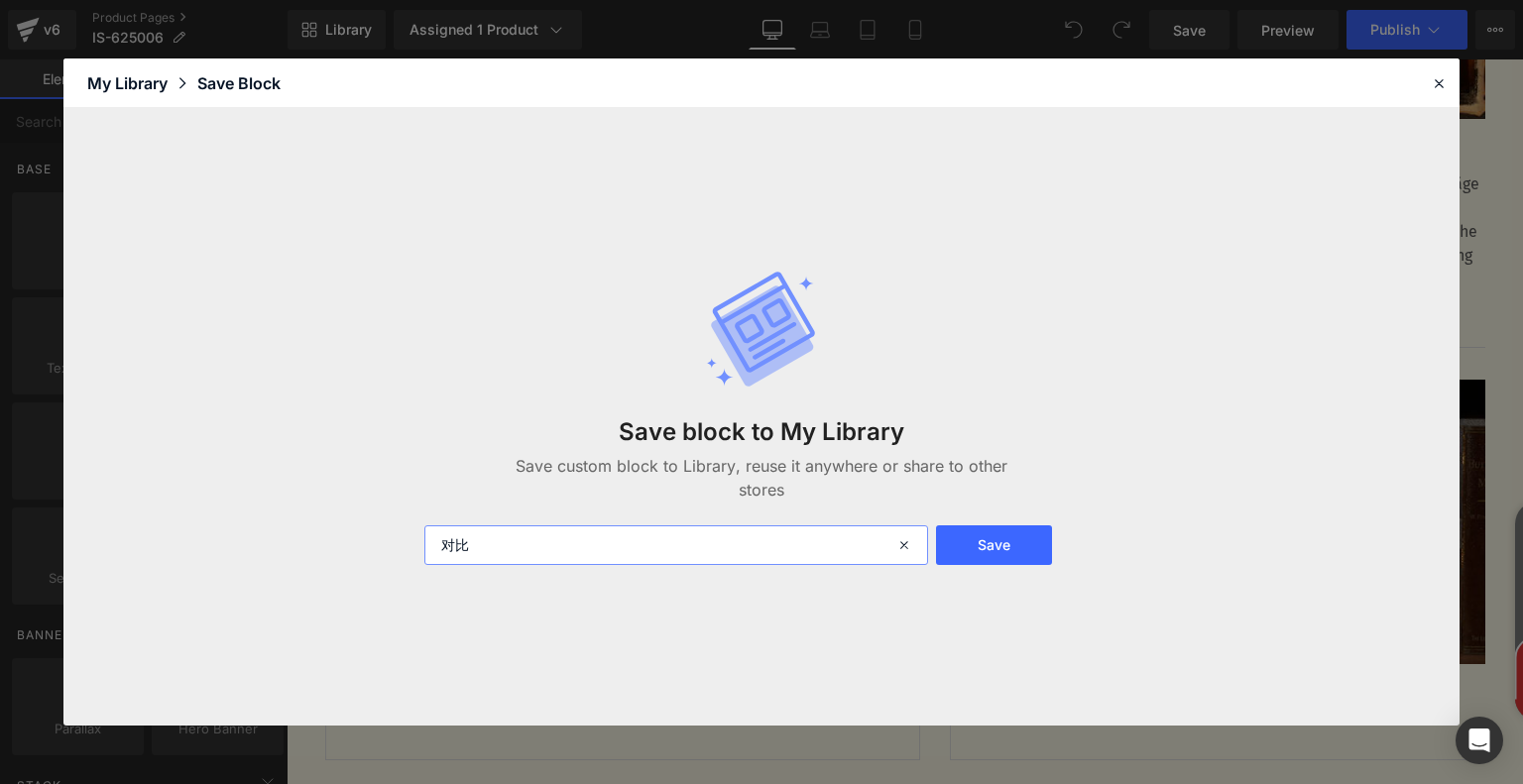 type on "对" 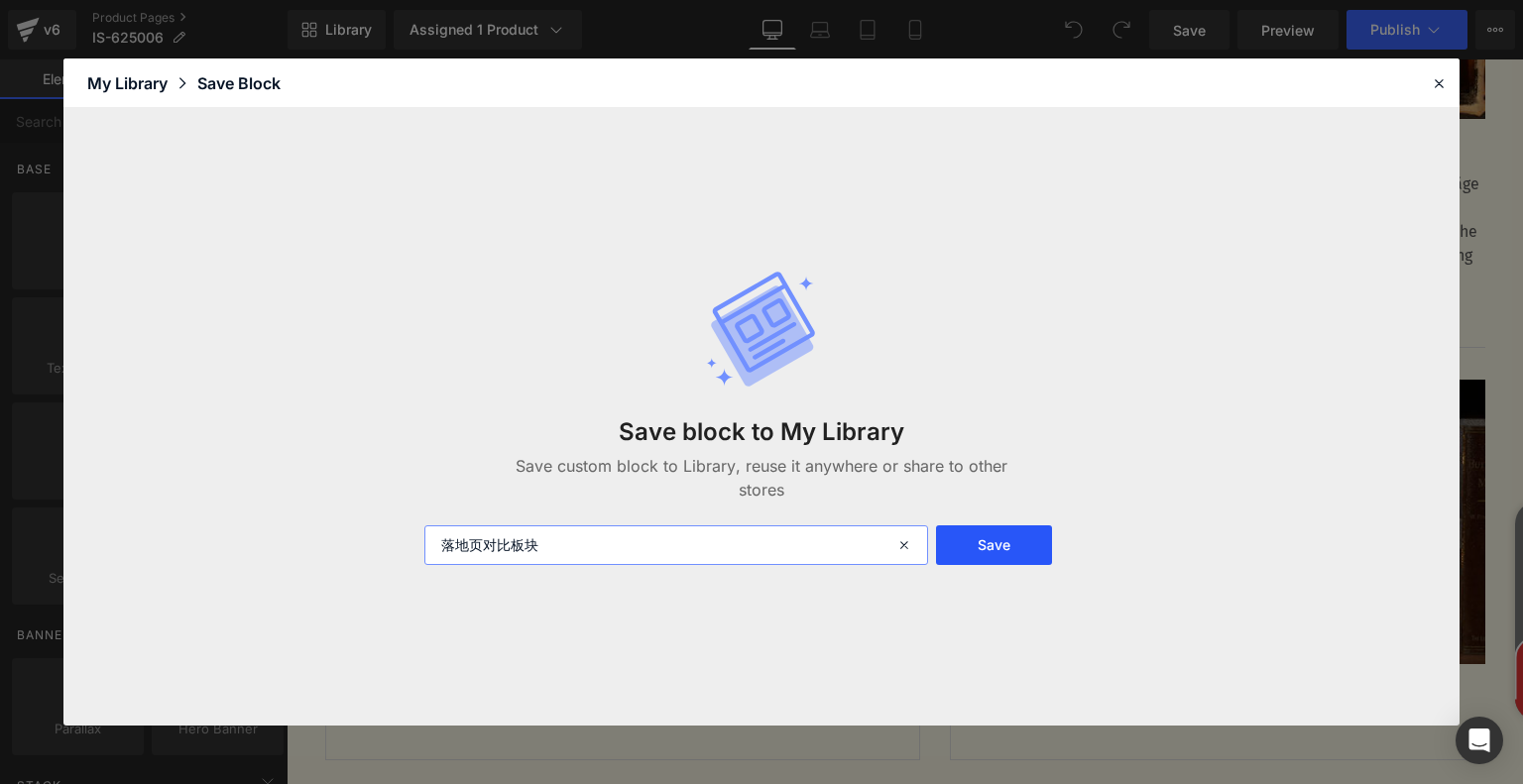 type on "落地页对比板块" 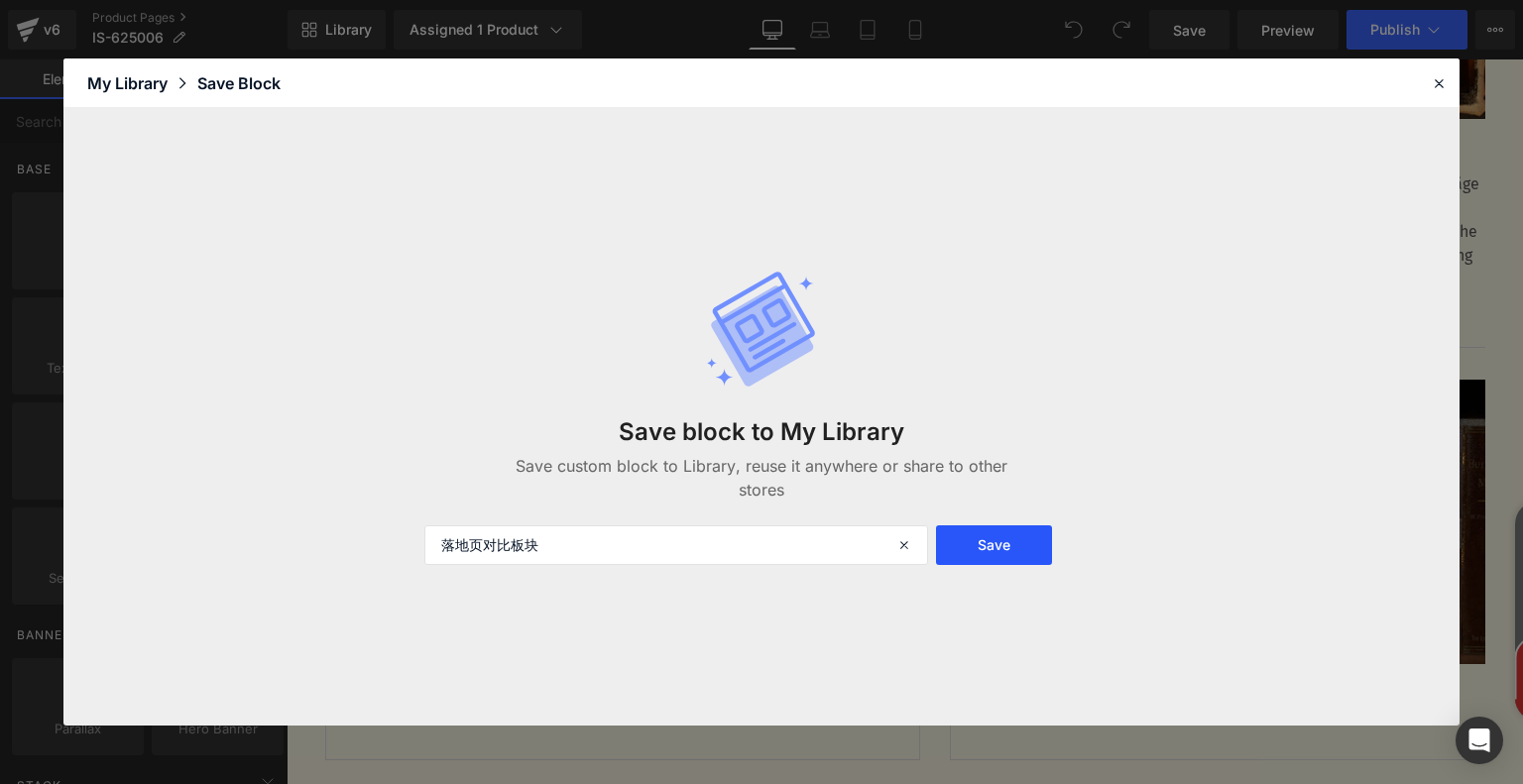 click on "Save" at bounding box center (994, 545) 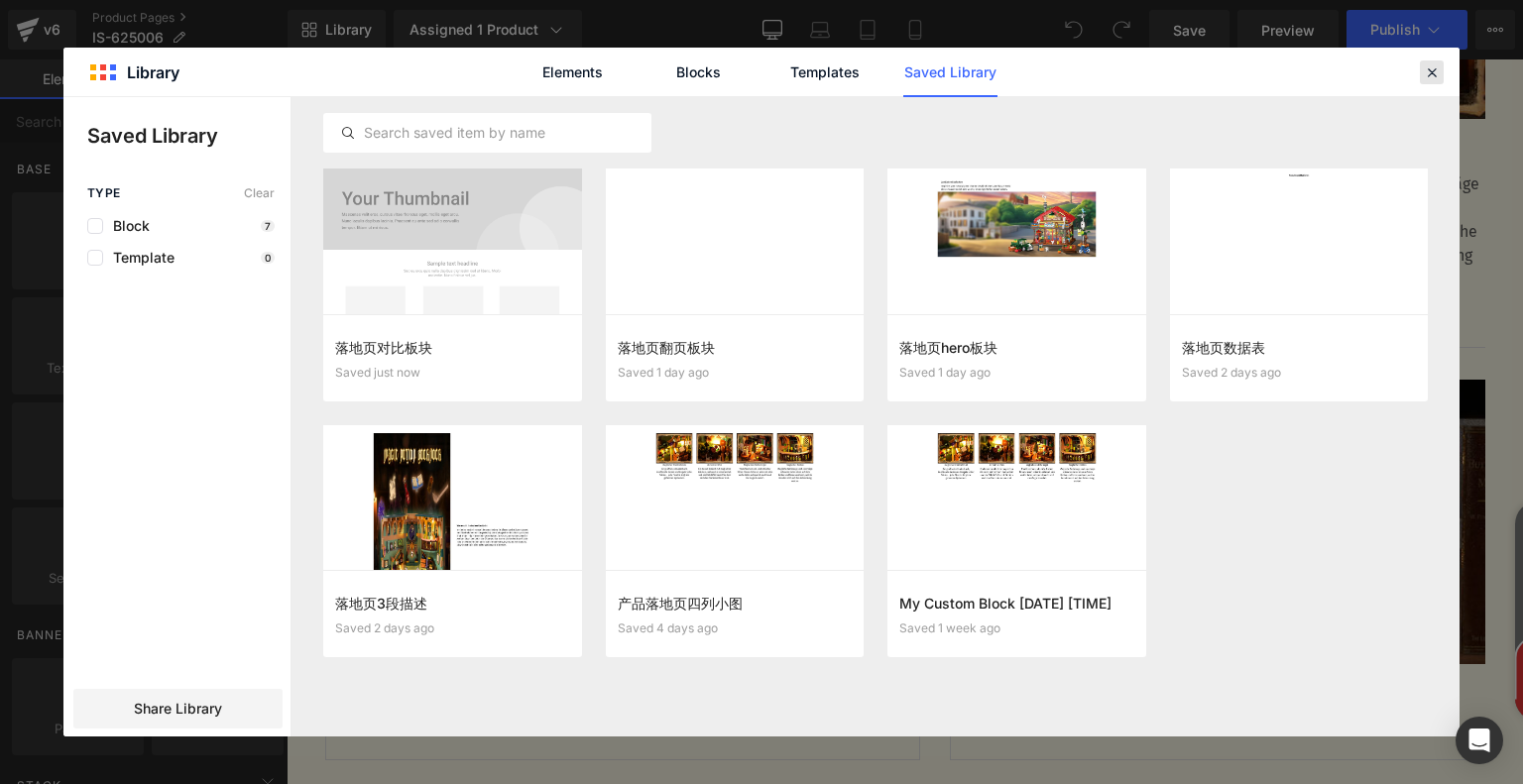 drag, startPoint x: 1434, startPoint y: 68, endPoint x: 614, endPoint y: 223, distance: 834.52082 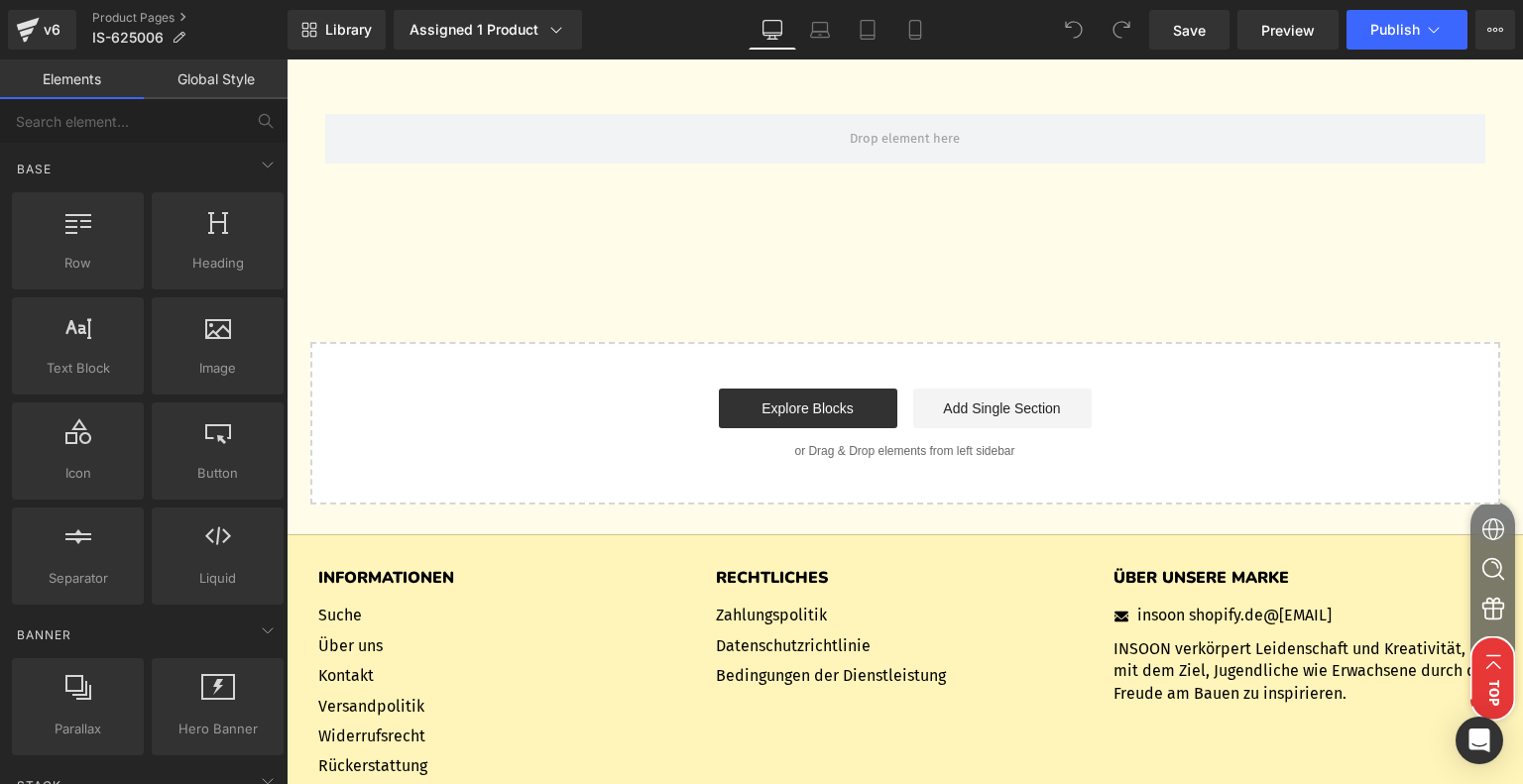 scroll, scrollTop: 7731, scrollLeft: 0, axis: vertical 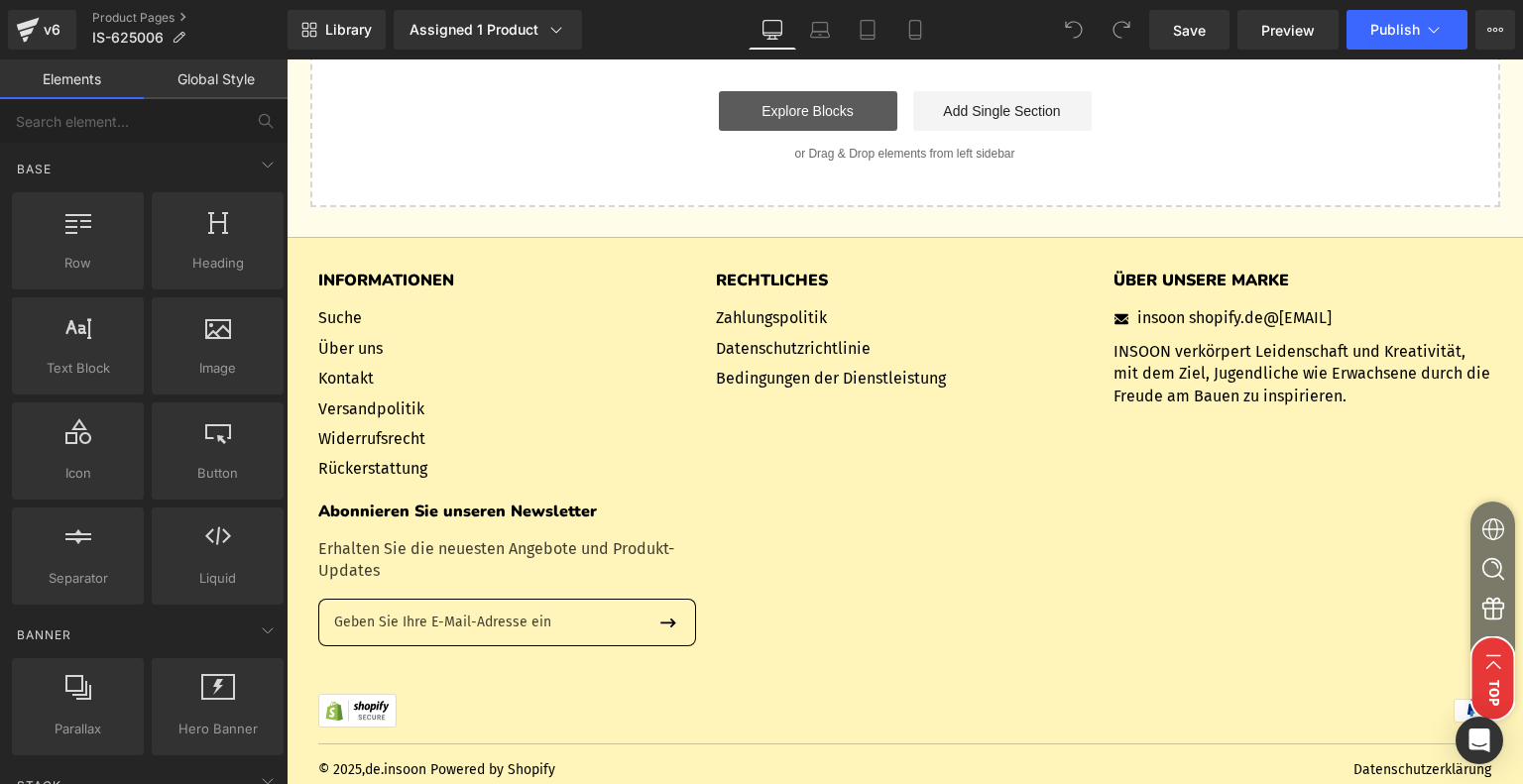 click on "Explore Blocks" at bounding box center (808, 111) 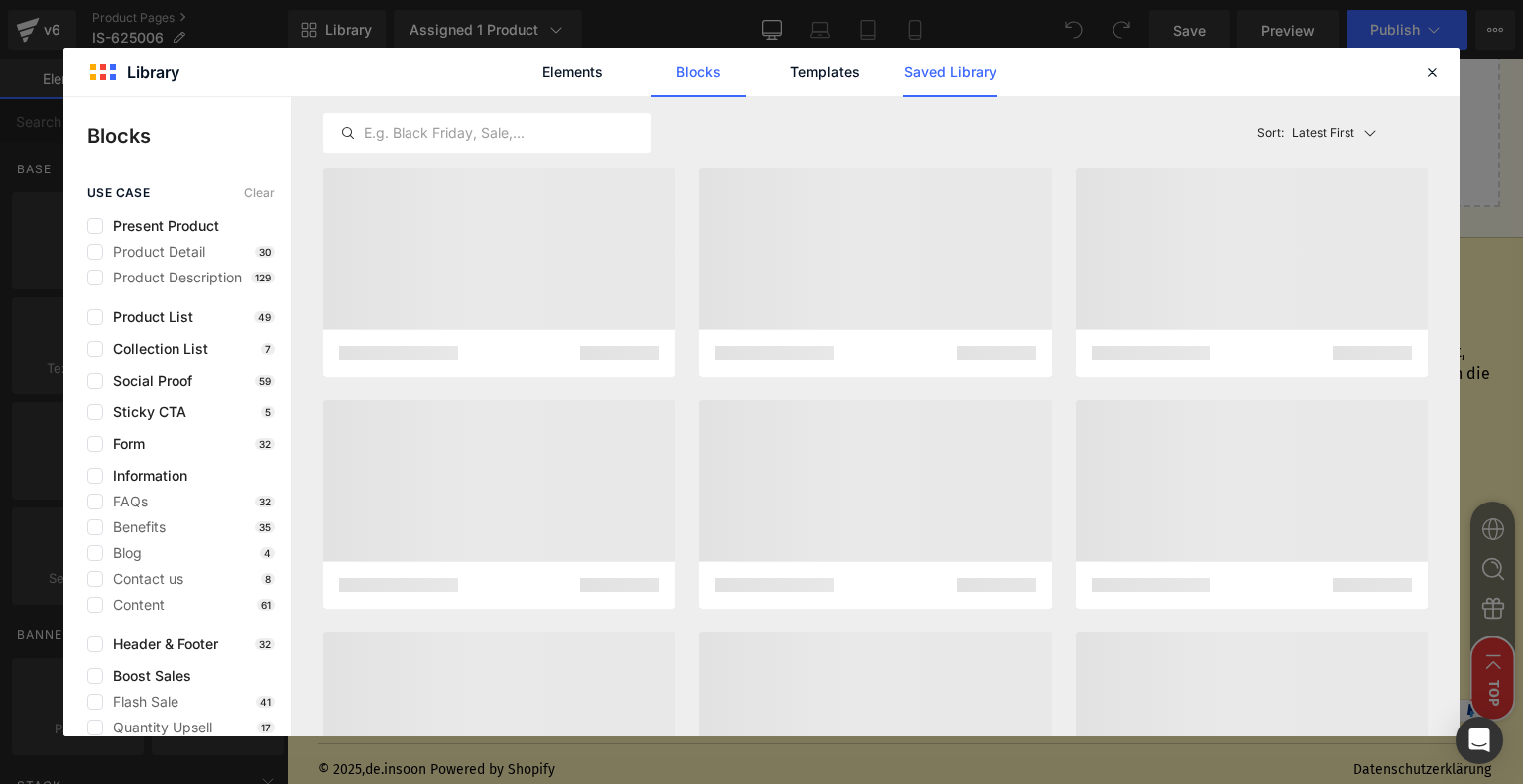 click on "Saved Library" 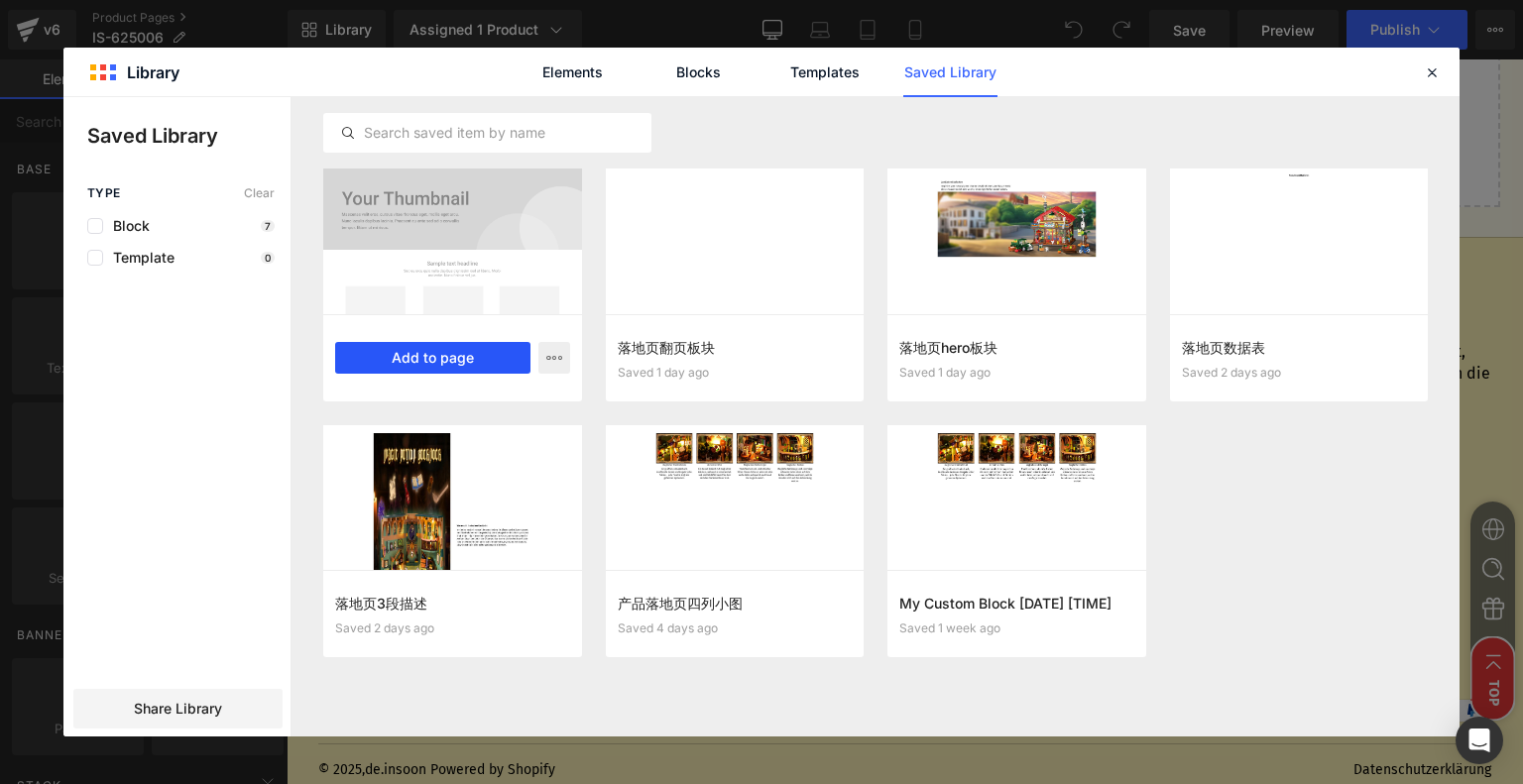 click on "Add to page" at bounding box center (432, 358) 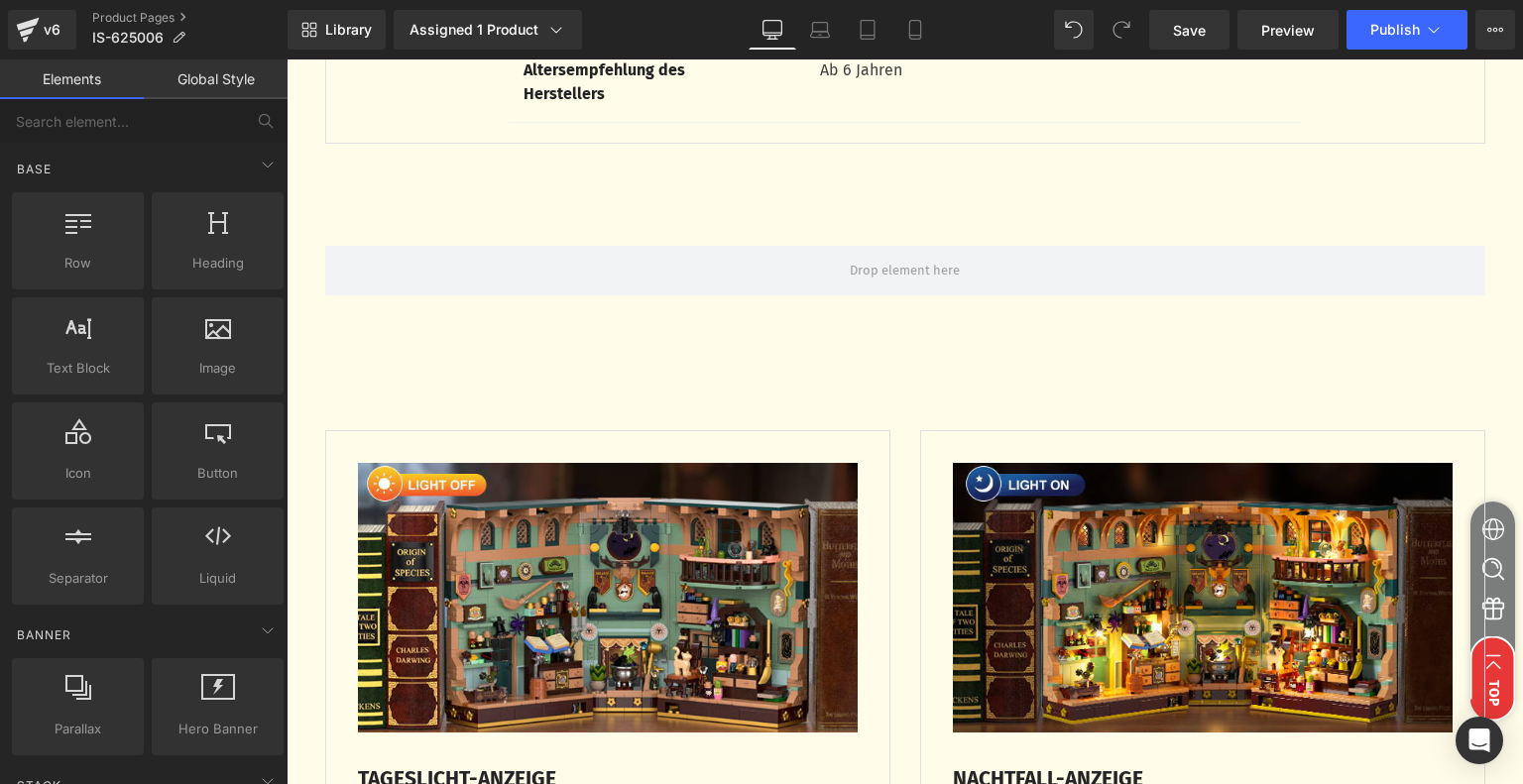 scroll, scrollTop: 7245, scrollLeft: 0, axis: vertical 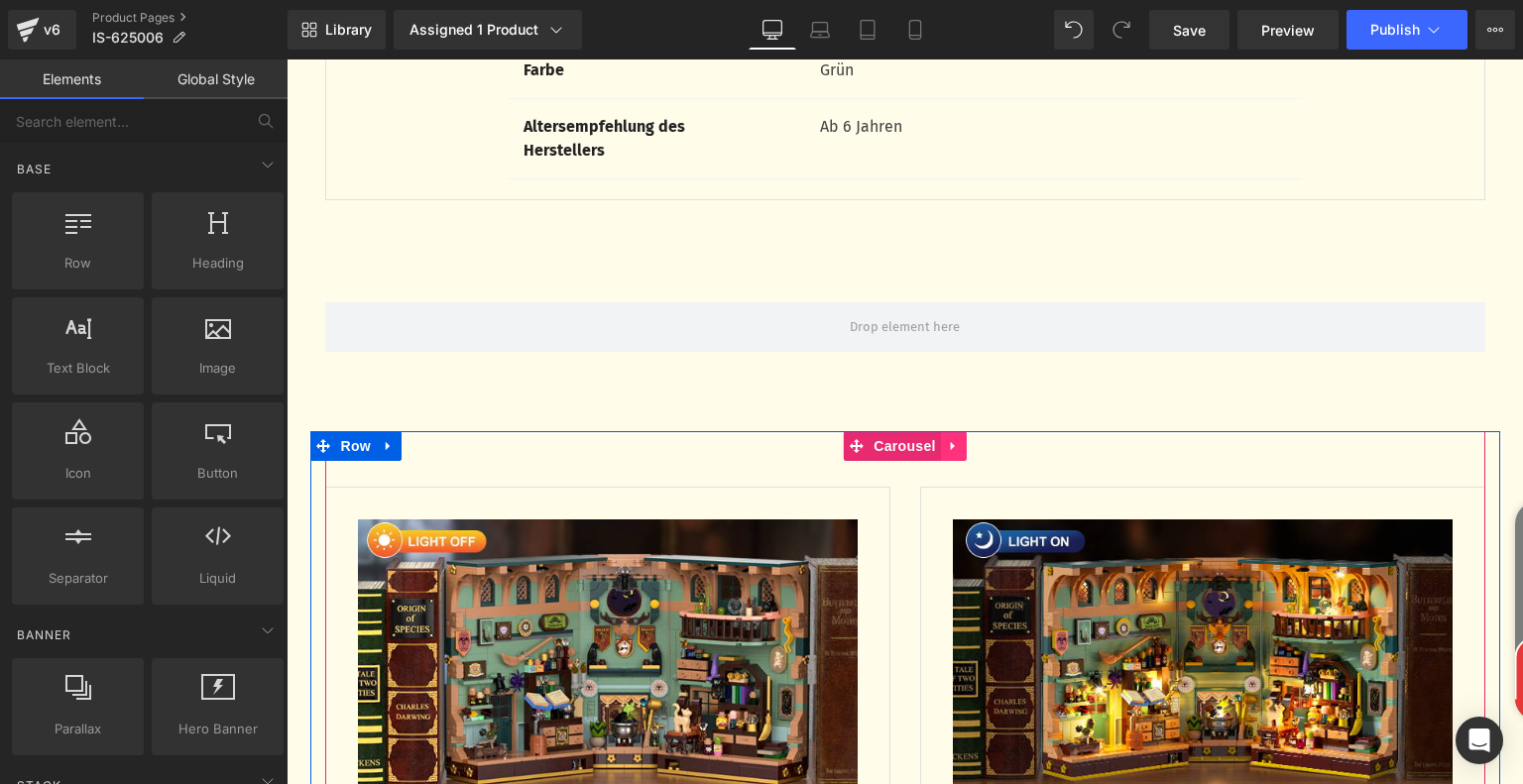 click 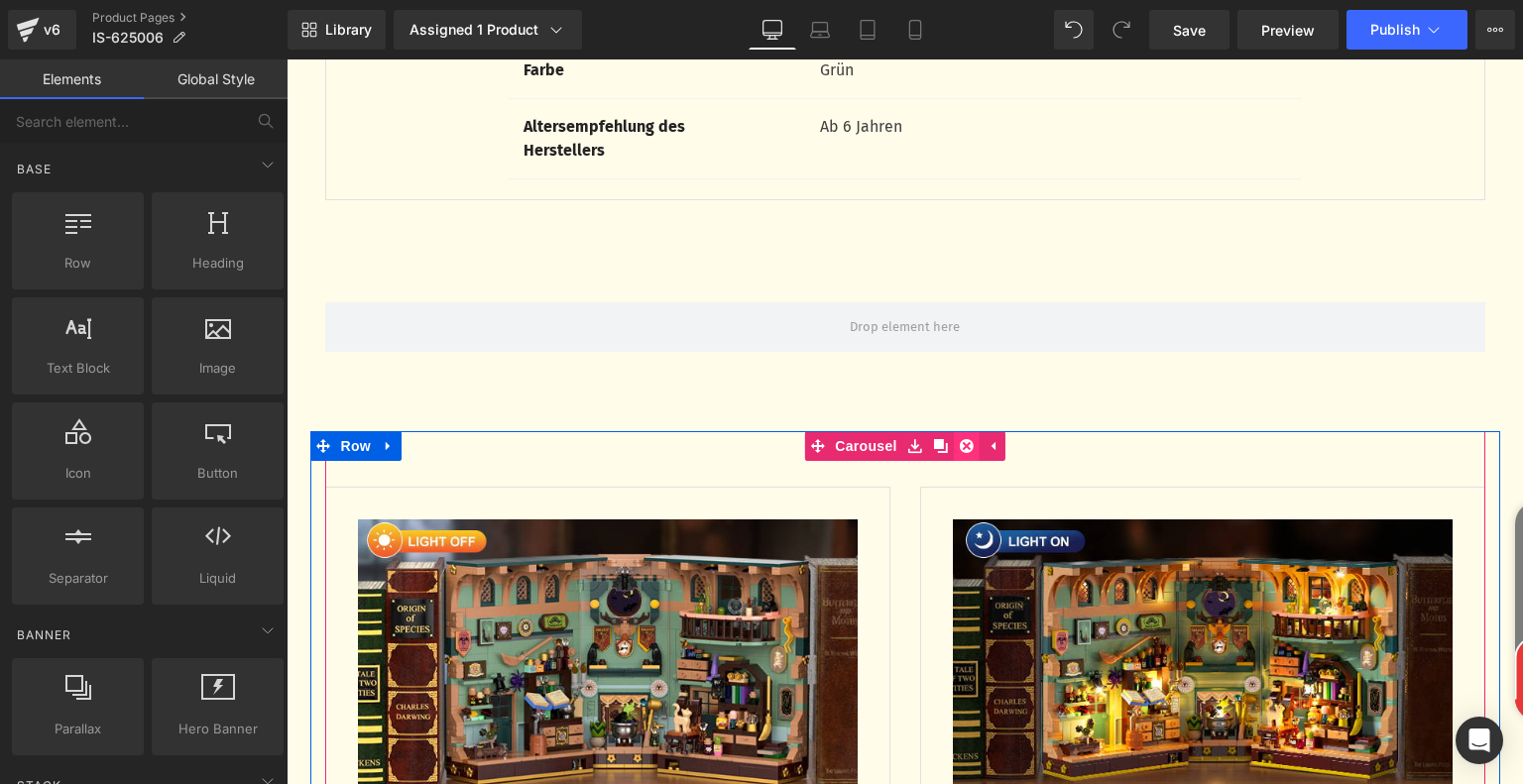 click 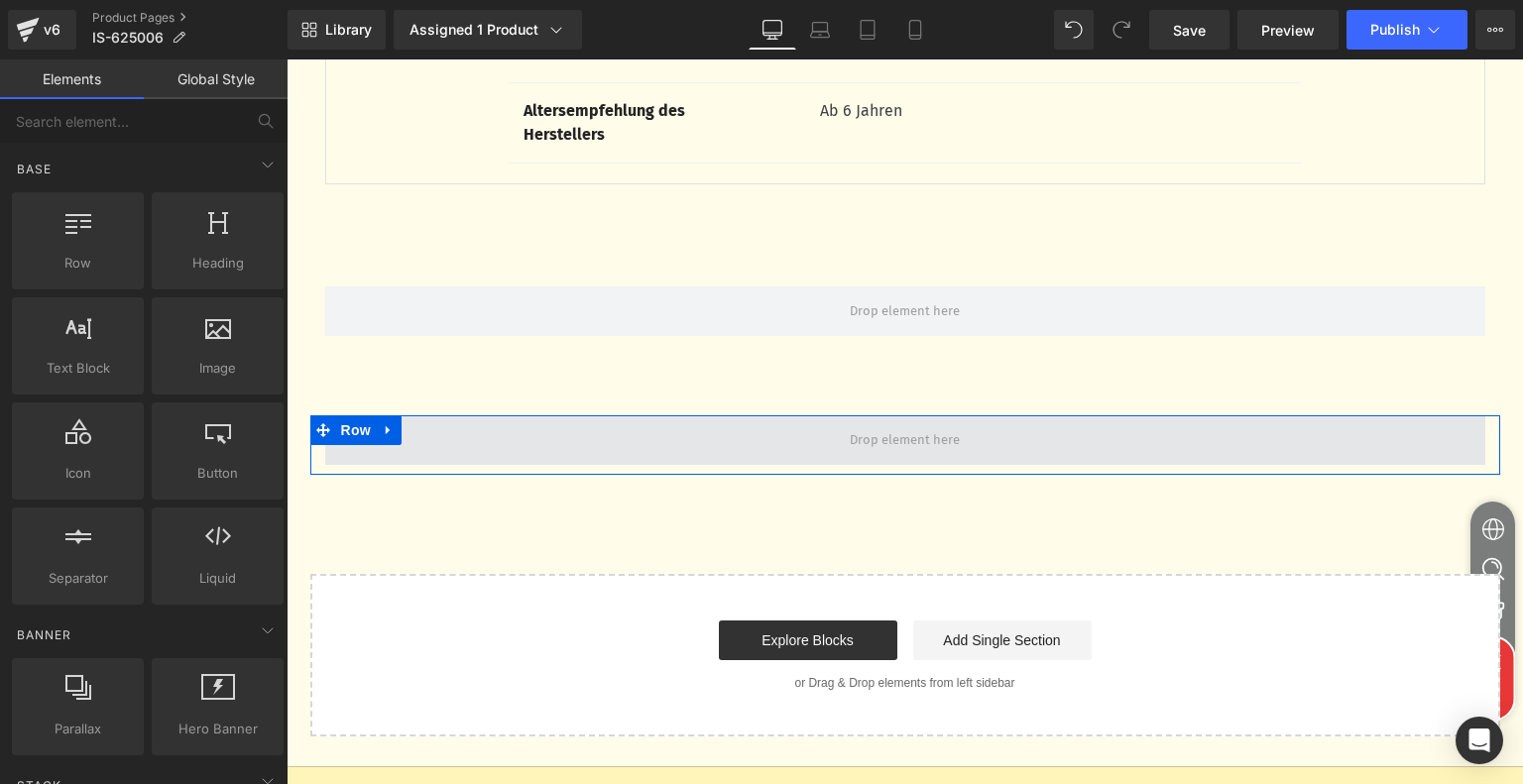 scroll, scrollTop: 7229, scrollLeft: 0, axis: vertical 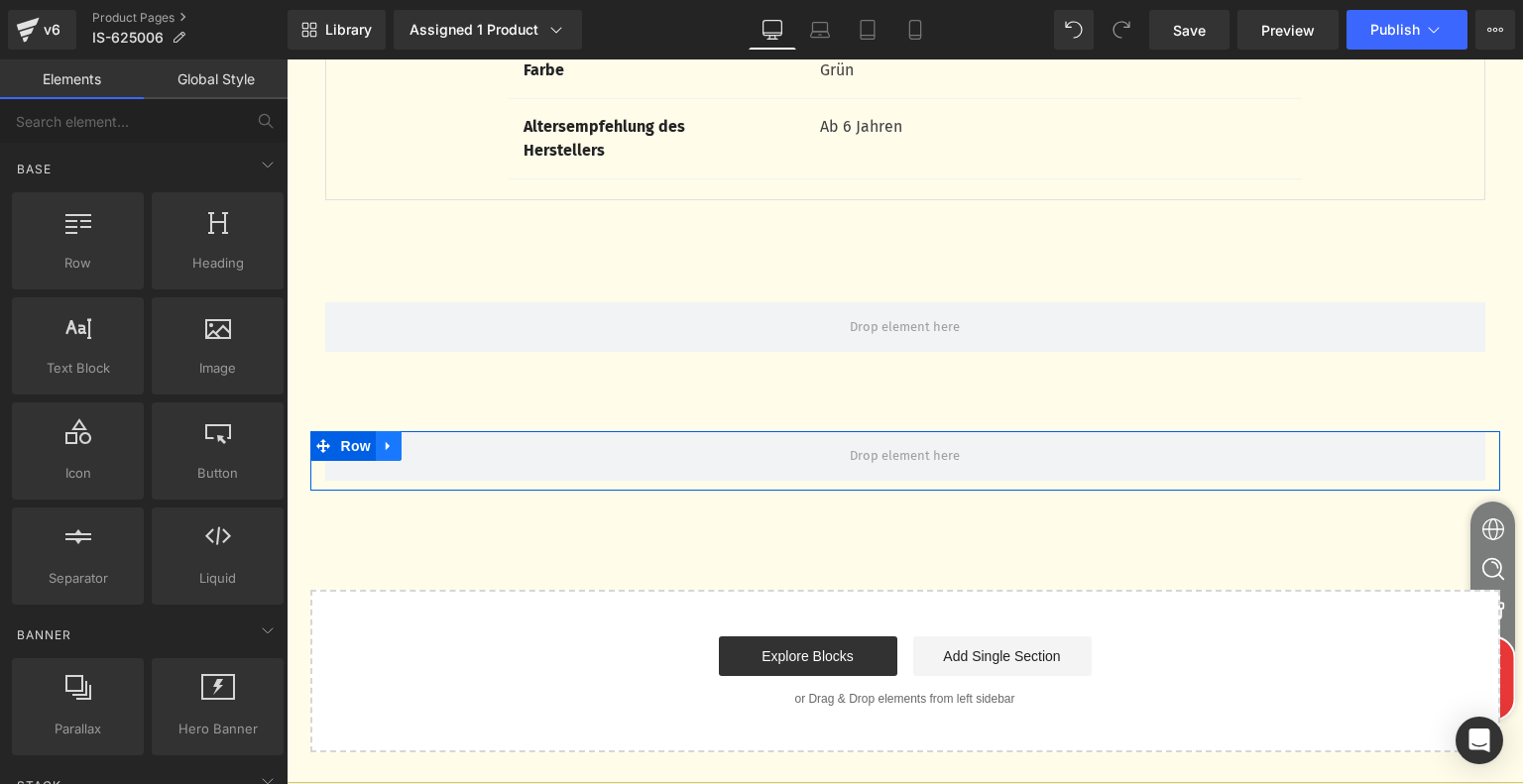 click 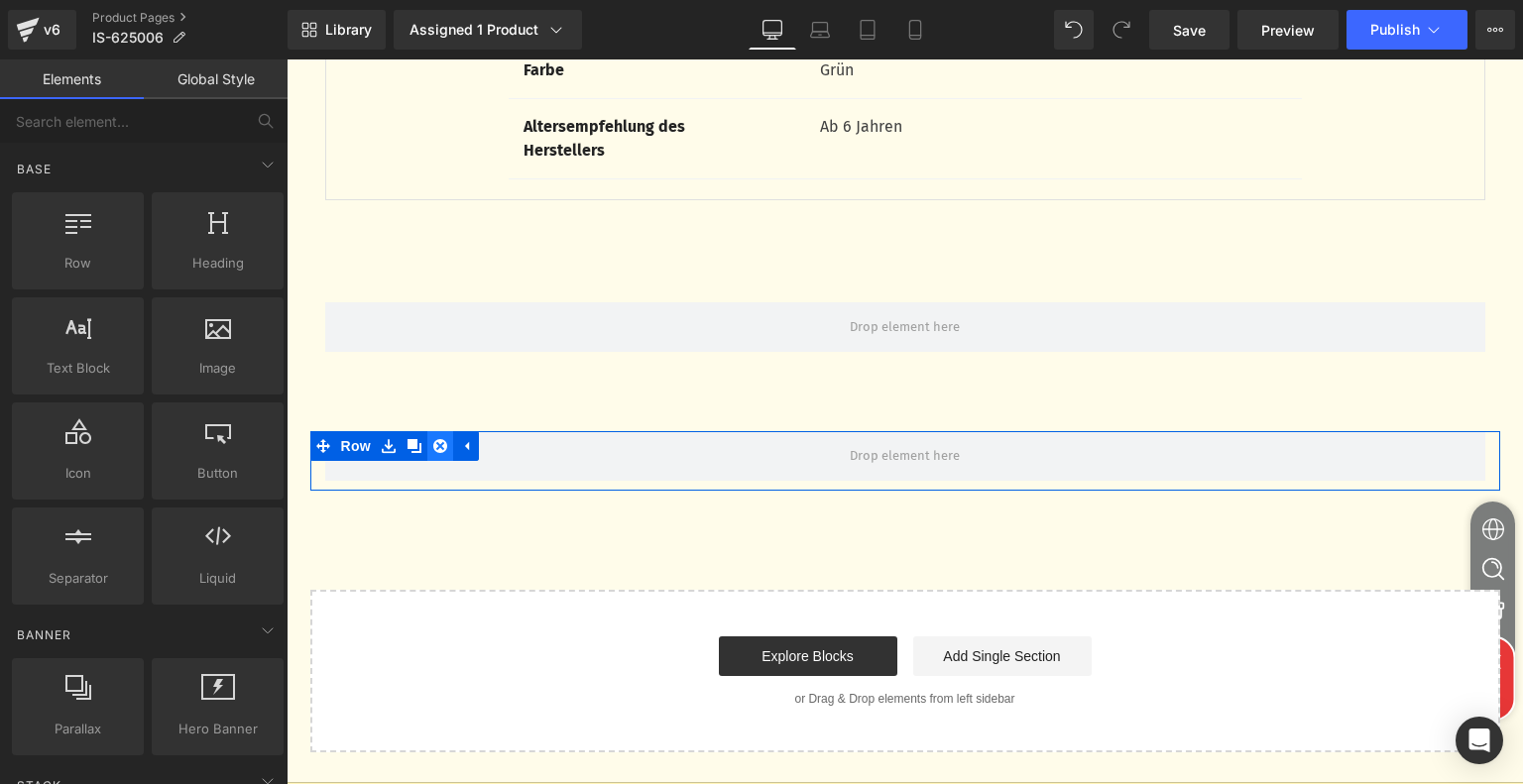 click 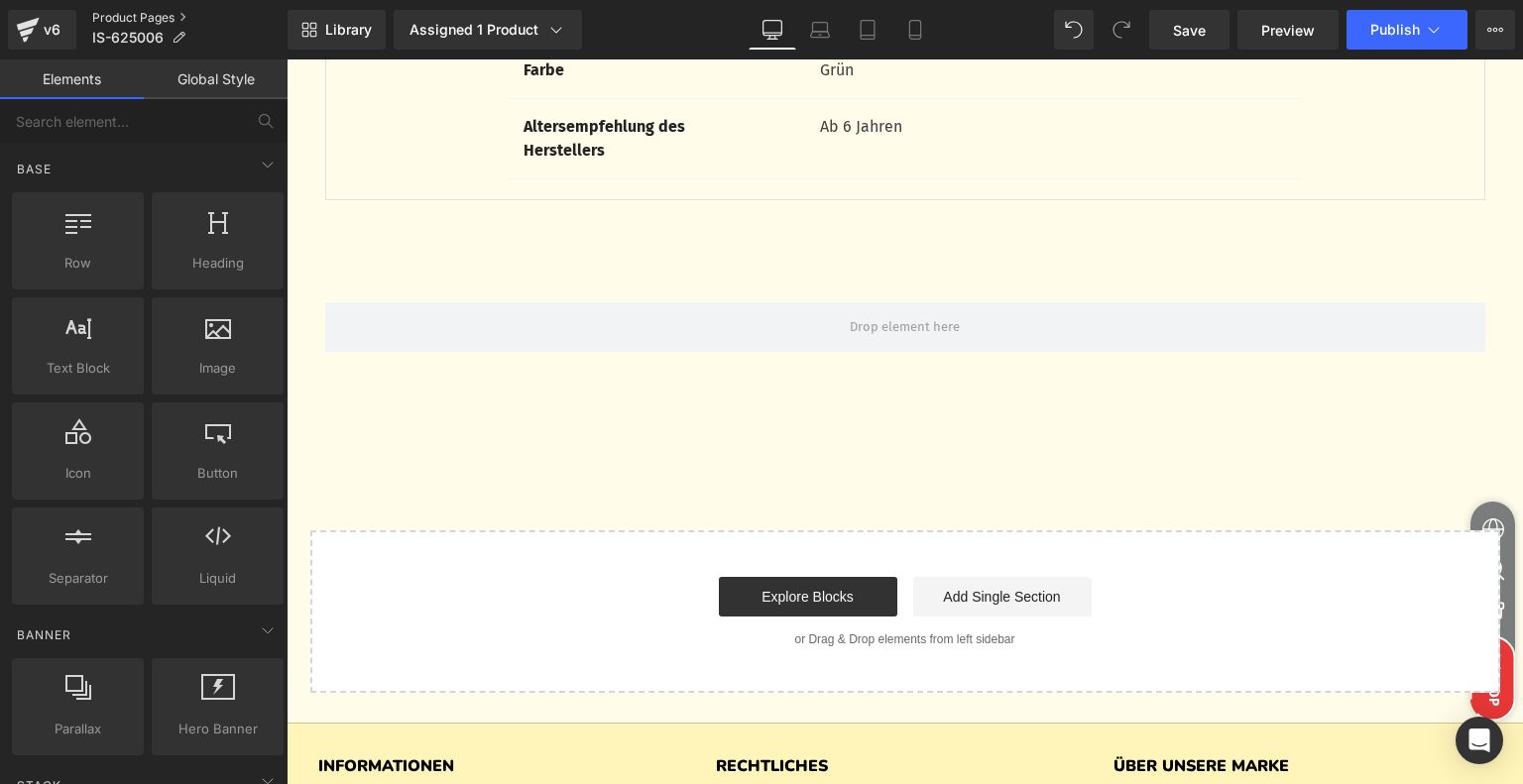 click on "Product Pages" at bounding box center [189, 18] 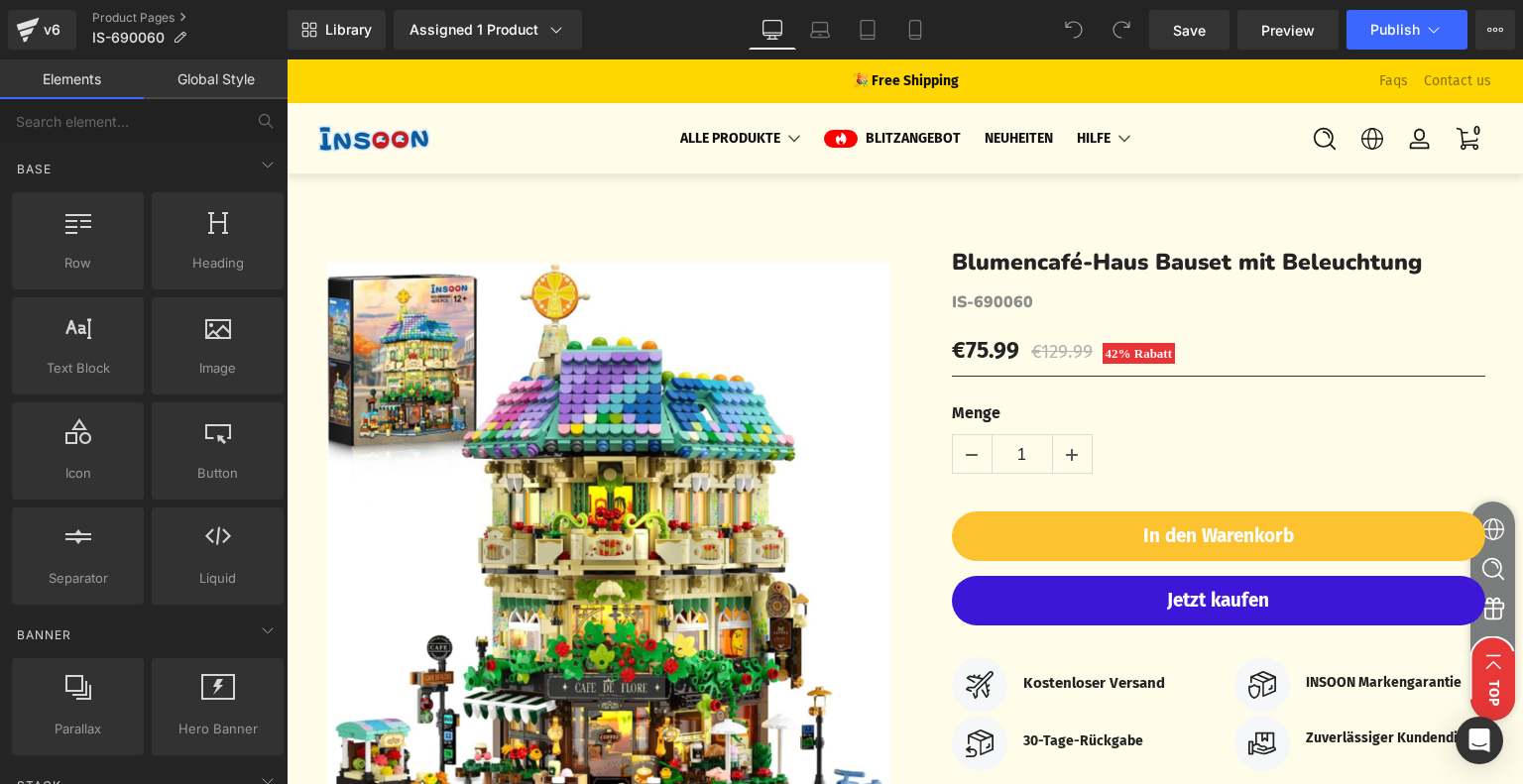scroll, scrollTop: 3469, scrollLeft: 0, axis: vertical 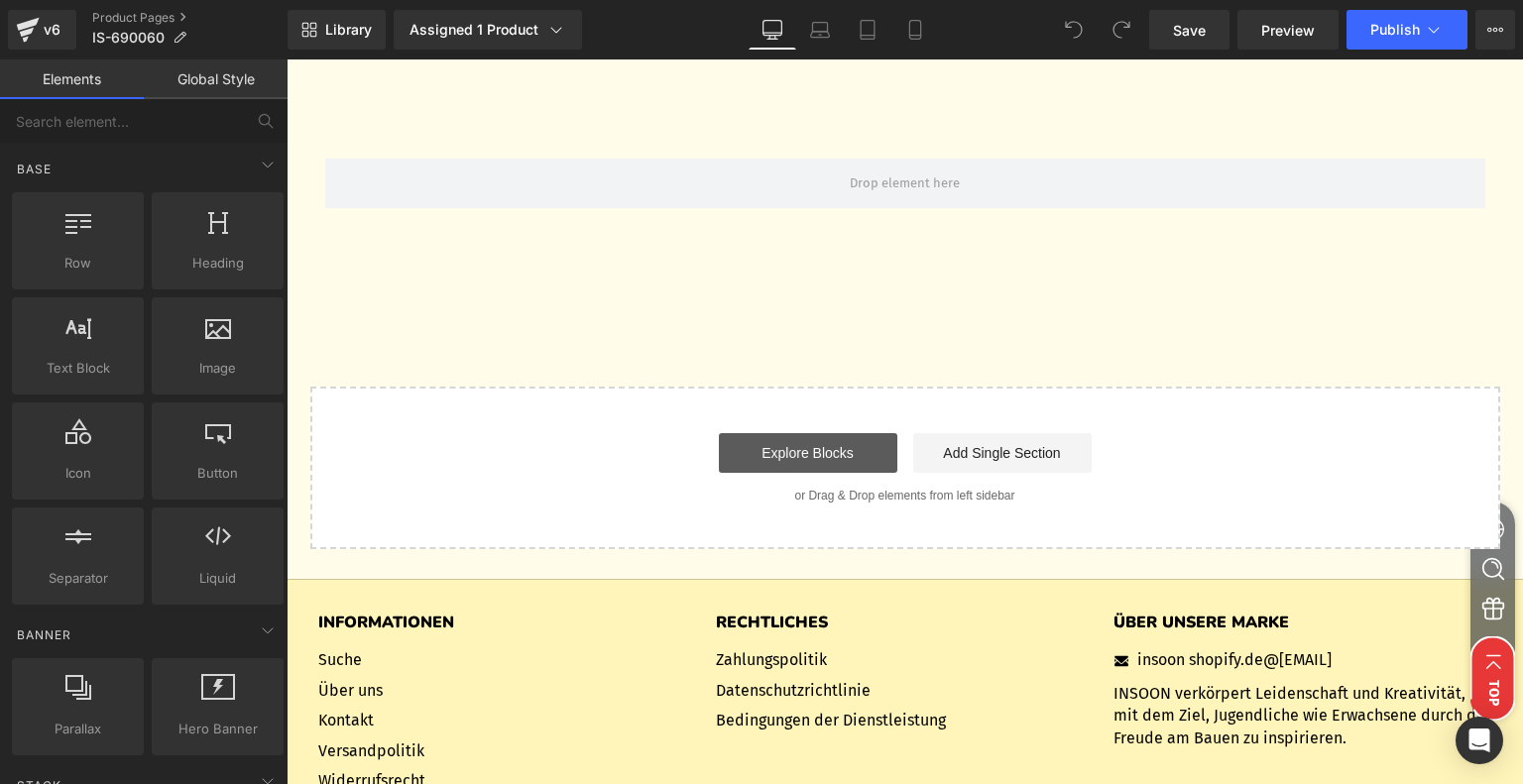 click on "Explore Blocks" at bounding box center (808, 453) 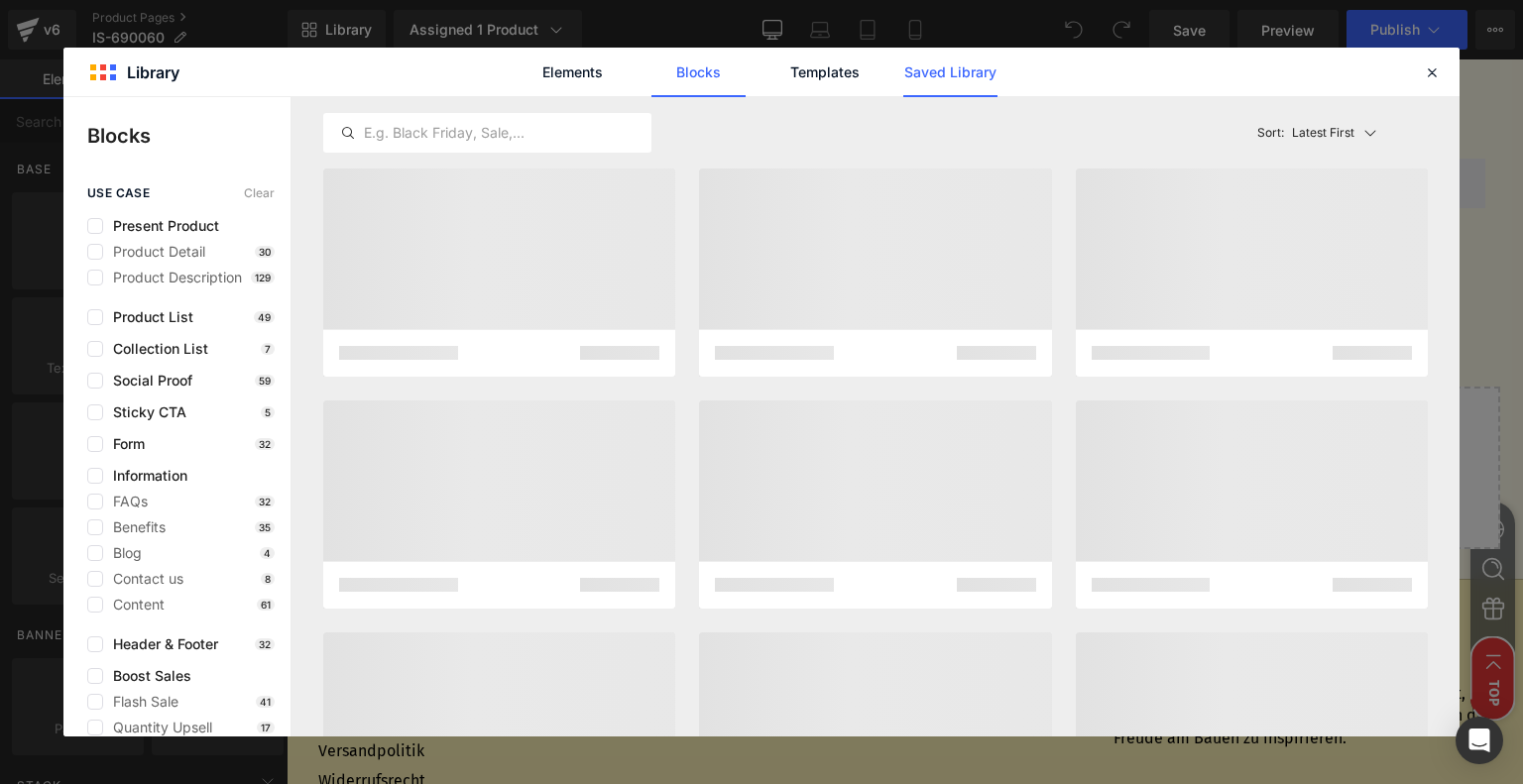 click on "Saved Library" 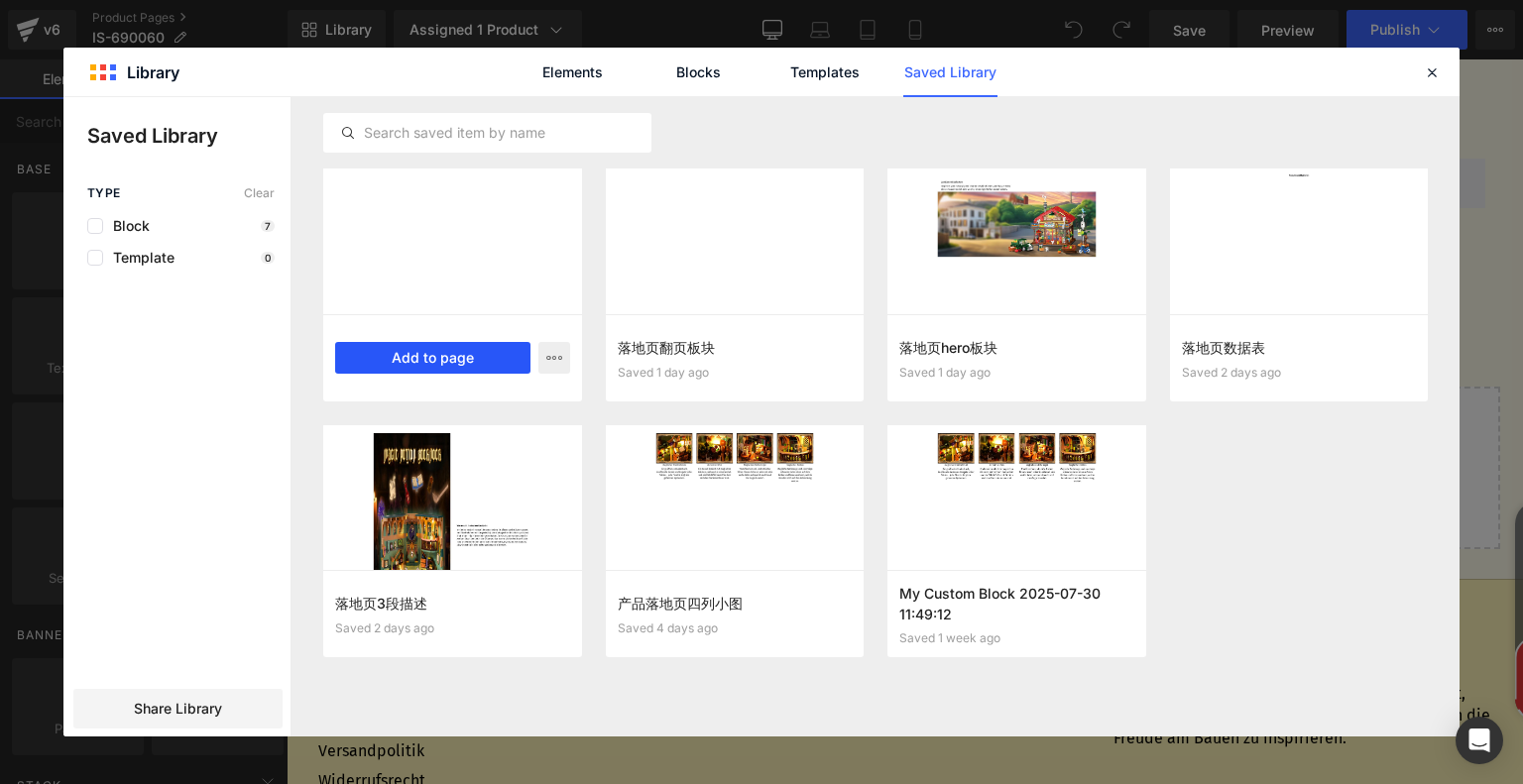 click on "Add to page" at bounding box center [432, 358] 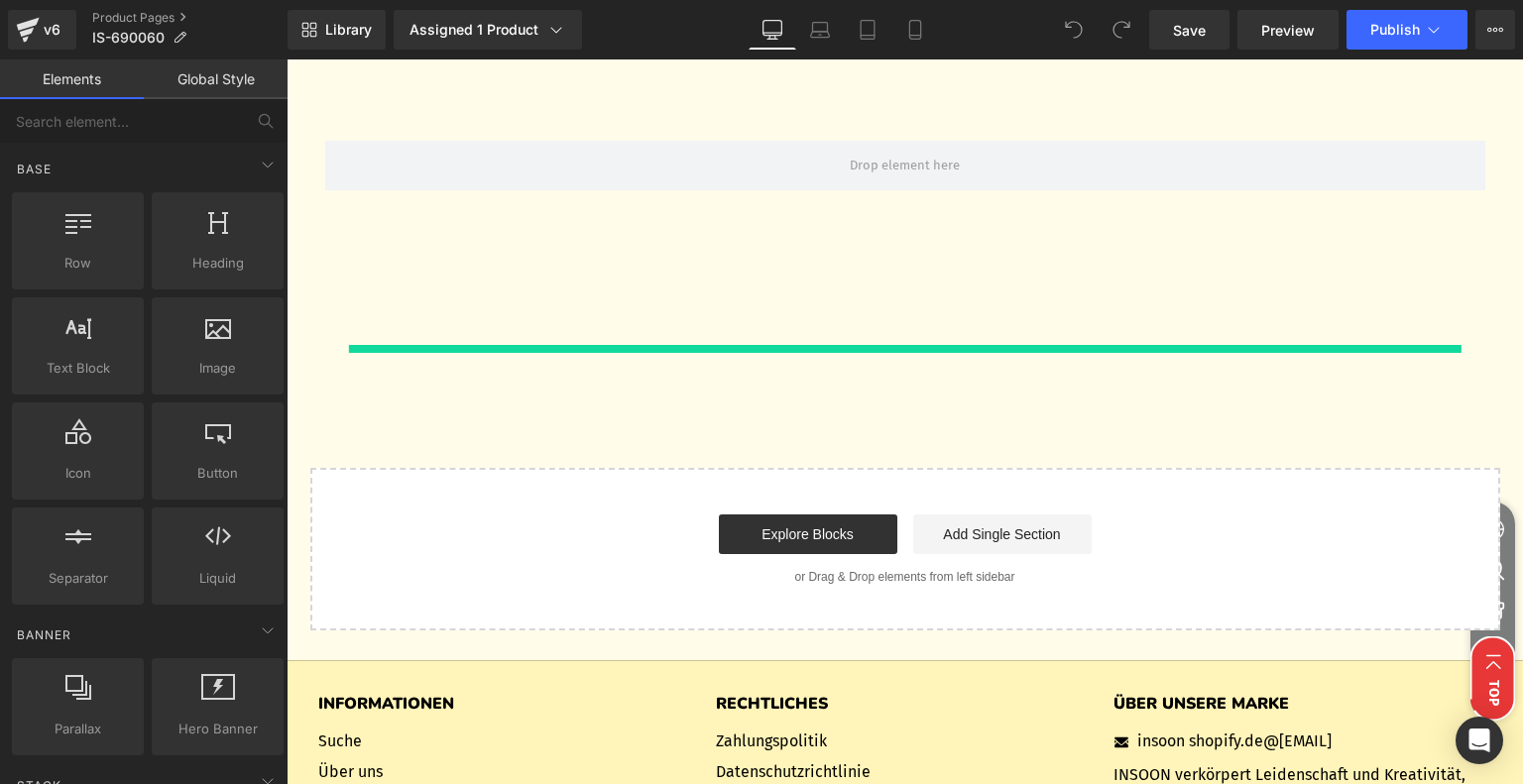 scroll, scrollTop: 6670, scrollLeft: 0, axis: vertical 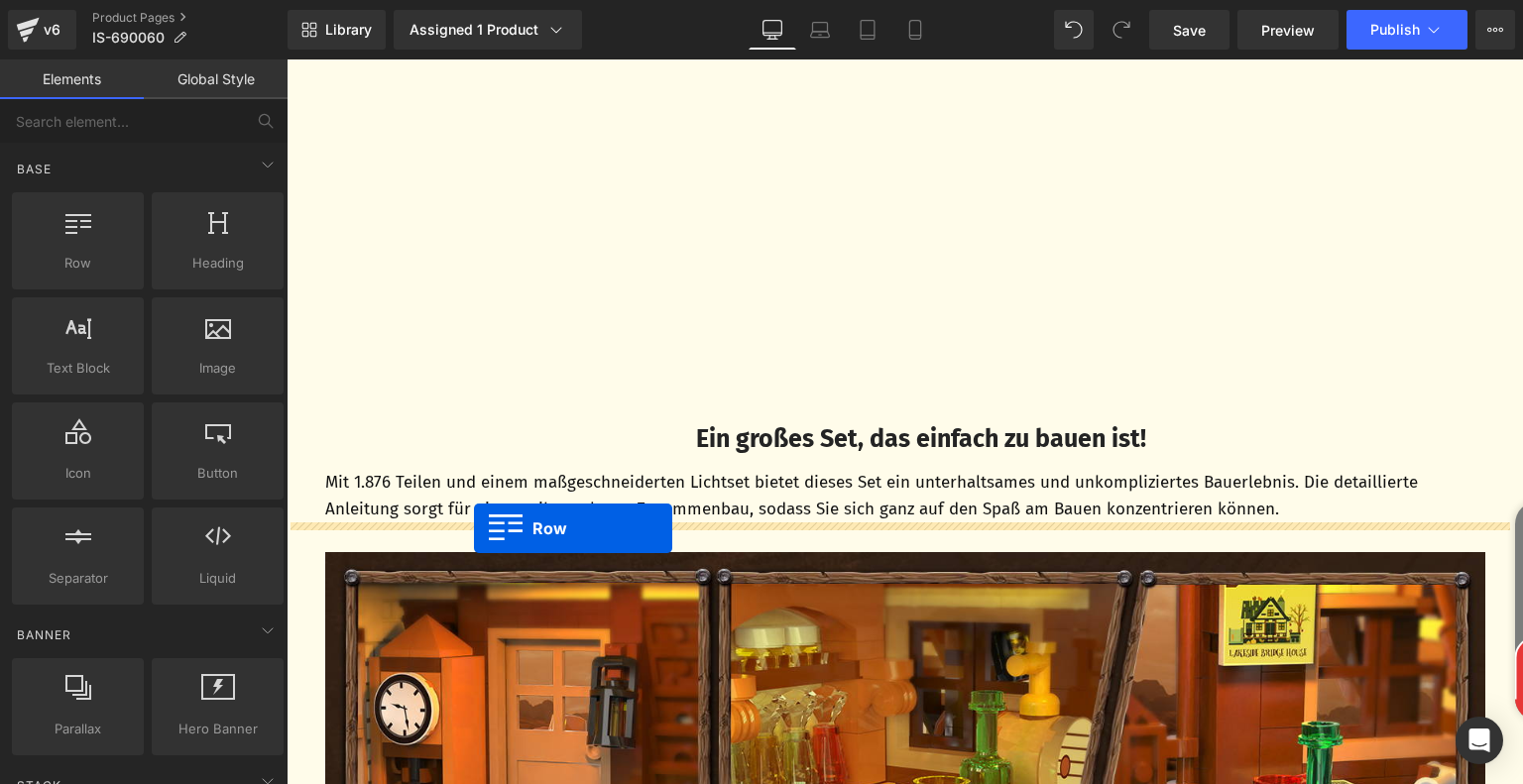 drag, startPoint x: 309, startPoint y: 470, endPoint x: 474, endPoint y: 527, distance: 174.56804 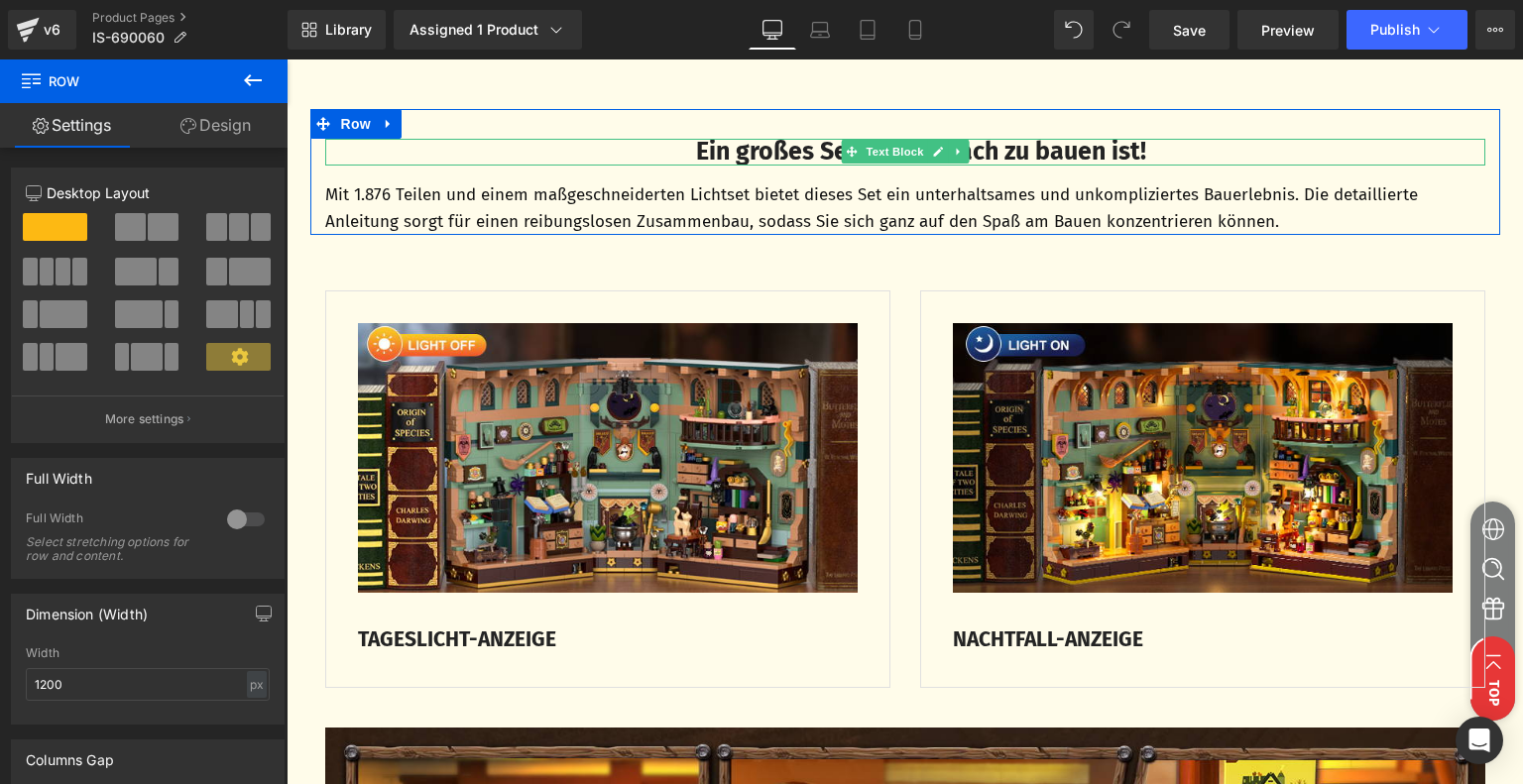scroll, scrollTop: 2309, scrollLeft: 0, axis: vertical 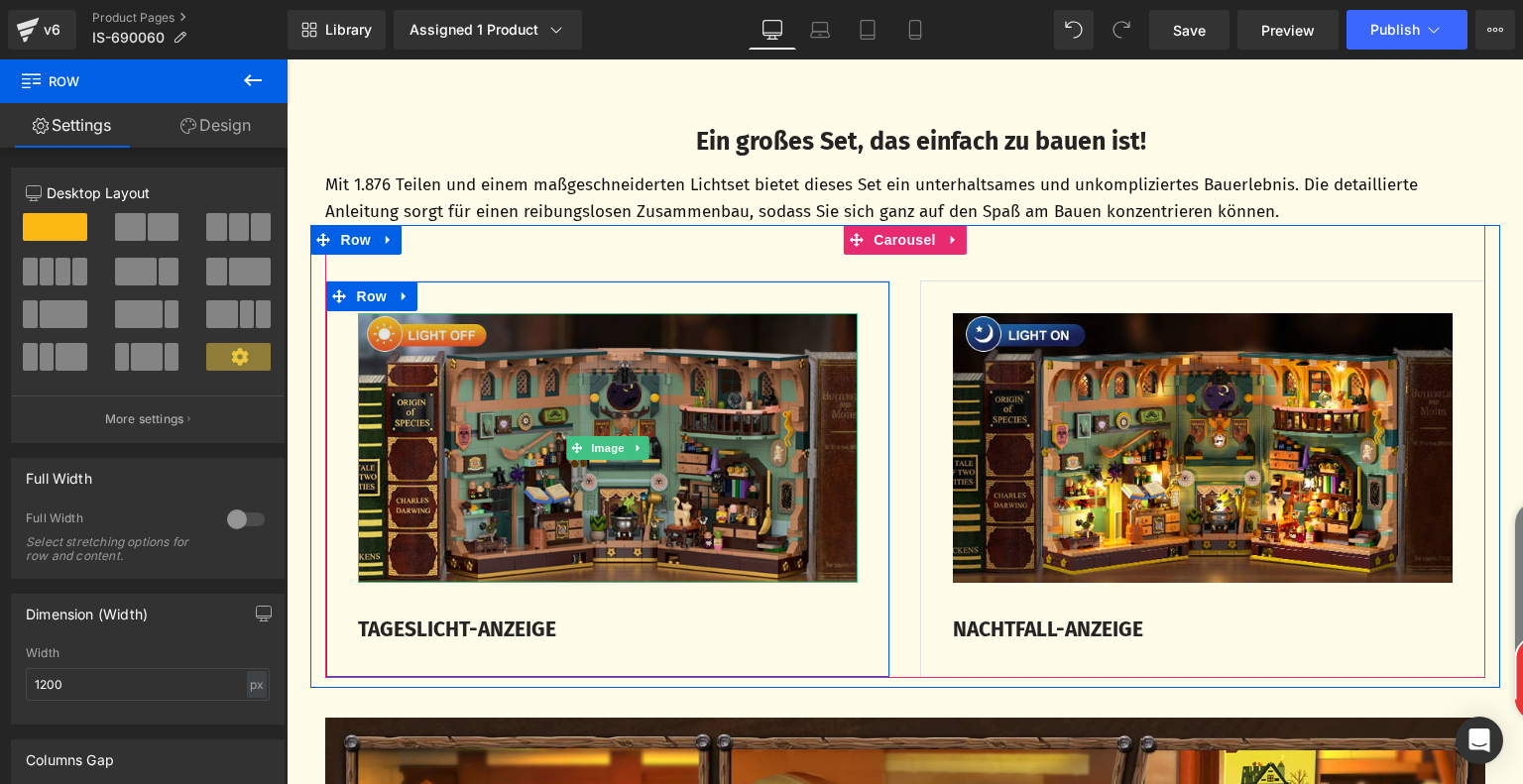 click at bounding box center (608, 447) 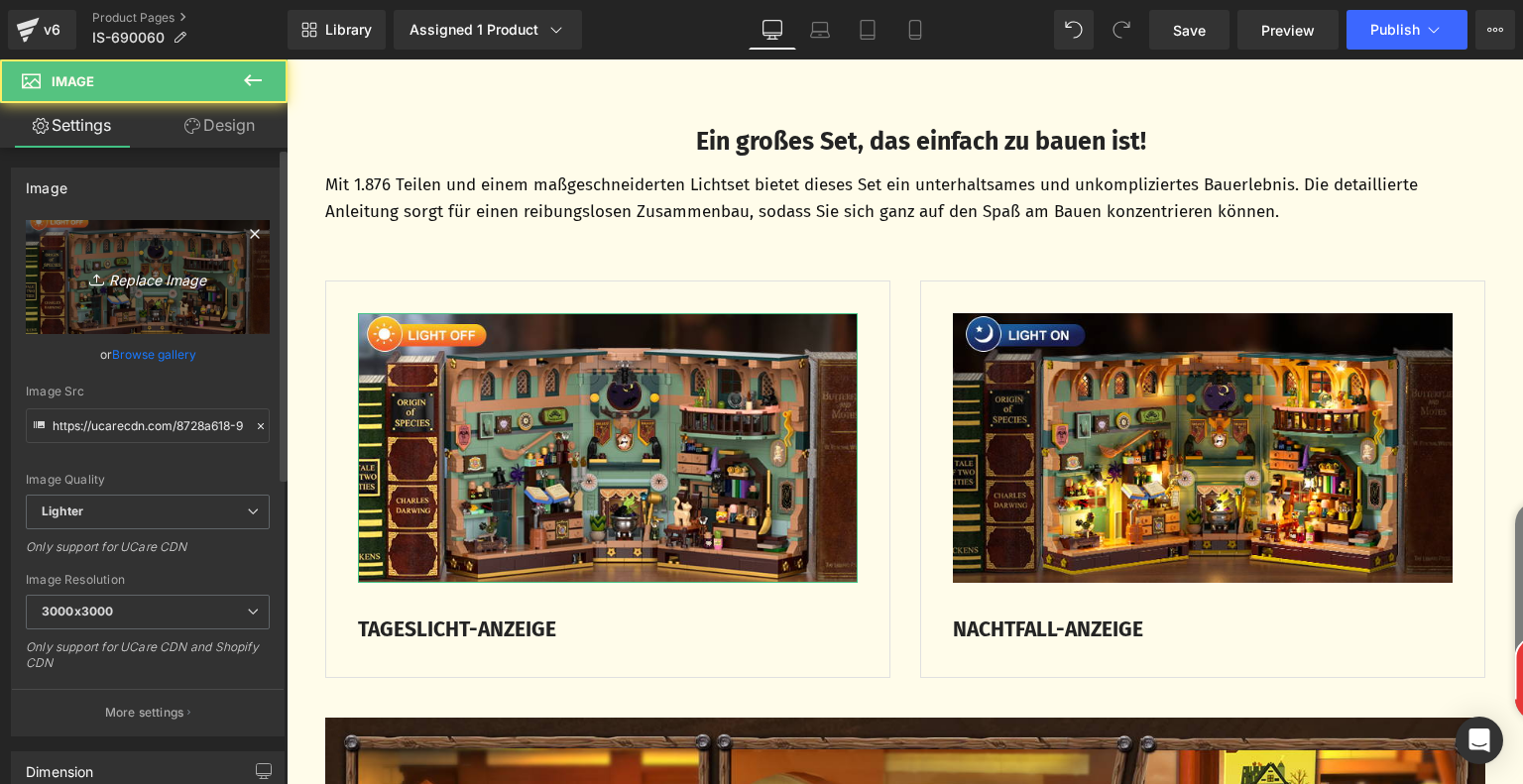 click on "Replace Image" at bounding box center [148, 277] 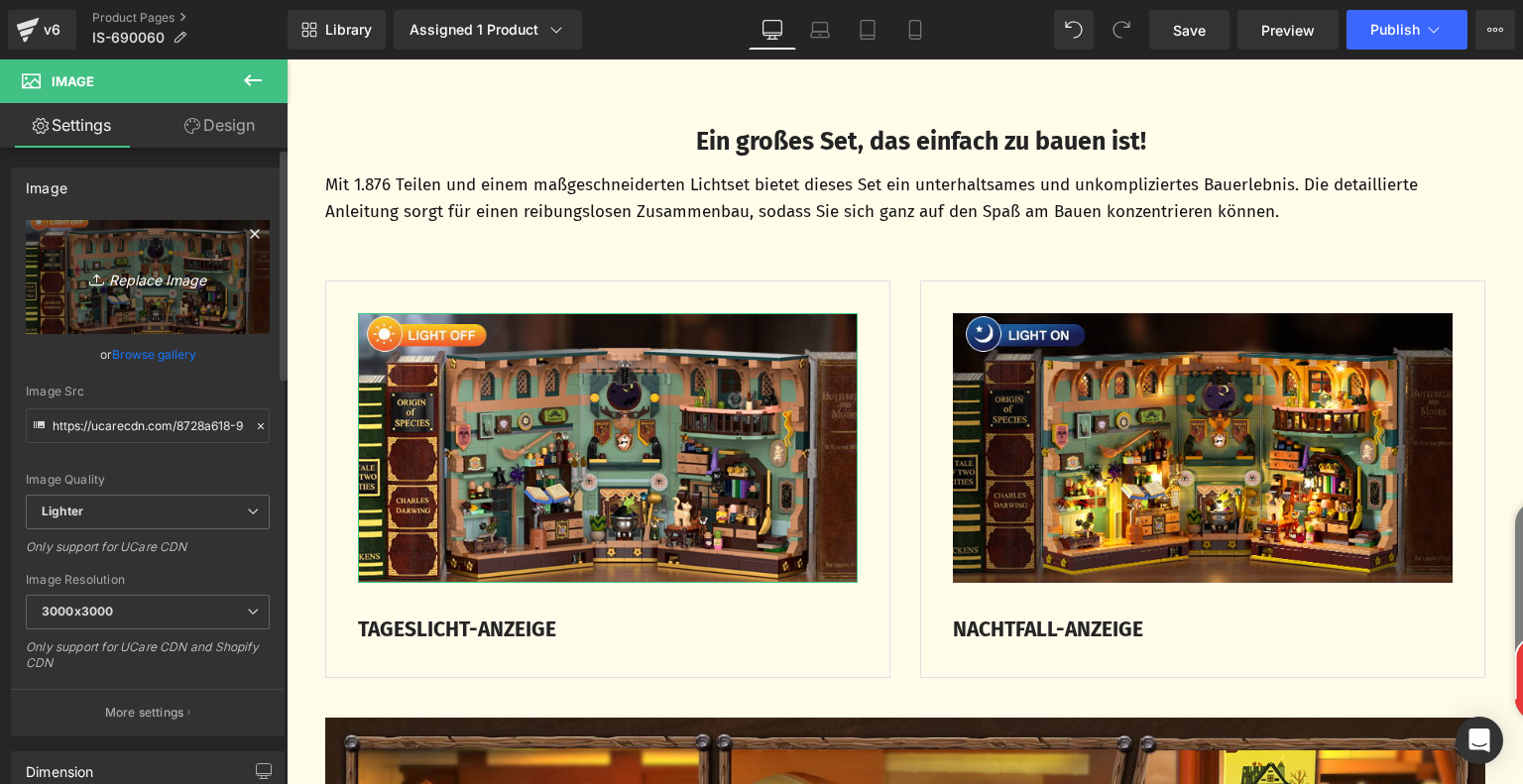 type on "C:\fakepath\a3502b09-2ea1-4741-9691-c3f6bec8c138.__CR0,0,650,350_PT0_SX650_V1___.jpg" 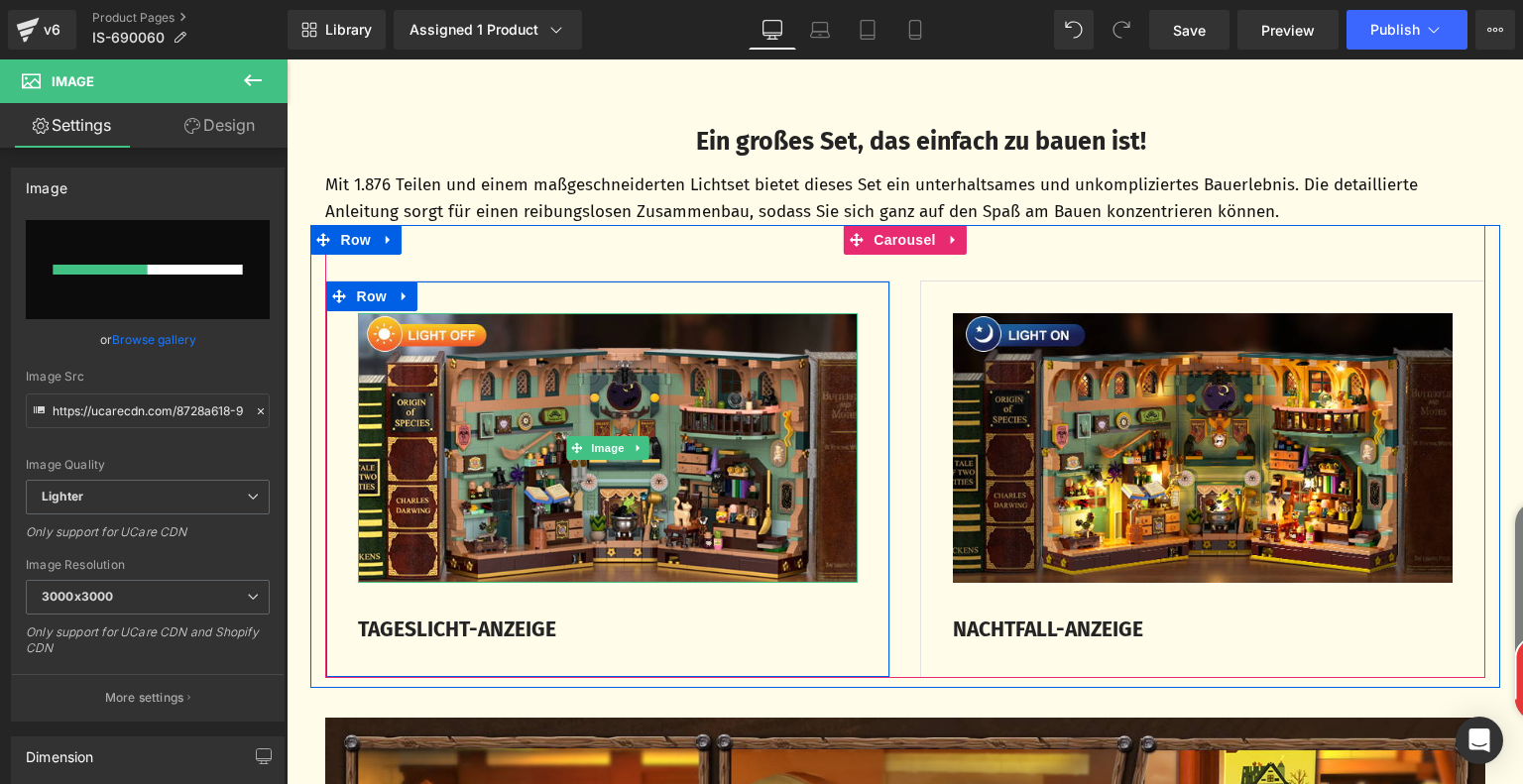 type 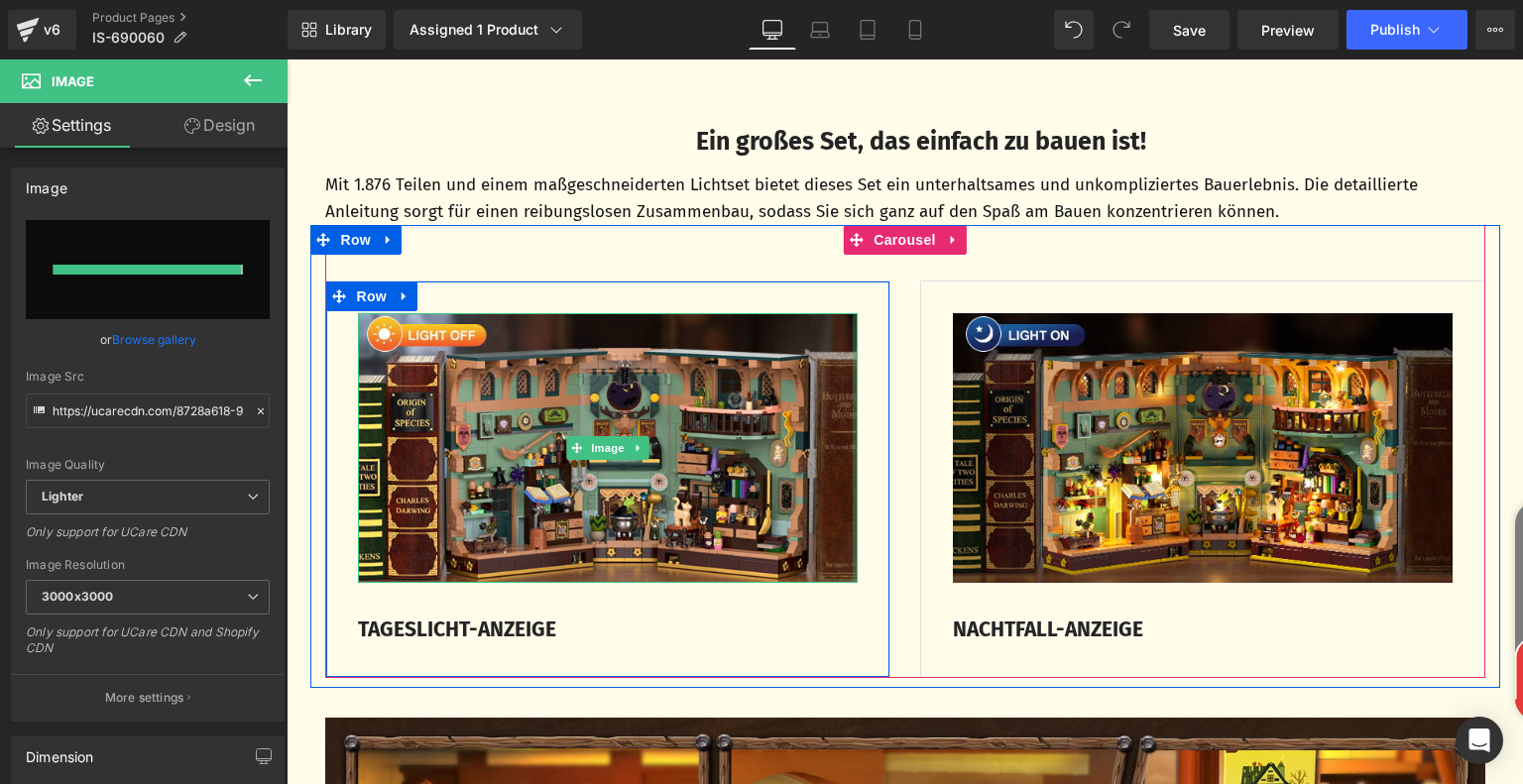 type on "https://ucarecdn.com/ae5b08f0-f0f1-4a1f-981c-01c397d9d6d6/-/format/auto/-/preview/3000x3000/-/quality/lighter/a3502b09-2ea1-4741-9691-c3f6bec8c138.__CR0,0,650,350_PT0_SX650_V1___.jpg" 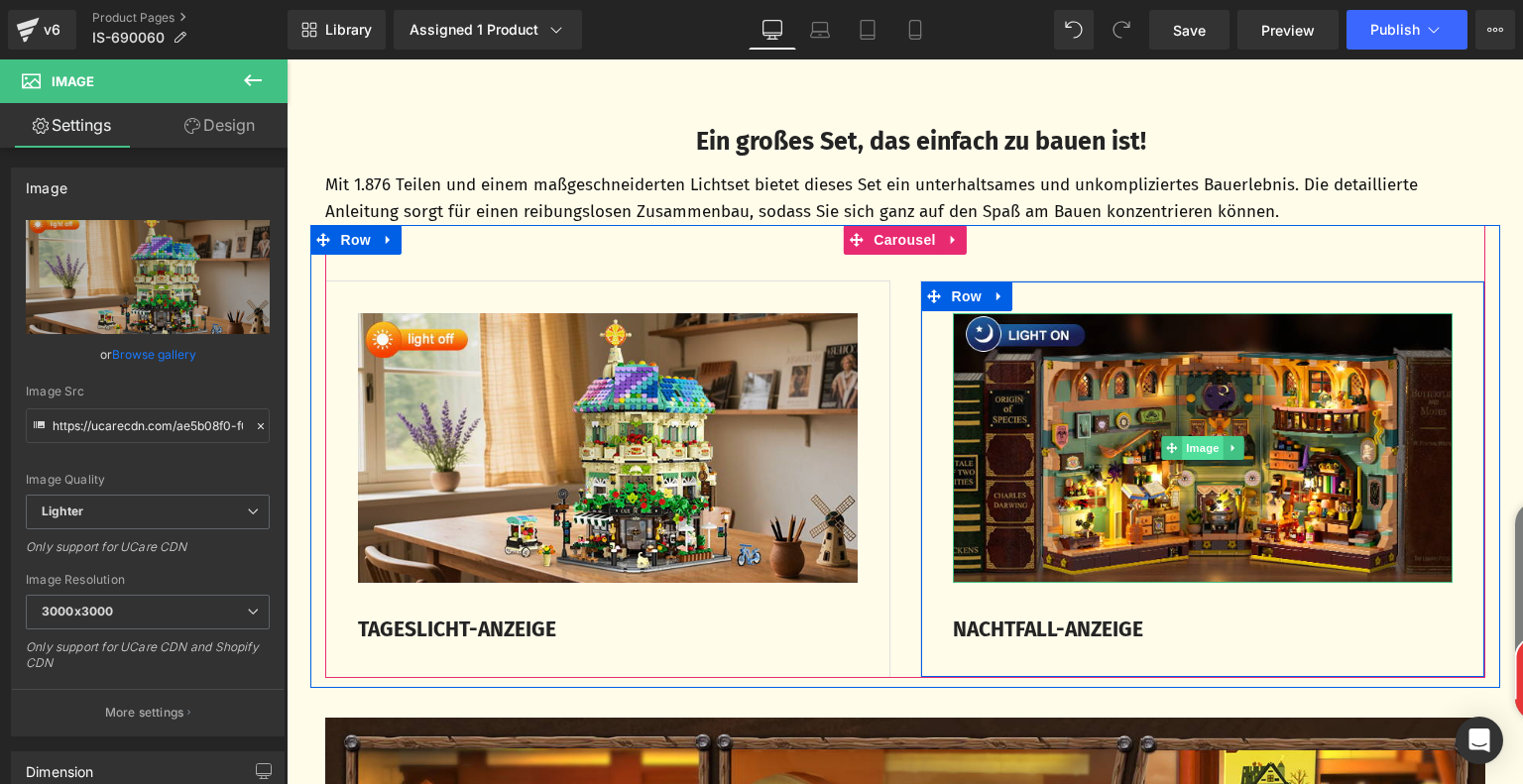 click on "Image" at bounding box center [1203, 448] 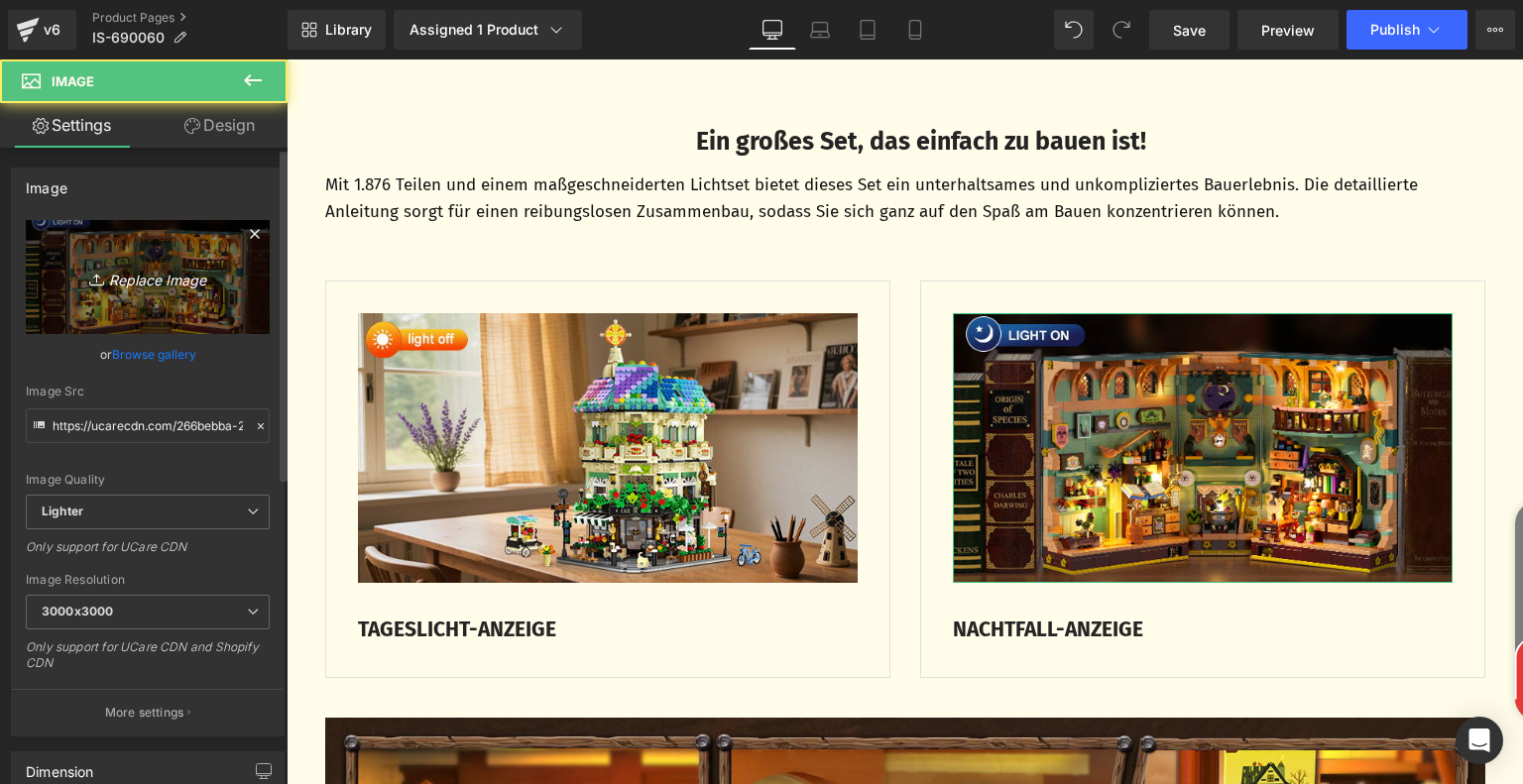click on "Replace Image" at bounding box center [148, 277] 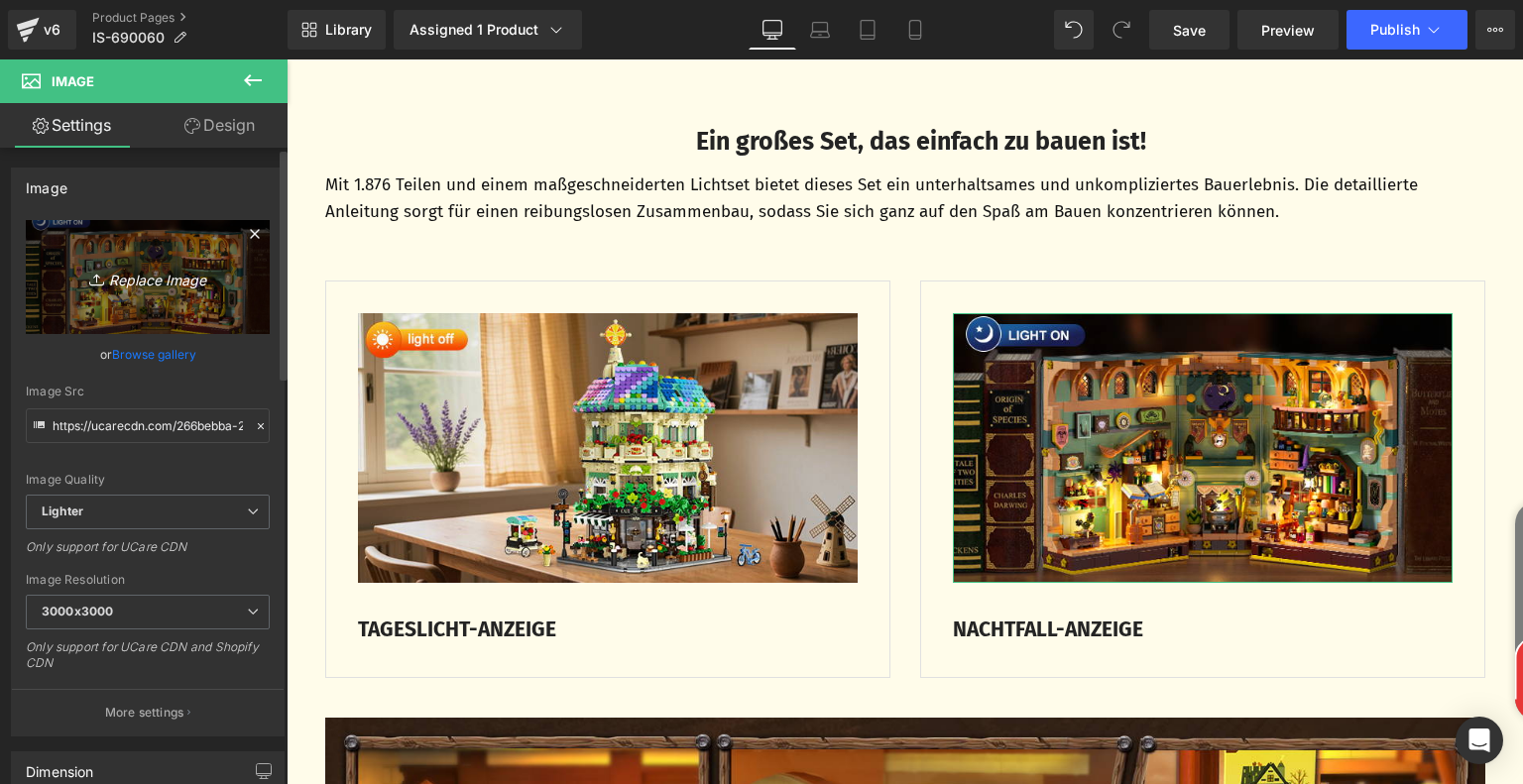 type on "C:\fakepath\62196bf3-17c2-4dbf-842f-9e1faf32c2f3.__CR0,0,650,350_PT0_SX650_V1___.jpg" 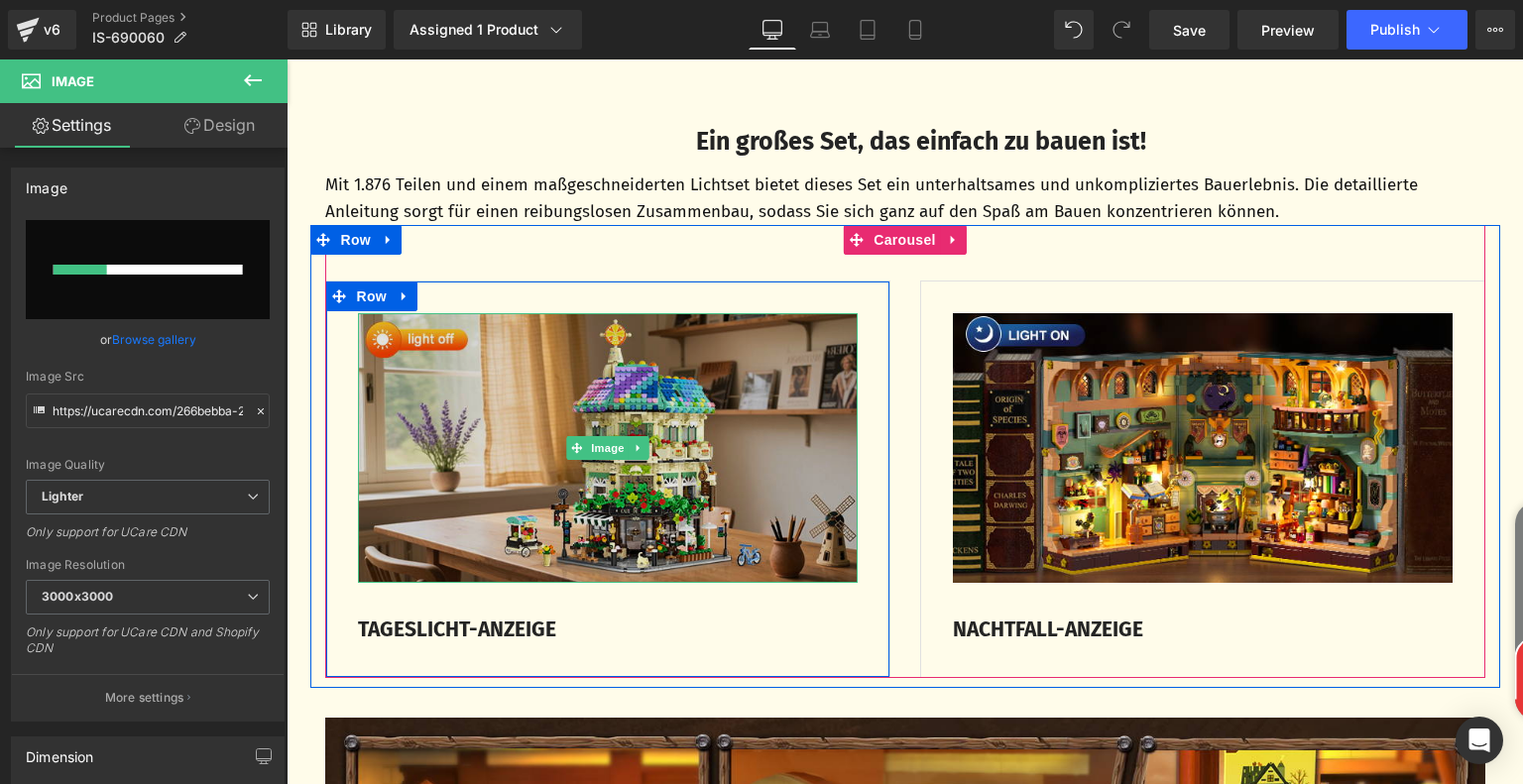 type 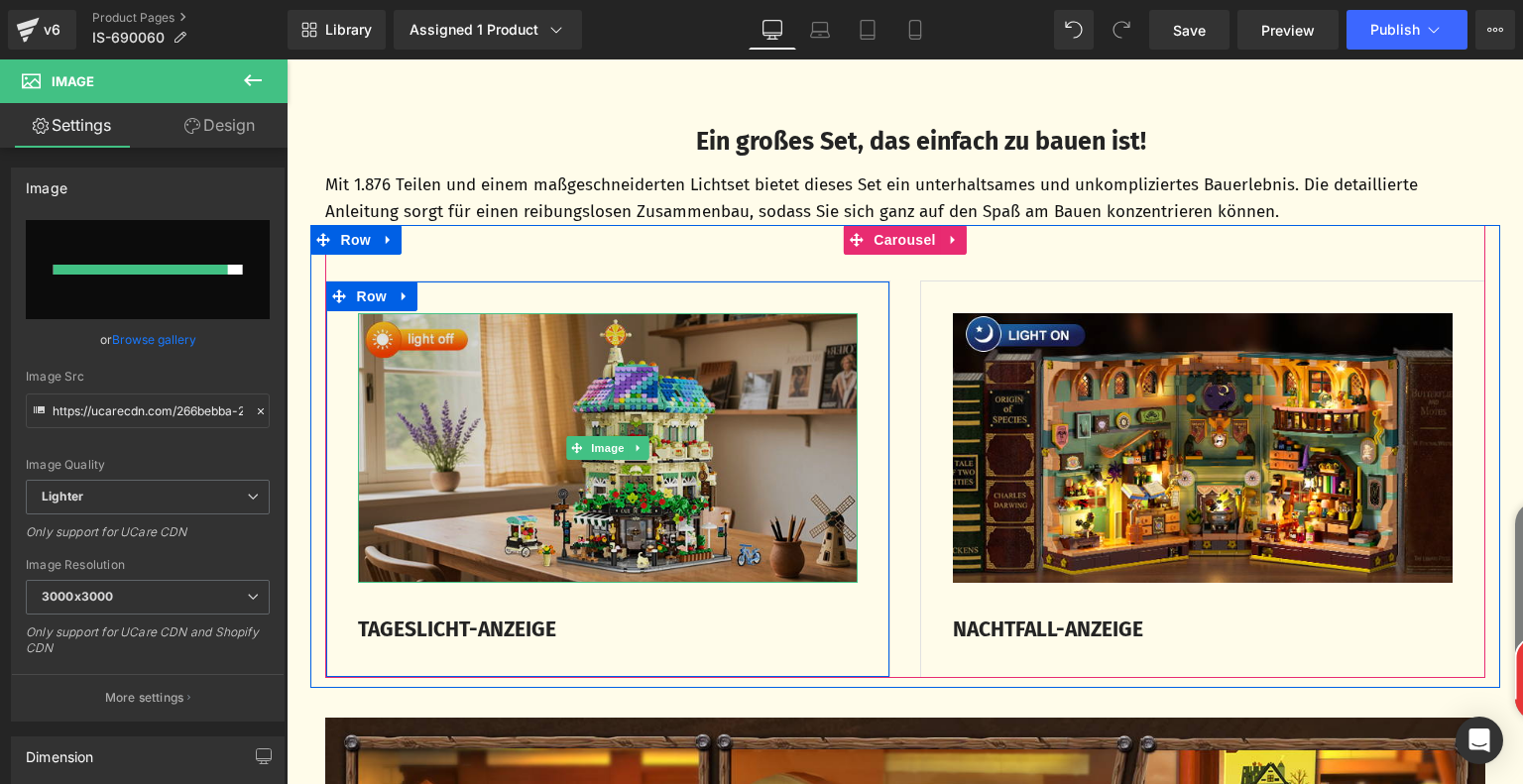 type on "https://ucarecdn.com/752136e8-6404-4a08-95ea-4ffdbe8fa590/-/format/auto/-/preview/3000x3000/-/quality/lighter/62196bf3-17c2-4dbf-842f-9e1faf32c2f3.__CR0,0,650,350_PT0_SX650_V1___.jpg" 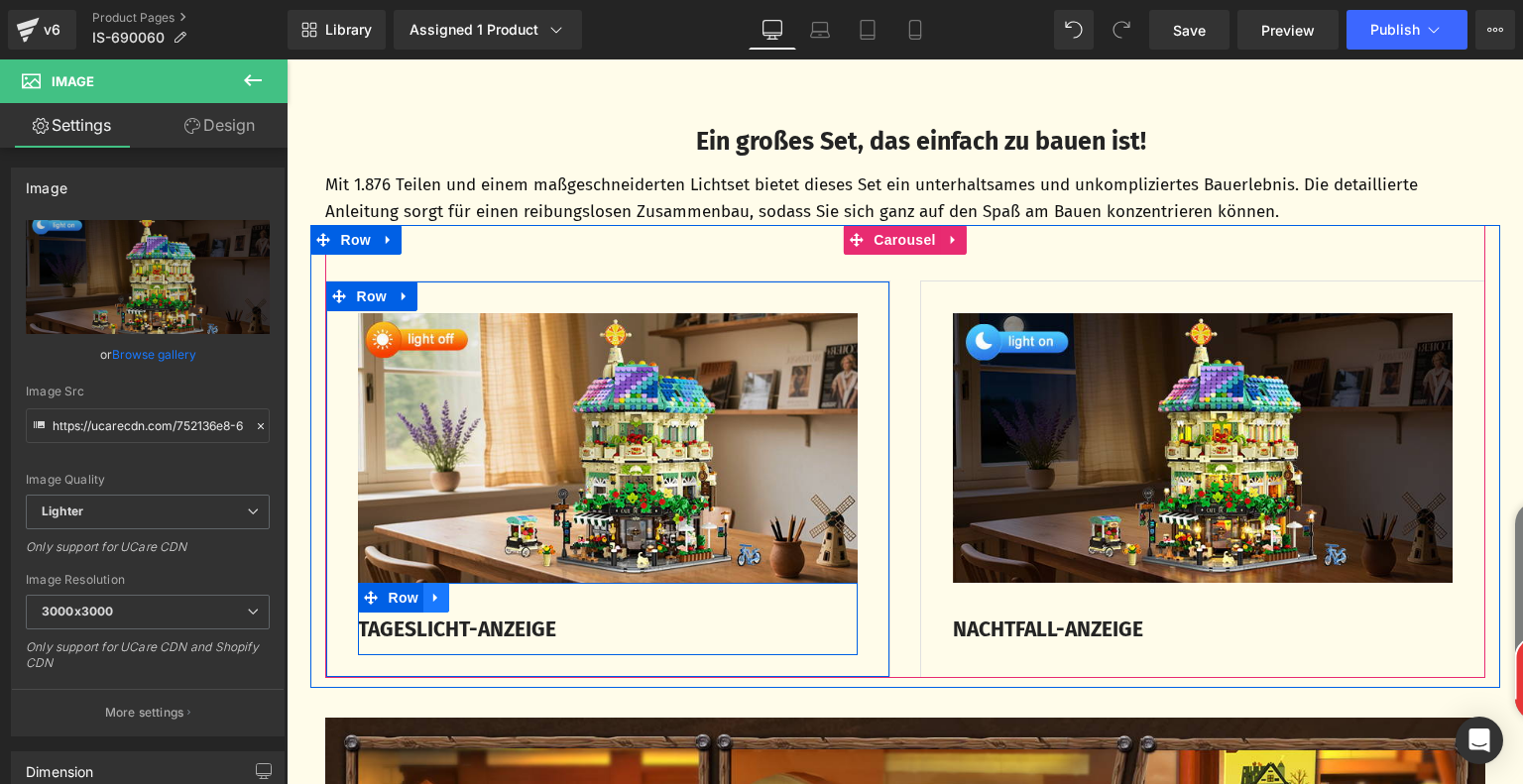 click 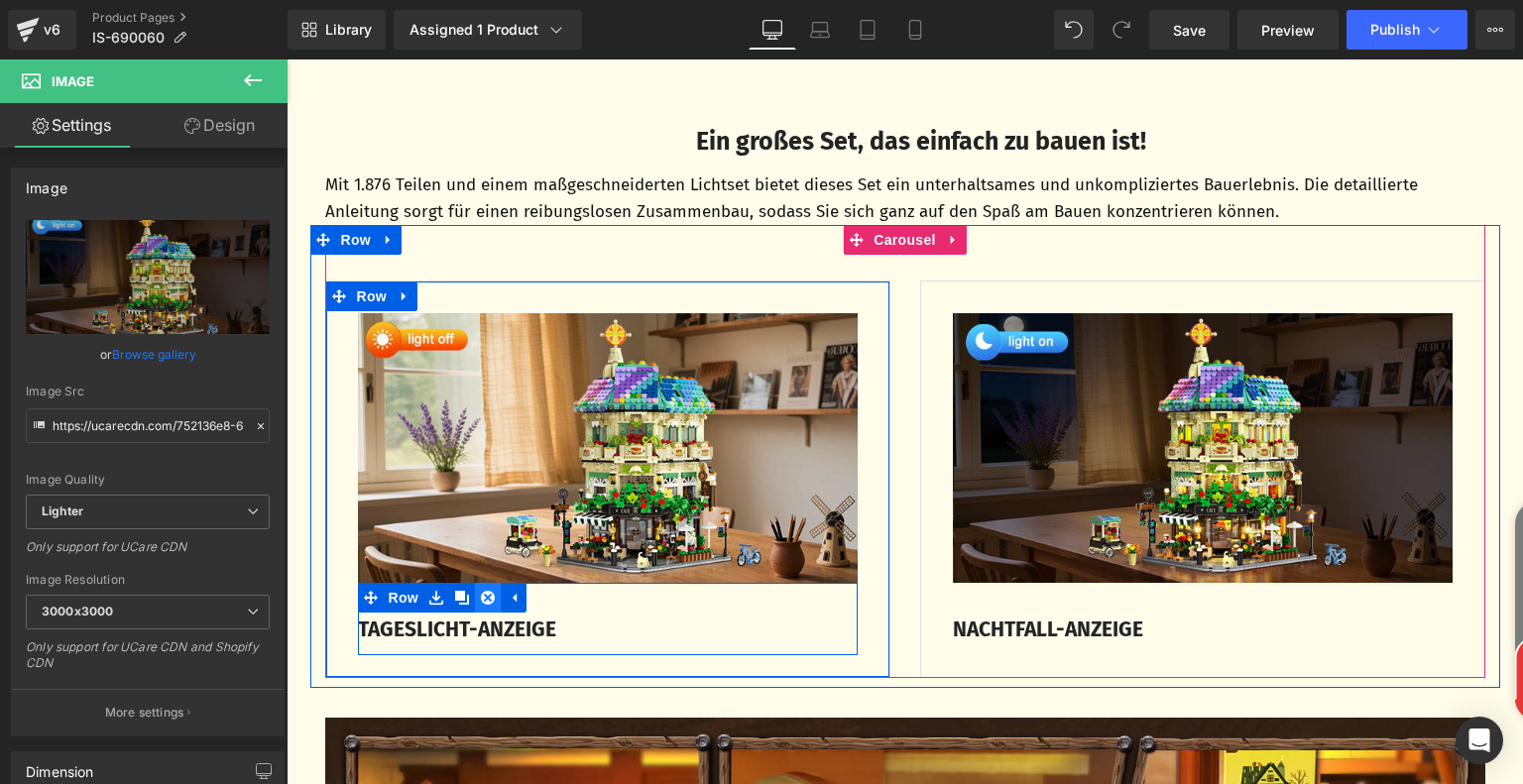 click 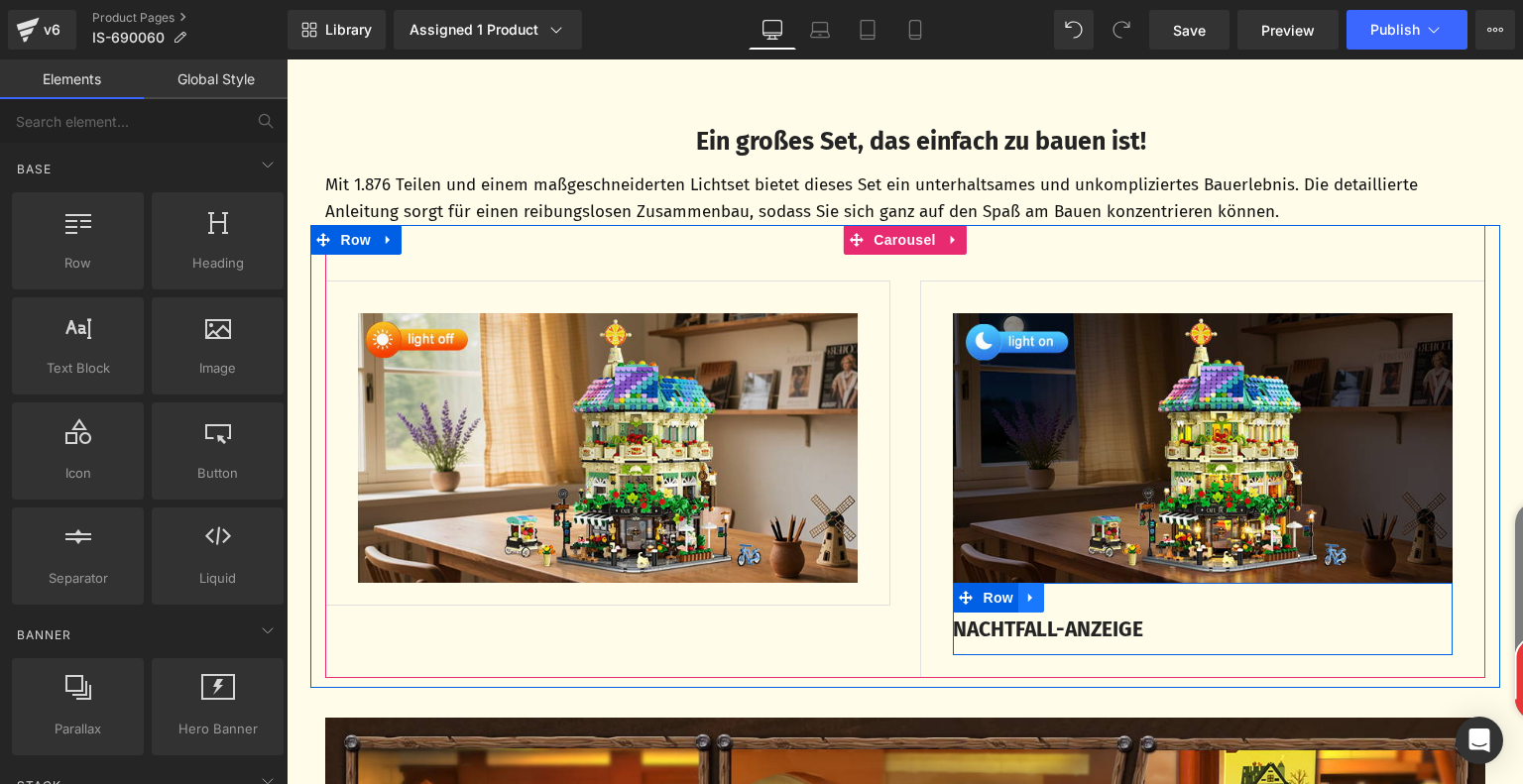 click at bounding box center [1031, 598] 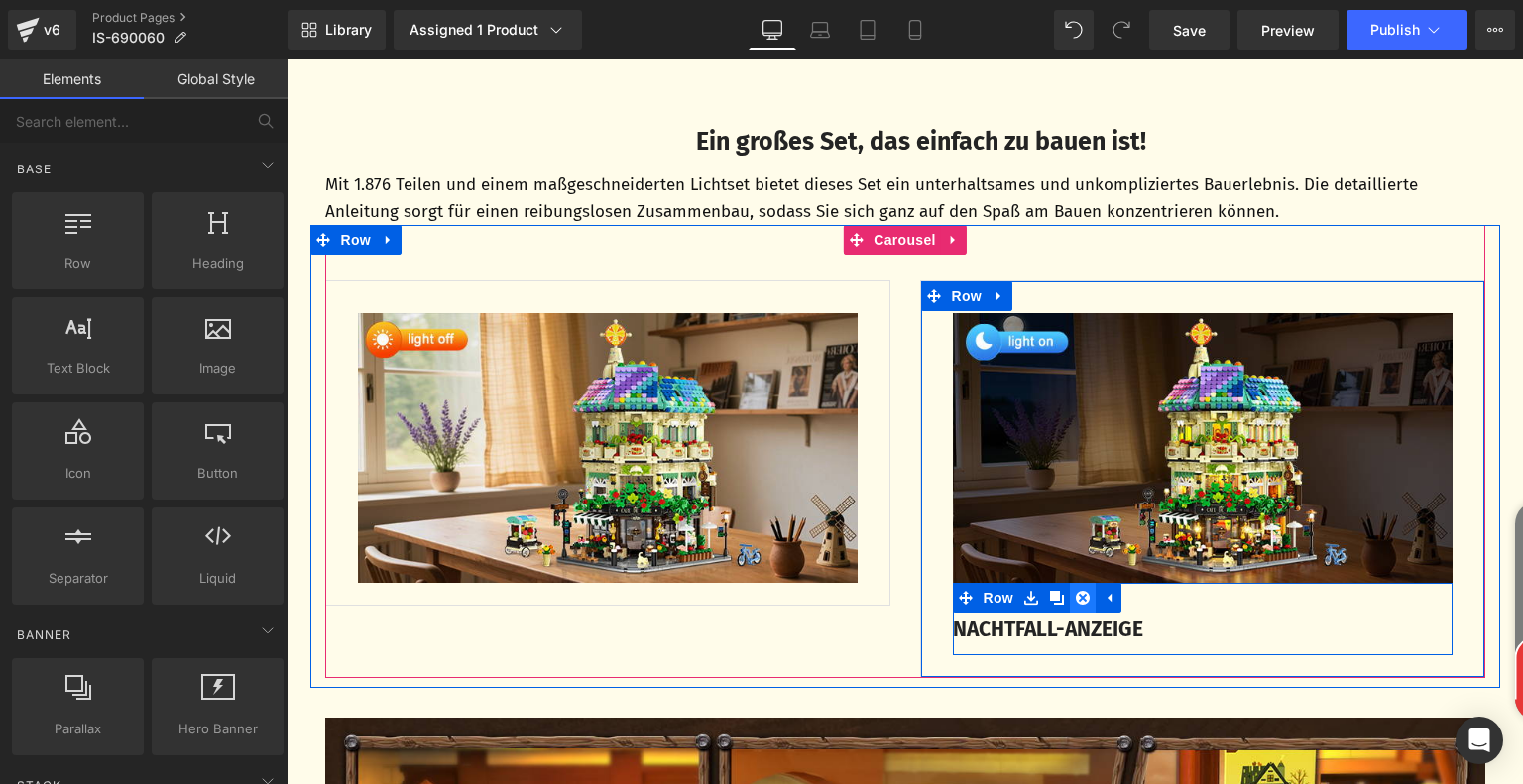 click 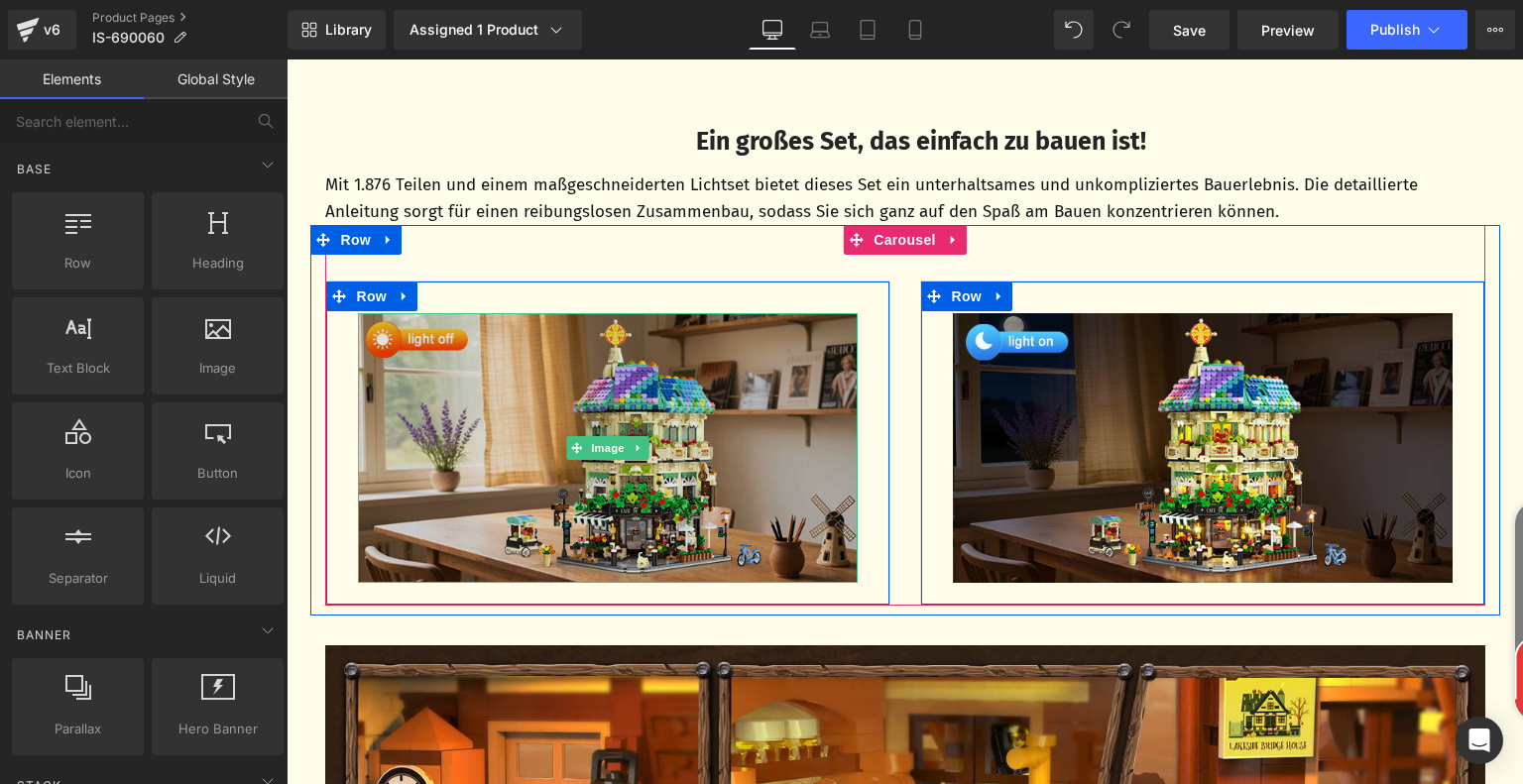 click at bounding box center (608, 447) 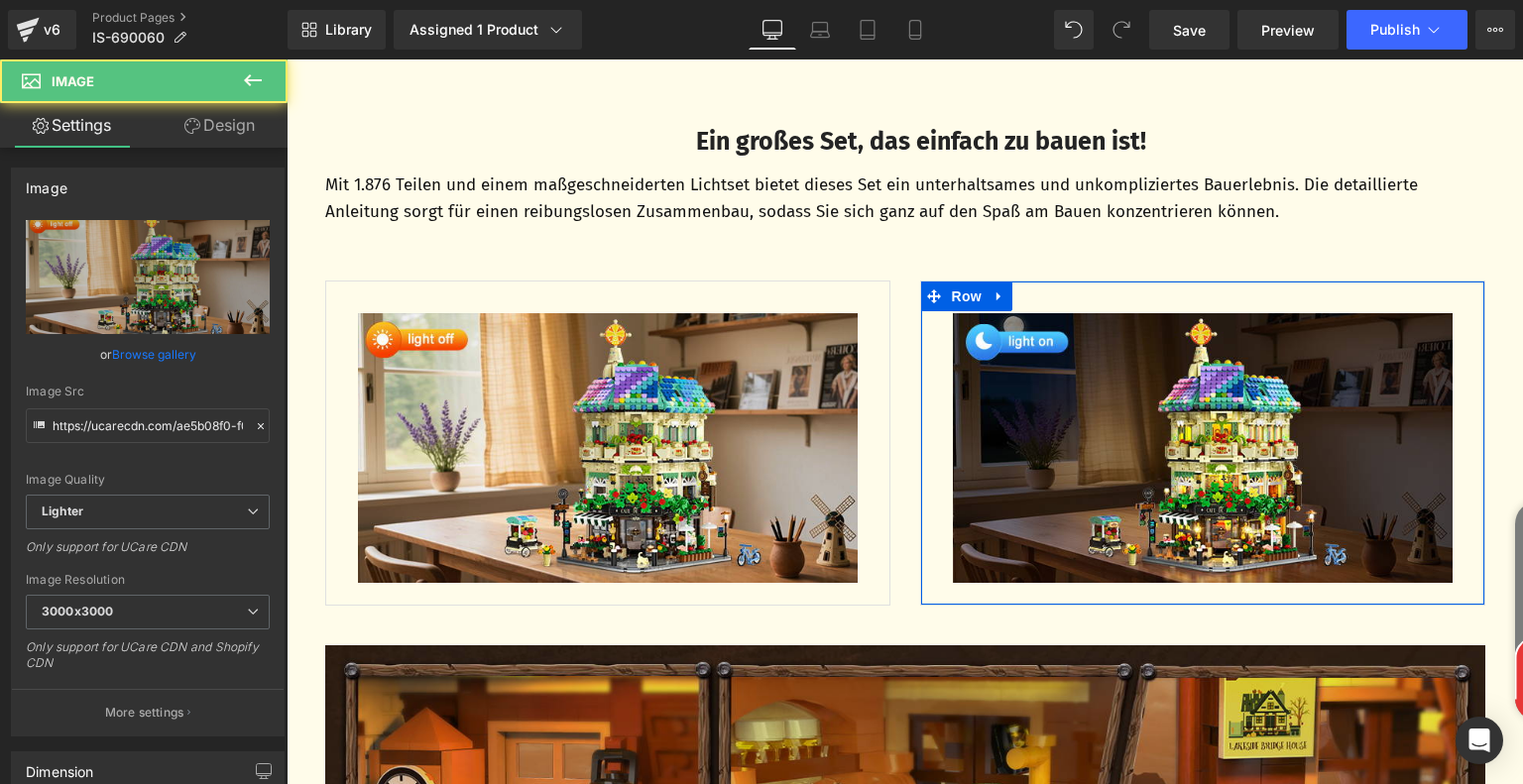 click at bounding box center (905, 883) 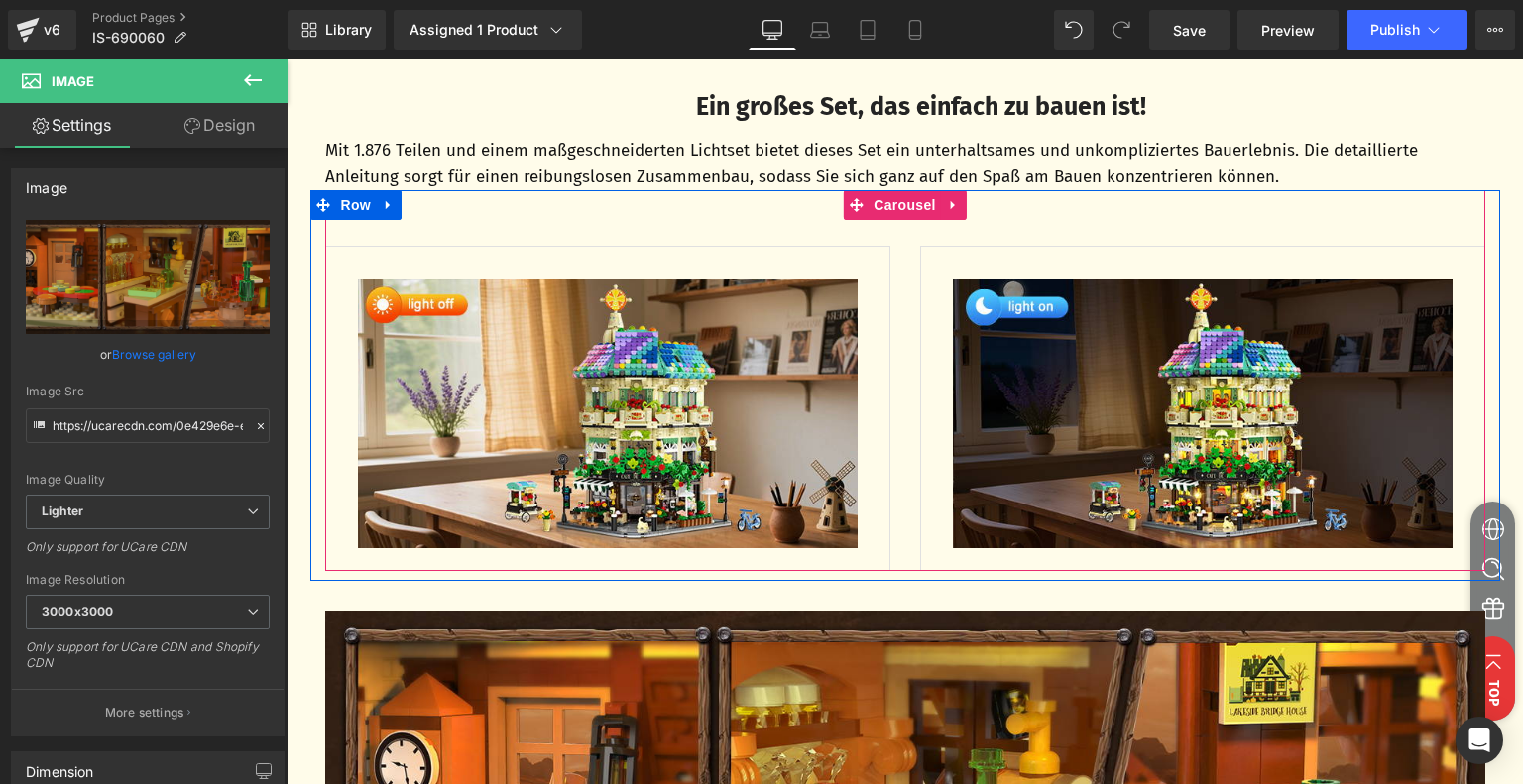 scroll, scrollTop: 2309, scrollLeft: 0, axis: vertical 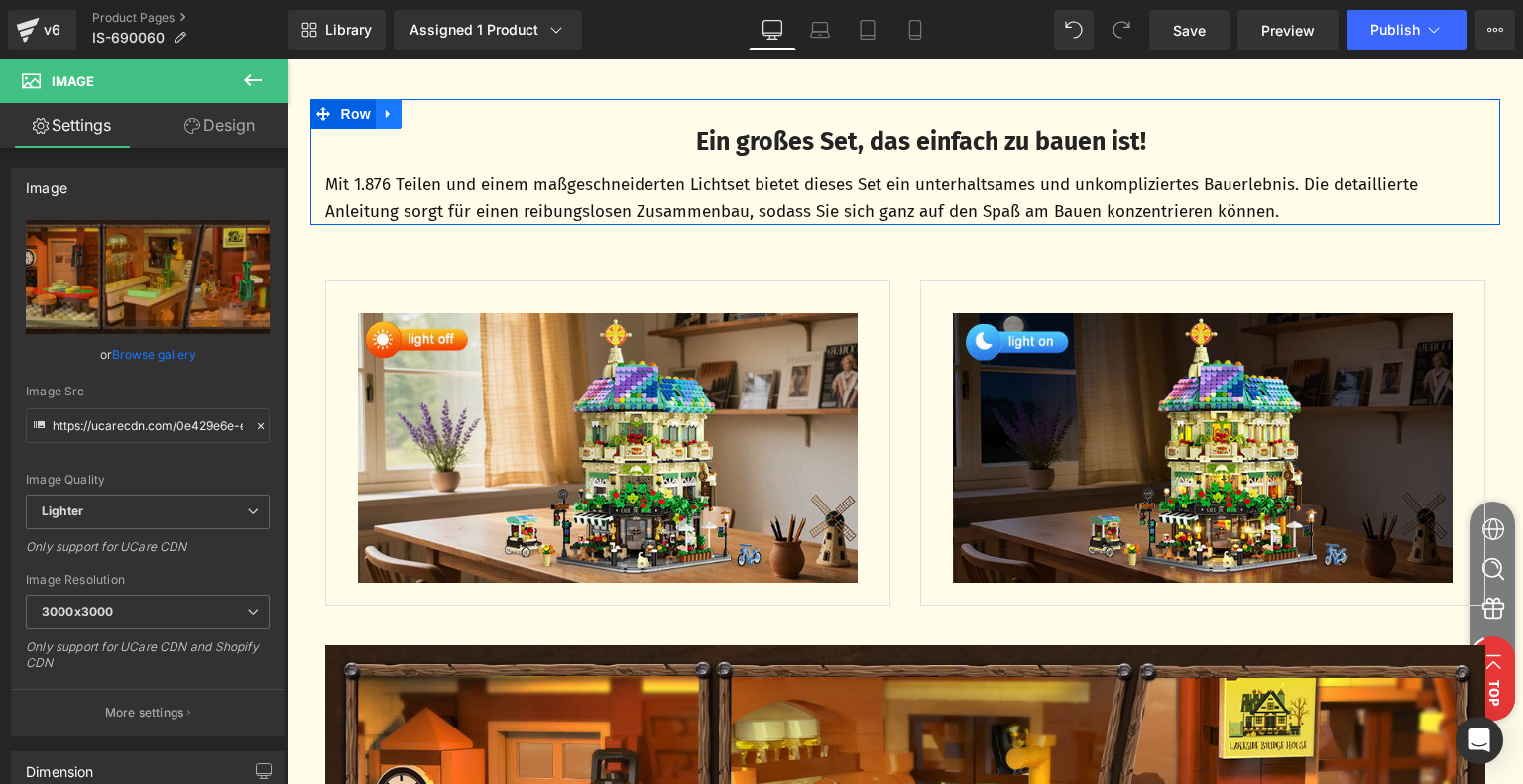 click 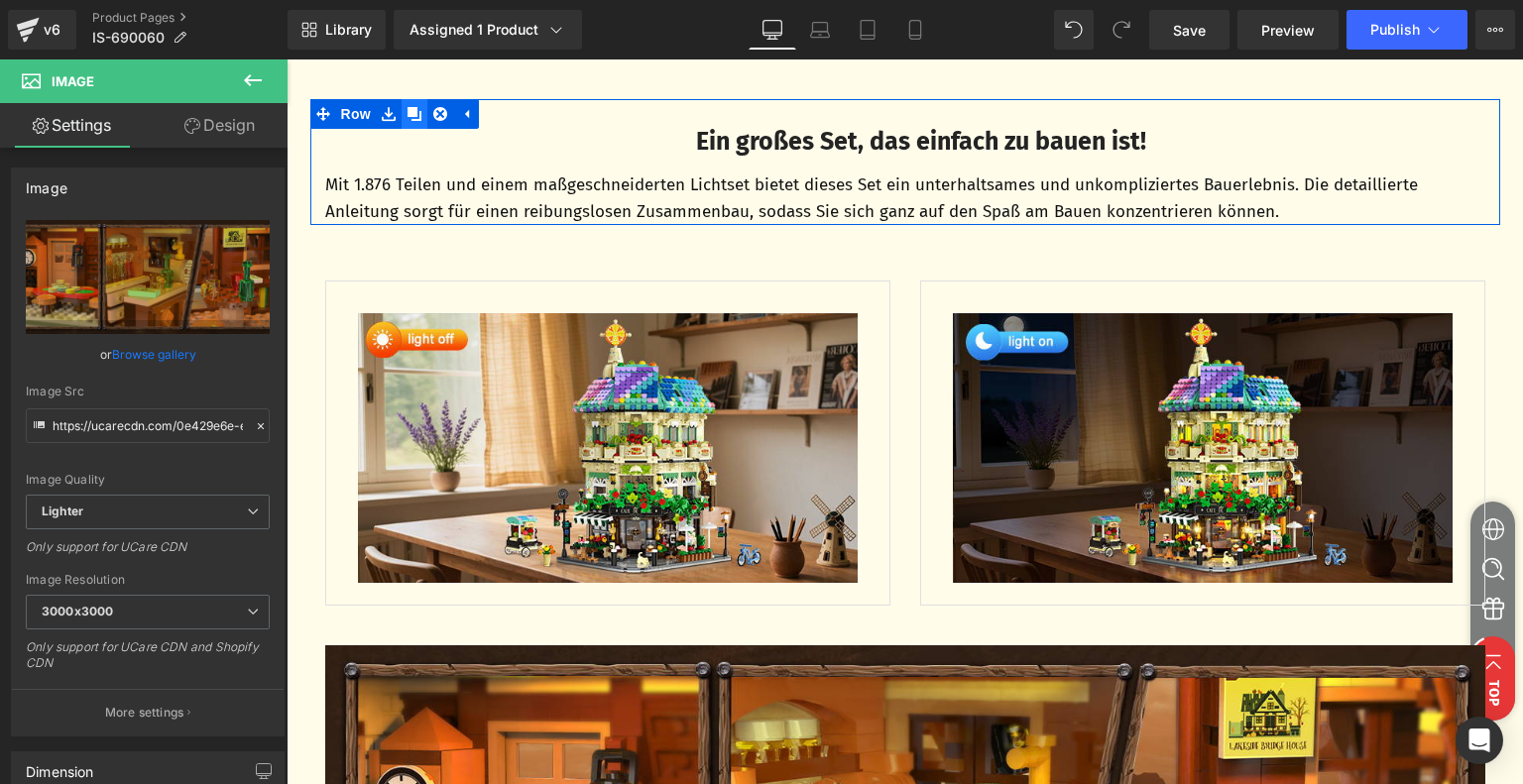 click 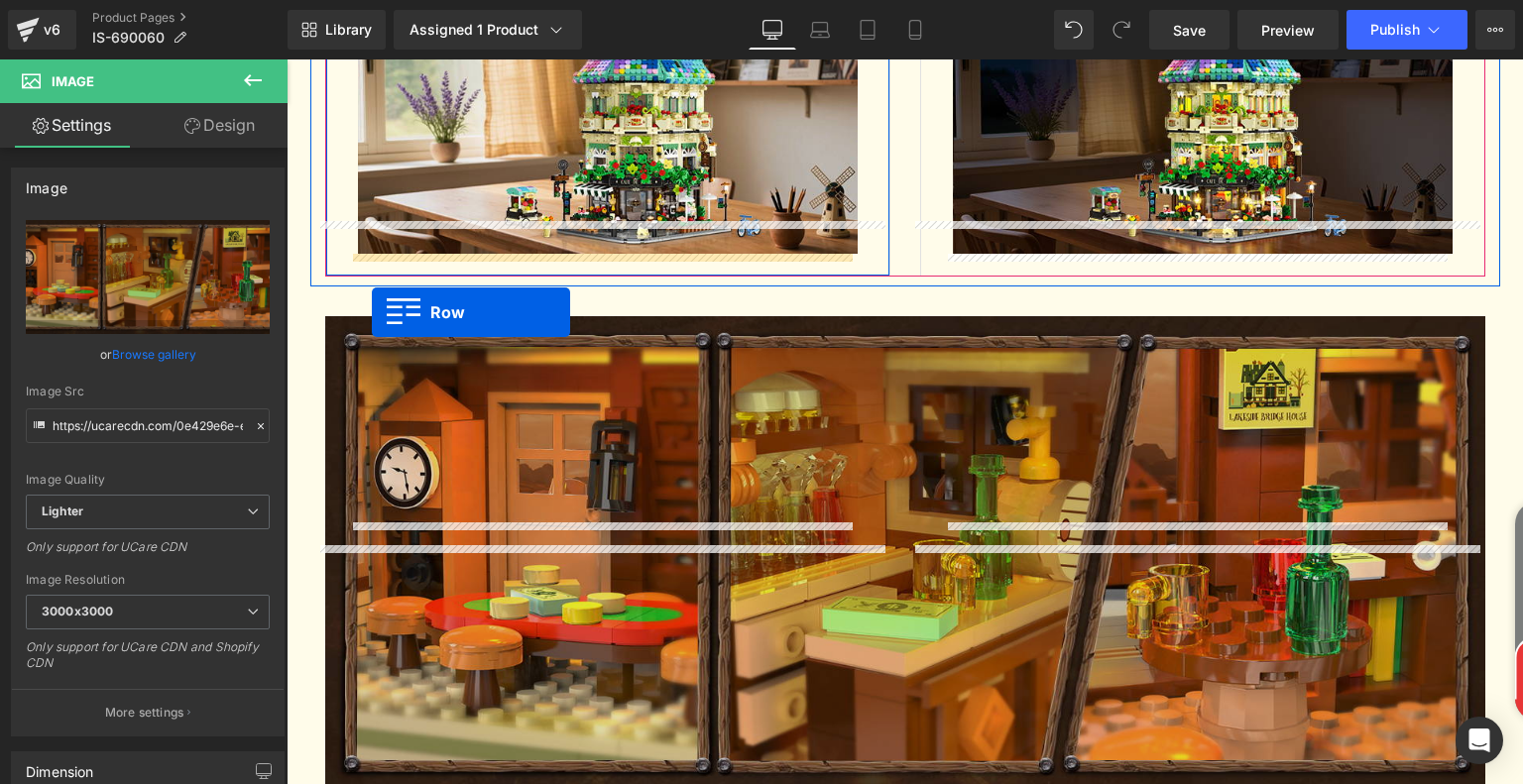 scroll, scrollTop: 2706, scrollLeft: 0, axis: vertical 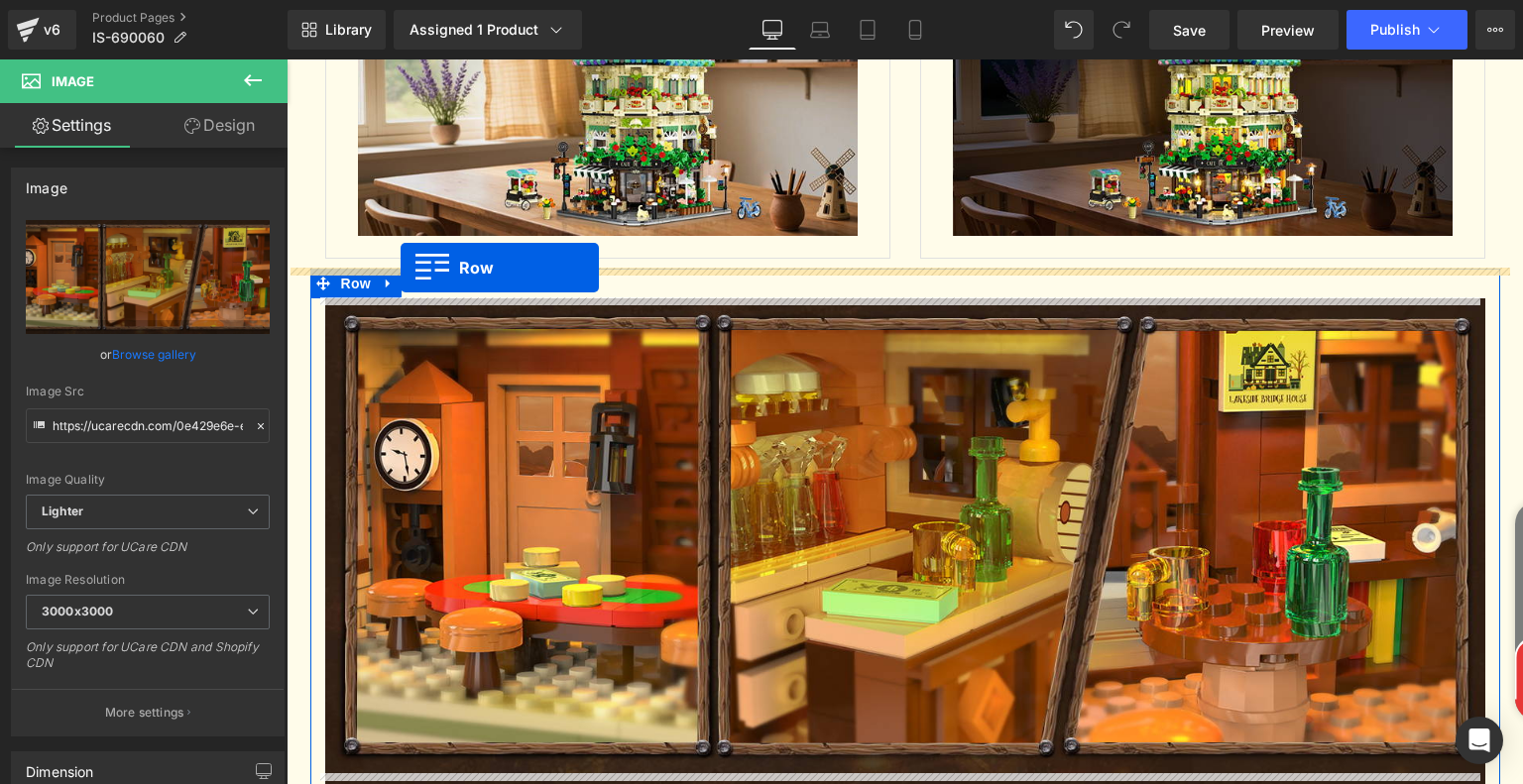 drag, startPoint x: 316, startPoint y: 245, endPoint x: 401, endPoint y: 268, distance: 88.0568 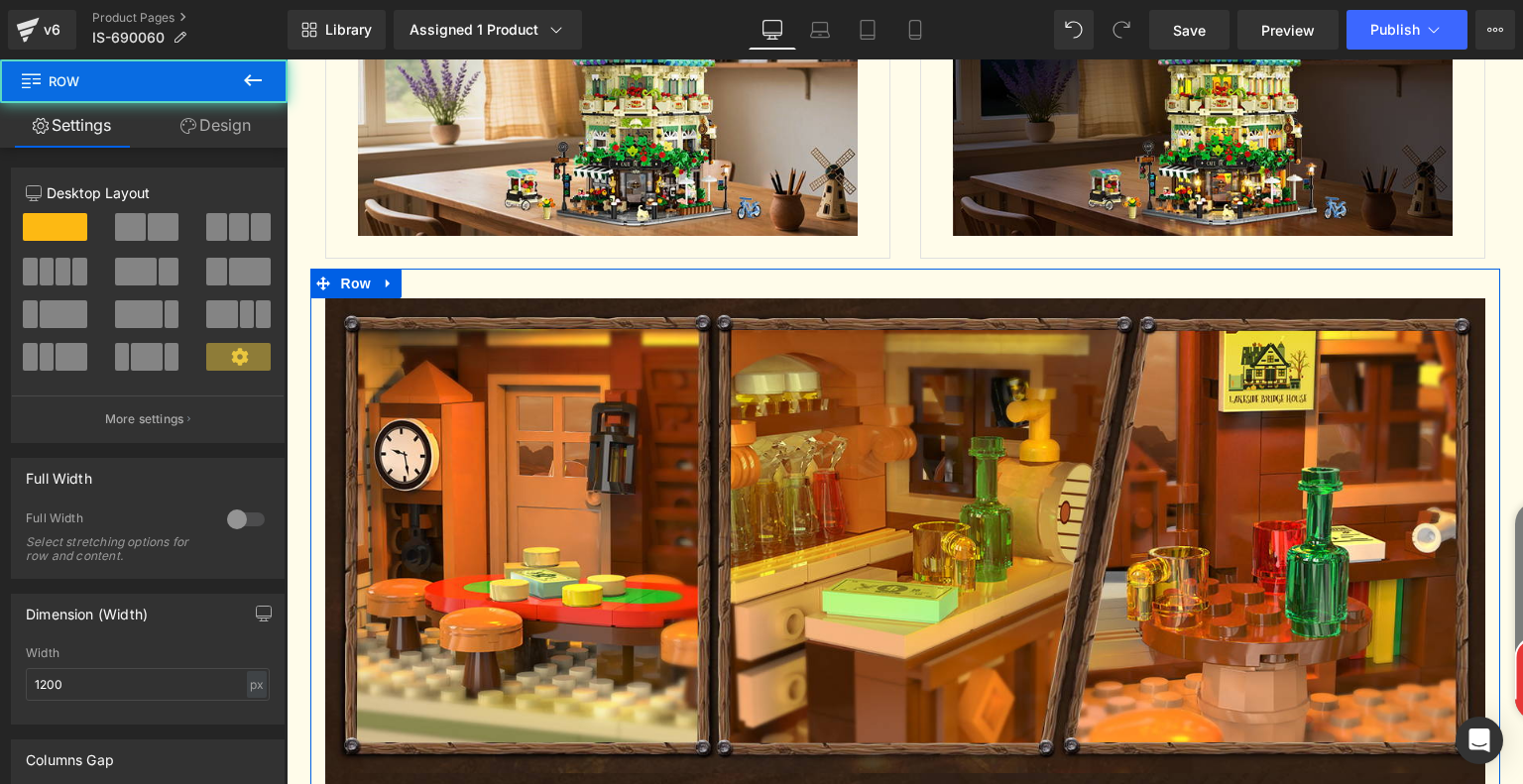 scroll, scrollTop: 2656, scrollLeft: 0, axis: vertical 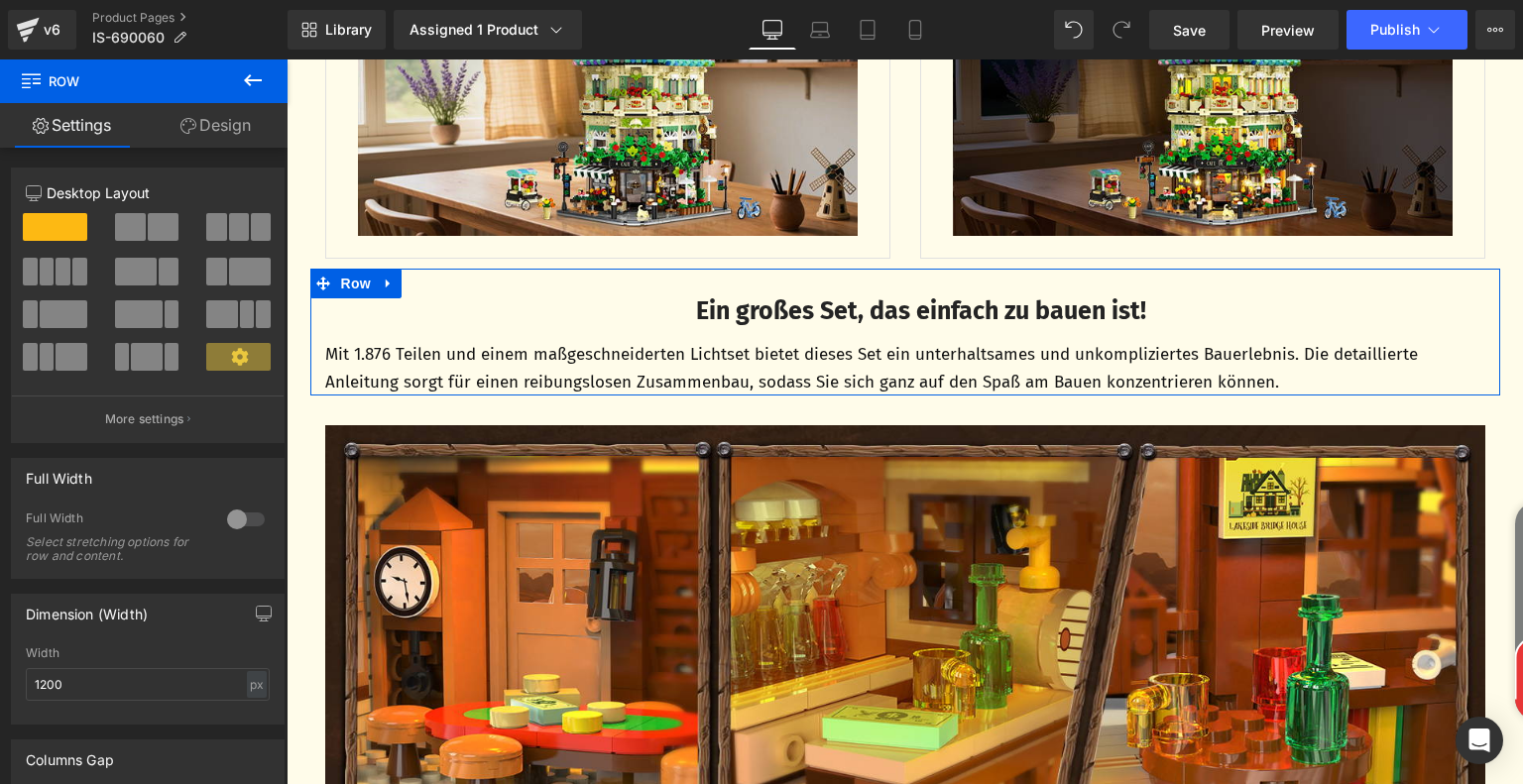 click on "Ein großes Set, das einfach zu bauen ist!" at bounding box center [921, 311] 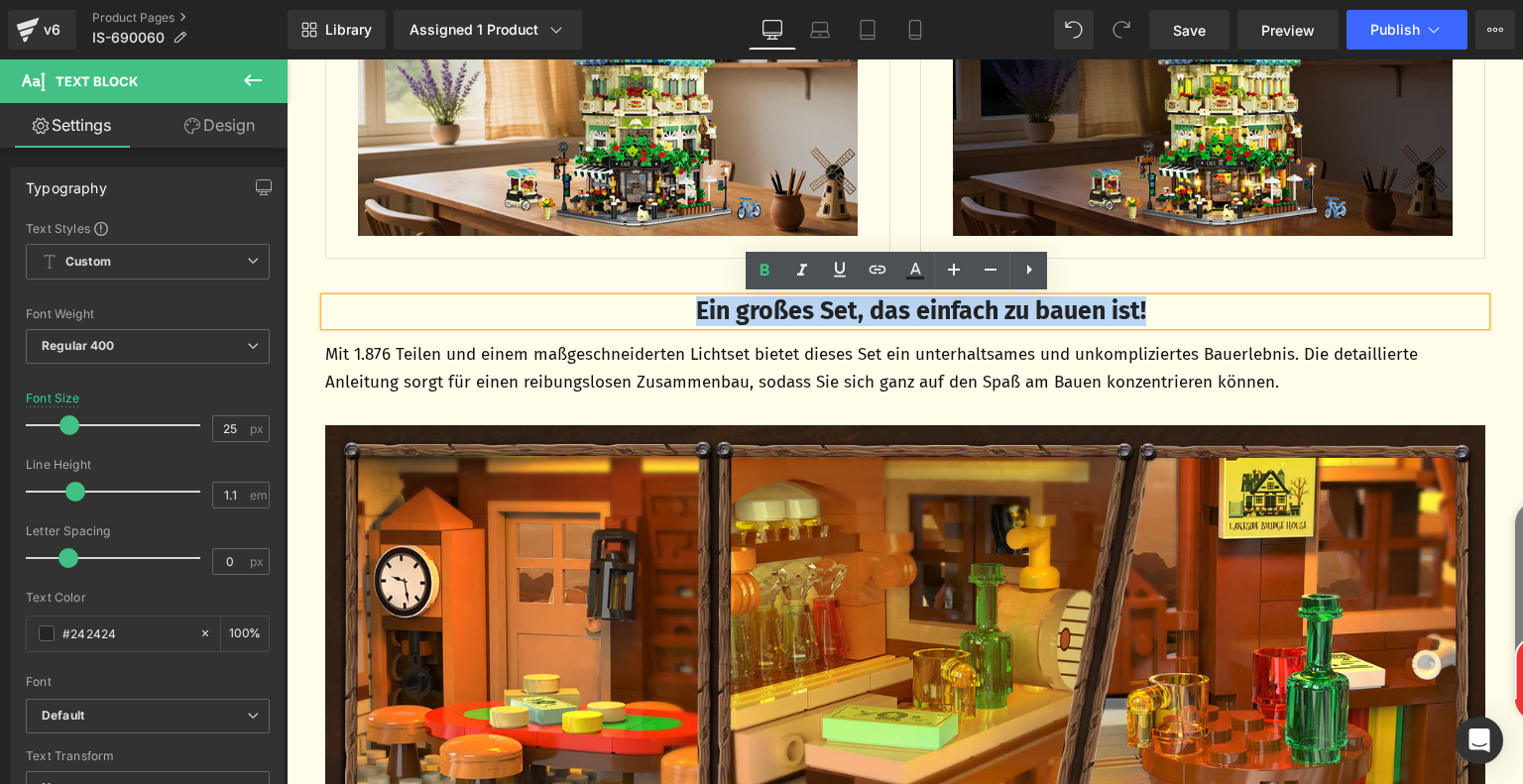 drag, startPoint x: 672, startPoint y: 308, endPoint x: 1152, endPoint y: 316, distance: 480.0667 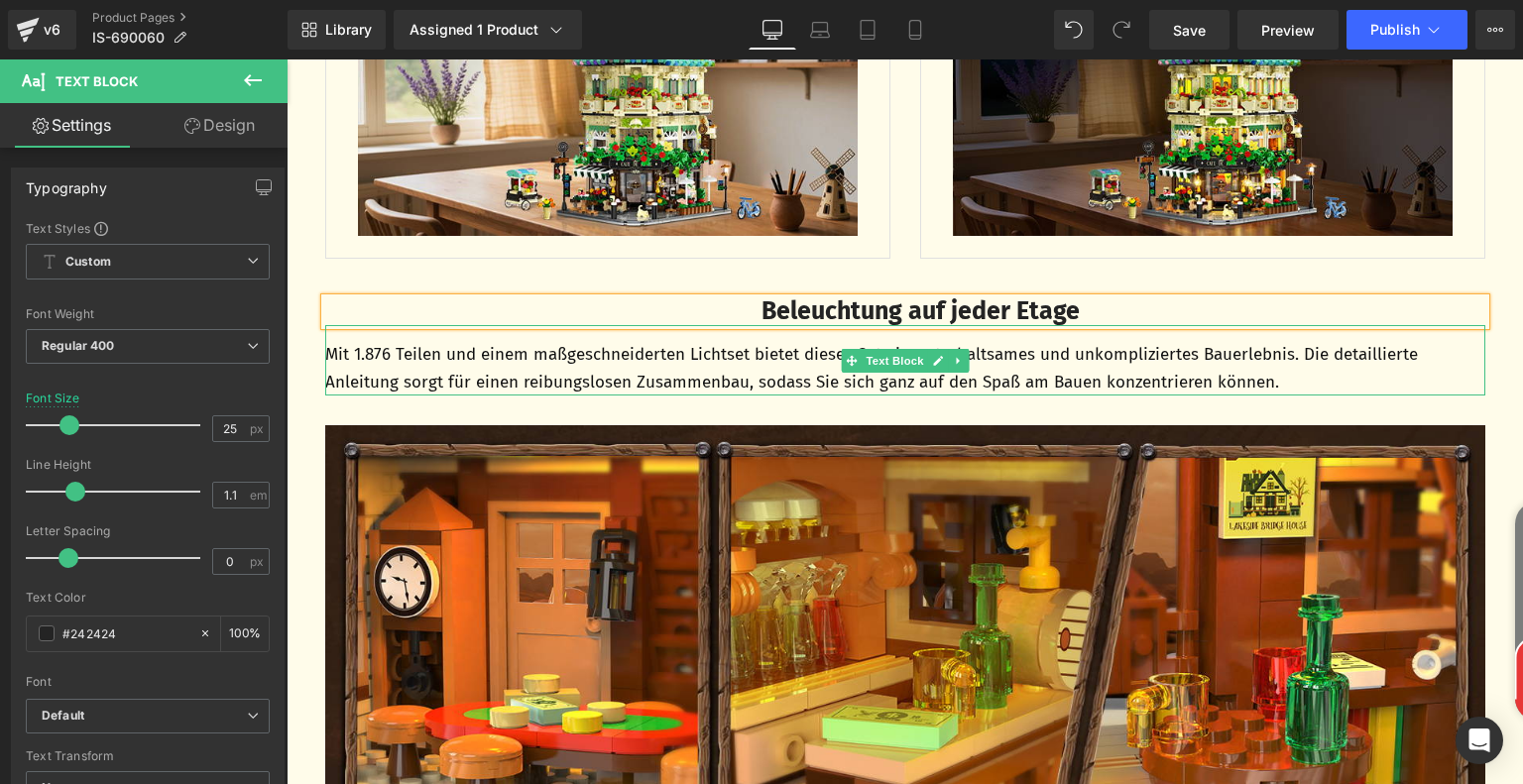 click on "Mit 1.876 Teilen und einem maßgeschneiderten Lichtset bietet dieses Set ein unterhaltsames und unkompliziertes Bauerlebnis. Die detaillierte Anleitung sorgt für einen reibungslosen Zusammenbau, sodass Sie sich ganz auf den Spaß am Bauen konzentrieren können." at bounding box center (905, 368) 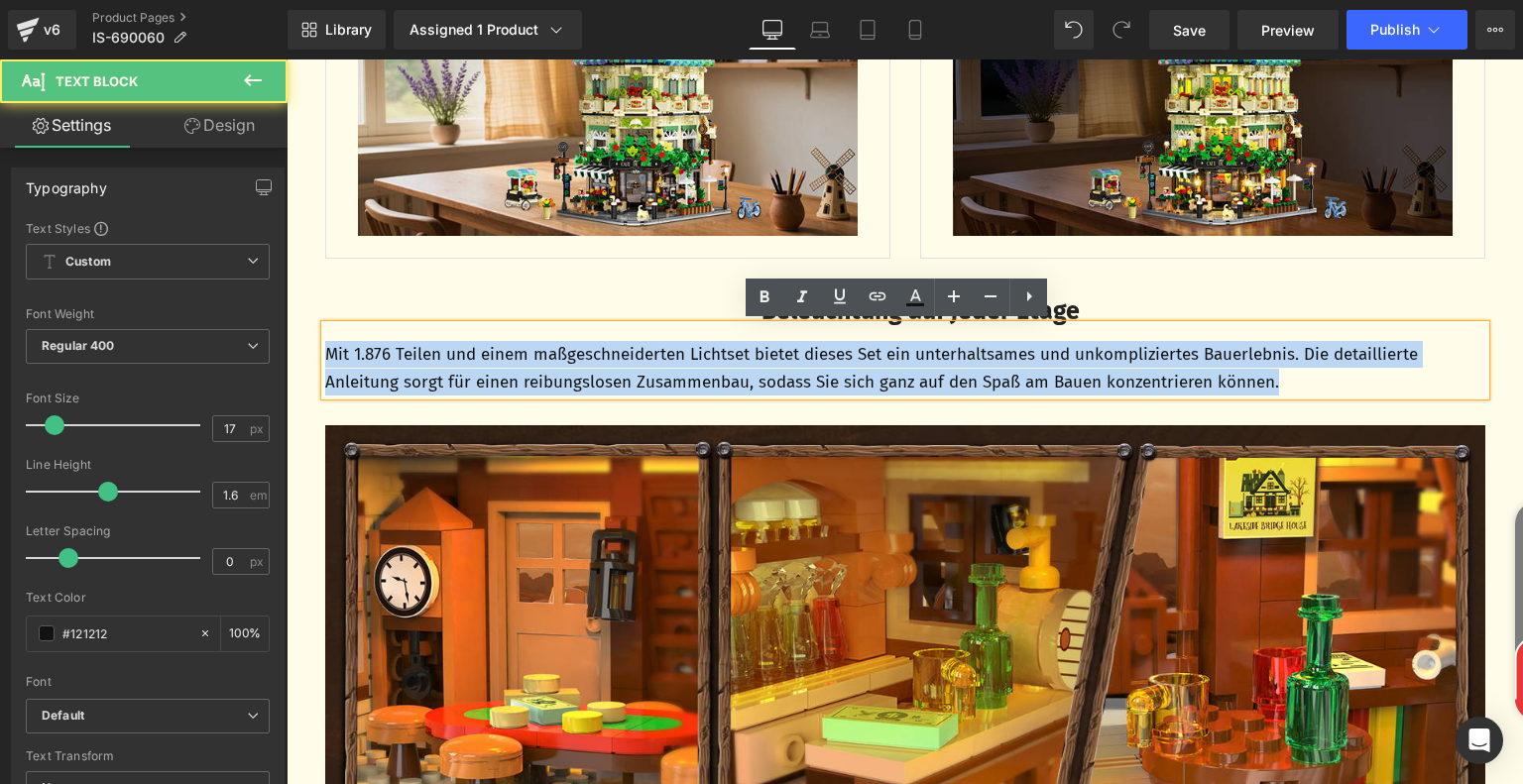 drag, startPoint x: 320, startPoint y: 352, endPoint x: 1315, endPoint y: 381, distance: 995.4225 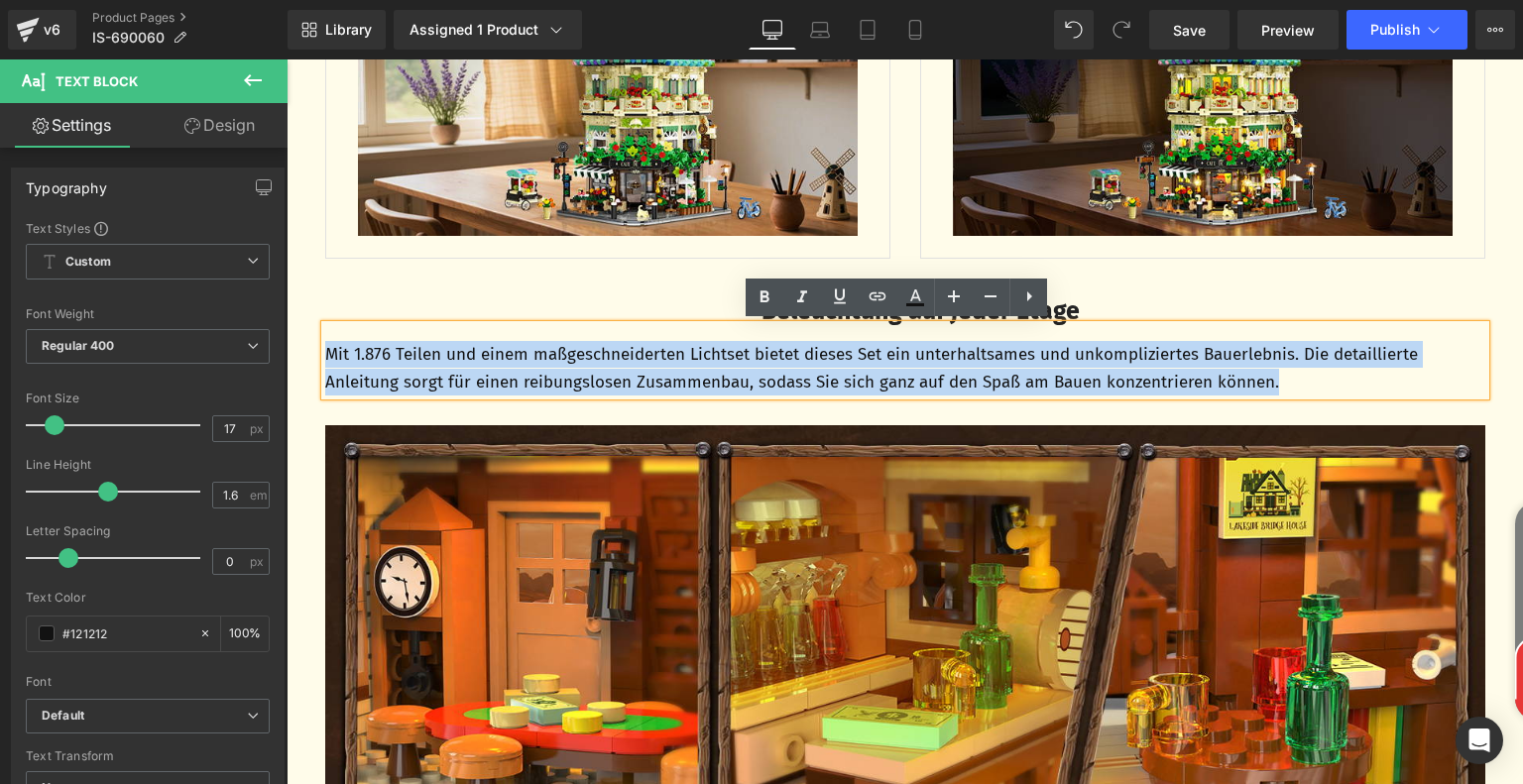 paste 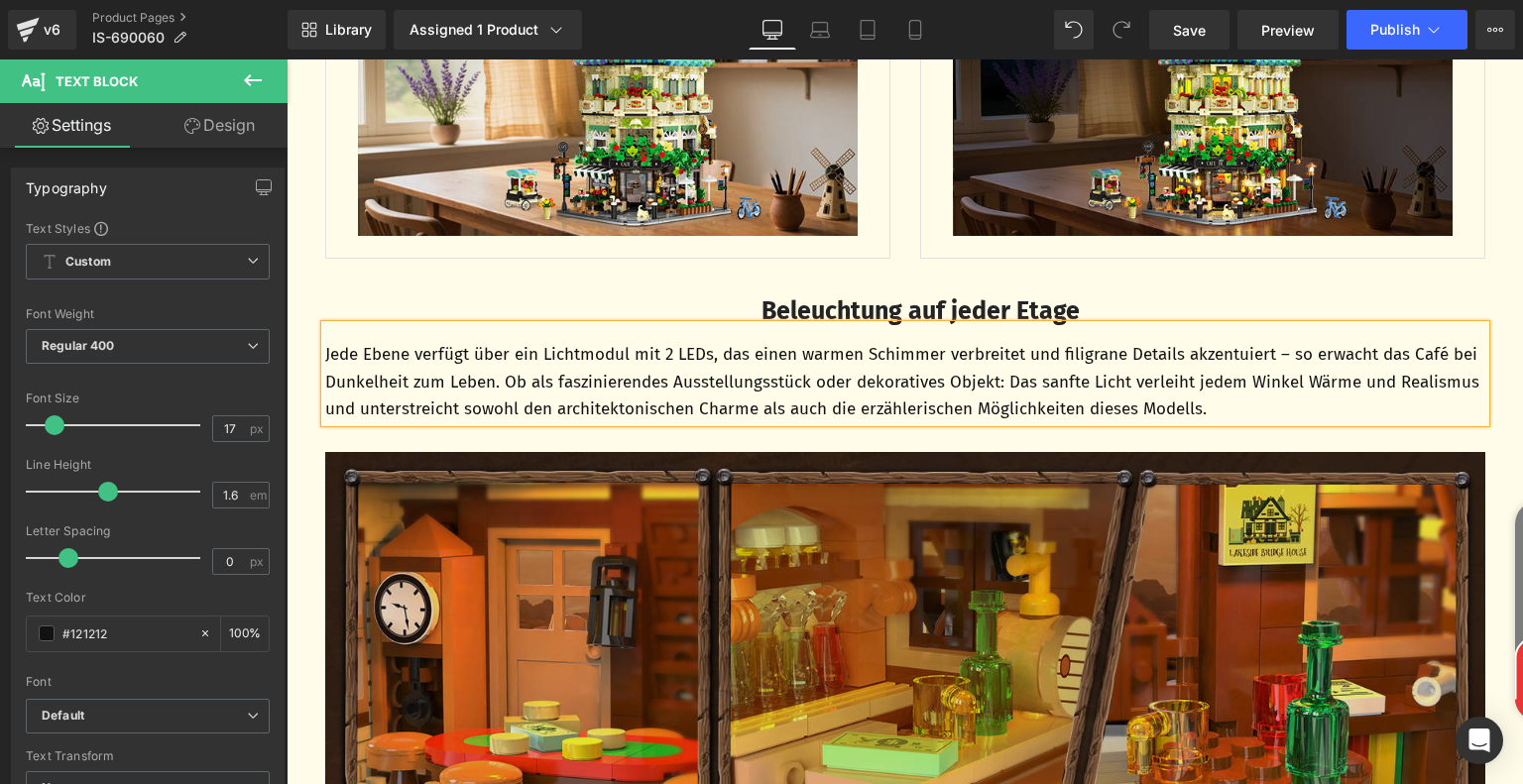 click at bounding box center [905, 690] 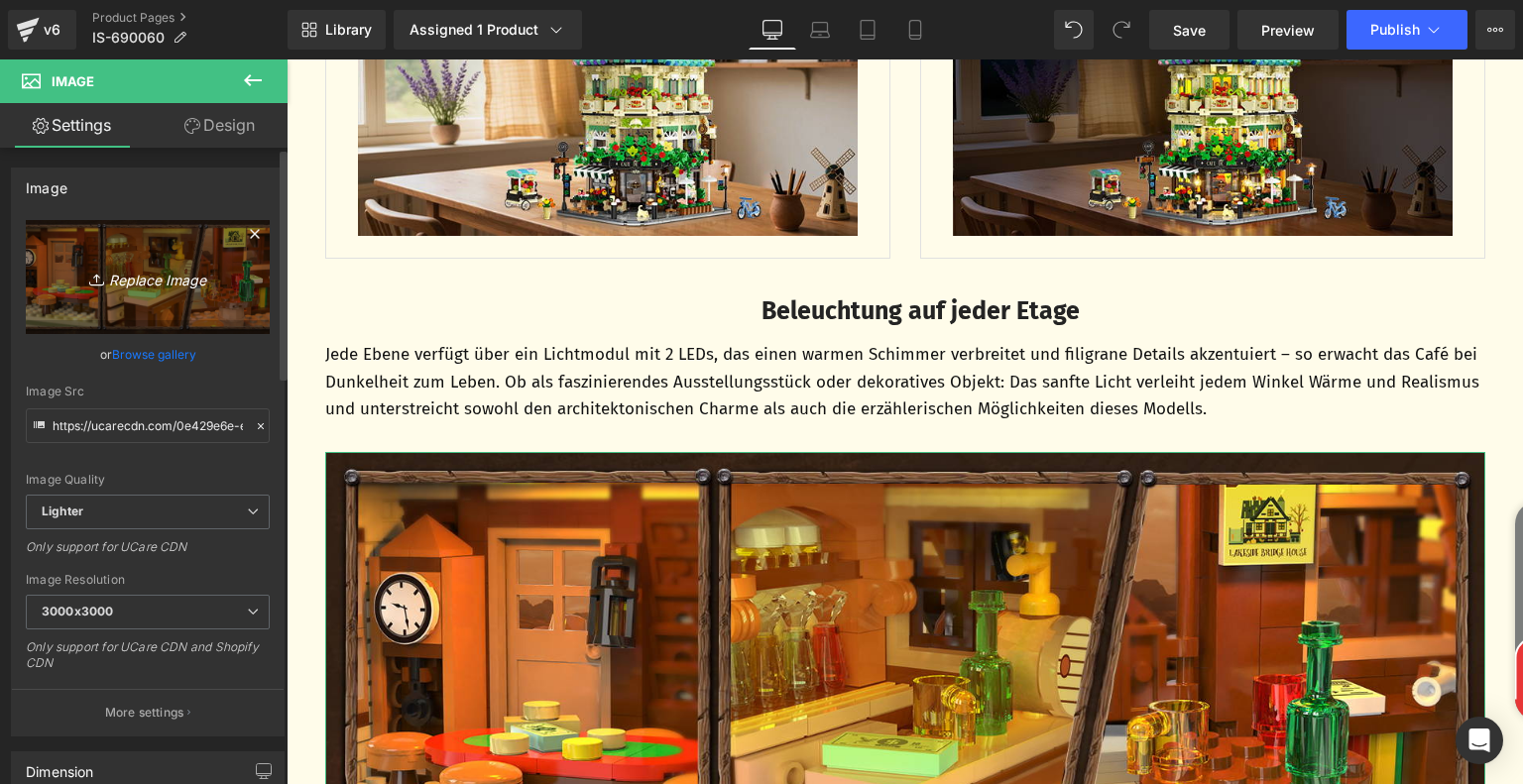 click on "Replace Image" at bounding box center (148, 277) 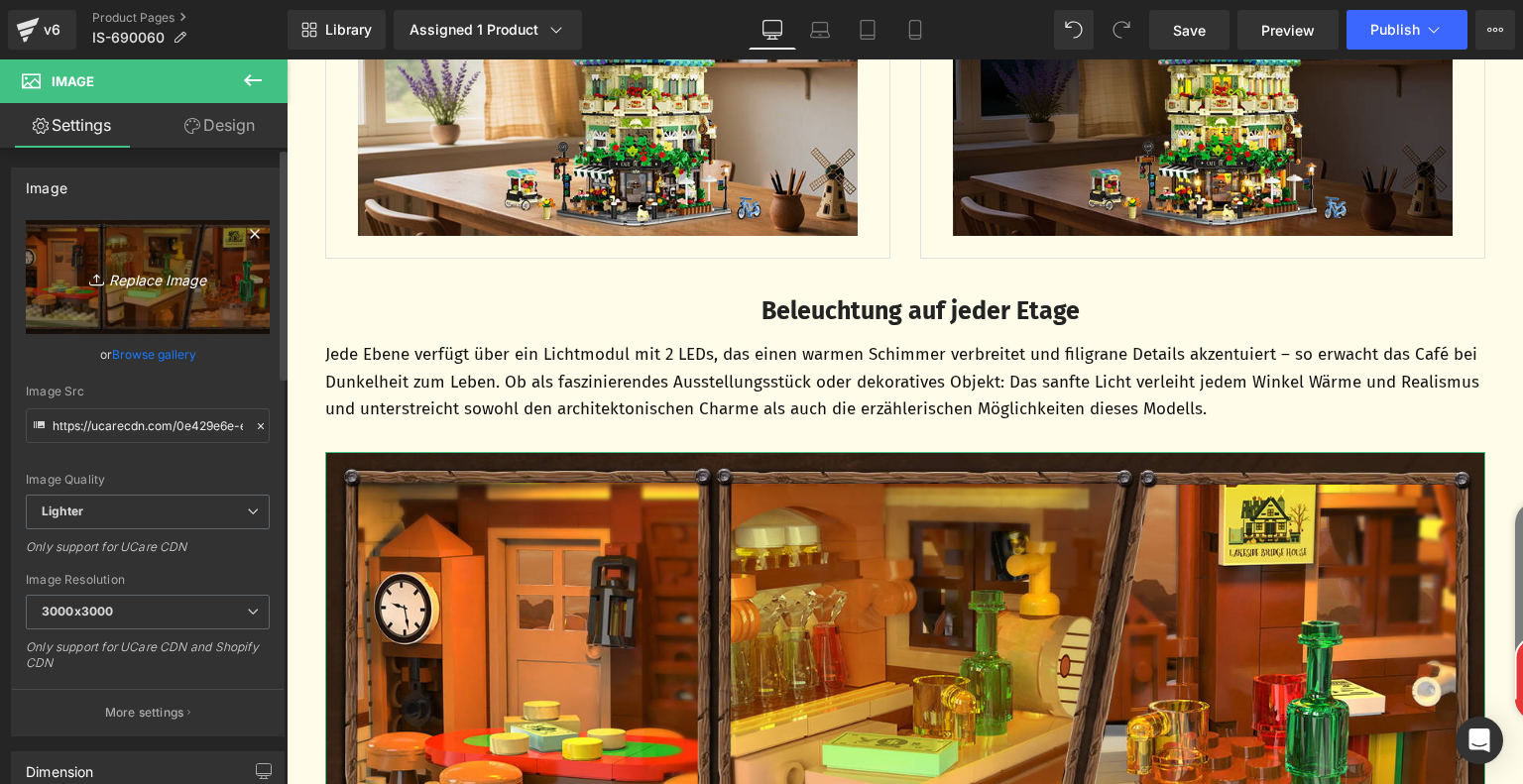 type on "C:\fakepath\cfb3c066-7b77-4543-9d63-e6f4a5df8f48.__CR0,0,1464,600_PT0_SX1464_V1___.jpg" 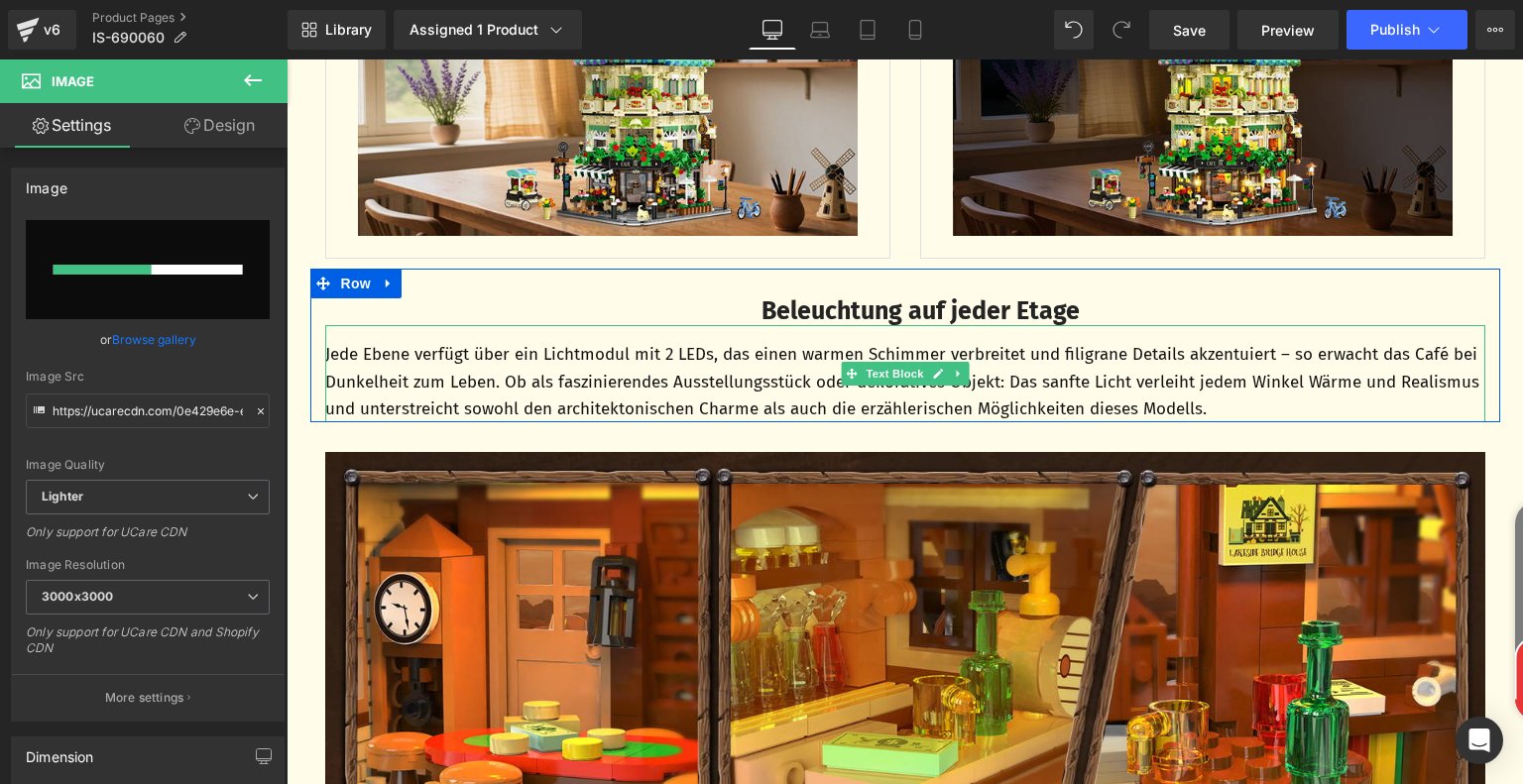 type 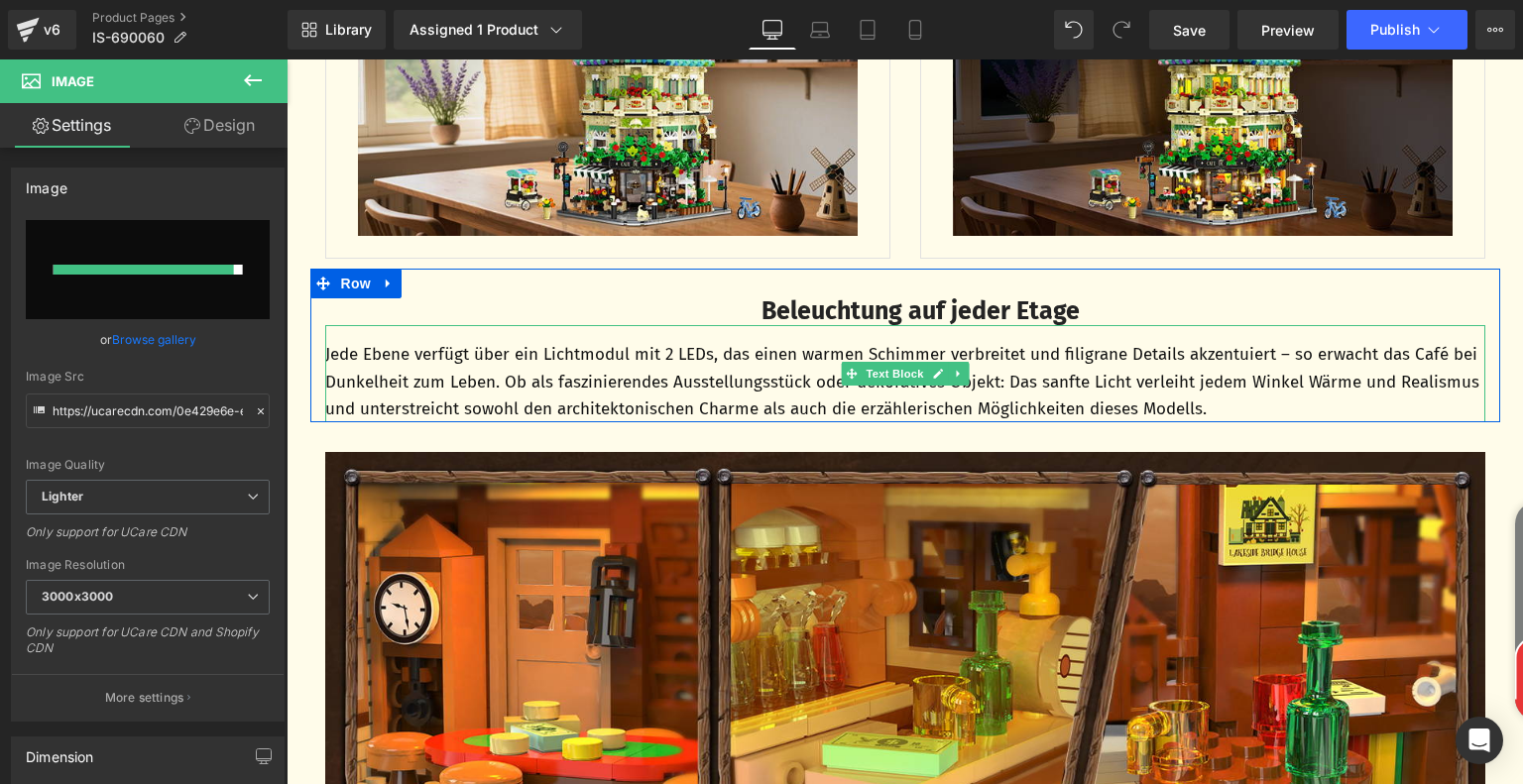 type on "https://ucarecdn.com/8e5a439d-618f-4b4f-9e72-f0f008ce05bc/-/format/auto/-/preview/3000x3000/-/quality/lighter/cfb3c066-7b77-4543-9d63-e6f4a5df8f48.__CR0,0,1464,600_PT0_SX1464_V1___.jpg" 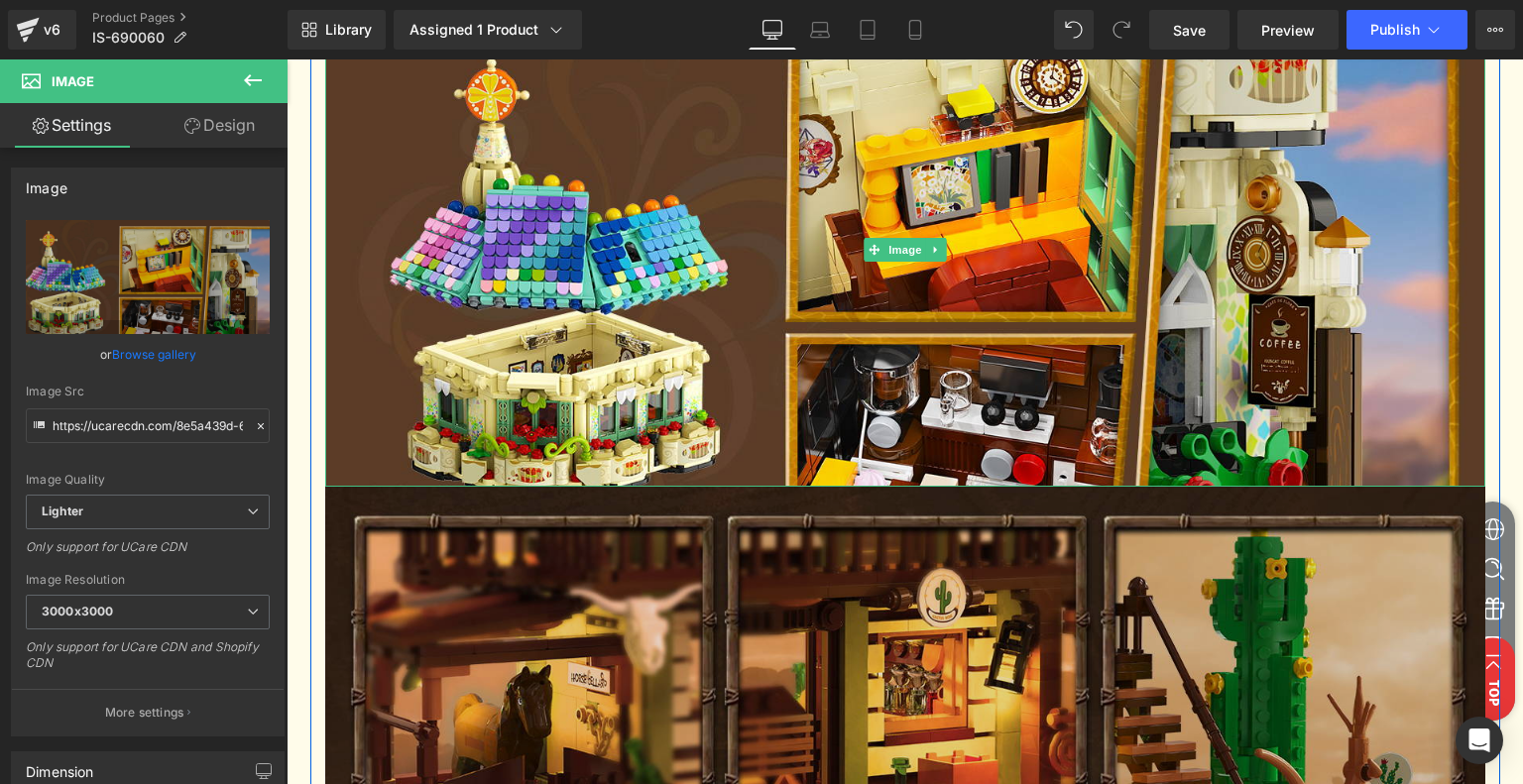 scroll, scrollTop: 3251, scrollLeft: 0, axis: vertical 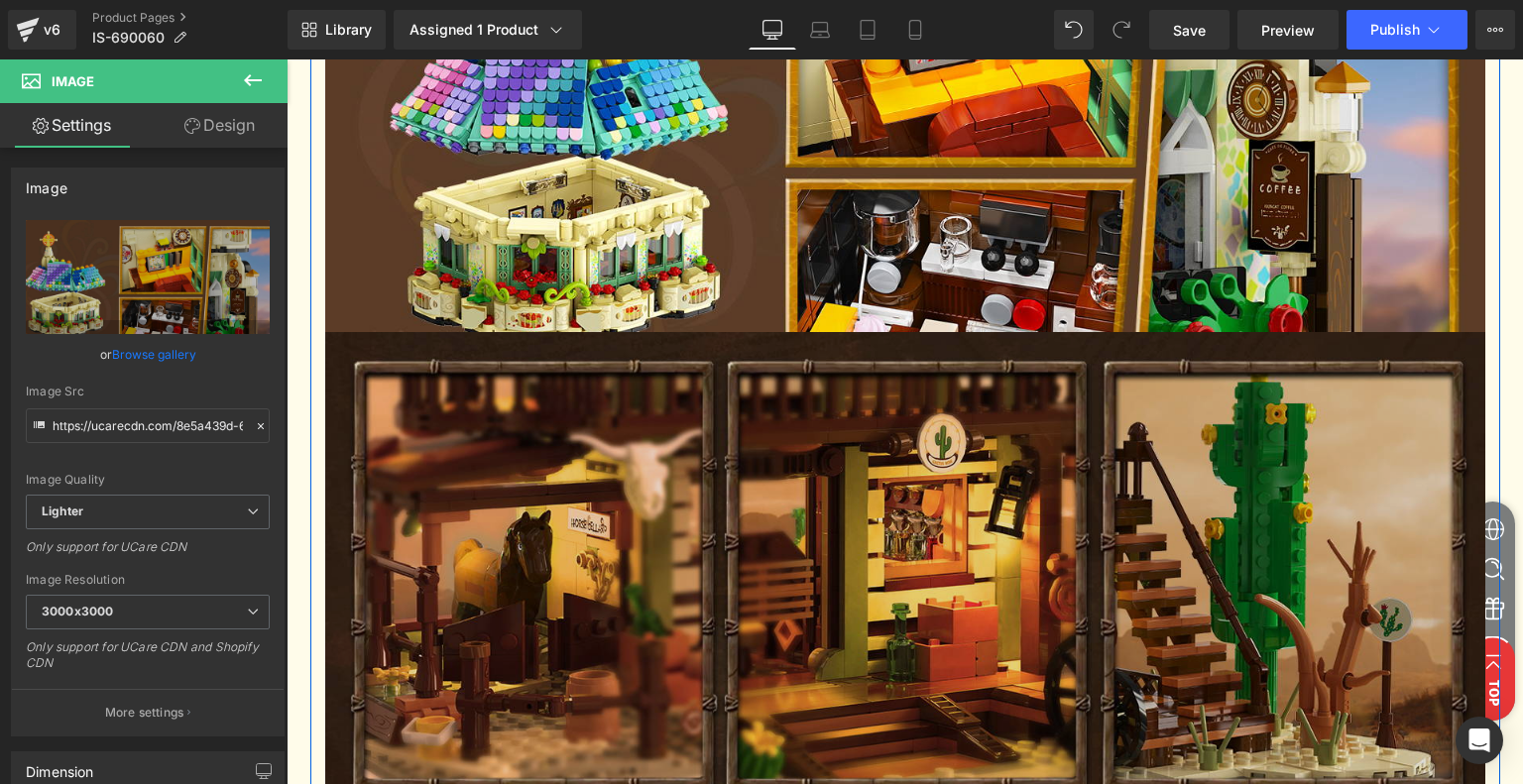 click at bounding box center [905, 570] 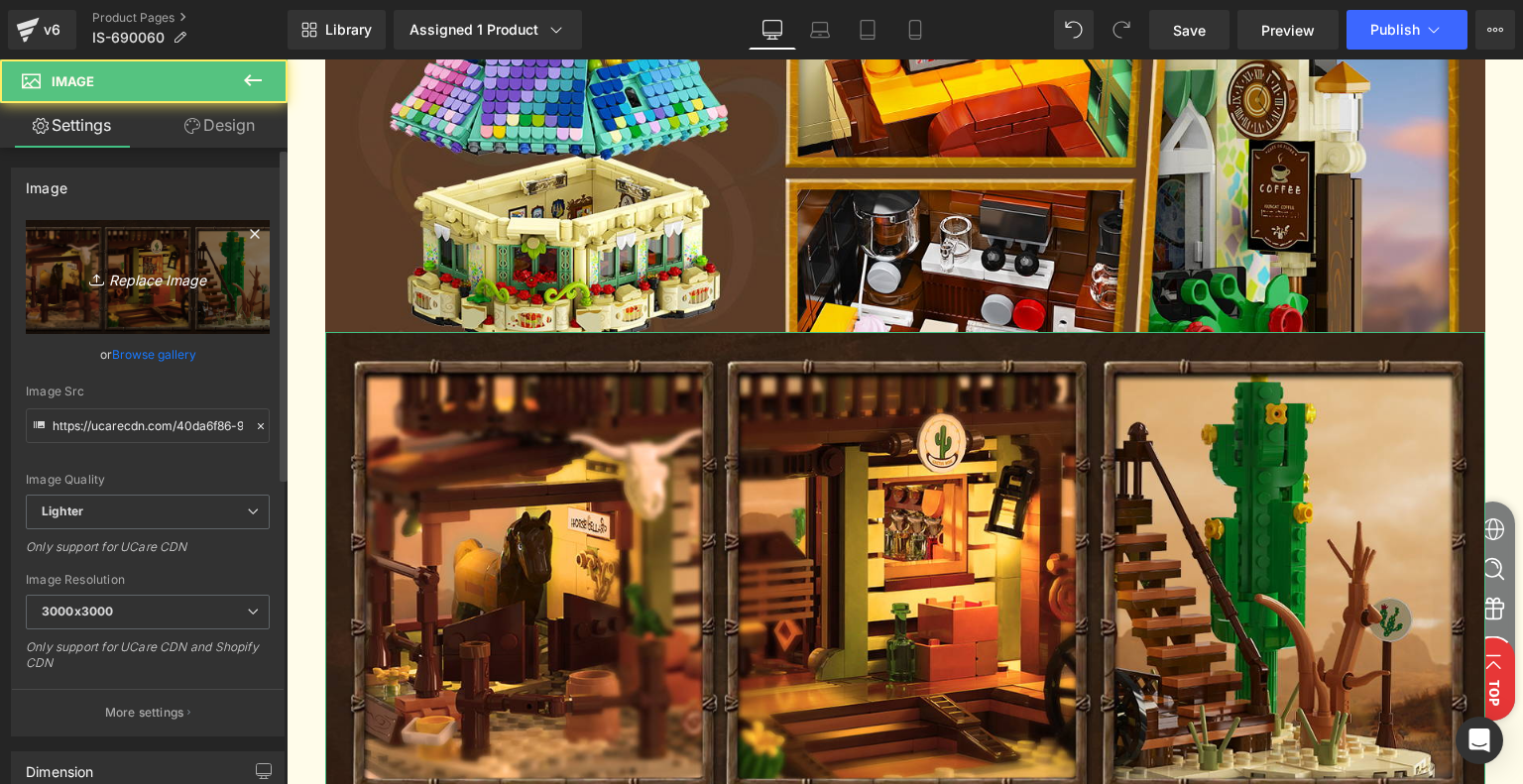 click on "Replace Image" at bounding box center [148, 277] 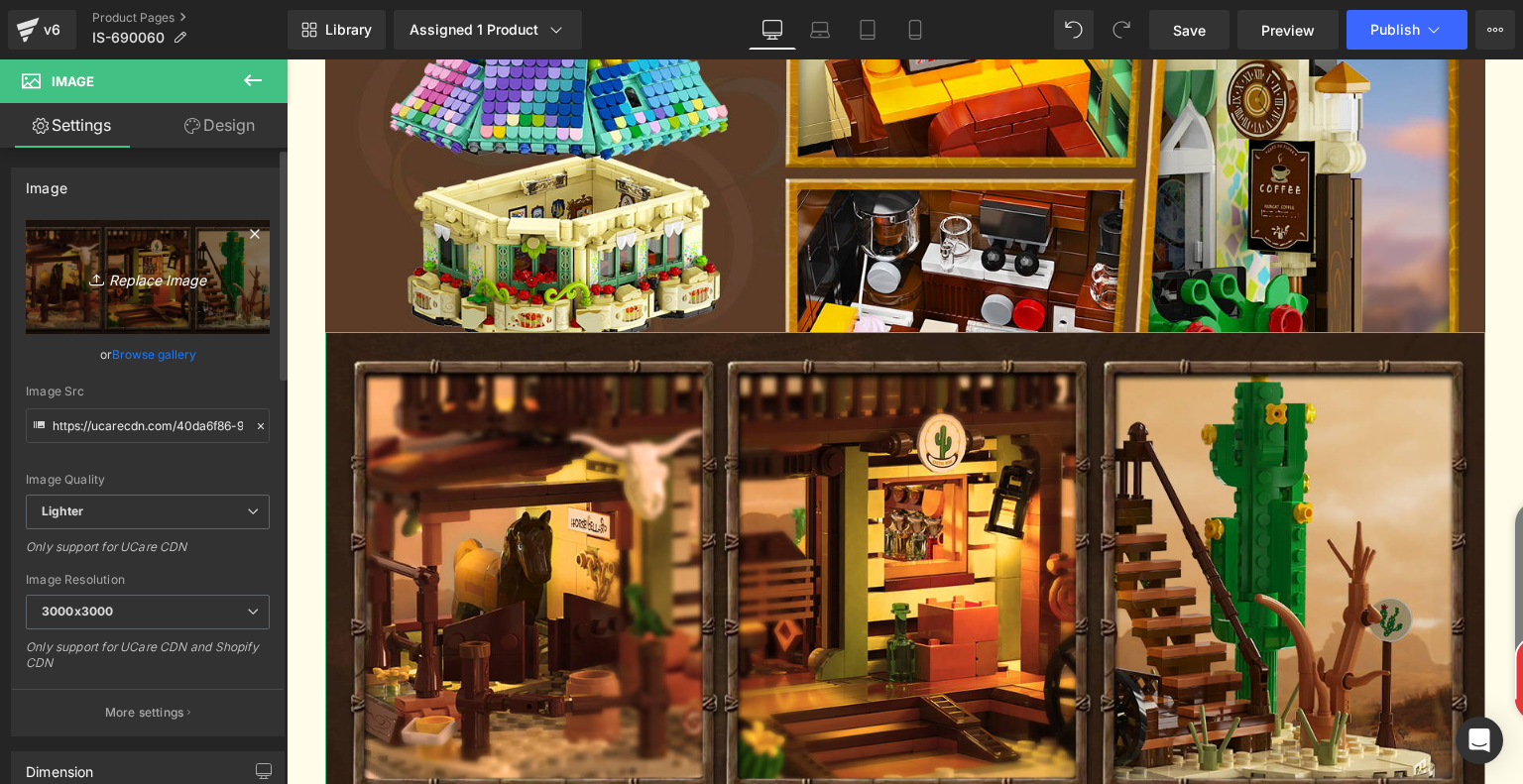 type on "C:\fakepath\1edbbdaa-7d86-4fcf-8804-a8d967fa38dc.__CR0,0,1464,600_PT0_SX1464_V1___ (1).jpg" 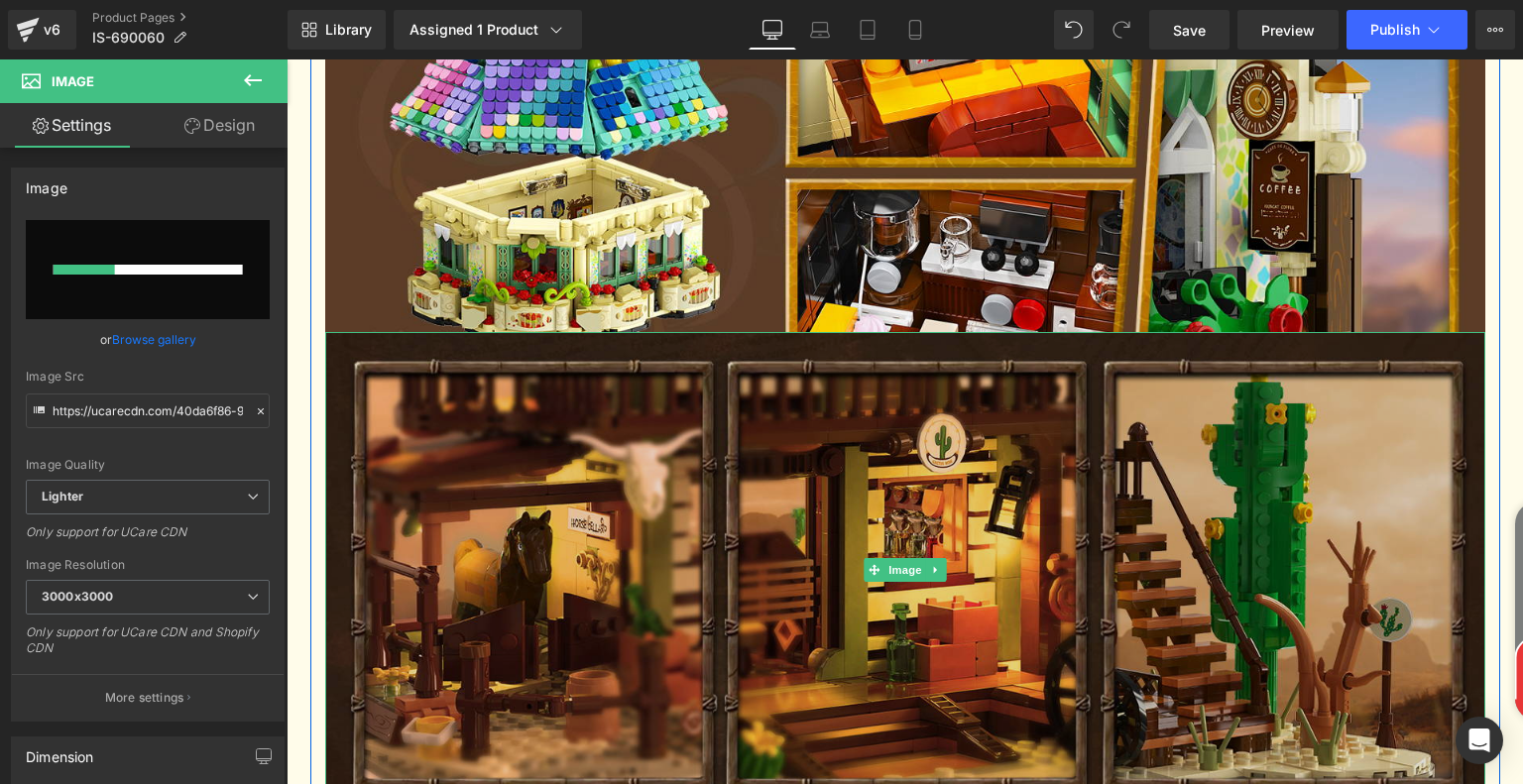 type 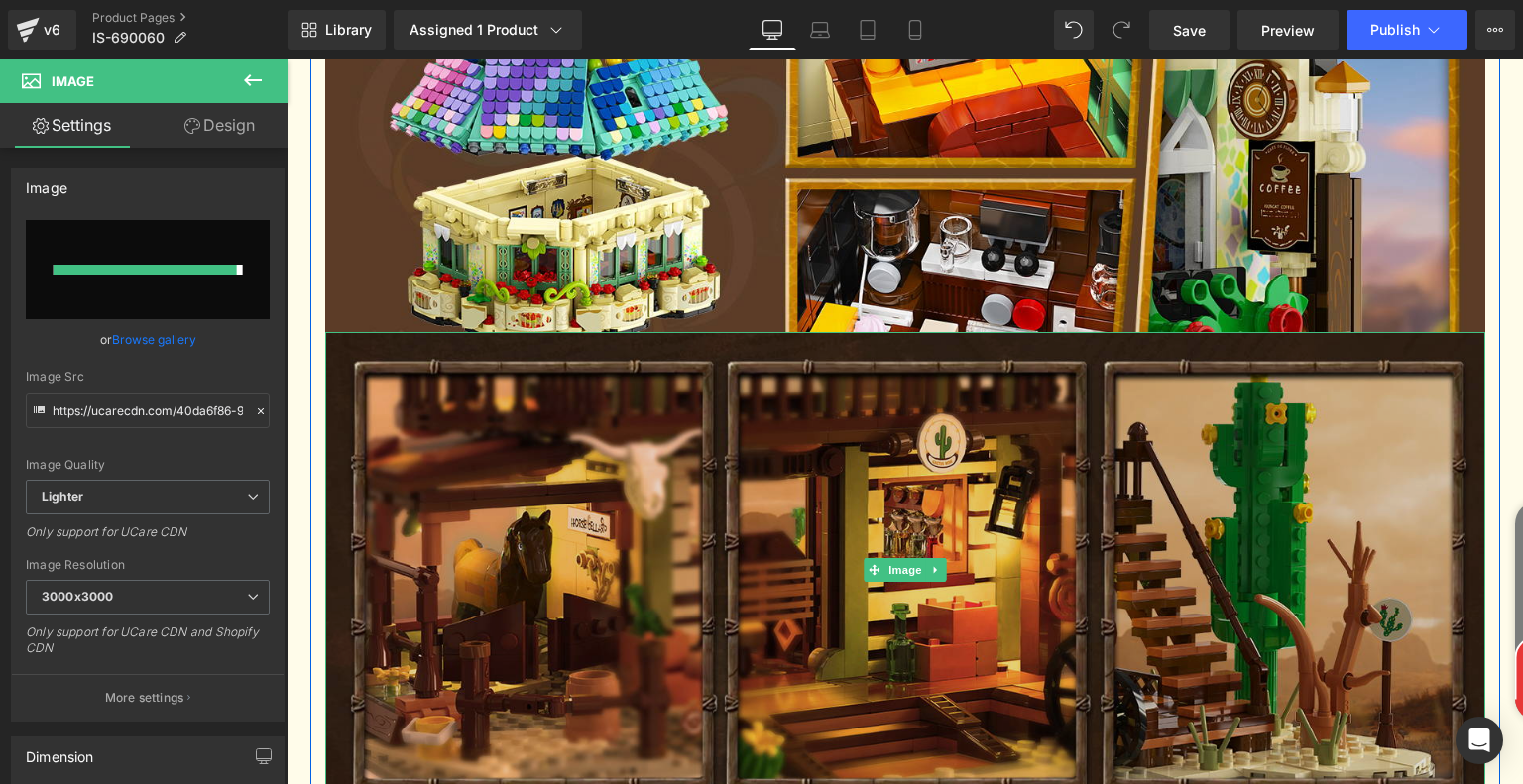 type on "https://ucarecdn.com/38e76b7e-56c8-4e86-8ab2-26e3d2b40d11/-/format/auto/-/preview/3000x3000/-/quality/lighter/1edbbdaa-7d86-4fcf-8804-a8d967fa38dc.__CR0,0,1464,600_PT0_SX1464_V1___%20_1_.jpg" 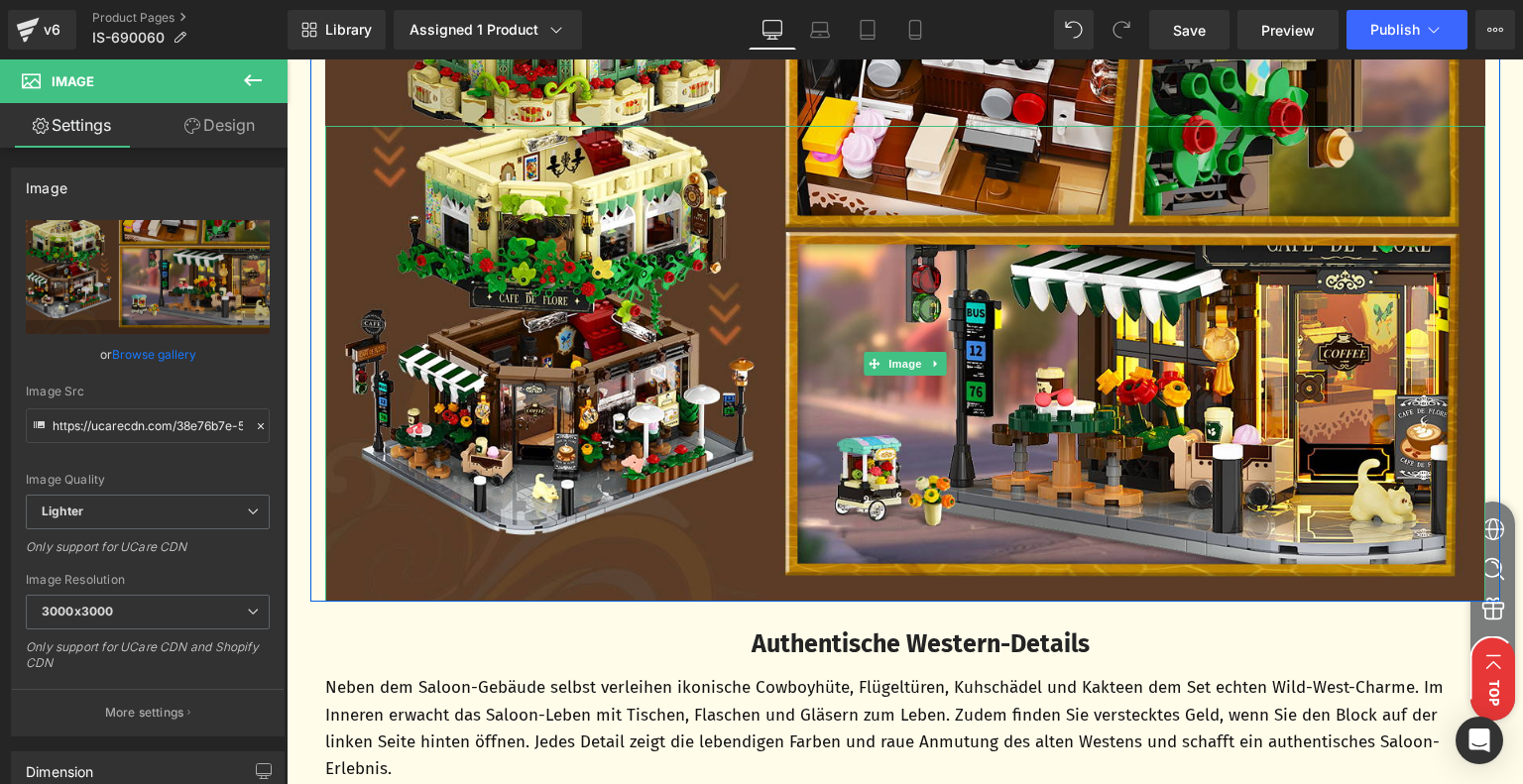 scroll, scrollTop: 3747, scrollLeft: 0, axis: vertical 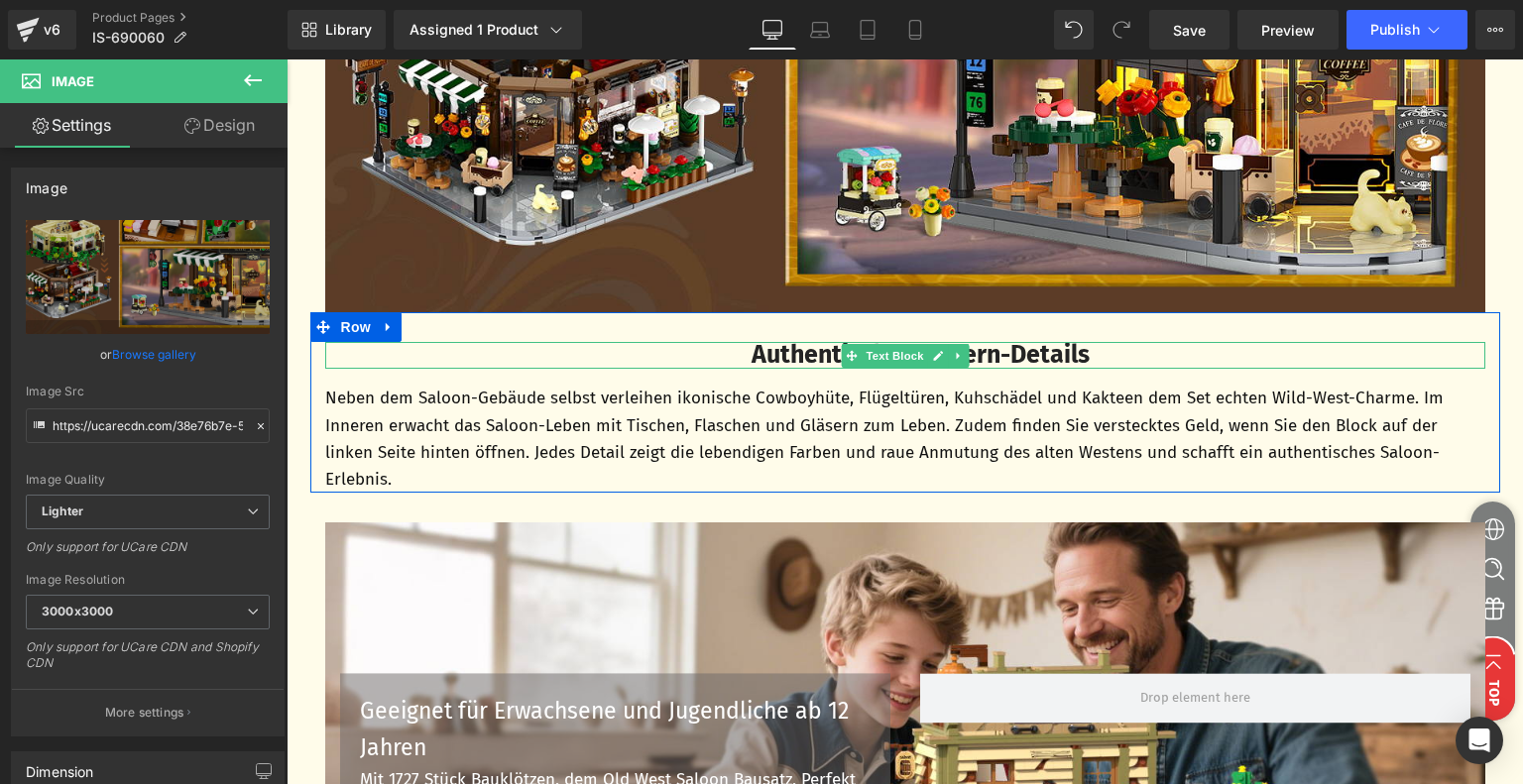 click on "Authentische Western-Details" at bounding box center (920, 355) 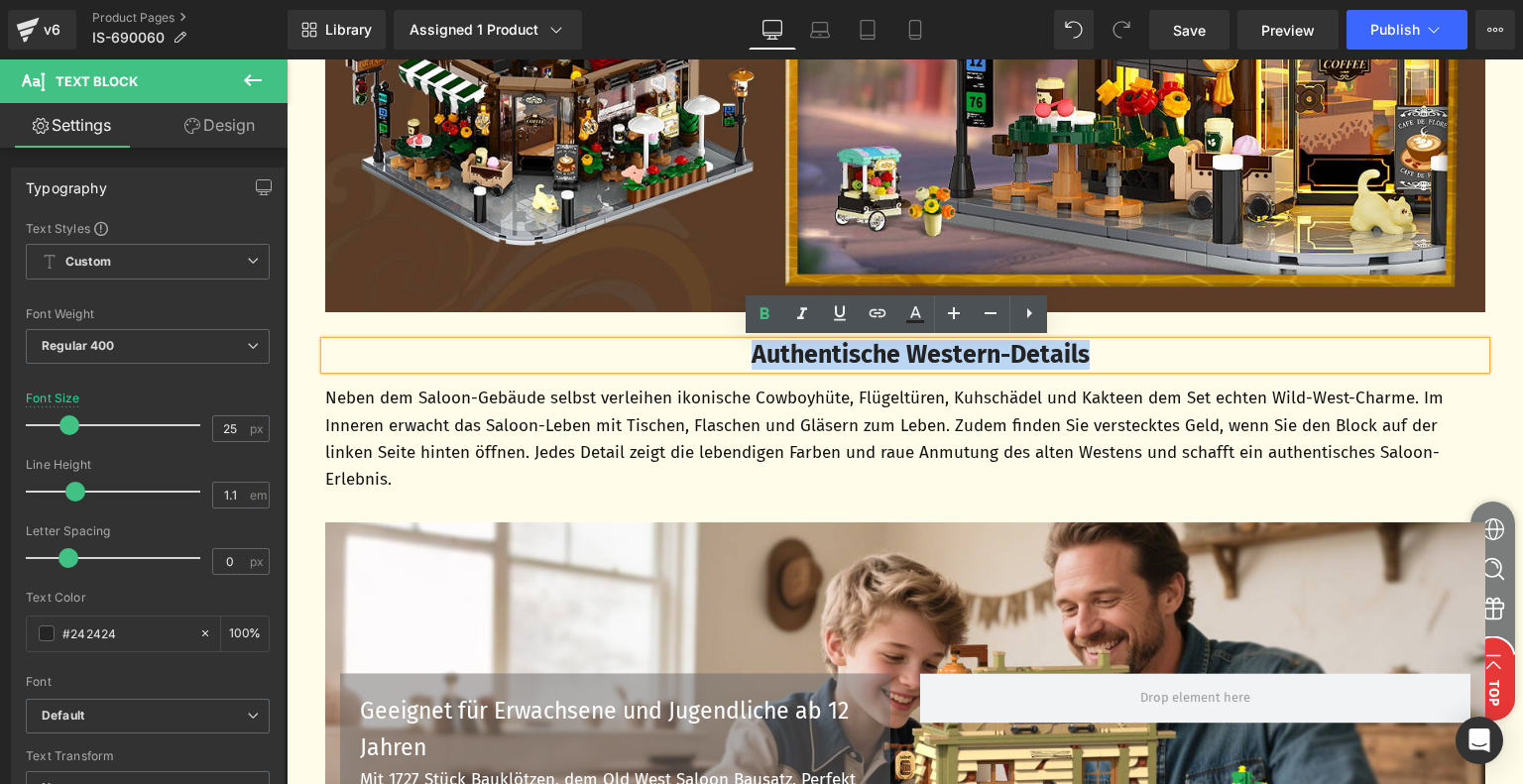 drag, startPoint x: 736, startPoint y: 356, endPoint x: 1142, endPoint y: 363, distance: 406.06034 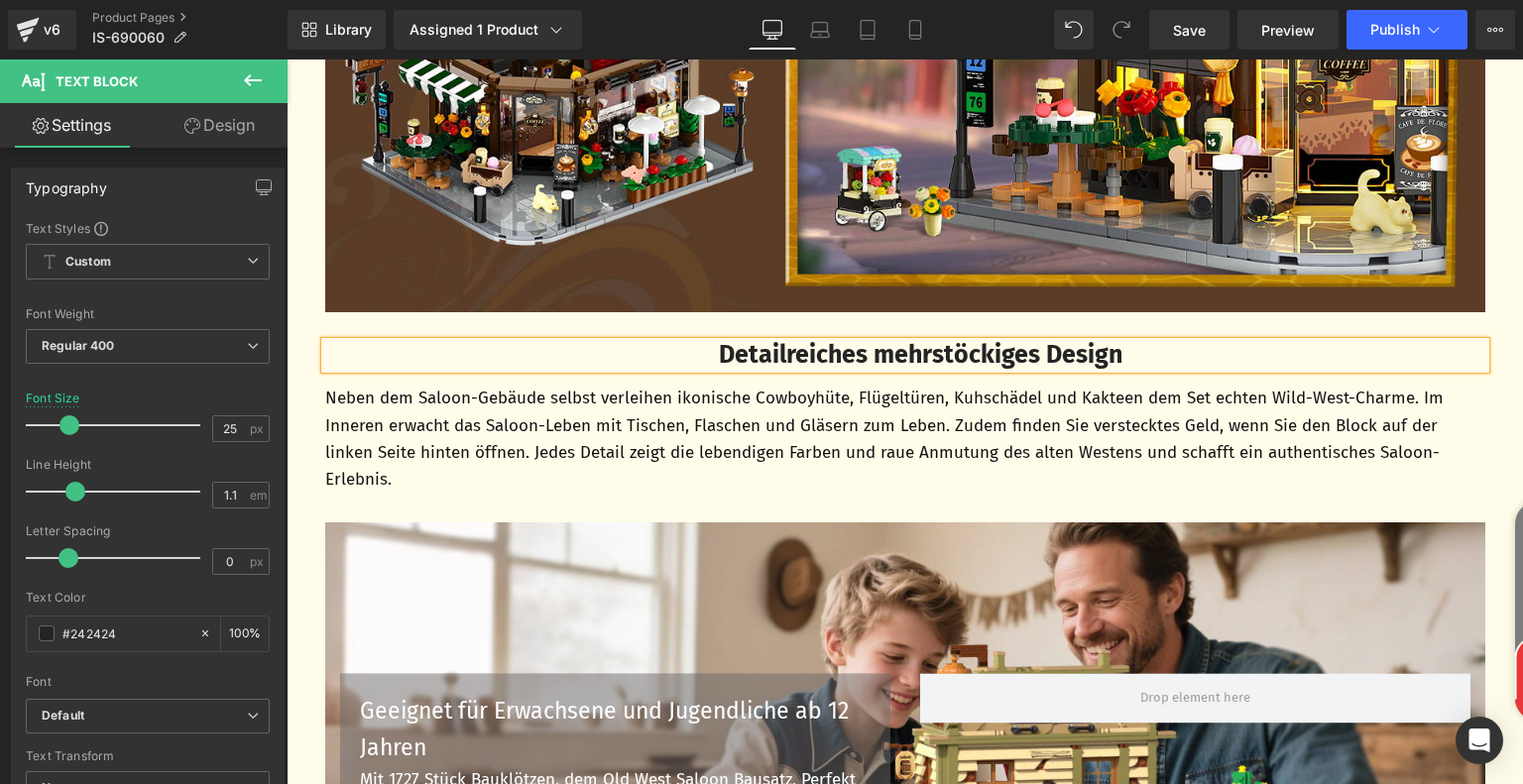 click on "Neben dem Saloon-Gebäude selbst verleihen ikonische Cowboyhüte, Flügeltüren, Kuhschädel und Kakteen dem Set echten Wild-West-Charme. Im Inneren erwacht das Saloon-Leben mit Tischen, Flaschen und Gläsern zum Leben. Zudem finden Sie verstecktes Geld, wenn Sie den Block auf der linken Seite hinten öffnen. Jedes Detail zeigt die lebendigen Farben und raue Anmutung des alten Westens und schafft ein authentisches Saloon-Erlebnis." at bounding box center [905, 430] 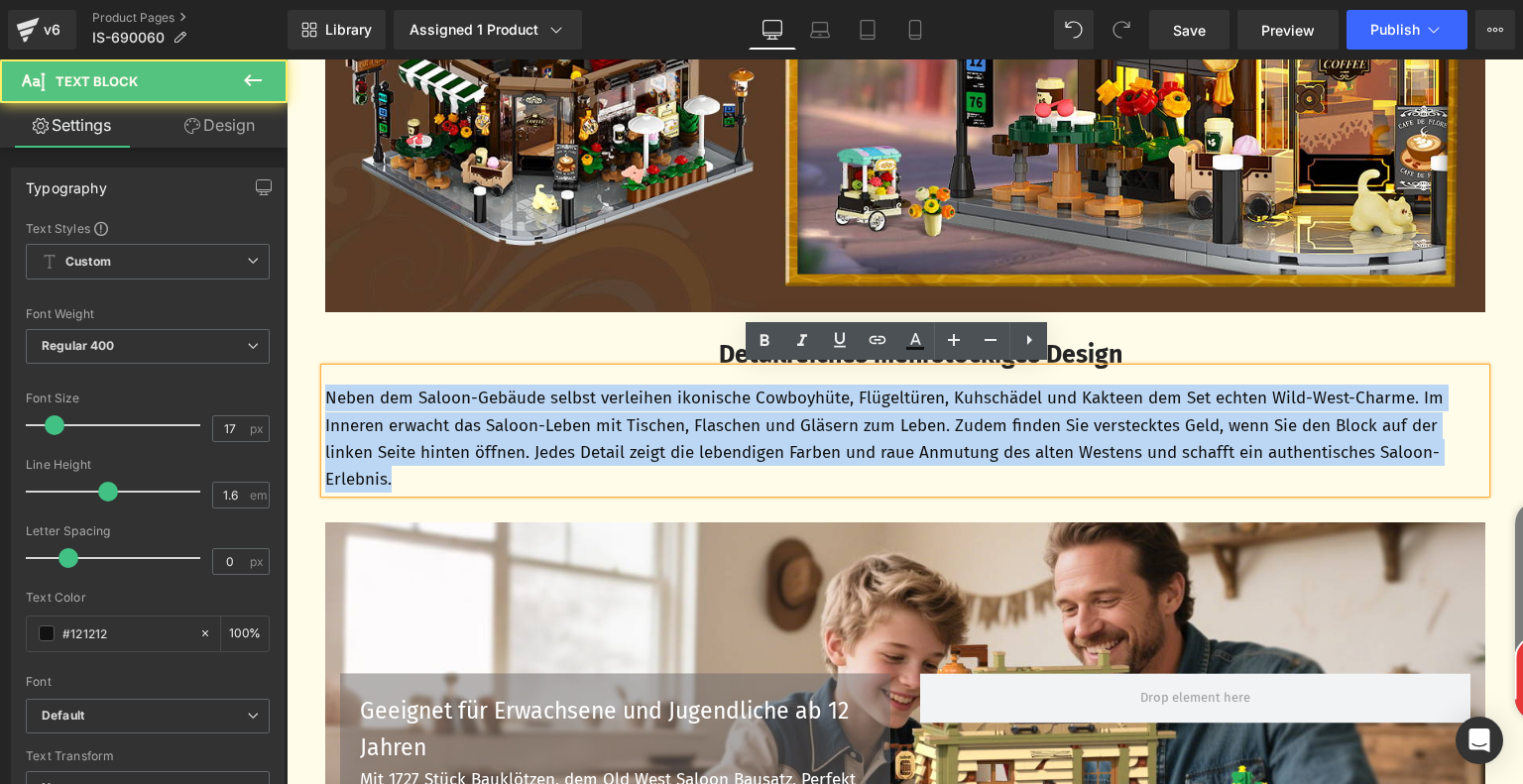 drag, startPoint x: 320, startPoint y: 396, endPoint x: 435, endPoint y: 487, distance: 146.64924 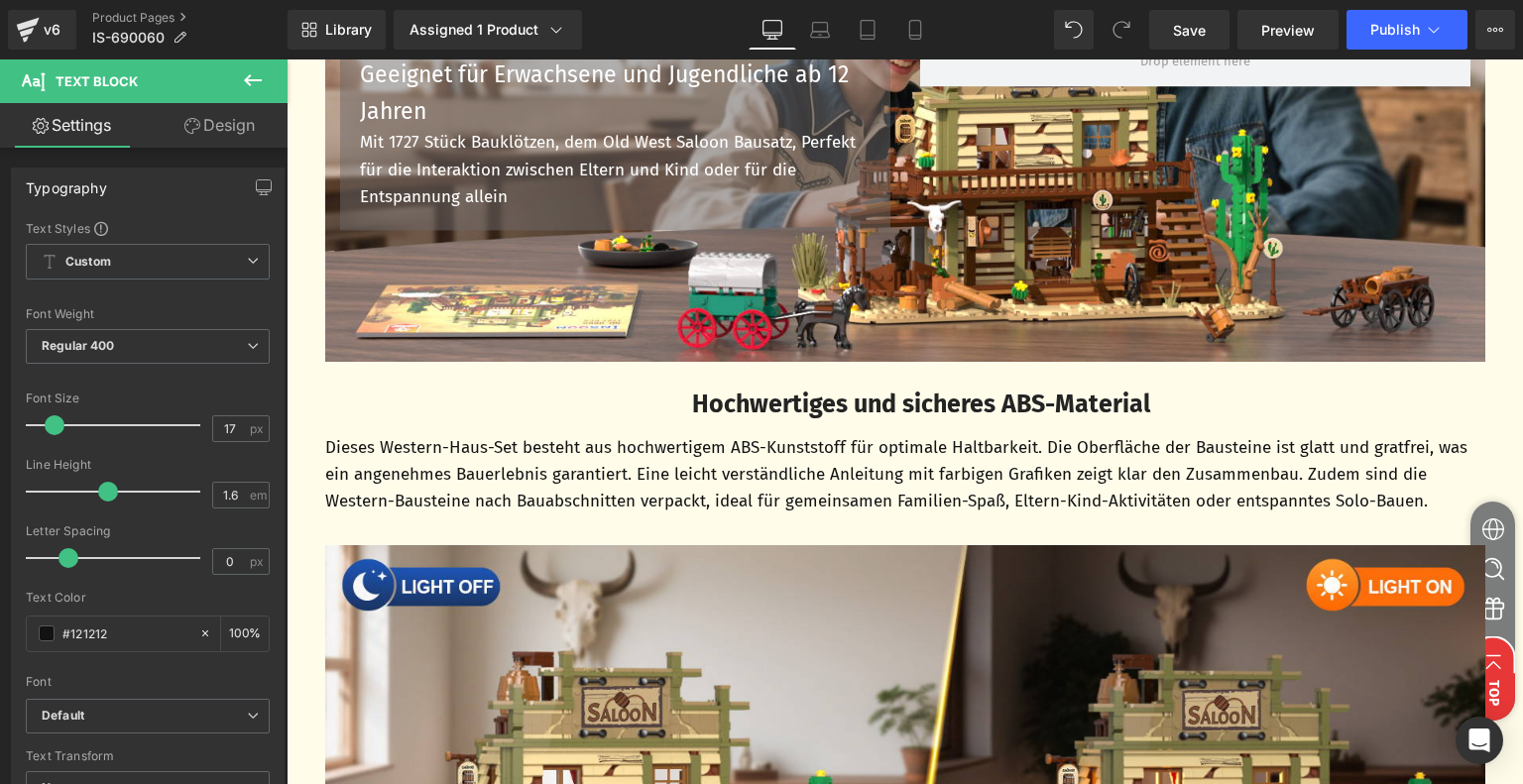 scroll, scrollTop: 4539, scrollLeft: 0, axis: vertical 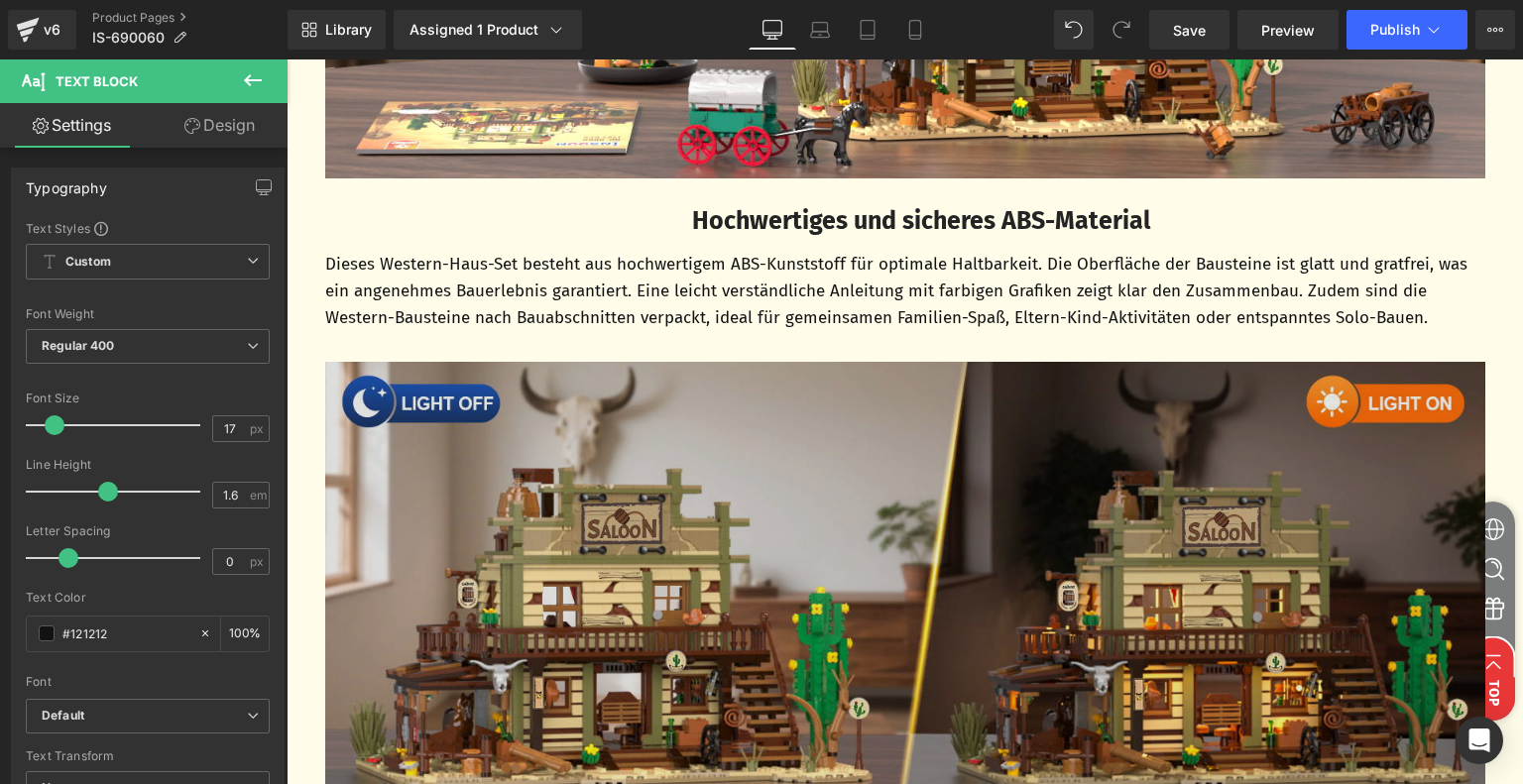 click at bounding box center [905, 600] 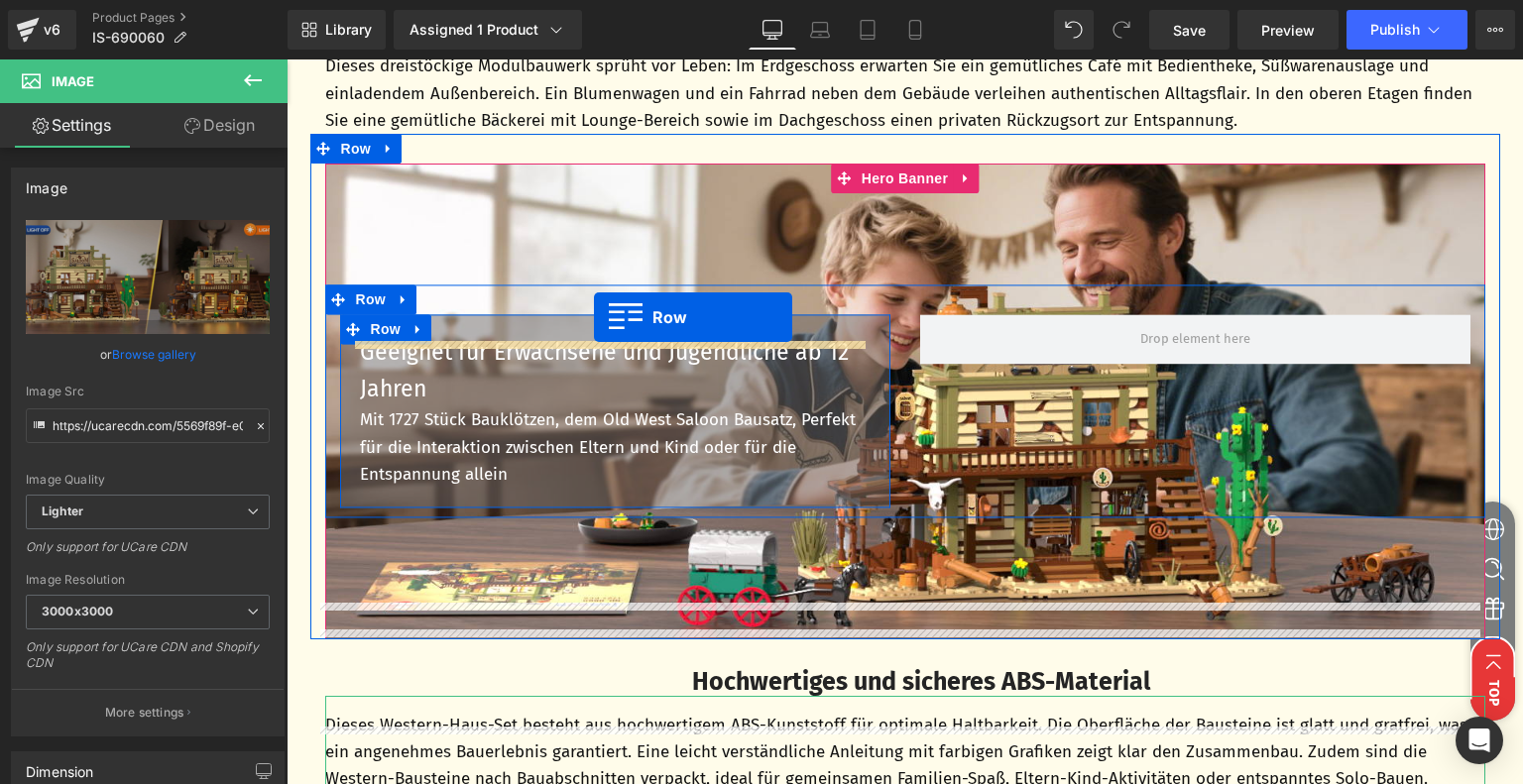 scroll, scrollTop: 4044, scrollLeft: 0, axis: vertical 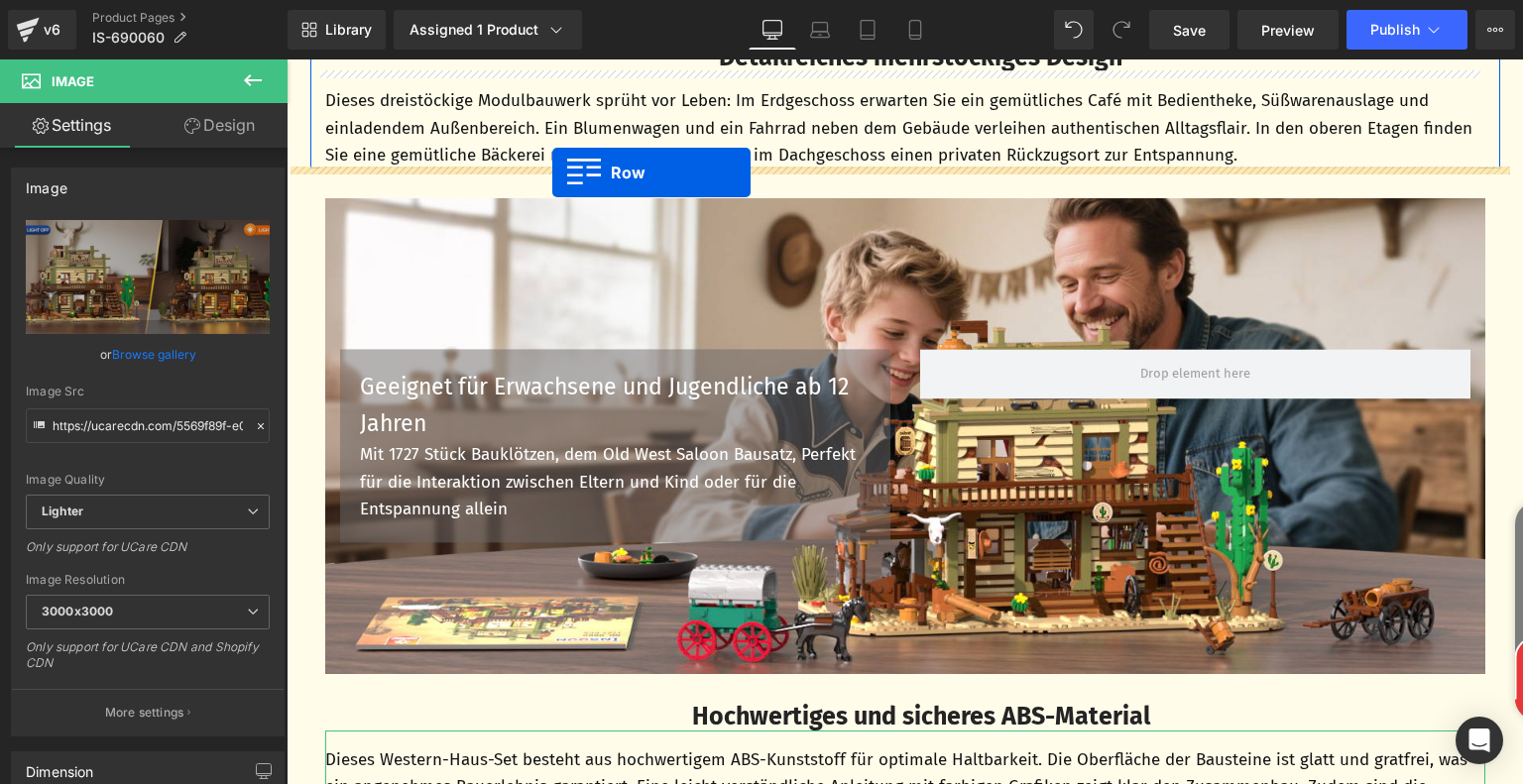 drag, startPoint x: 313, startPoint y: 348, endPoint x: 552, endPoint y: 173, distance: 296.2195 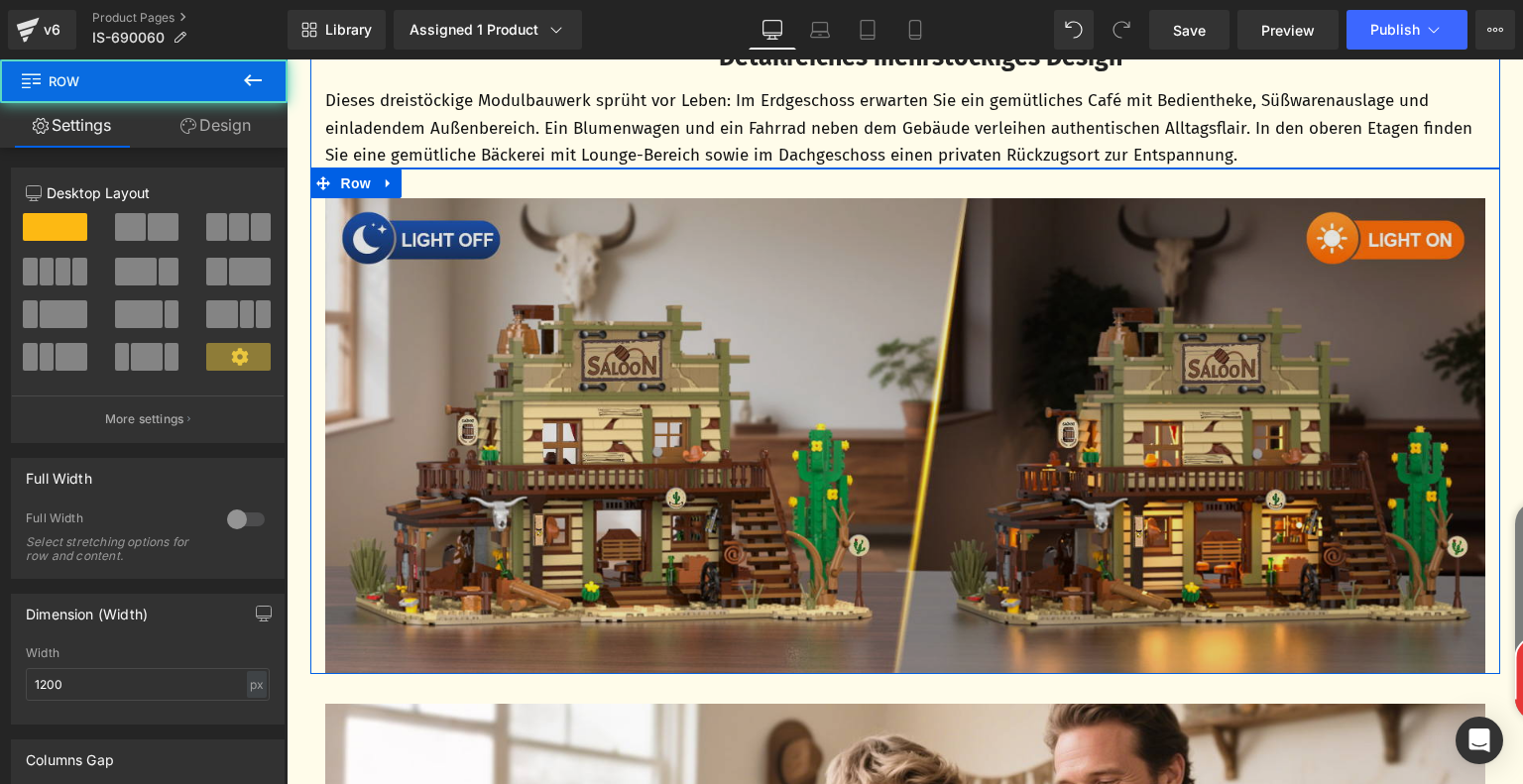 click at bounding box center [905, 436] 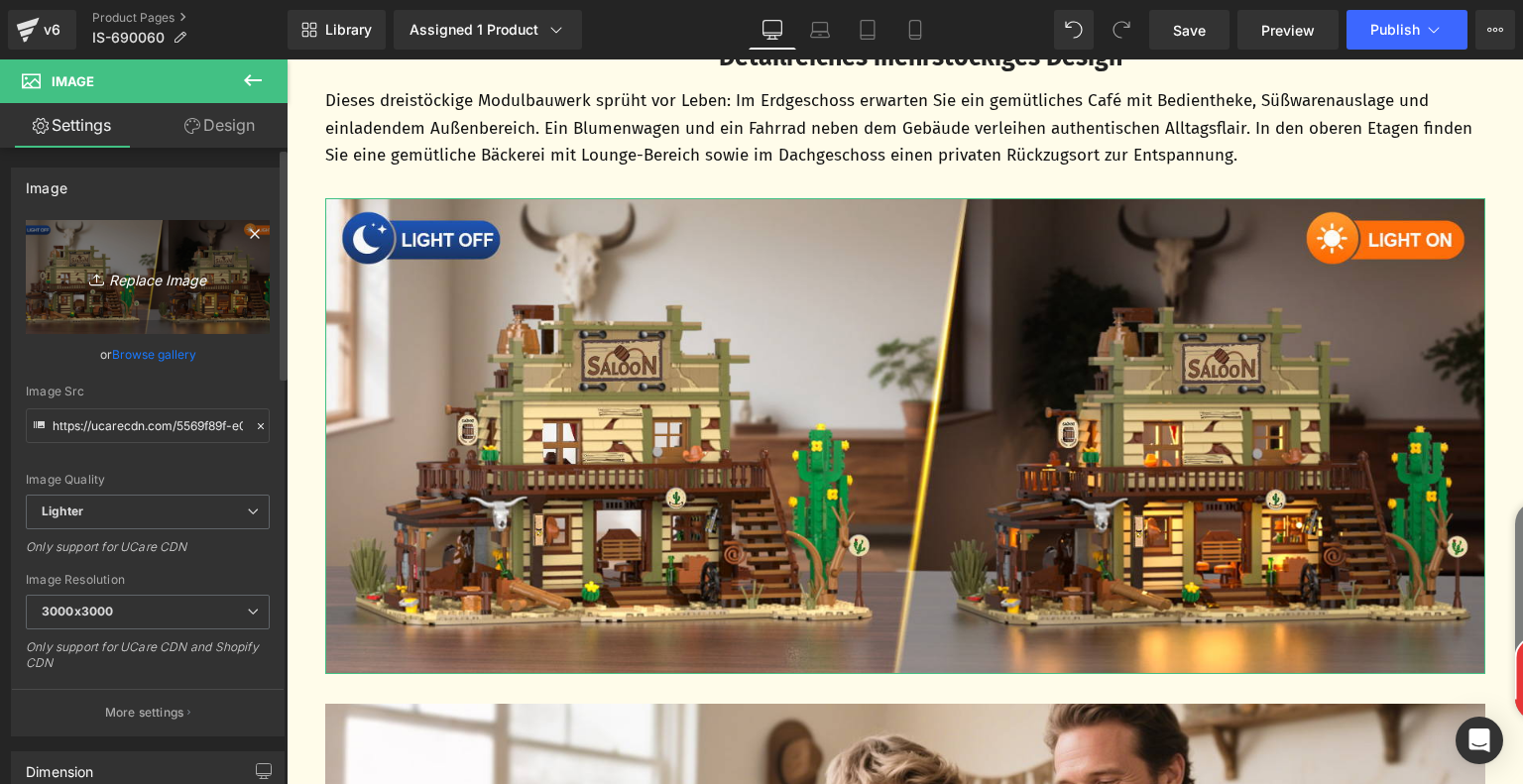 click on "Replace Image" at bounding box center [148, 277] 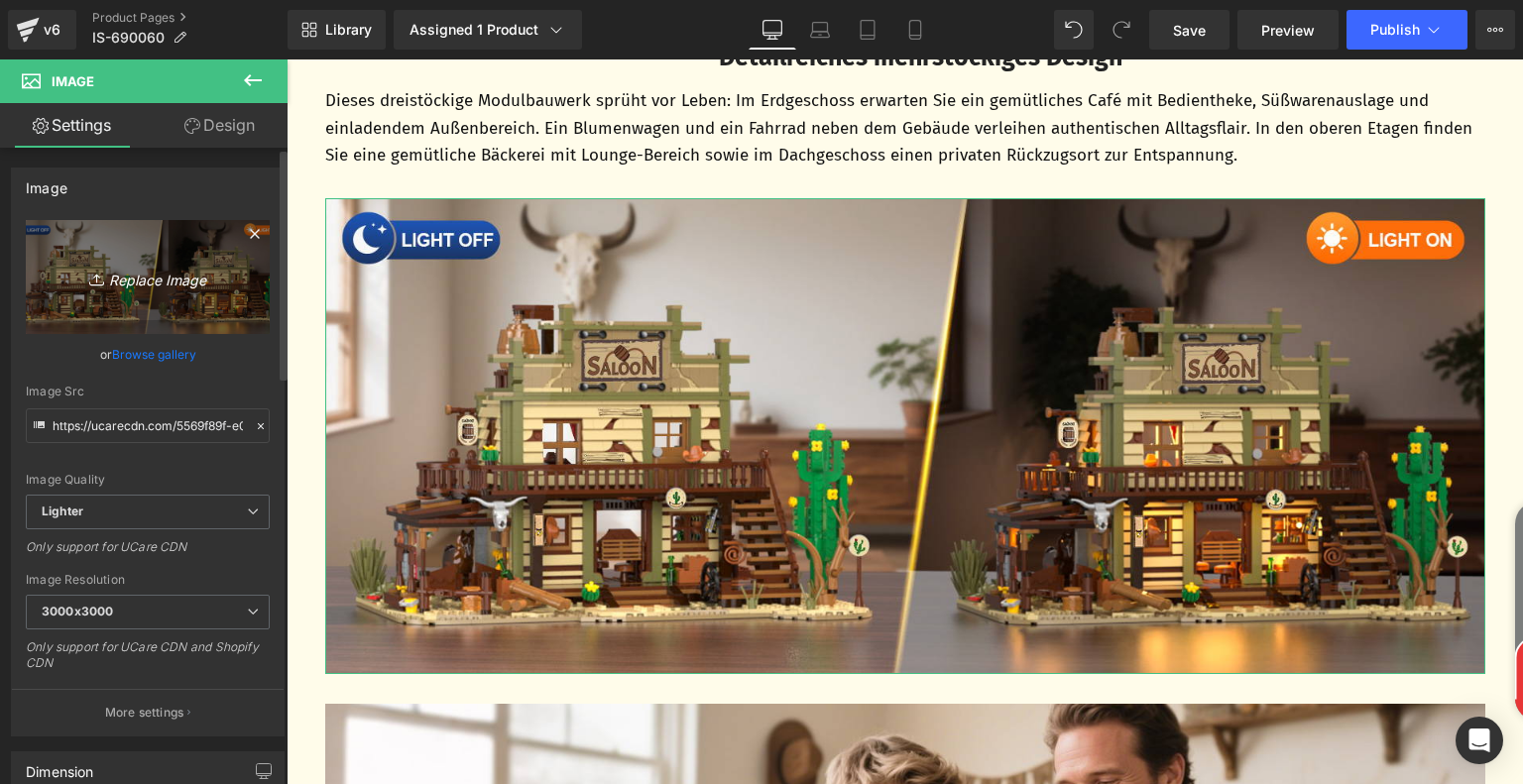type on "C:\fakepath\38fd1ac8-b9f5-42cf-ba67-e60bbcaf93e6.__CR0,0,1464,600_PT0_SX1464_V1___.jpg" 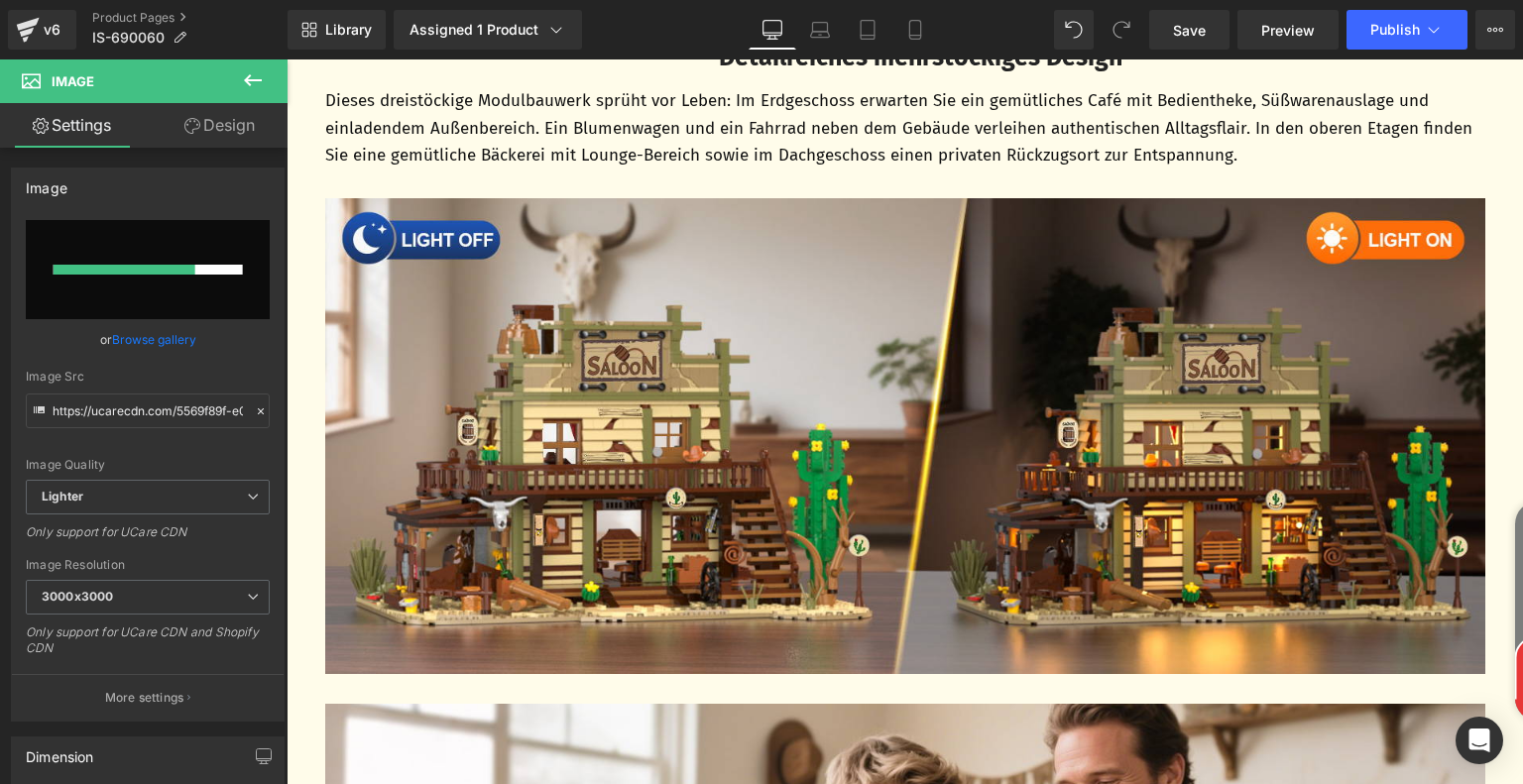 type 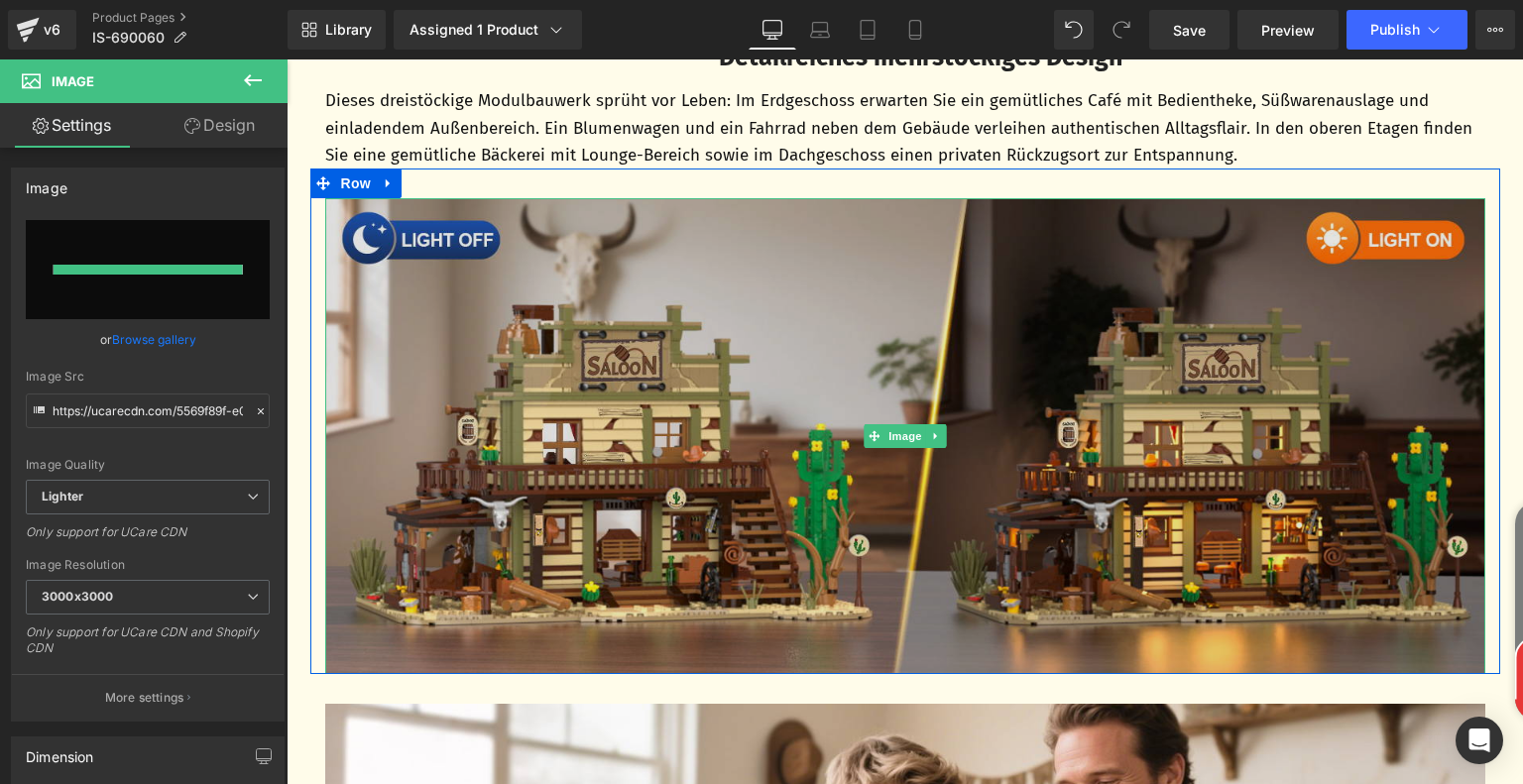 type on "https://ucarecdn.com/97b05900-679d-47c9-94ae-7007d4e7ed9c/-/format/auto/-/preview/3000x3000/-/quality/lighter/38fd1ac8-b9f5-42cf-ba67-e60bbcaf93e6.__CR0,0,1464,600_PT0_SX1464_V1___.jpg" 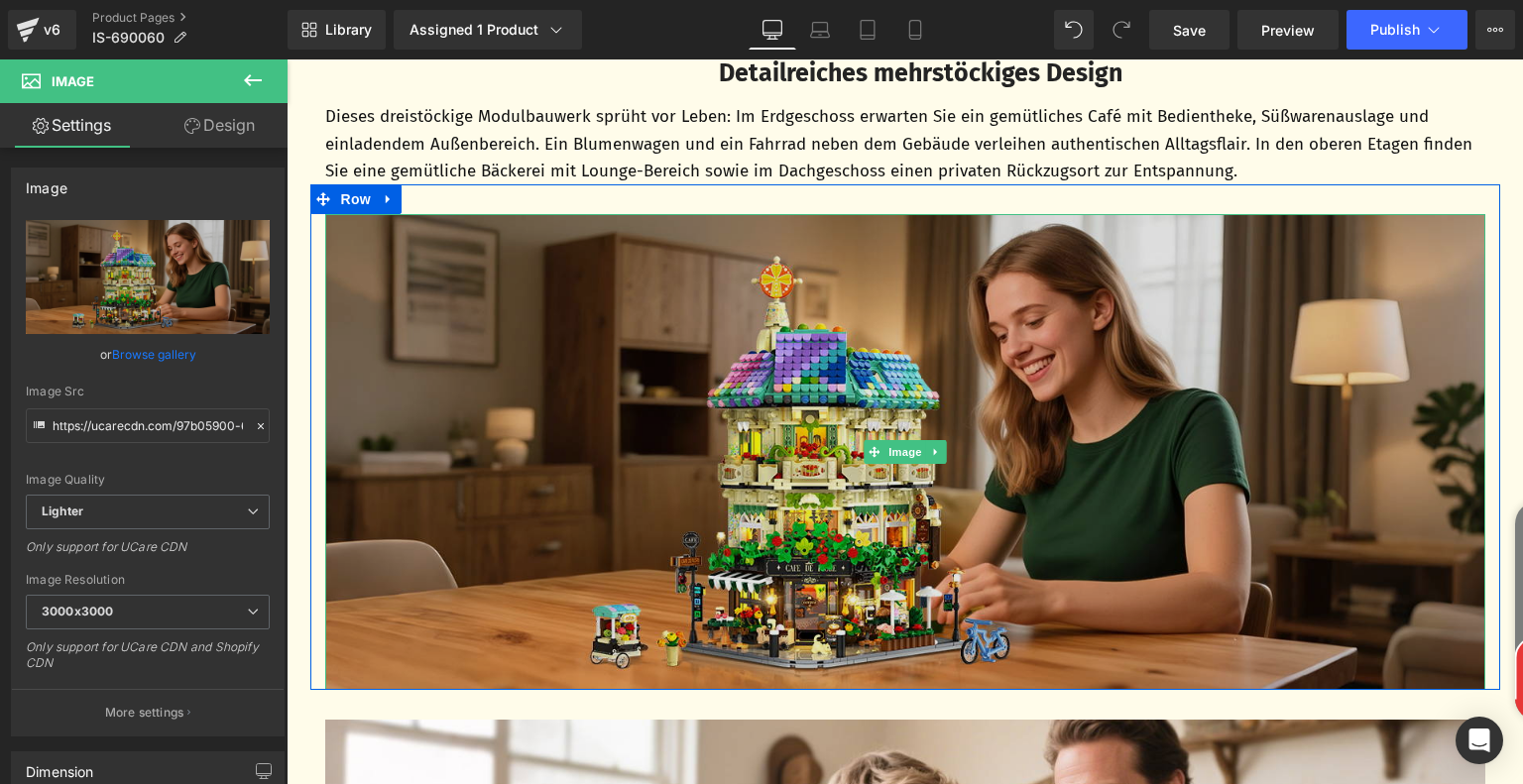 scroll, scrollTop: 3846, scrollLeft: 0, axis: vertical 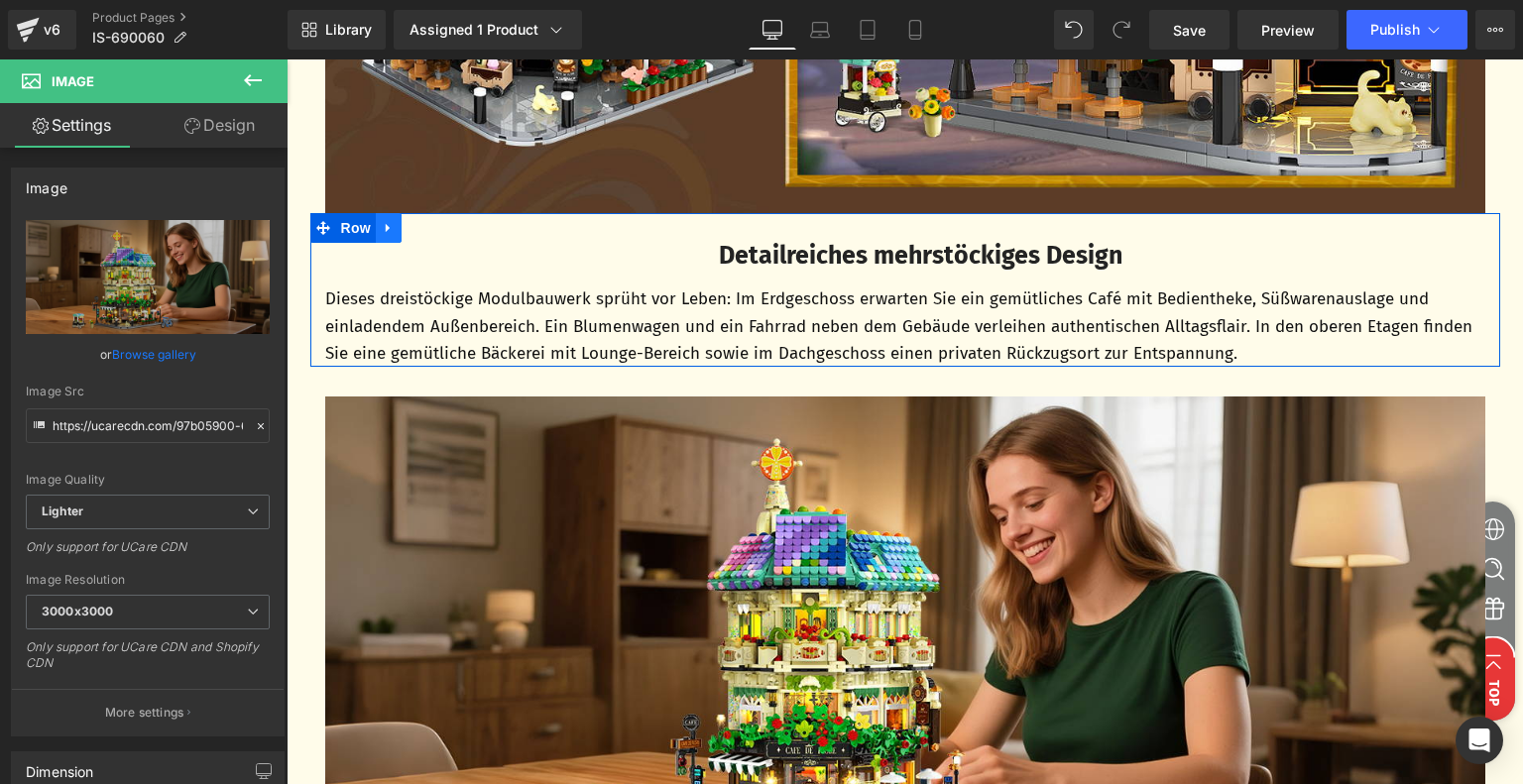 click 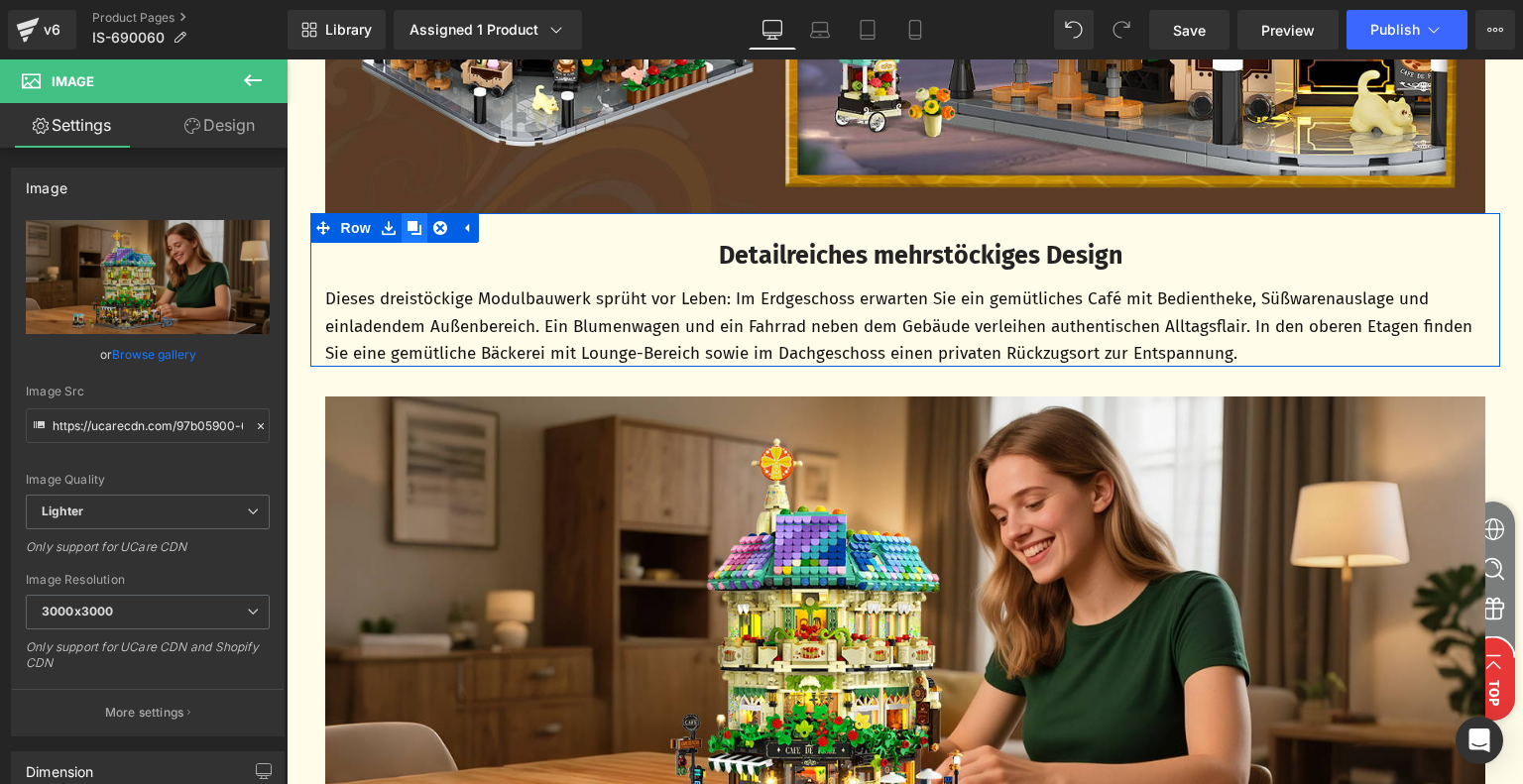 click 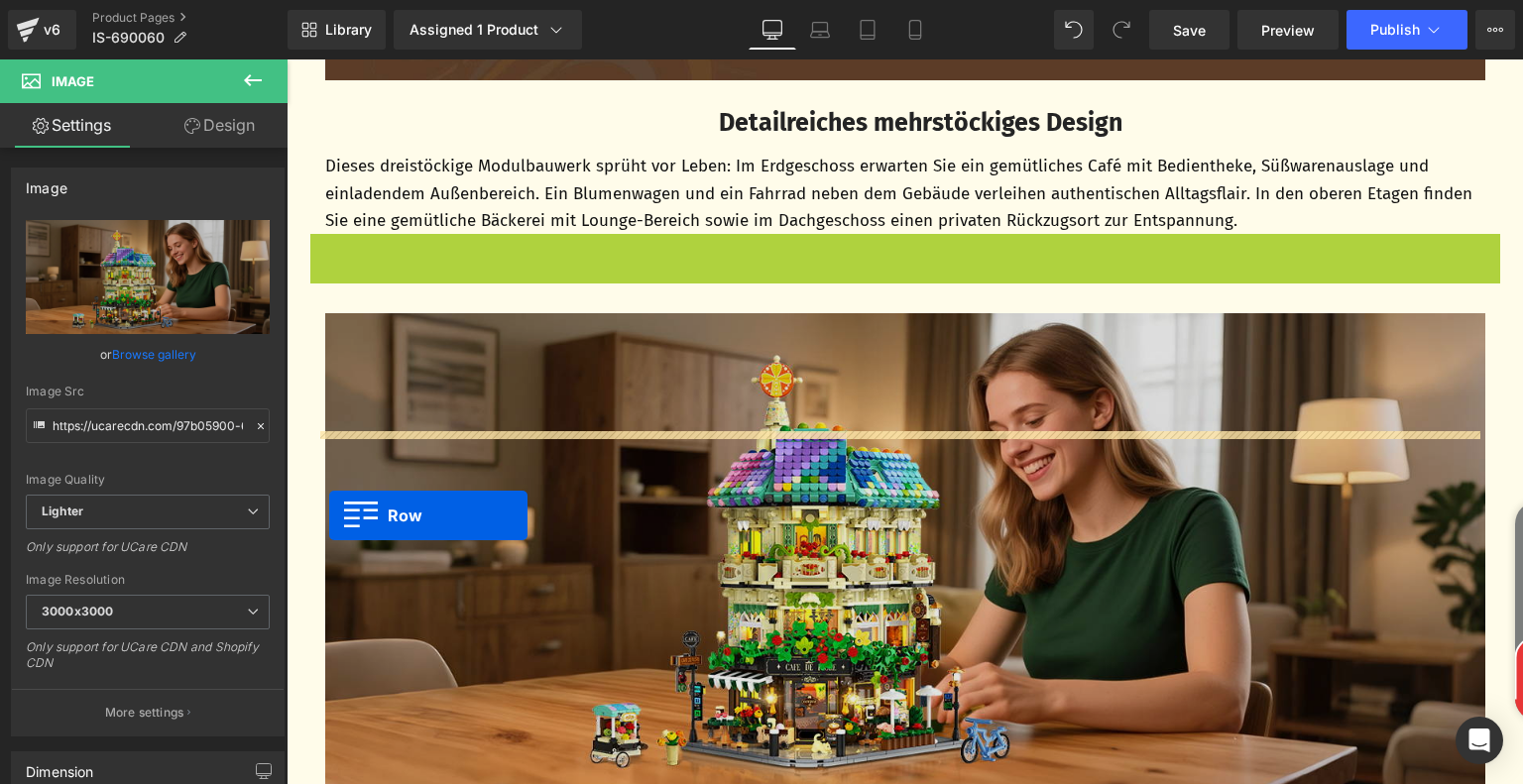 scroll, scrollTop: 4242, scrollLeft: 0, axis: vertical 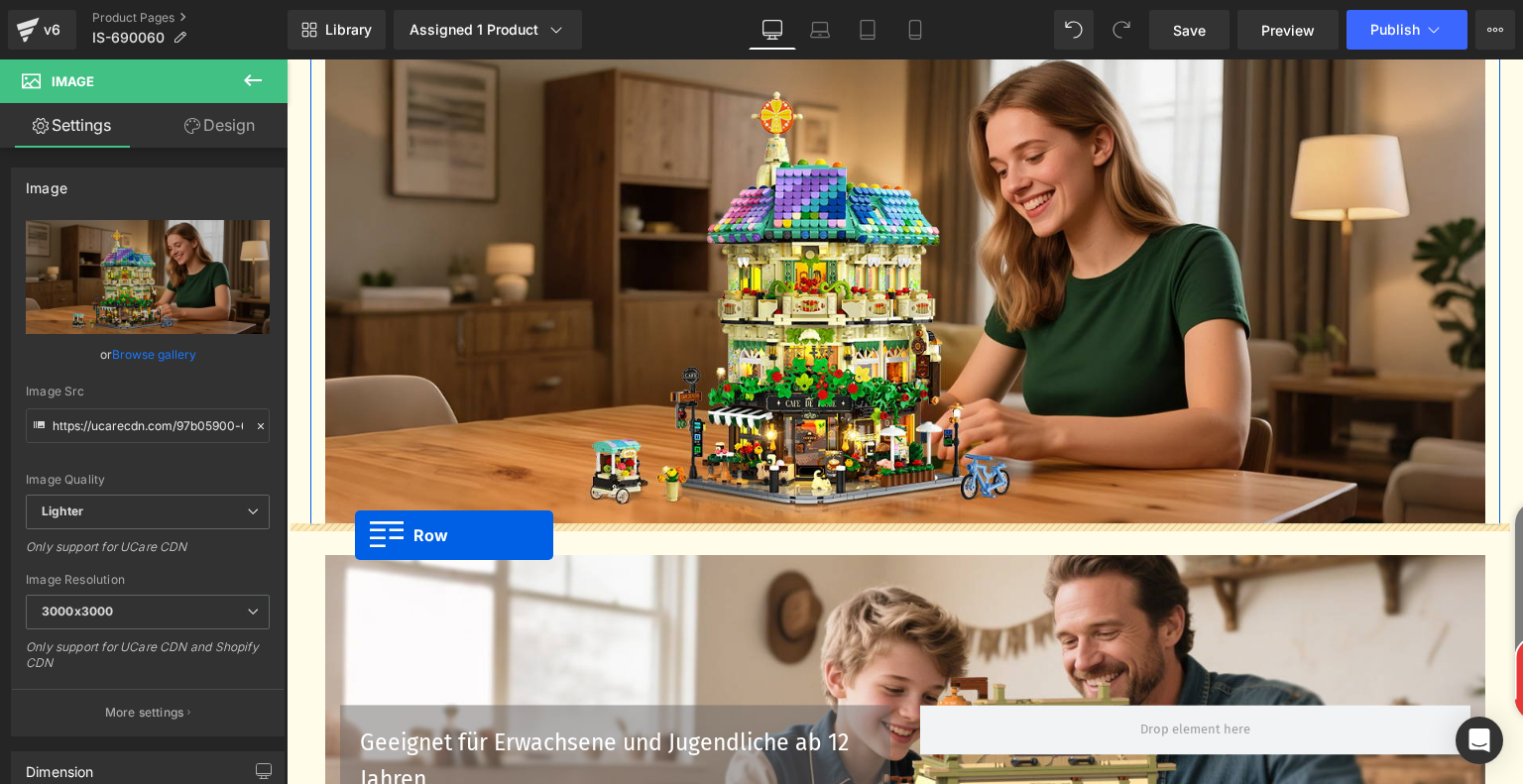 drag, startPoint x: 318, startPoint y: 381, endPoint x: 355, endPoint y: 535, distance: 158.38245 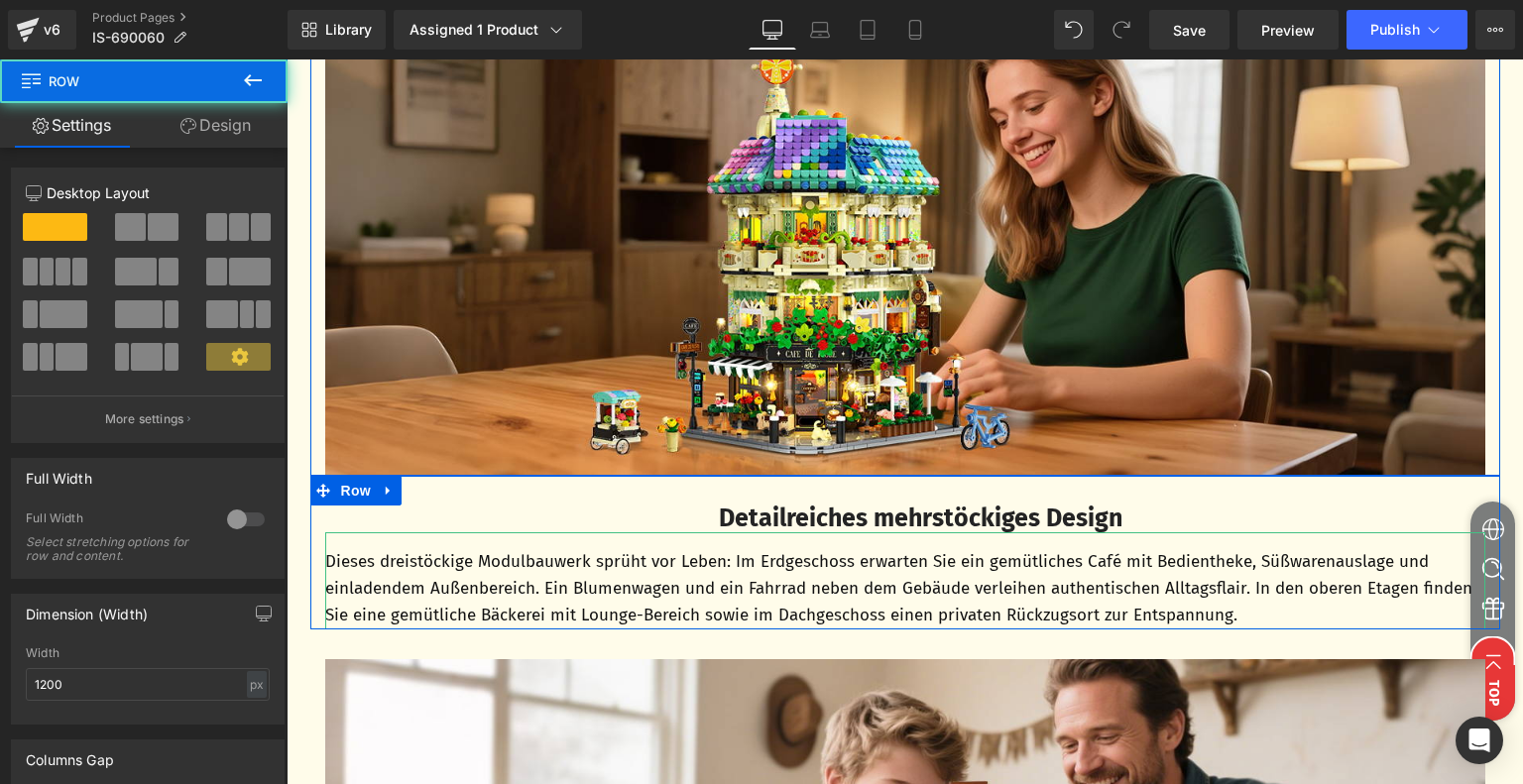 scroll, scrollTop: 4194, scrollLeft: 0, axis: vertical 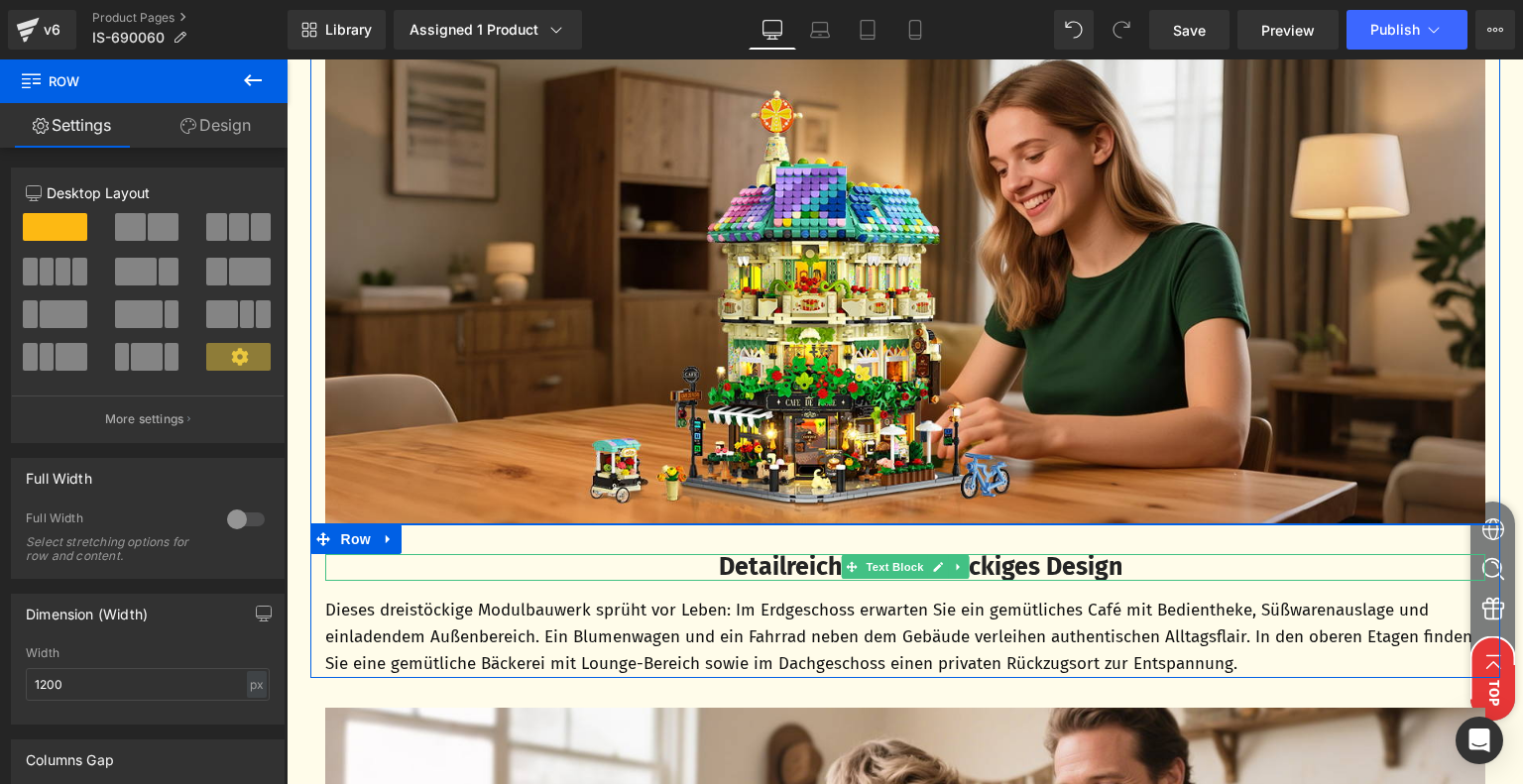 click on "Detailreiches mehrstöckiges Design" at bounding box center (920, 567) 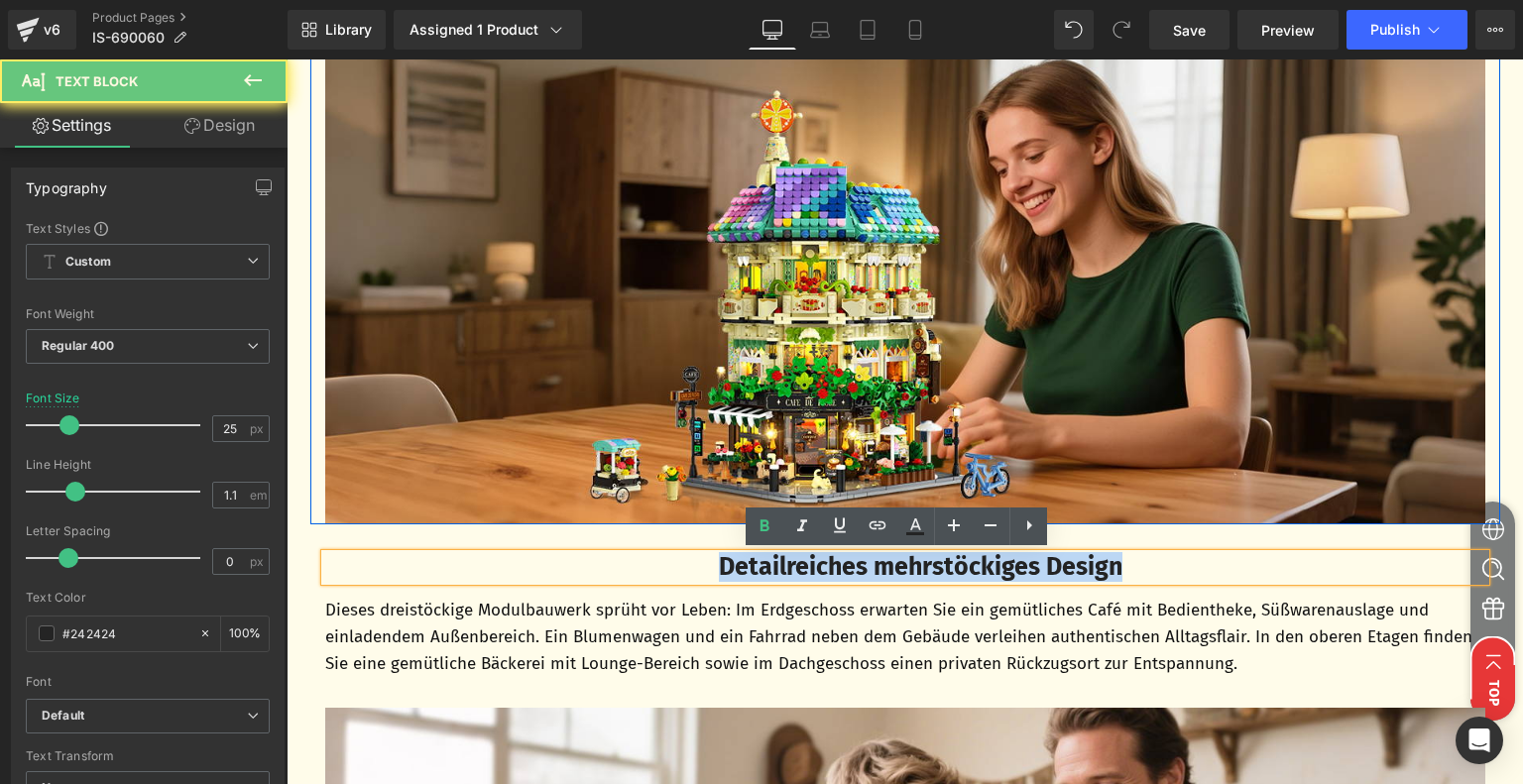 drag, startPoint x: 704, startPoint y: 566, endPoint x: 1183, endPoint y: 570, distance: 479.0167 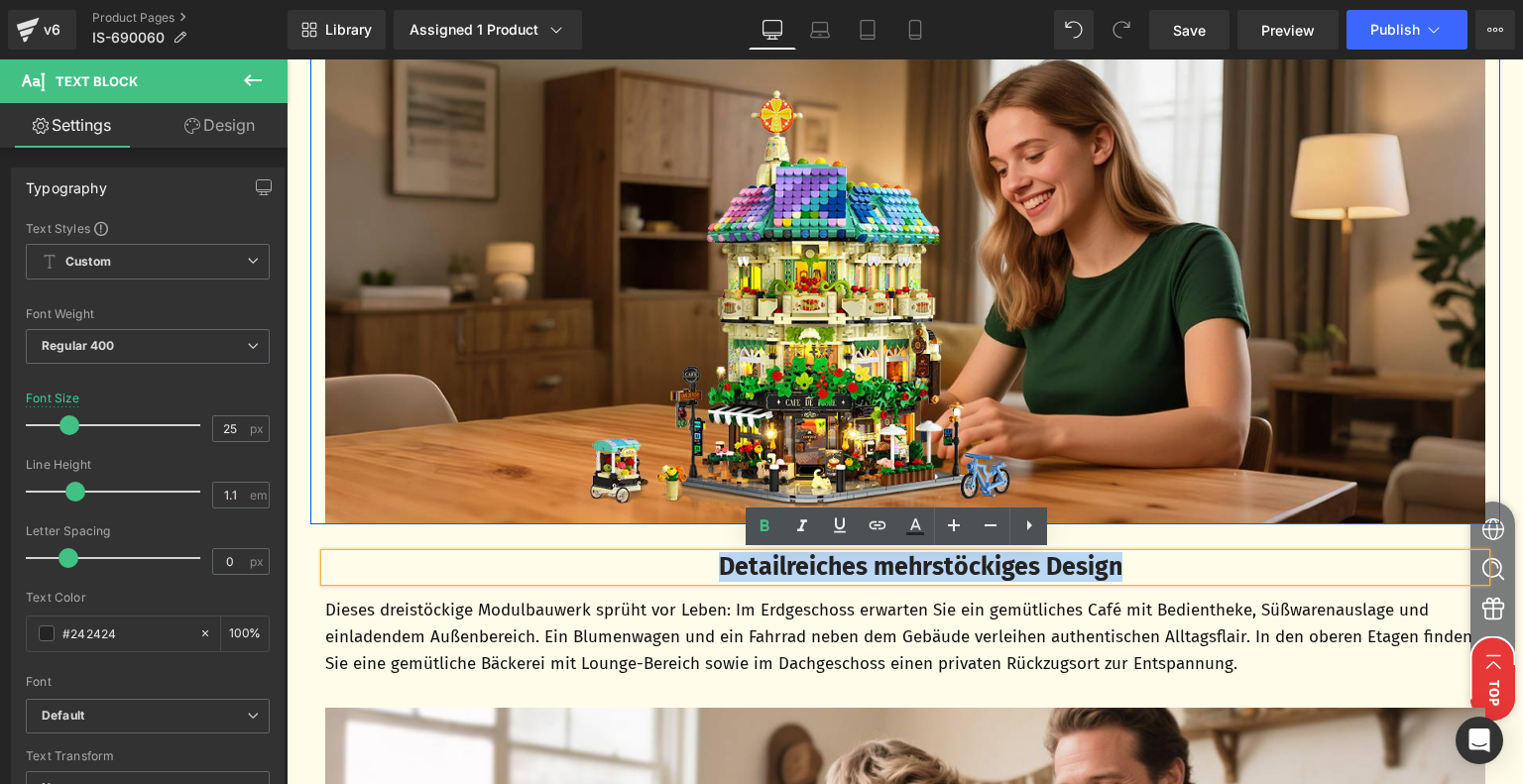paste 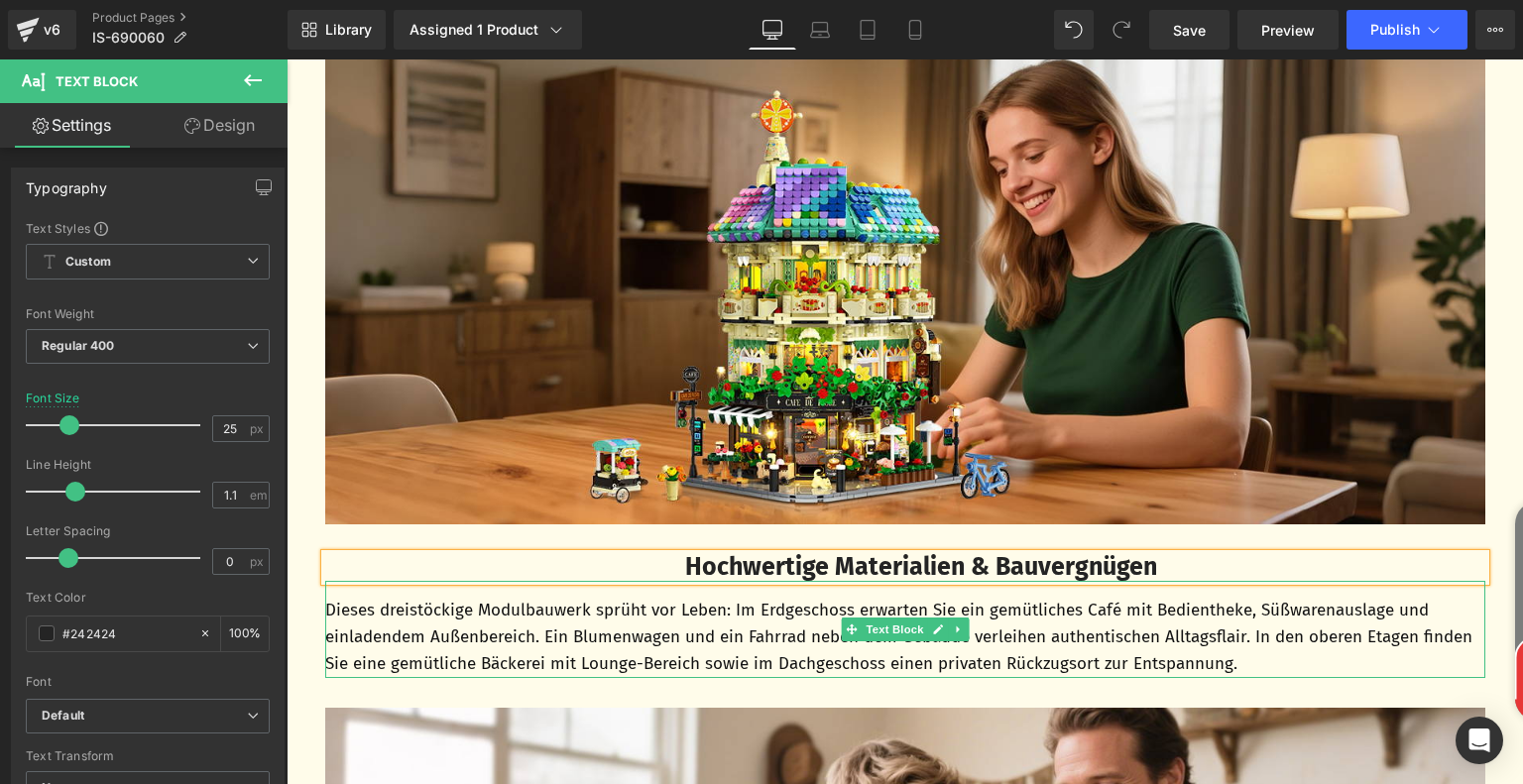 click on "Dieses dreistöckige Modulbauwerk sprüht vor Leben: Im Erdgeschoss erwarten Sie ein gemütliches Café mit Bedientheke, Süßwarenauslage und einladendem Außenbereich. Ein Blumenwagen und ein Fahrrad neben dem Gebäude verleihen authentischen Alltagsflair. In den oberen Etagen finden Sie eine gemütliche Bäckerei mit Lounge-Bereich sowie im Dachgeschoss einen privaten Rückzugsort zur Entspannung." at bounding box center [905, 637] 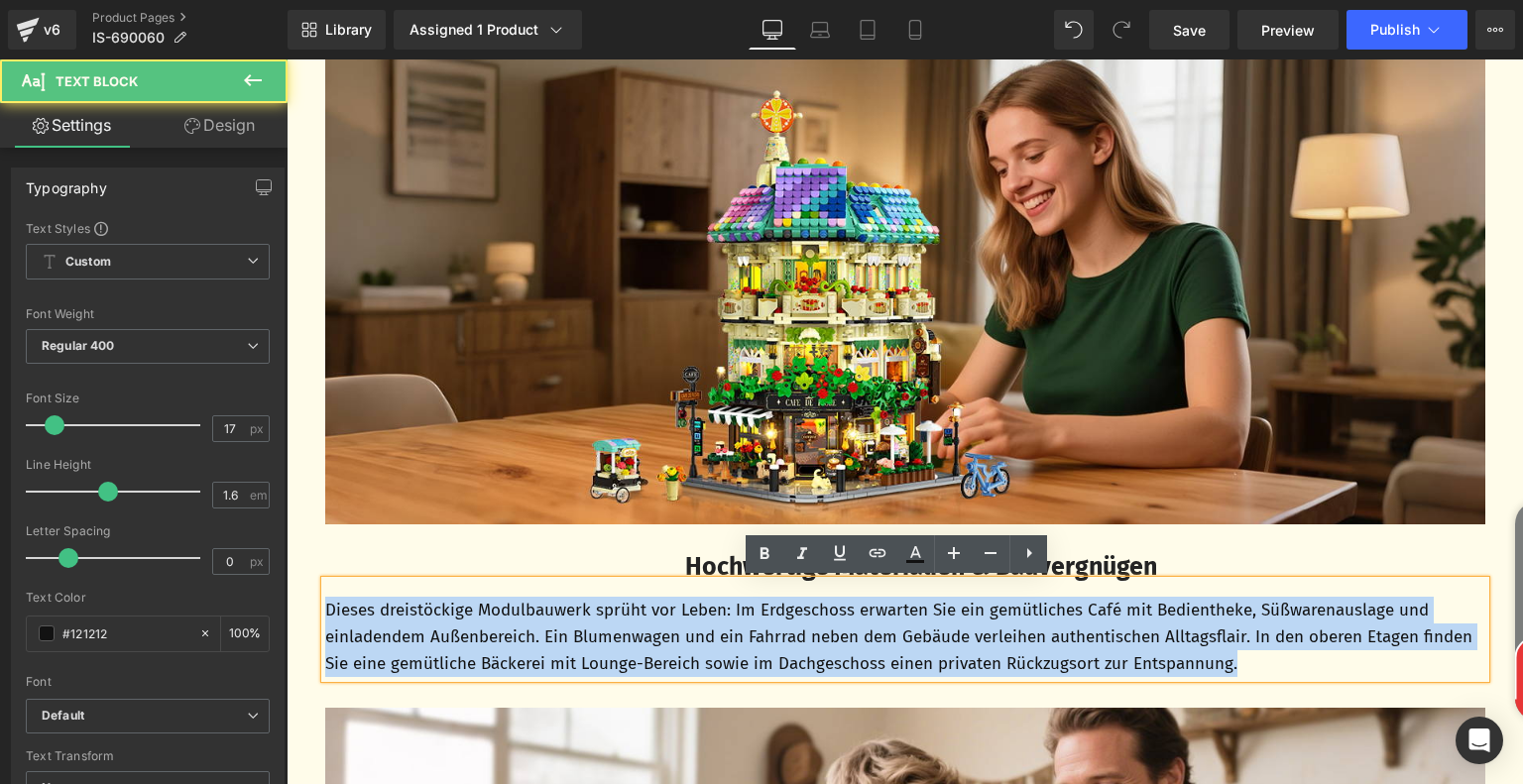 drag, startPoint x: 320, startPoint y: 608, endPoint x: 1376, endPoint y: 657, distance: 1057.1362 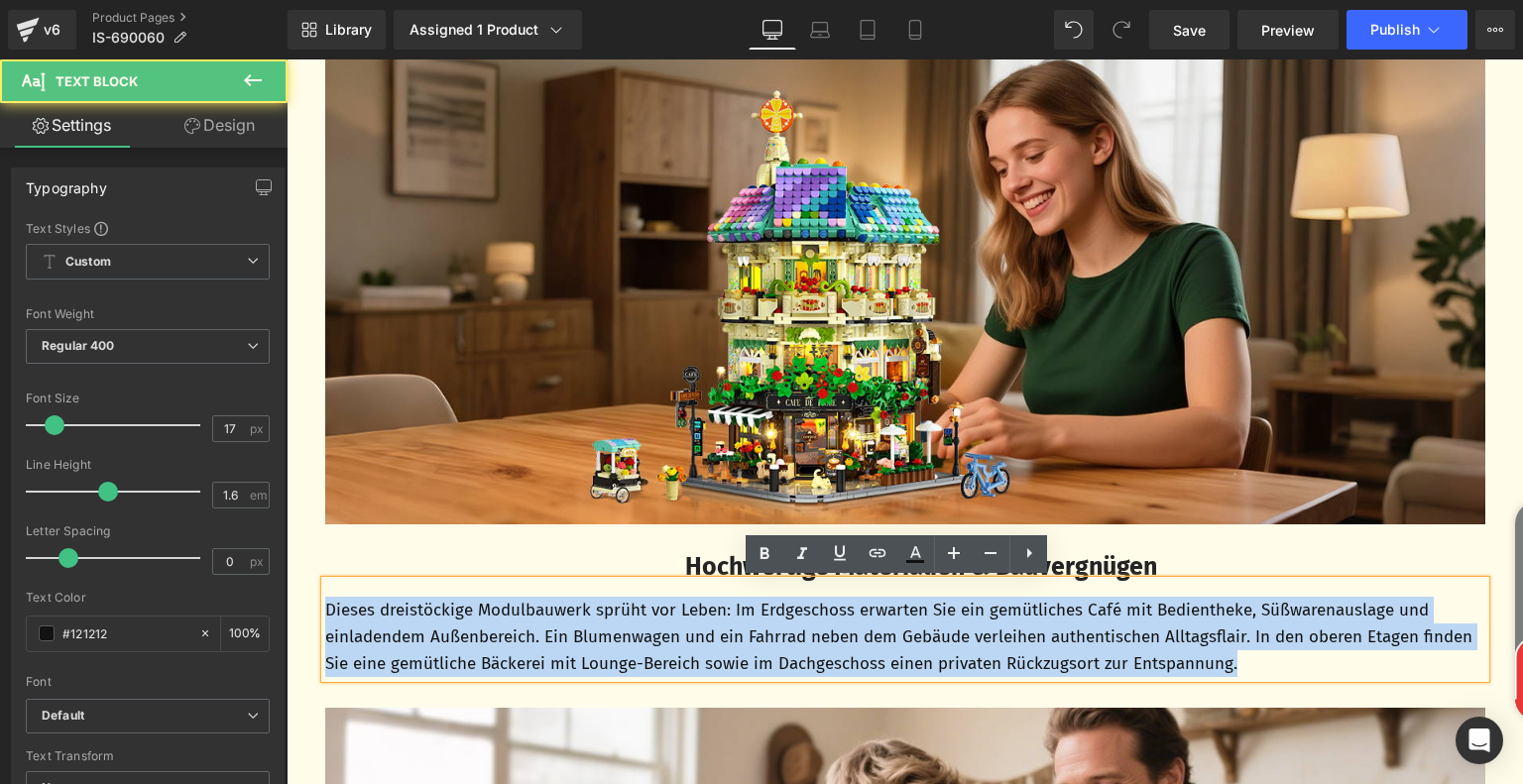 click on "Dieses dreistöckige Modulbauwerk sprüht vor Leben: Im Erdgeschoss erwarten Sie ein gemütliches Café mit Bedientheke, Süßwarenauslage und einladendem Außenbereich. Ein Blumenwagen und ein Fahrrad neben dem Gebäude verleihen authentischen Alltagsflair. In den oberen Etagen finden Sie eine gemütliche Bäckerei mit Lounge-Bereich sowie im Dachgeschoss einen privaten Rückzugsort zur Entspannung." at bounding box center (905, 637) 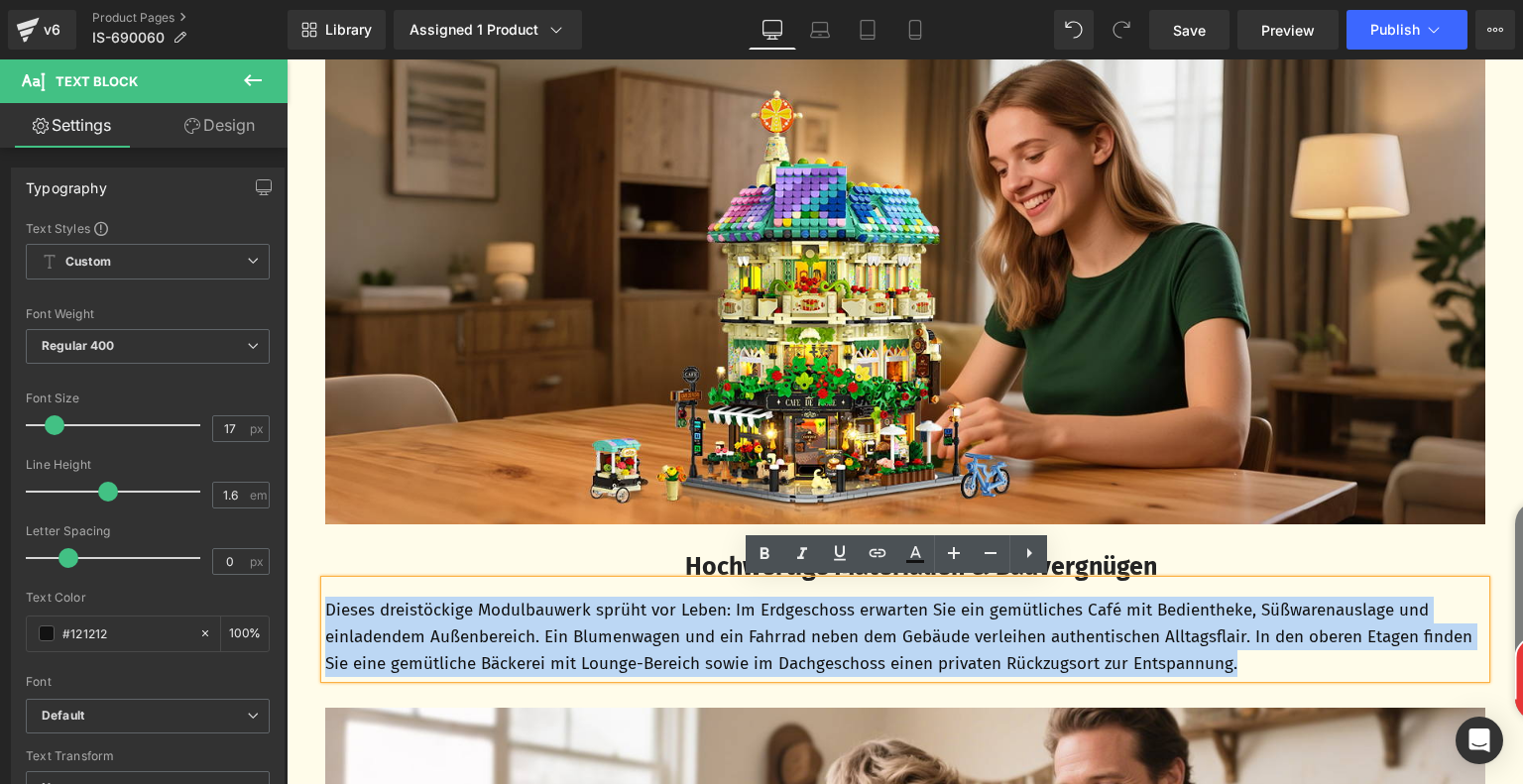 paste 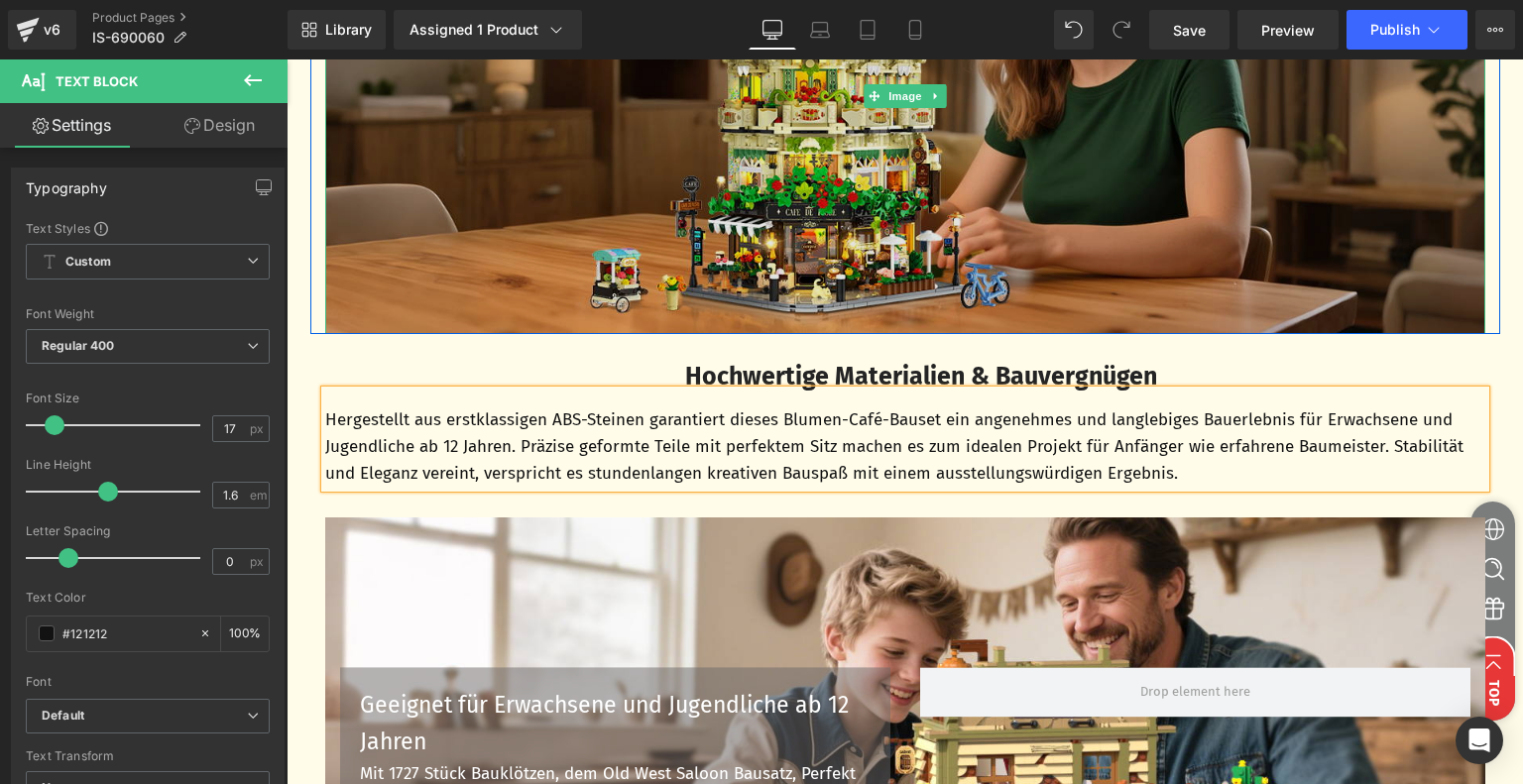 scroll, scrollTop: 4590, scrollLeft: 0, axis: vertical 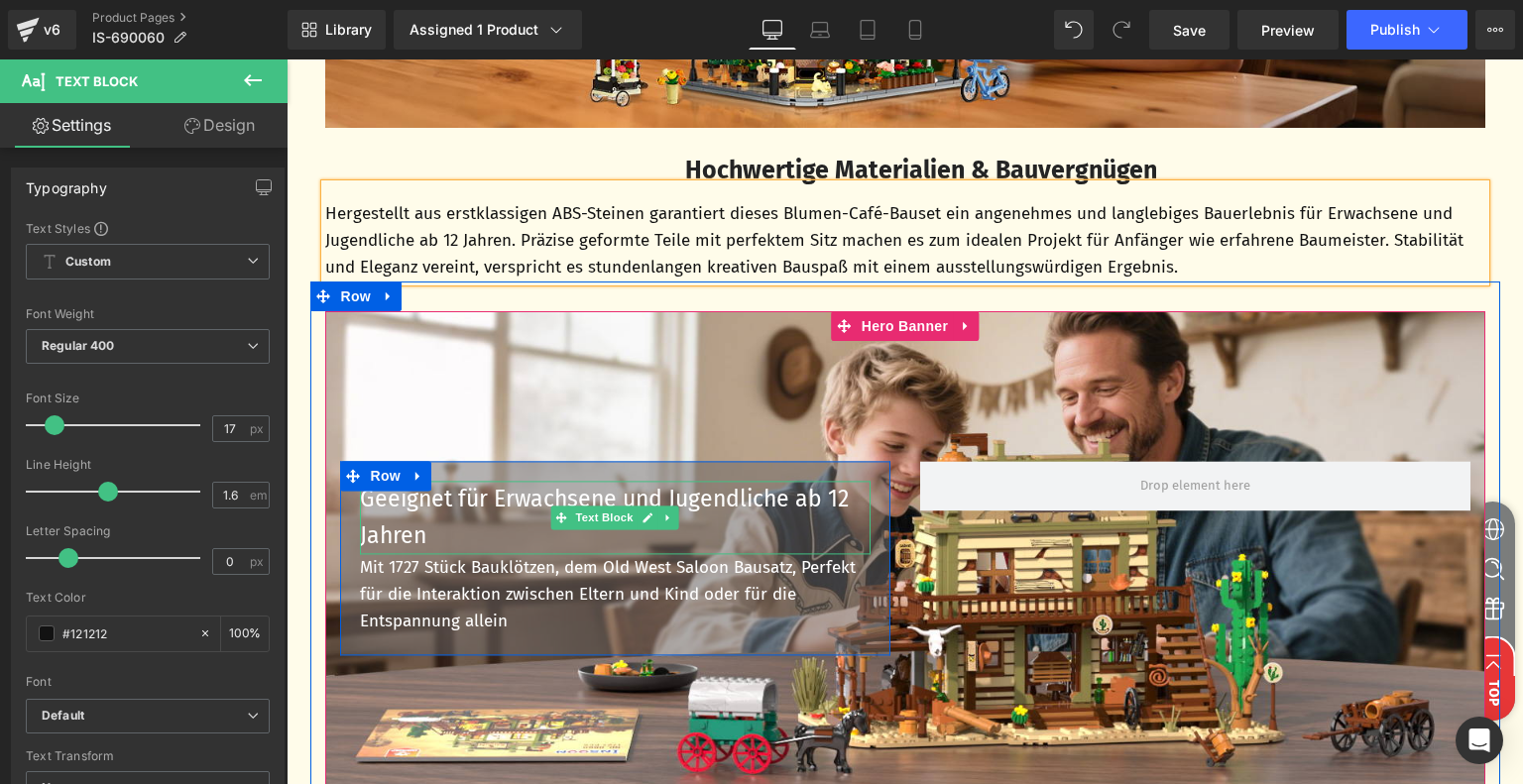click on "Geeignet für Erwachsene und Jugendliche ab 12 Jahren
Text Block
Mit 1727 Stück Bauklötzen, dem Old West Saloon Bausatz, Perfekt für die Interaktion zwischen Eltern und Kind oder für die Entspannung allein
Text Block
Row
Row" at bounding box center [905, 549] 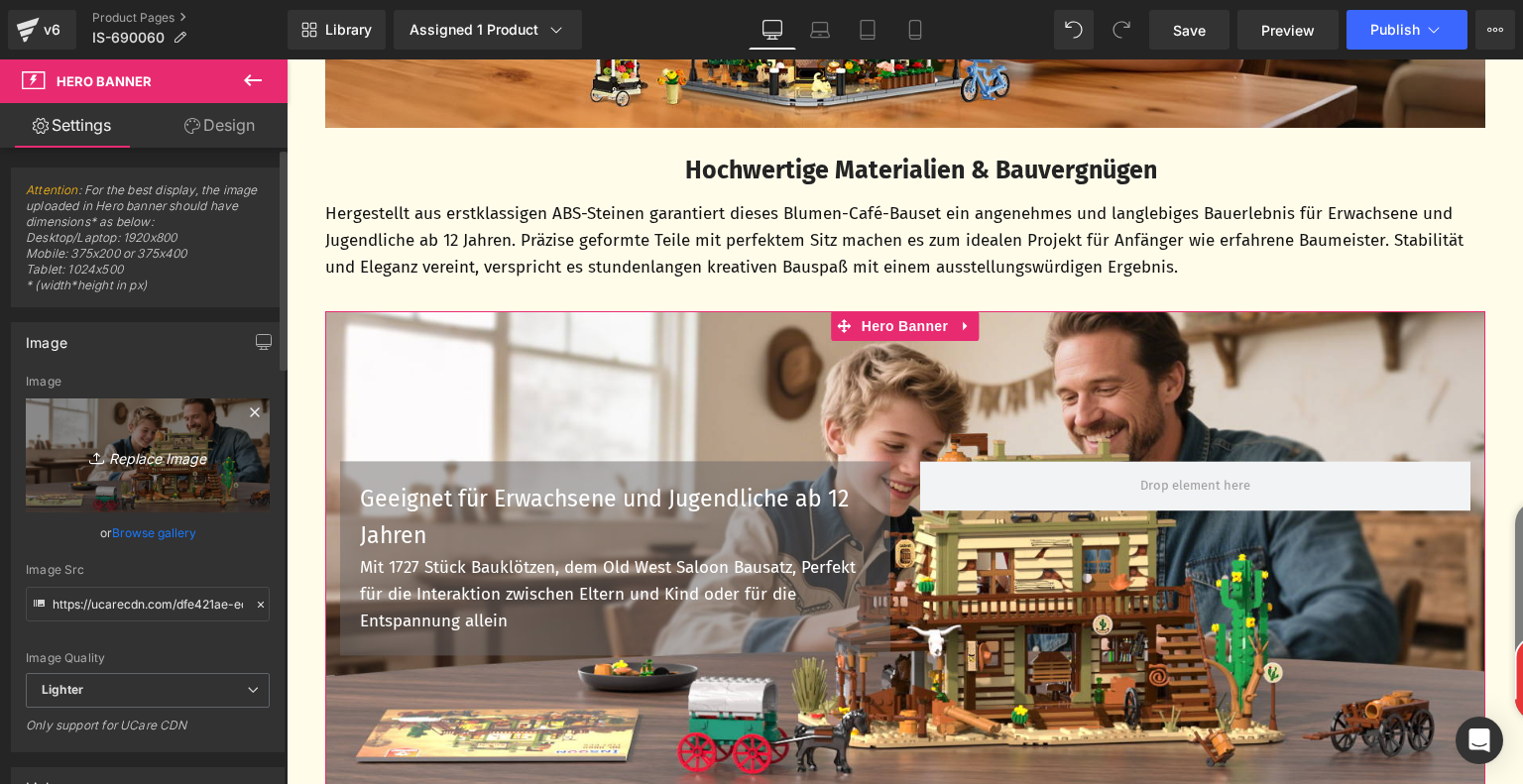 click on "Replace Image" at bounding box center (148, 455) 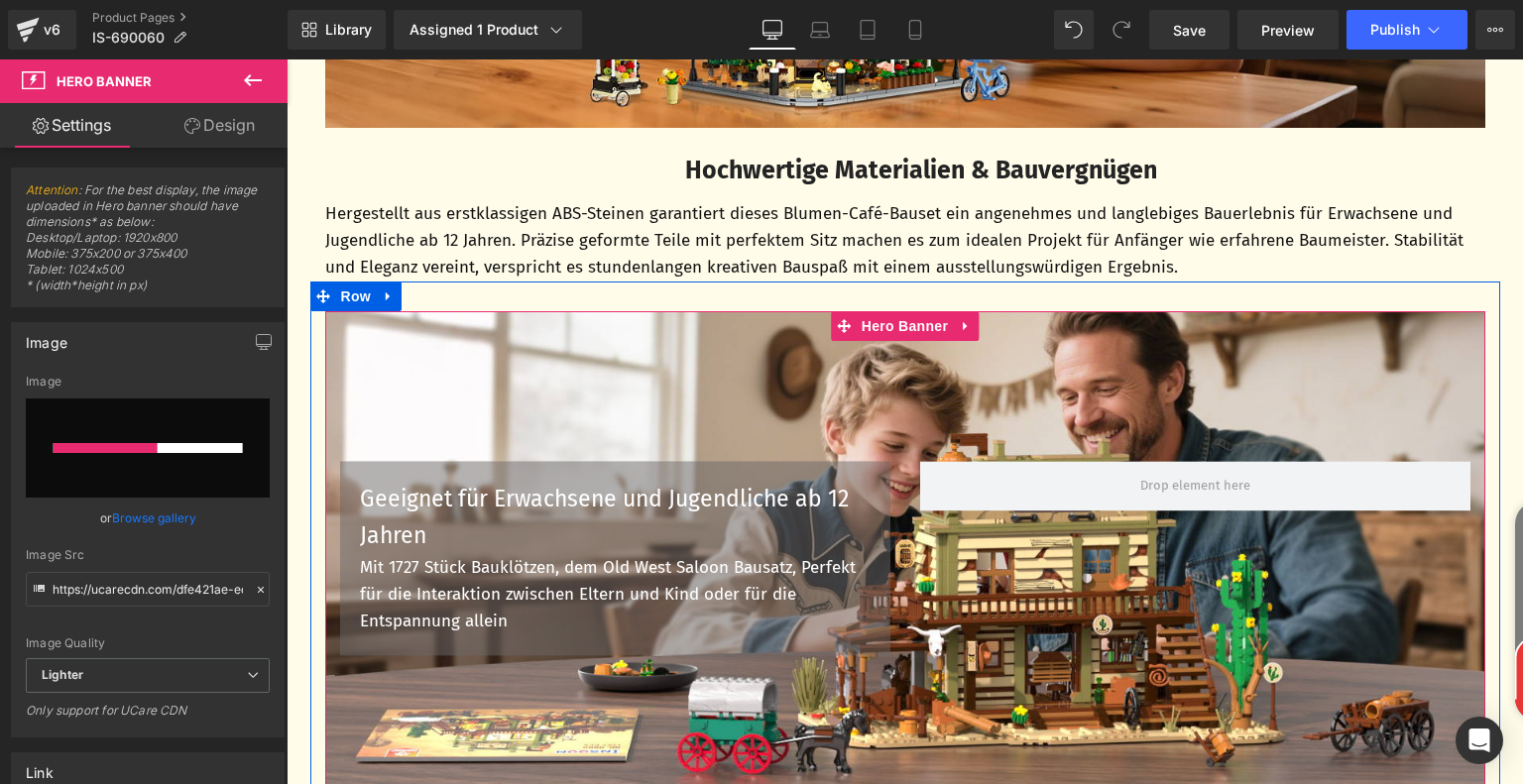 type 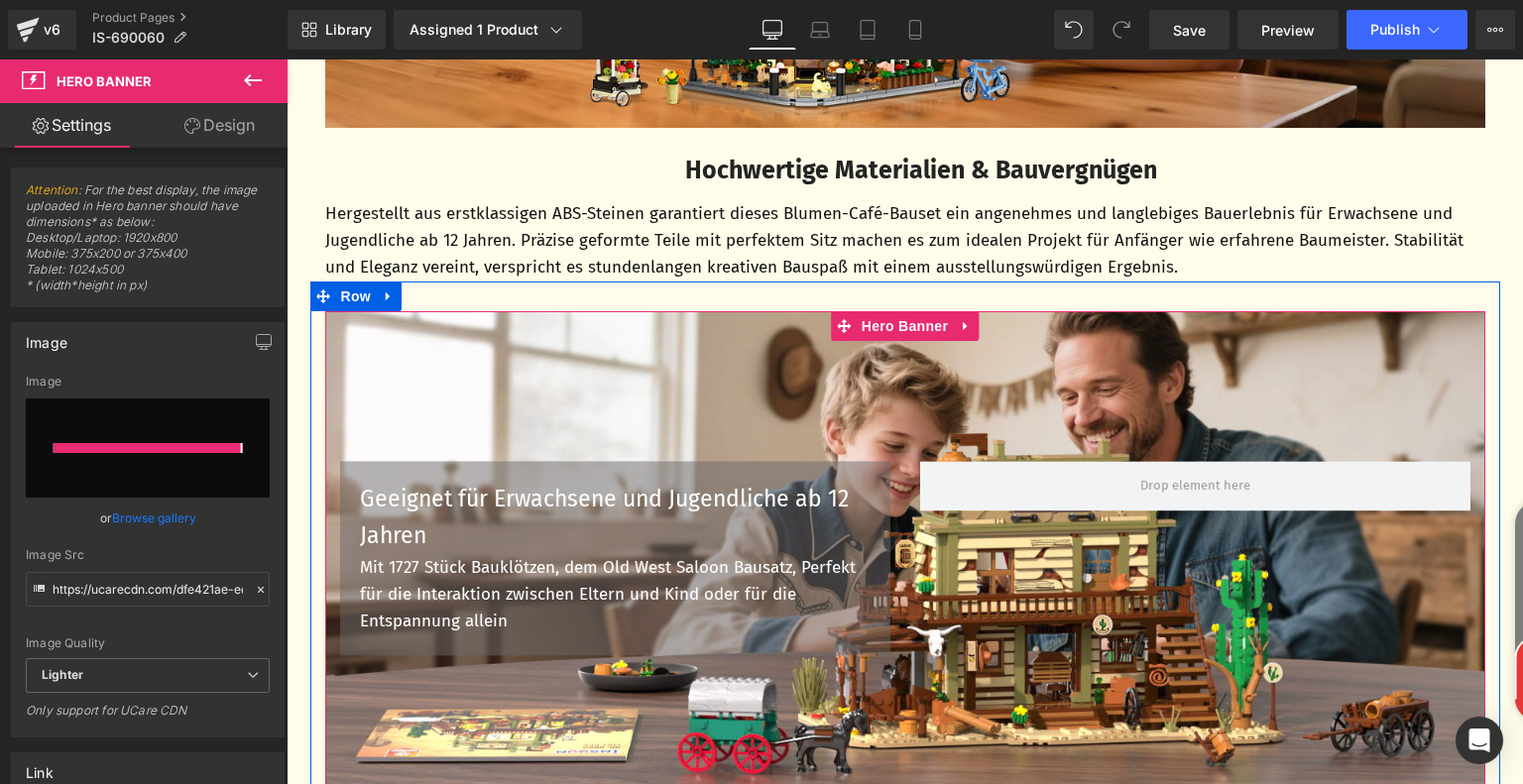 type on "https://ucarecdn.com/573857f8-35cc-49d0-bd8e-0d7e8ae6c7ec/-/format/auto/-/preview/3000x3000/-/quality/lighter/af13c5e9-0d00-47d8-99e4-f5d4f975ccea.__CR0,0,1464,600_PT0_SX1464_V1___.jpg" 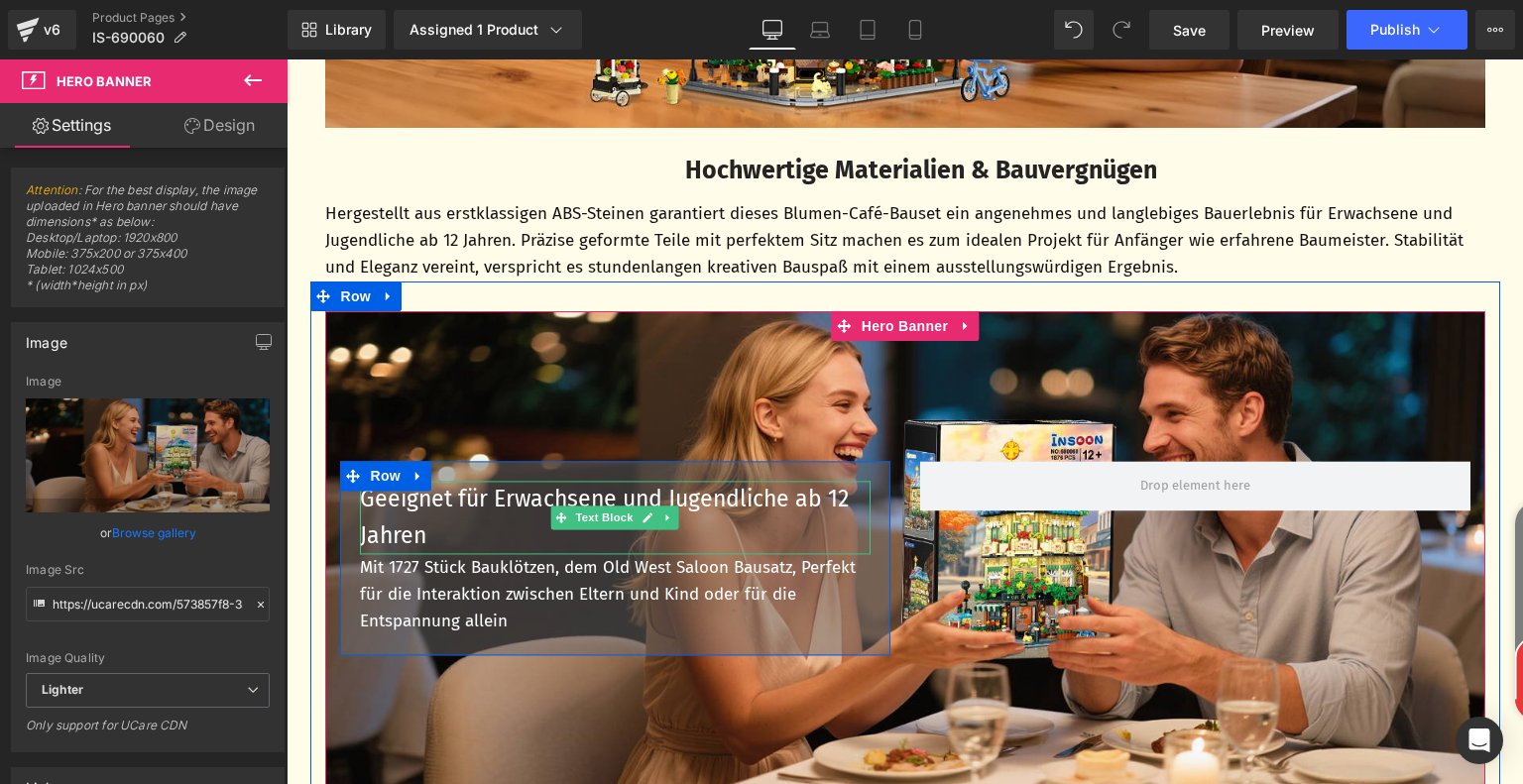 click on "Geeignet für Erwachsene und Jugendliche ab 12 Jahren" at bounding box center [615, 518] 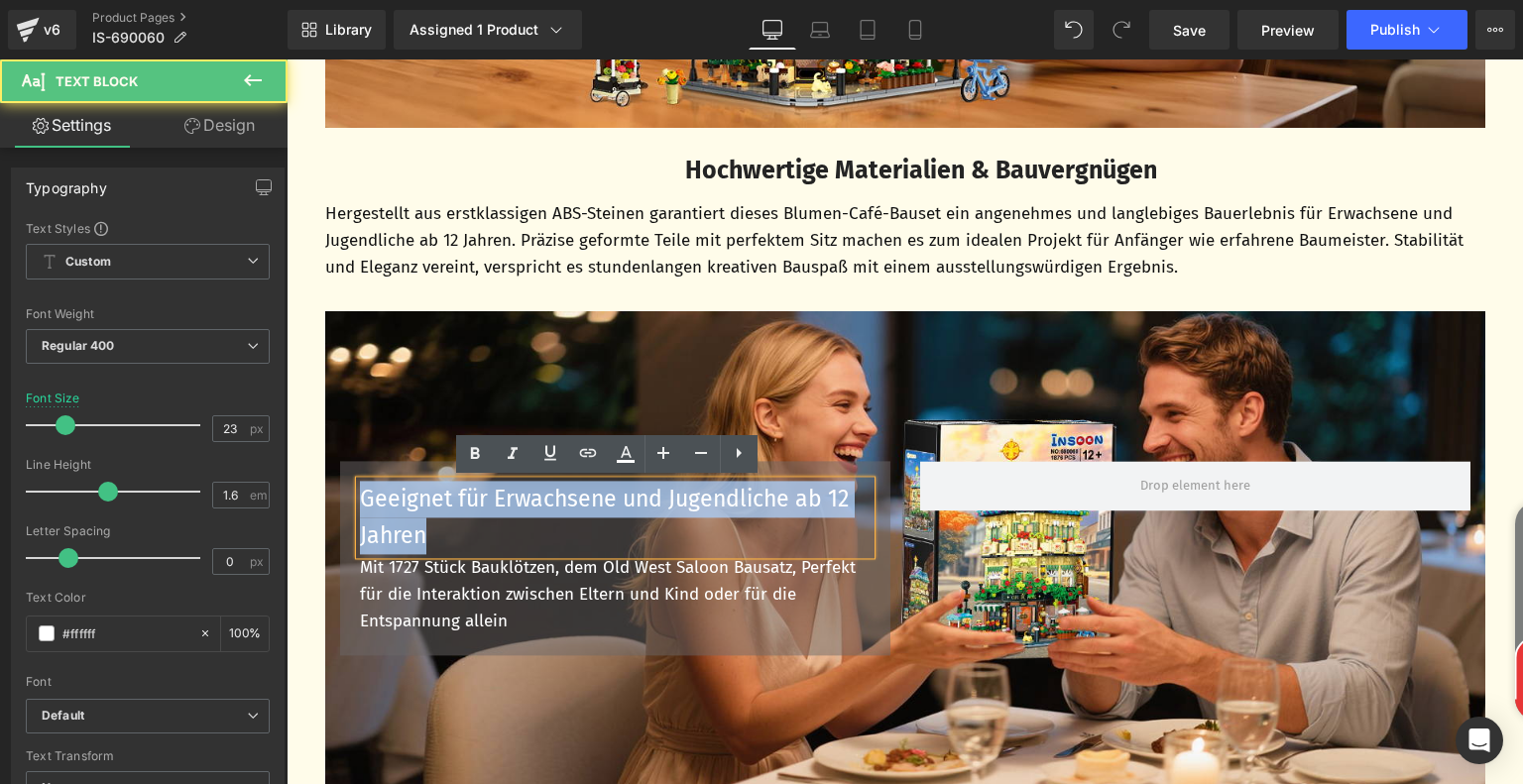 drag, startPoint x: 354, startPoint y: 500, endPoint x: 426, endPoint y: 535, distance: 80.05623 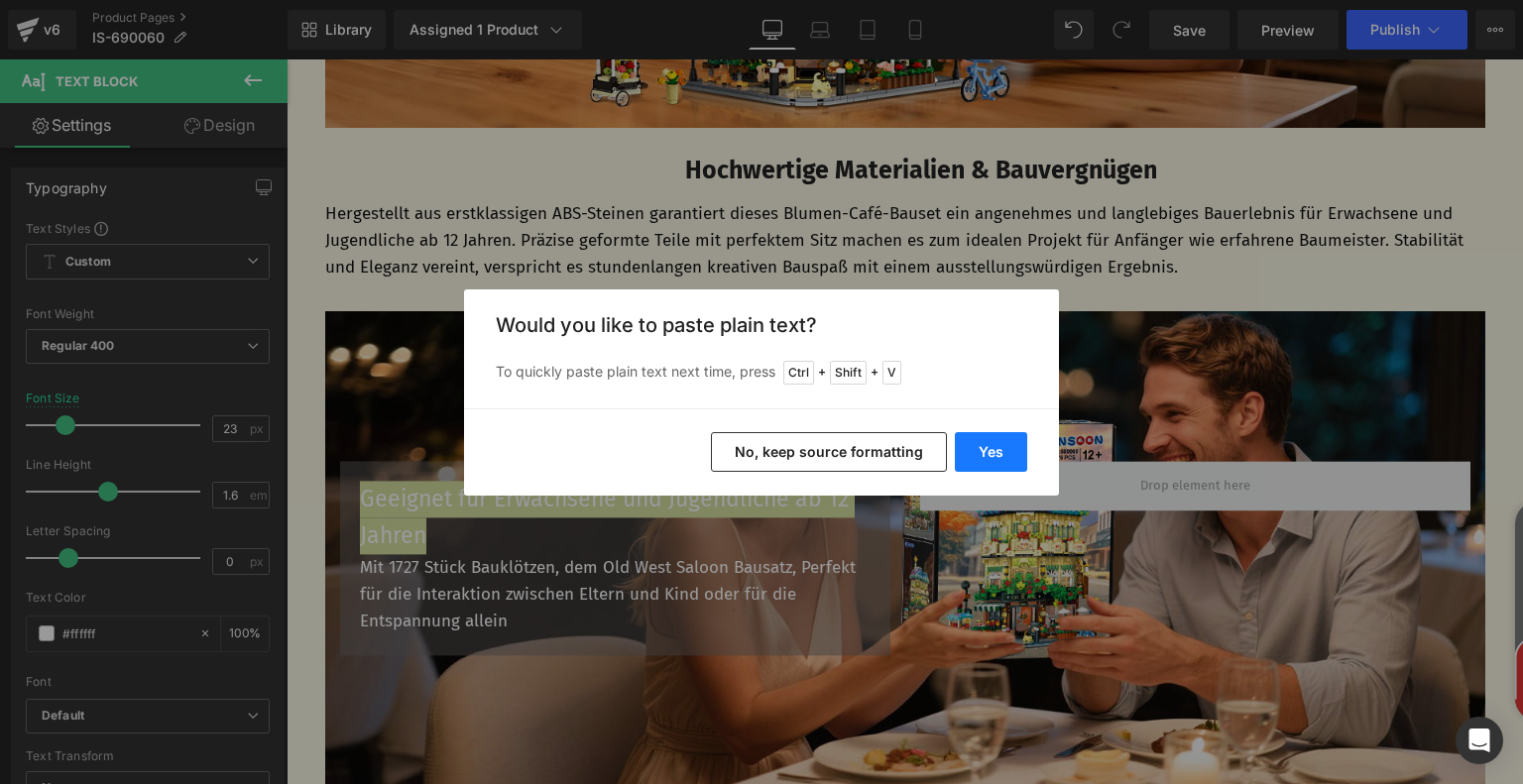click on "Yes" at bounding box center (991, 452) 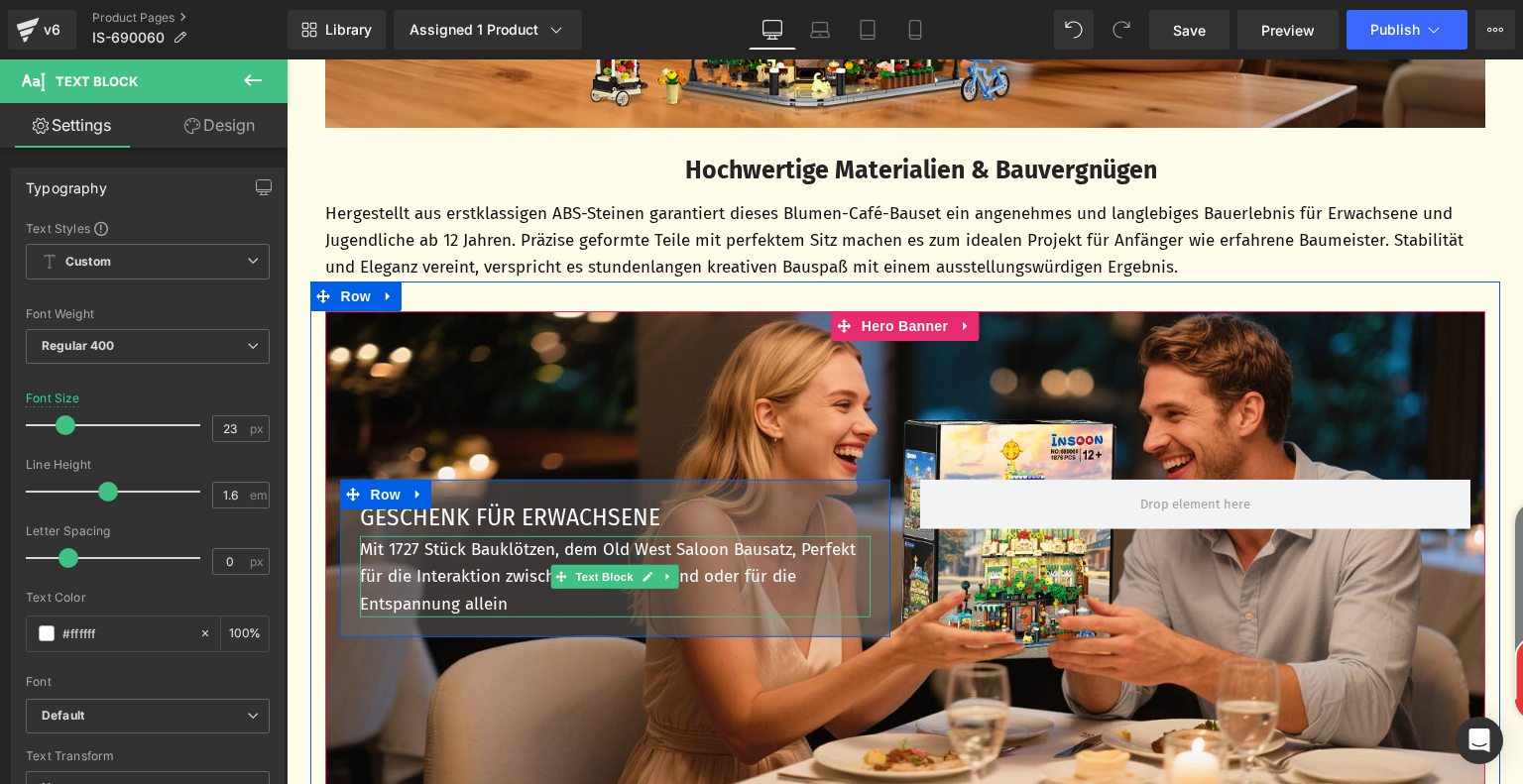 click on "Mit 1727 Stück Bauklötzen, dem Old West Saloon Bausatz, Perfekt für die Interaktion zwischen Eltern und Kind oder für die Entspannung allein" at bounding box center [615, 577] 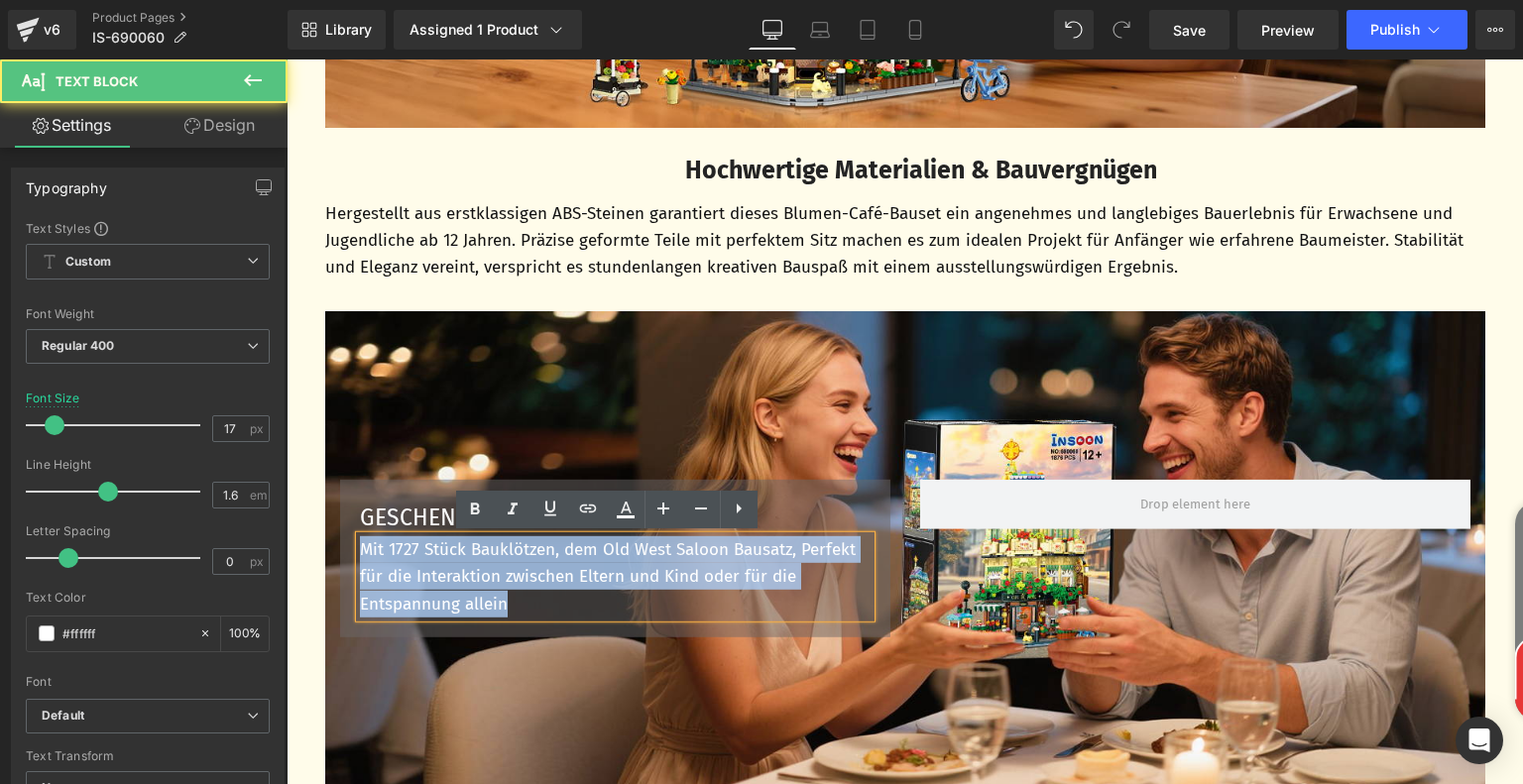 drag, startPoint x: 384, startPoint y: 557, endPoint x: 516, endPoint y: 624, distance: 148.0304 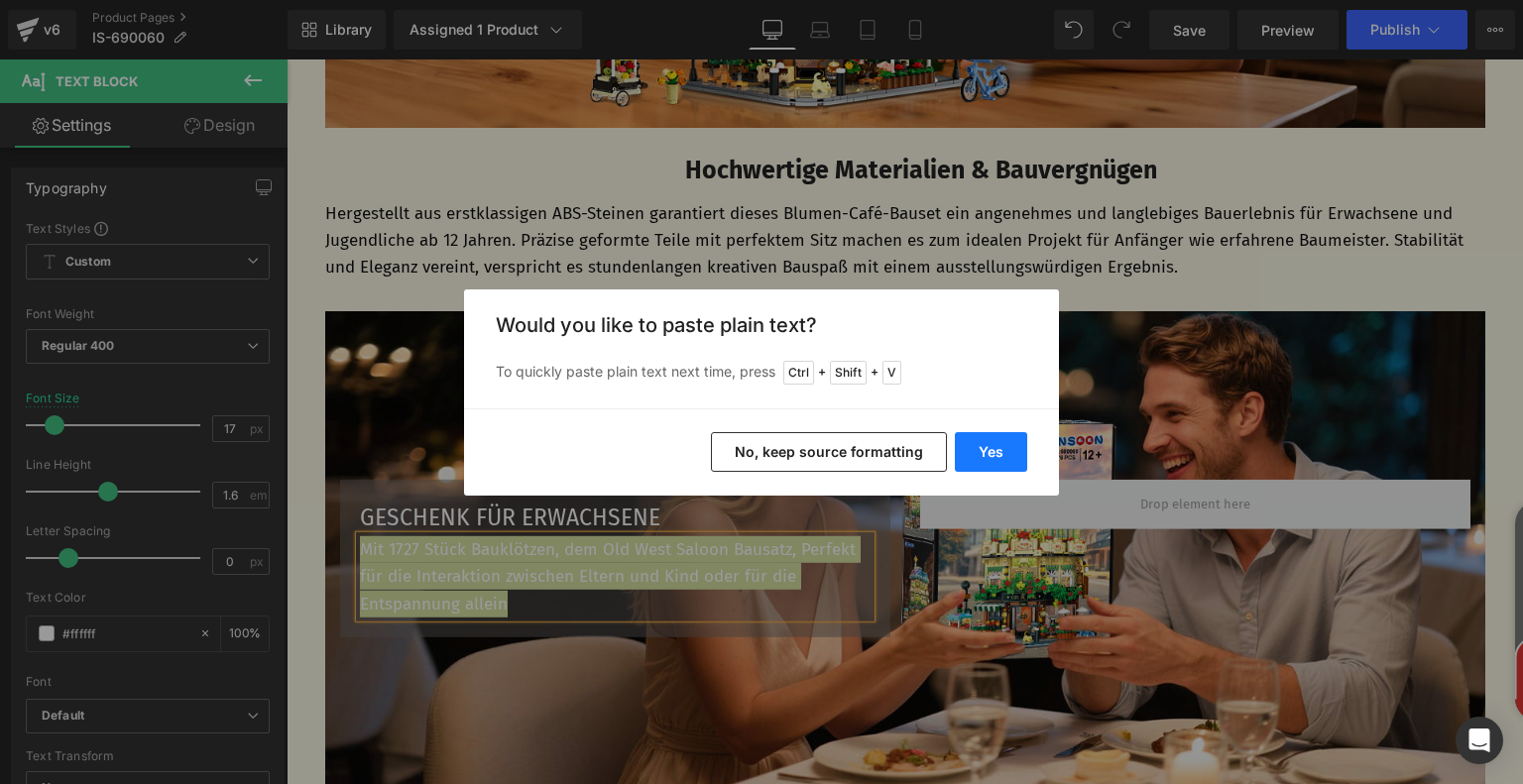 click on "Yes" at bounding box center (991, 452) 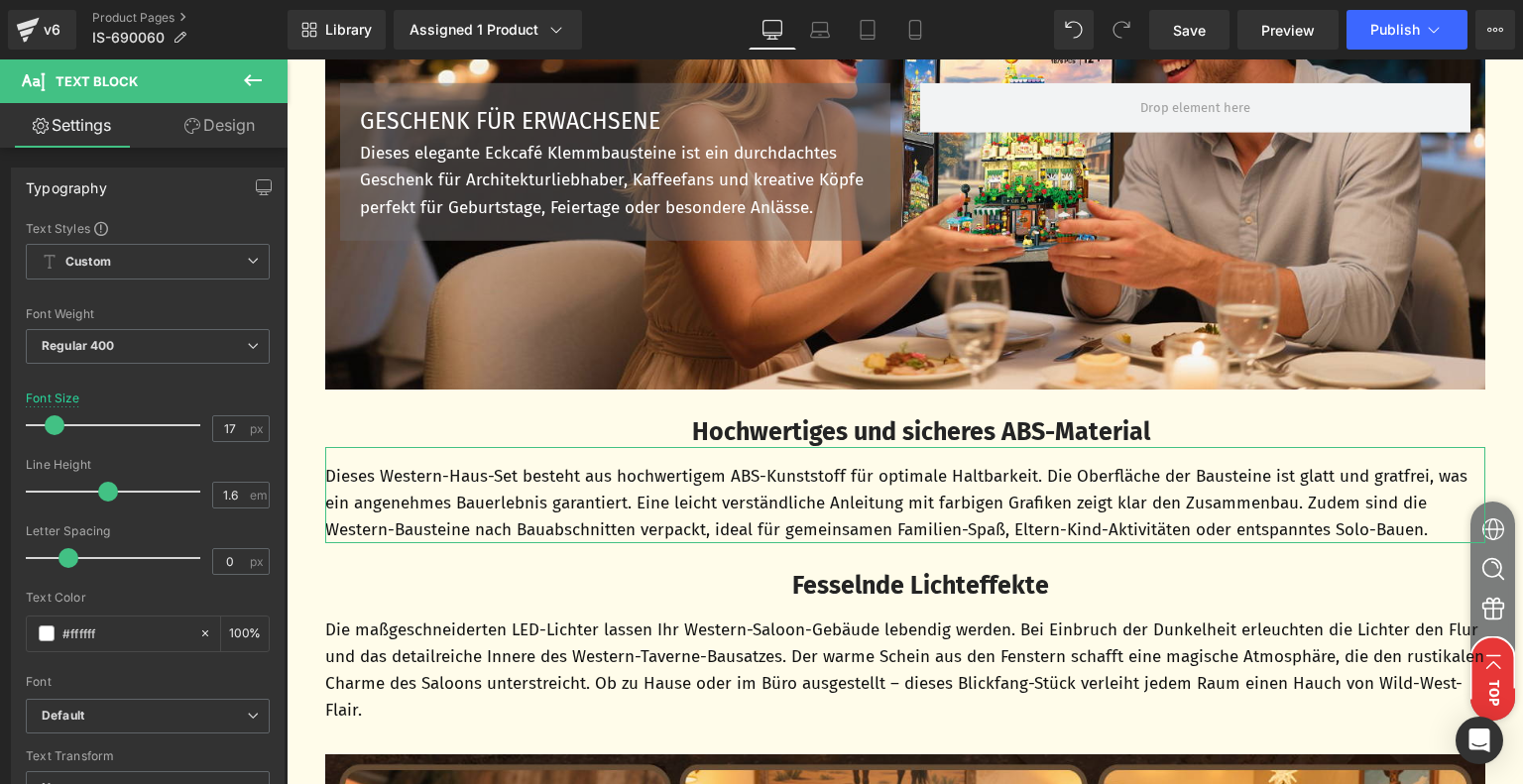 scroll, scrollTop: 5086, scrollLeft: 0, axis: vertical 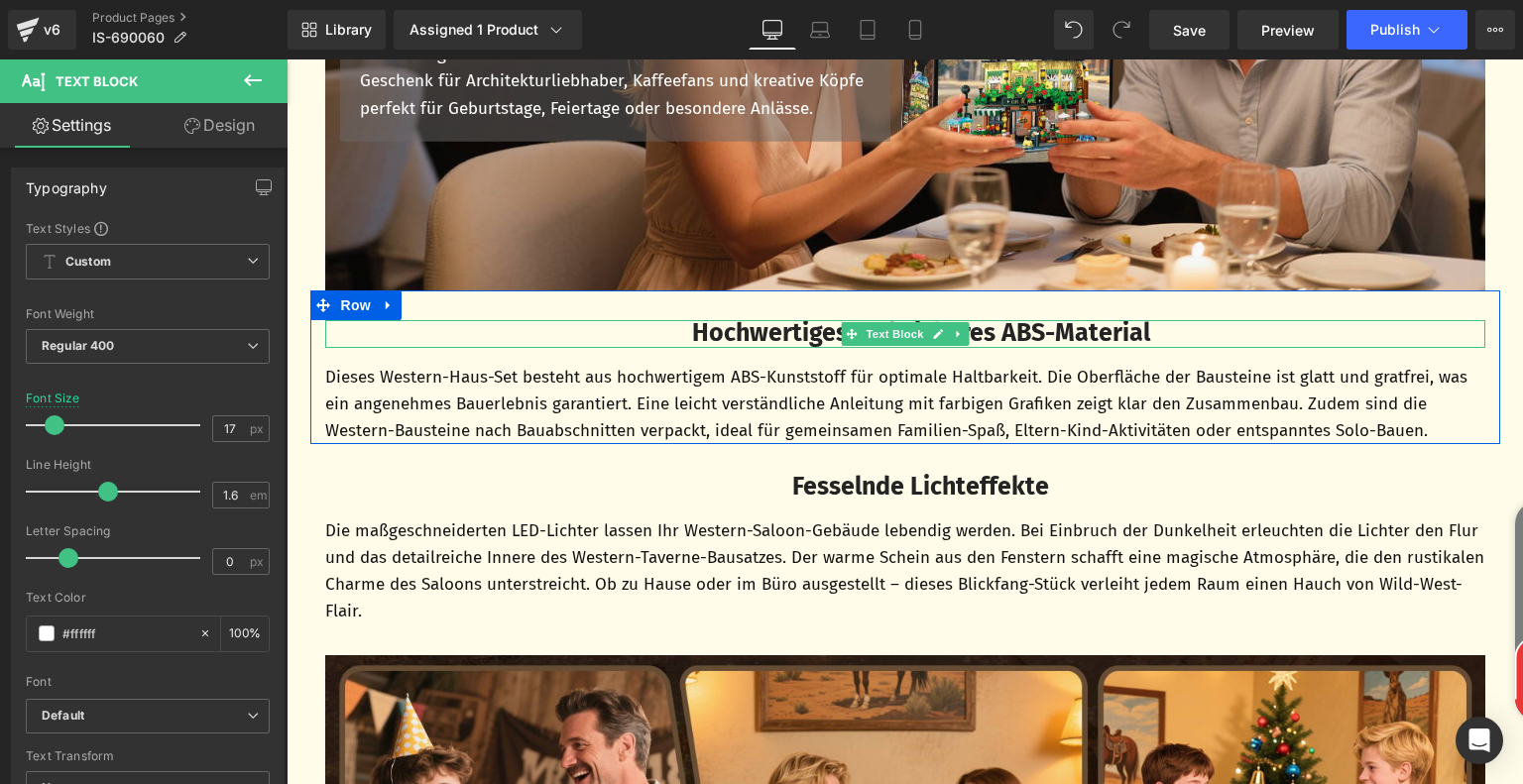 click on "Hochwertiges und sicheres ABS-Material" at bounding box center (921, 333) 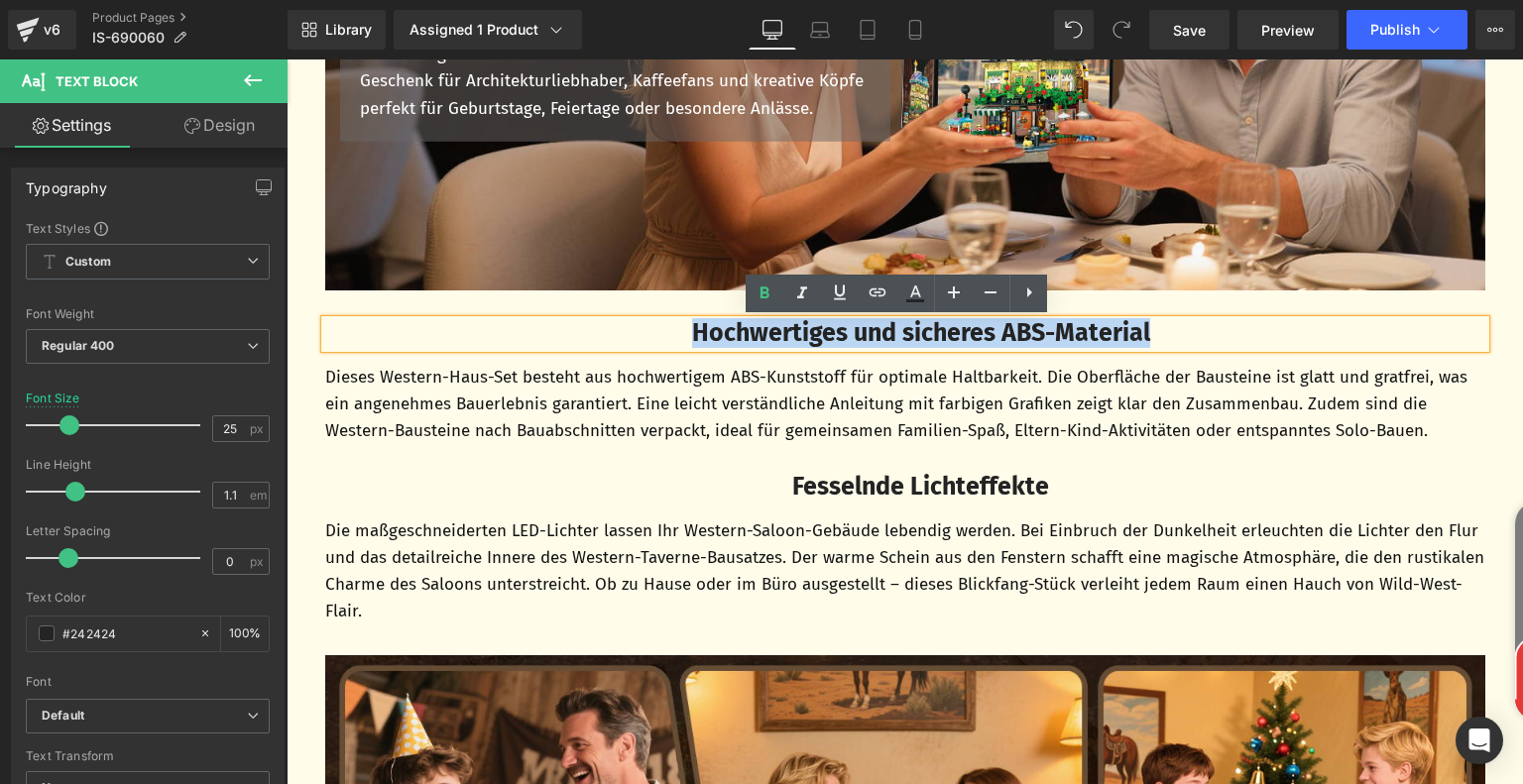 drag, startPoint x: 661, startPoint y: 335, endPoint x: 1168, endPoint y: 336, distance: 507.00099 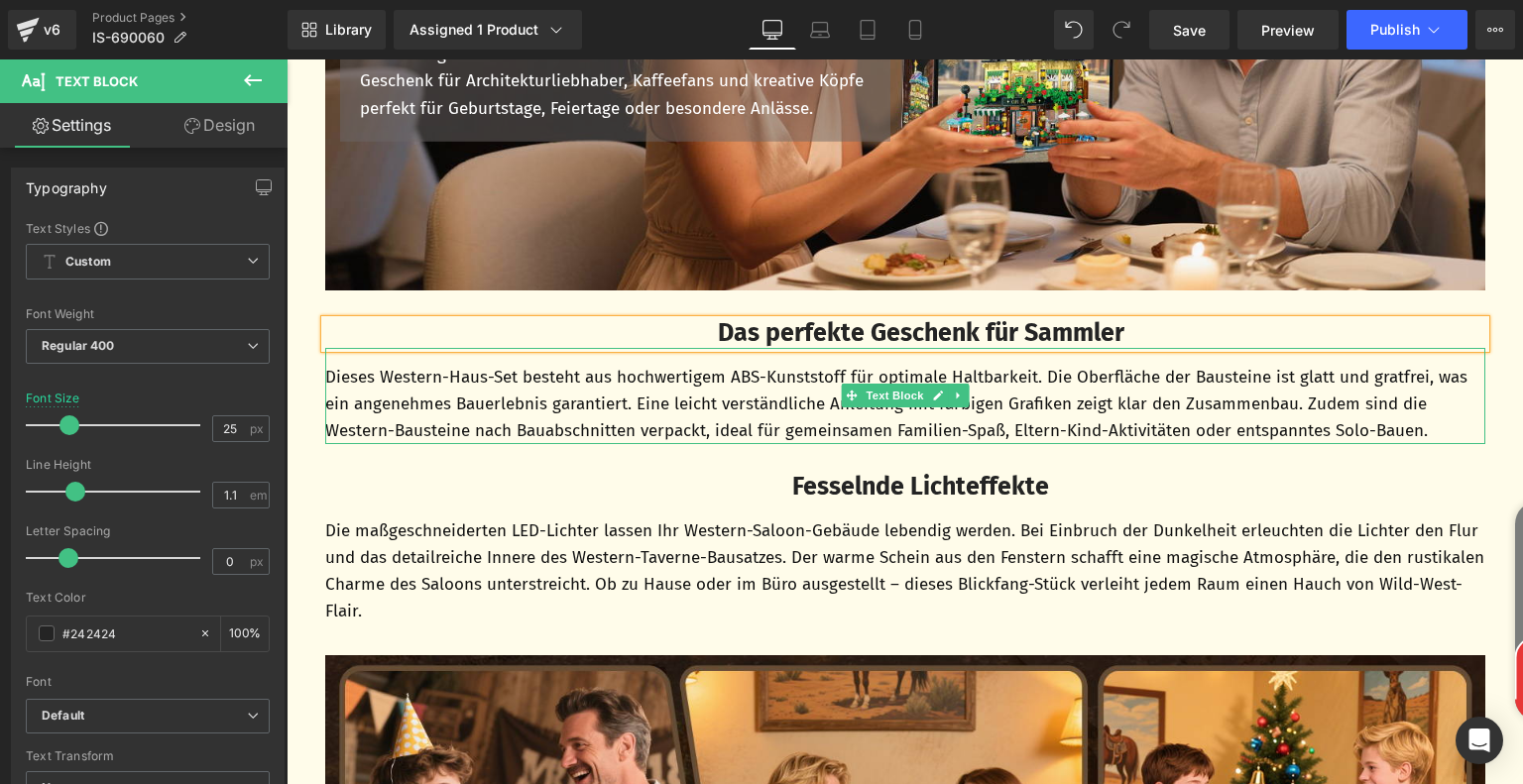 click on "Dieses Western-Haus-Set besteht aus hochwertigem ABS-Kunststoff für optimale Haltbarkeit. Die Oberfläche der Bausteine ist glatt und gratfrei, was ein angenehmes Bauerlebnis garantiert. Eine leicht verständliche Anleitung mit farbigen Grafiken zeigt klar den Zusammenbau. Zudem sind die Western-Bausteine nach Bauabschnitten verpackt, ideal für gemeinsamen Familien-Spaß, Eltern-Kind-Aktivitäten oder entspanntes Solo-Bauen." at bounding box center (905, 404) 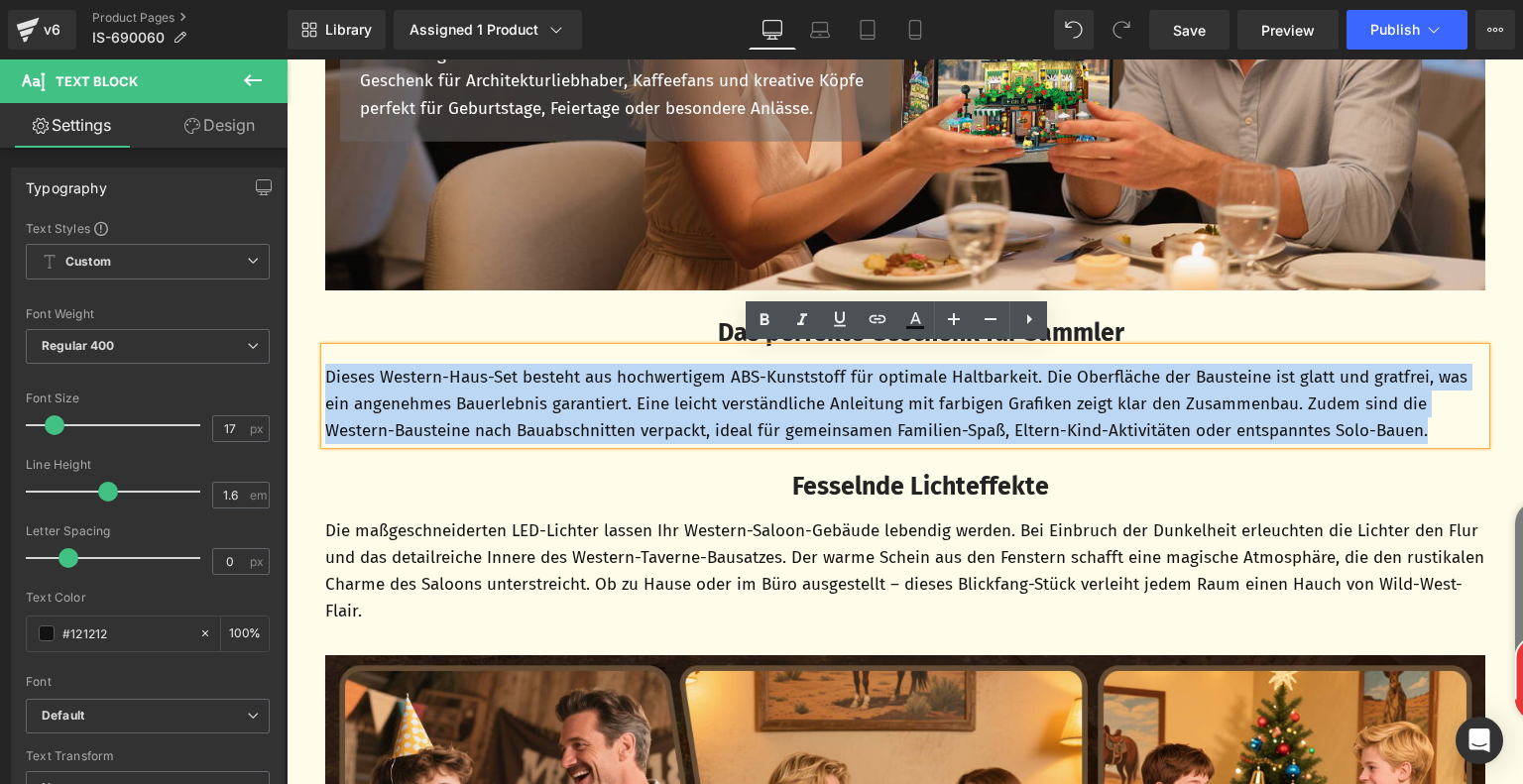 drag, startPoint x: 319, startPoint y: 376, endPoint x: 1445, endPoint y: 439, distance: 1127.761 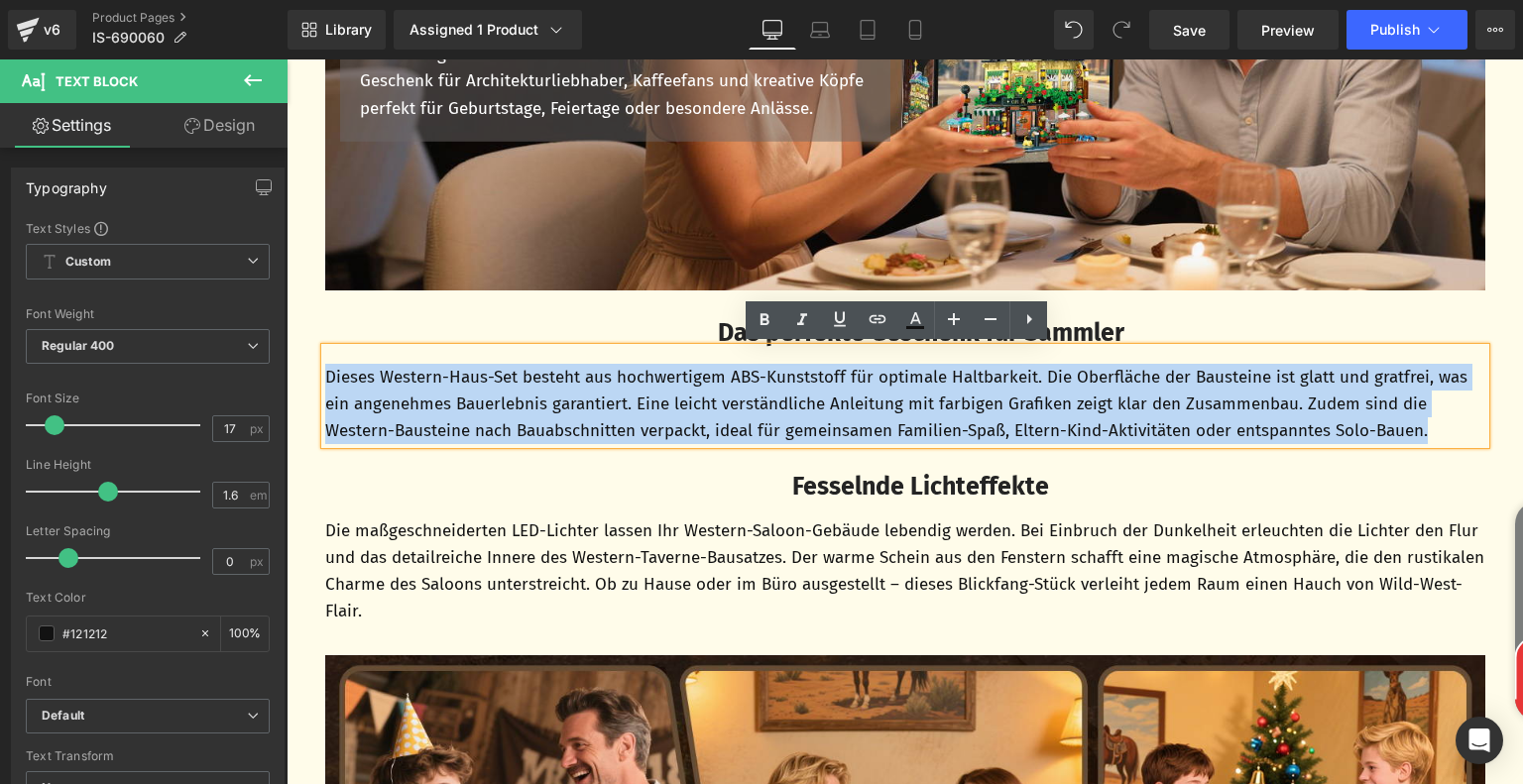 click on "Dieses Western-Haus-Set besteht aus hochwertigem ABS-Kunststoff für optimale Haltbarkeit. Die Oberfläche der Bausteine ist glatt und gratfrei, was ein angenehmes Bauerlebnis garantiert. Eine leicht verständliche Anleitung mit farbigen Grafiken zeigt klar den Zusammenbau. Zudem sind die Western-Bausteine nach Bauabschnitten verpackt, ideal für gemeinsamen Familien-Spaß, Eltern-Kind-Aktivitäten oder entspanntes Solo-Bauen." at bounding box center [905, 404] 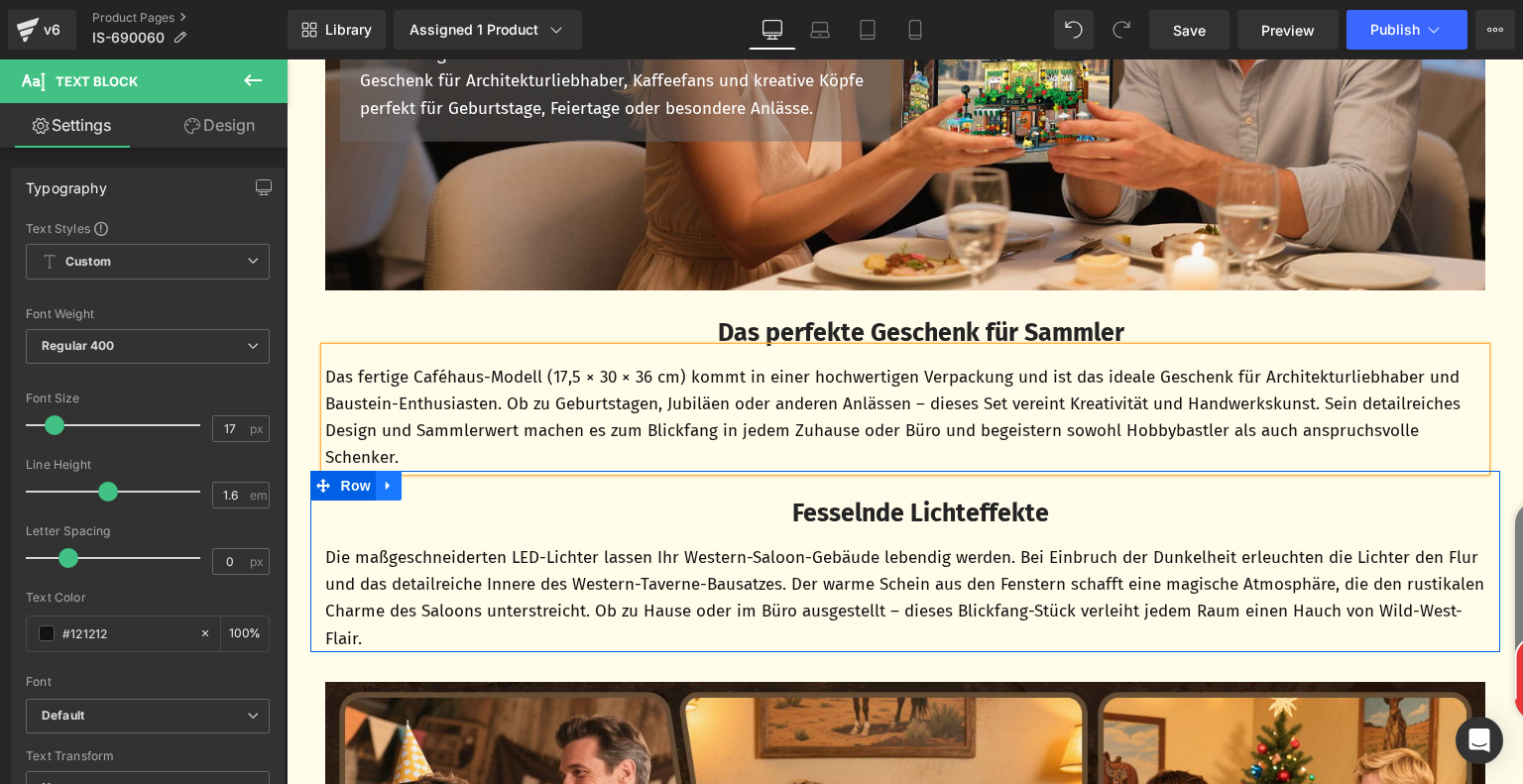 click 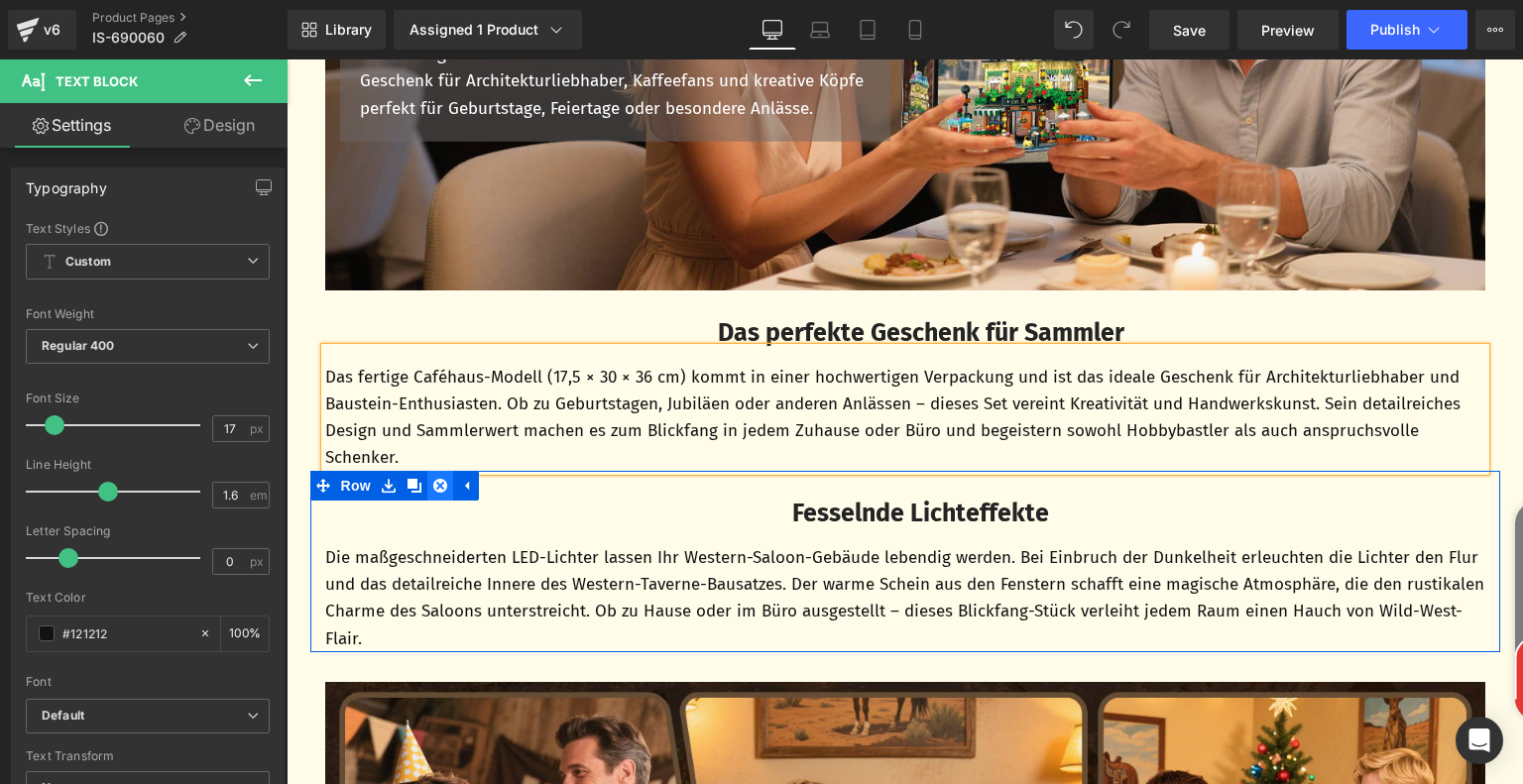 click 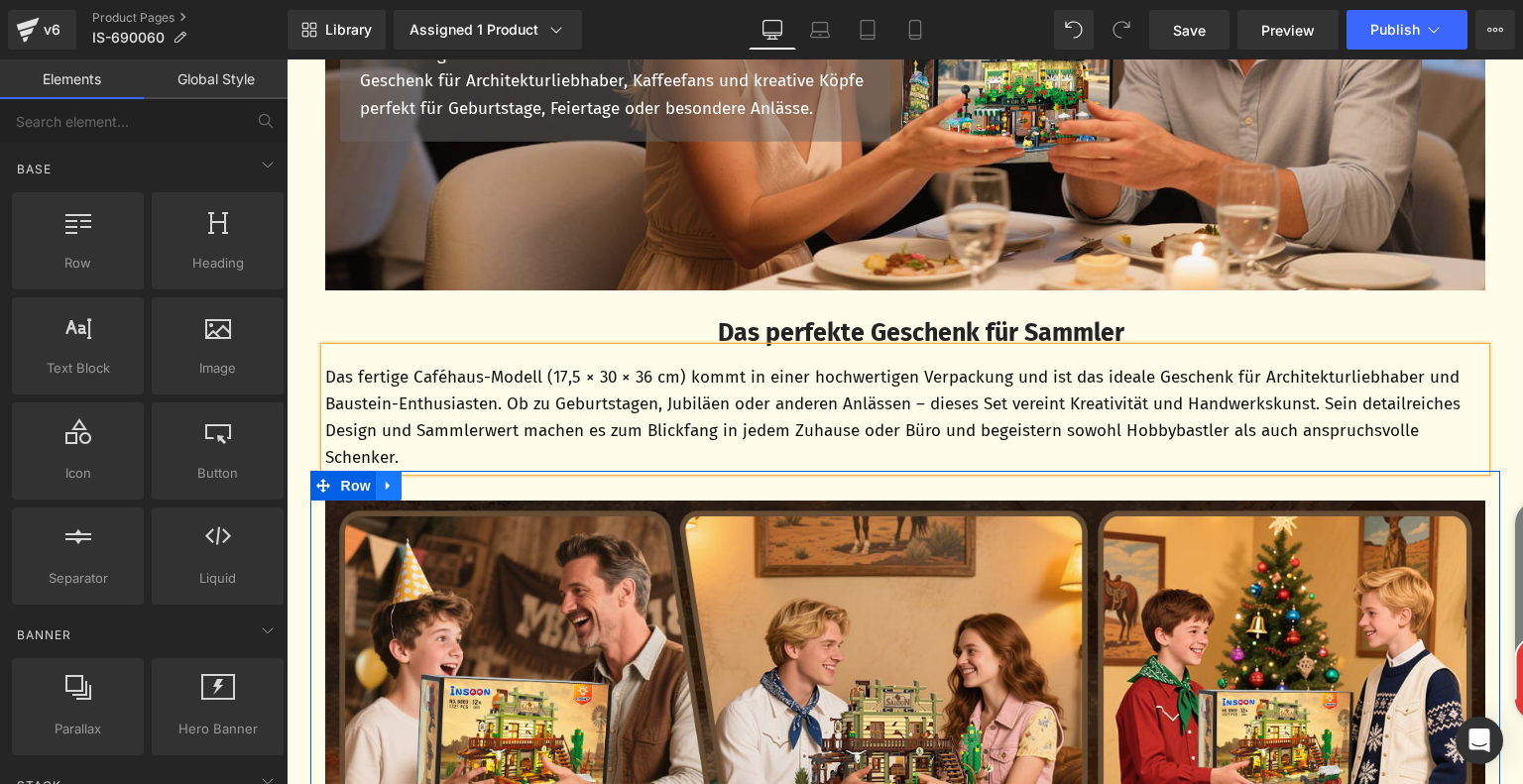 click 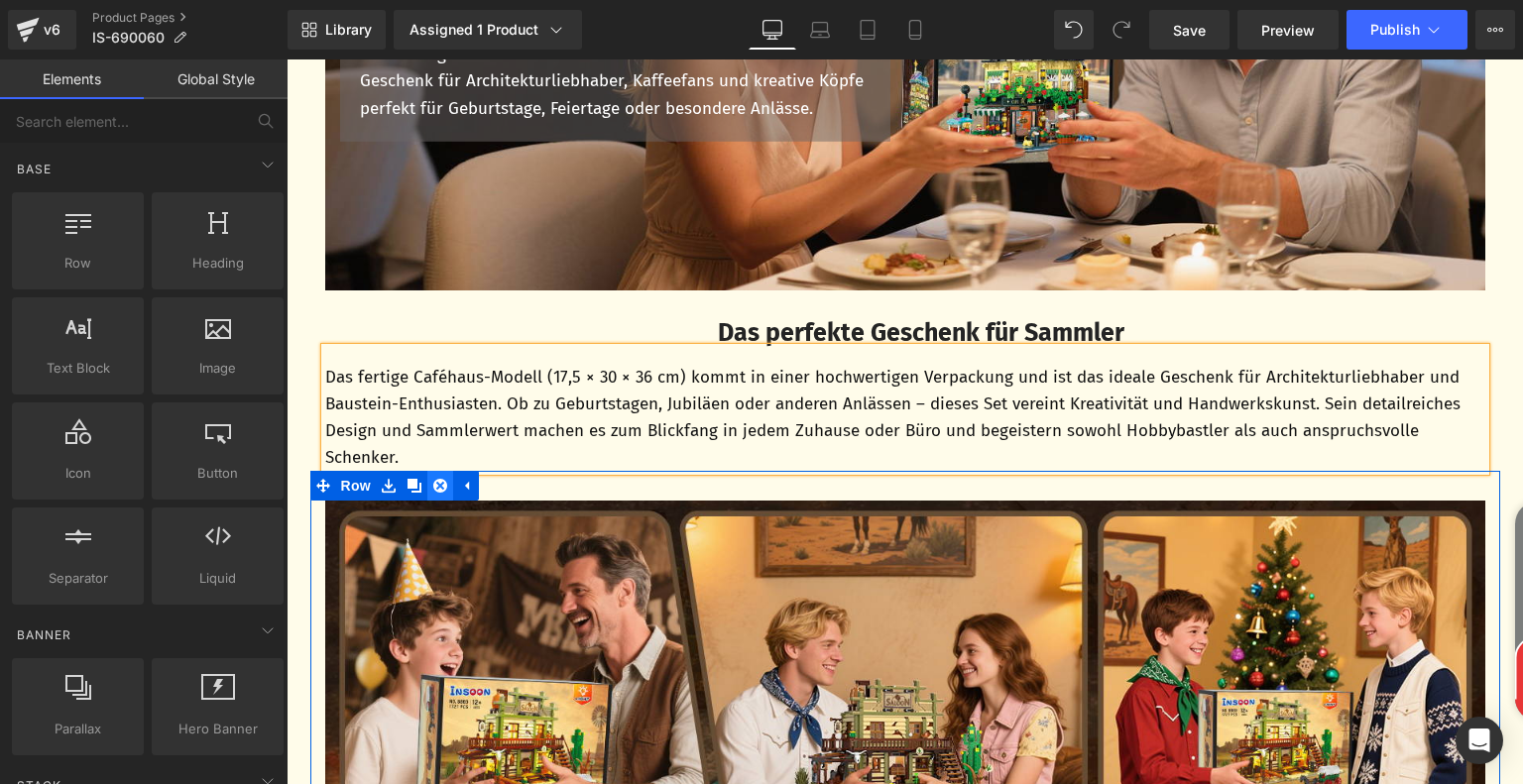 click at bounding box center (440, 486) 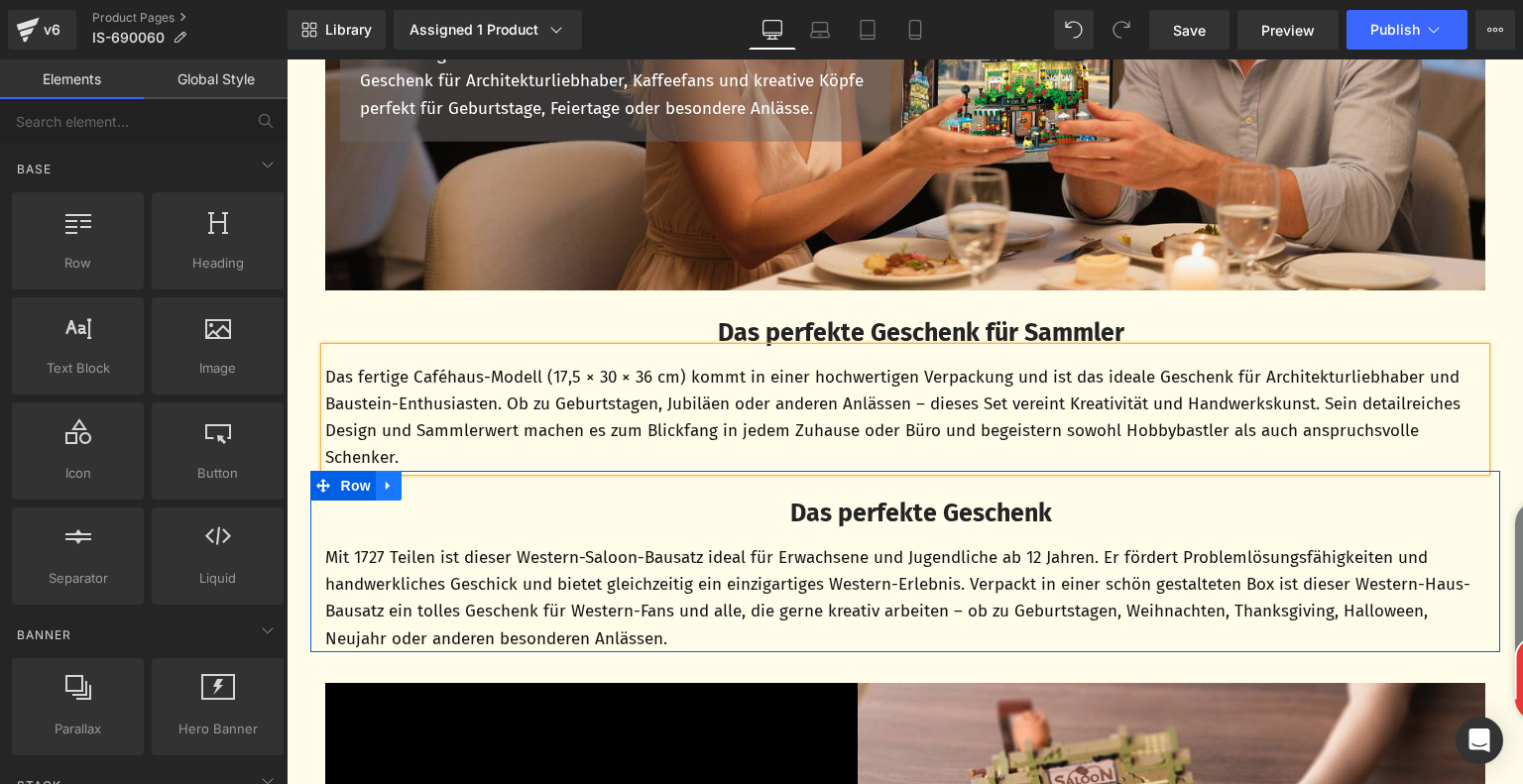 click 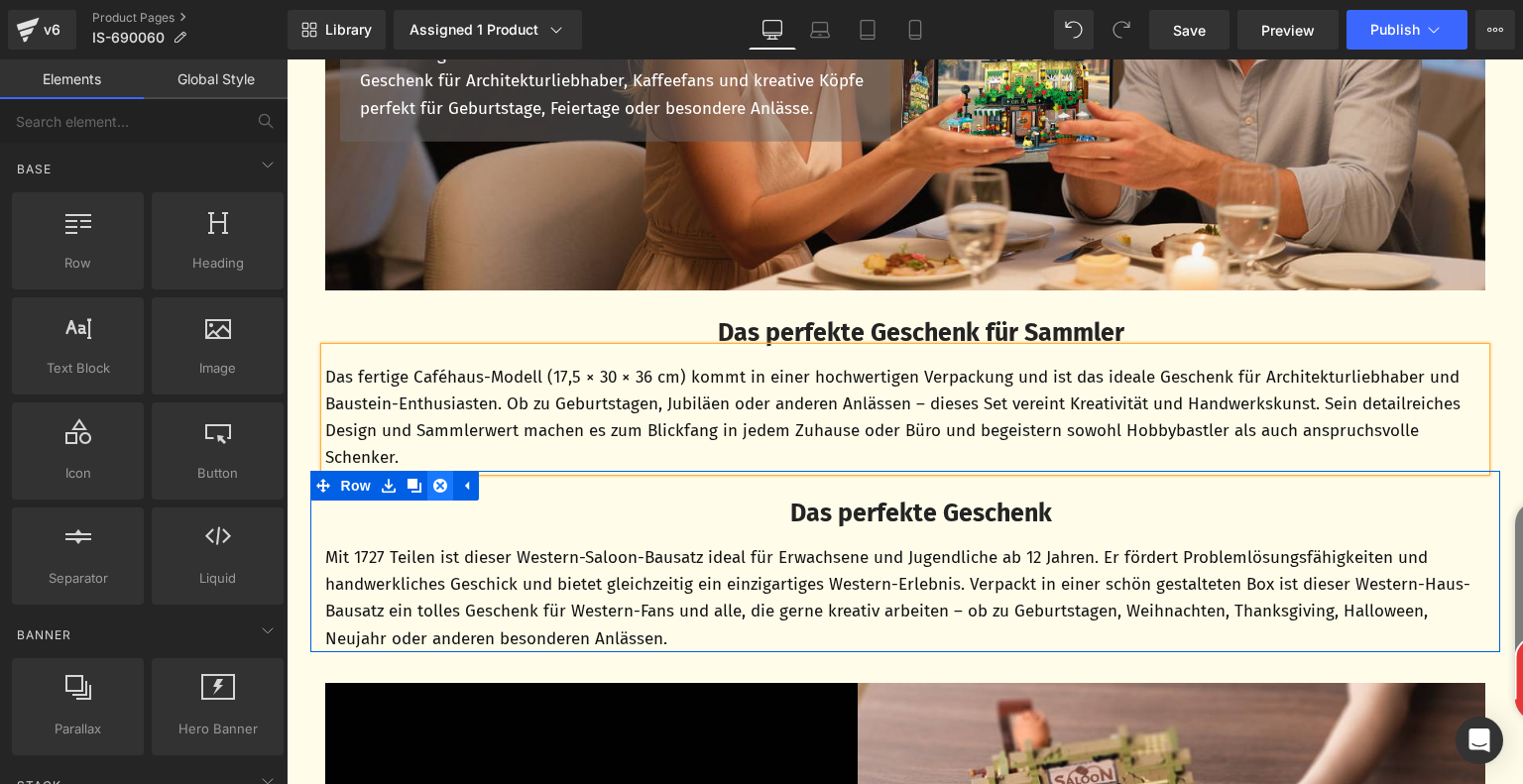 click 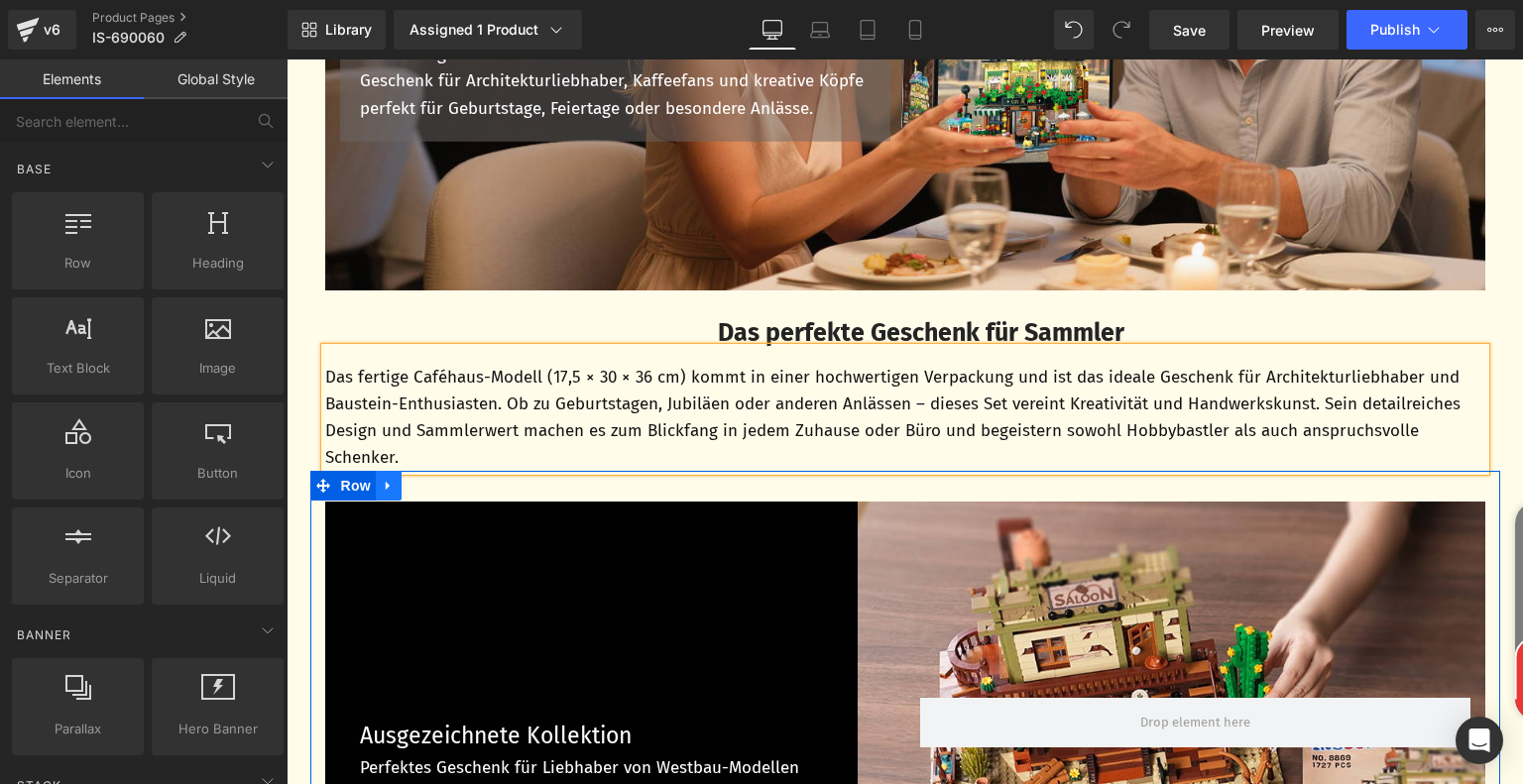 click 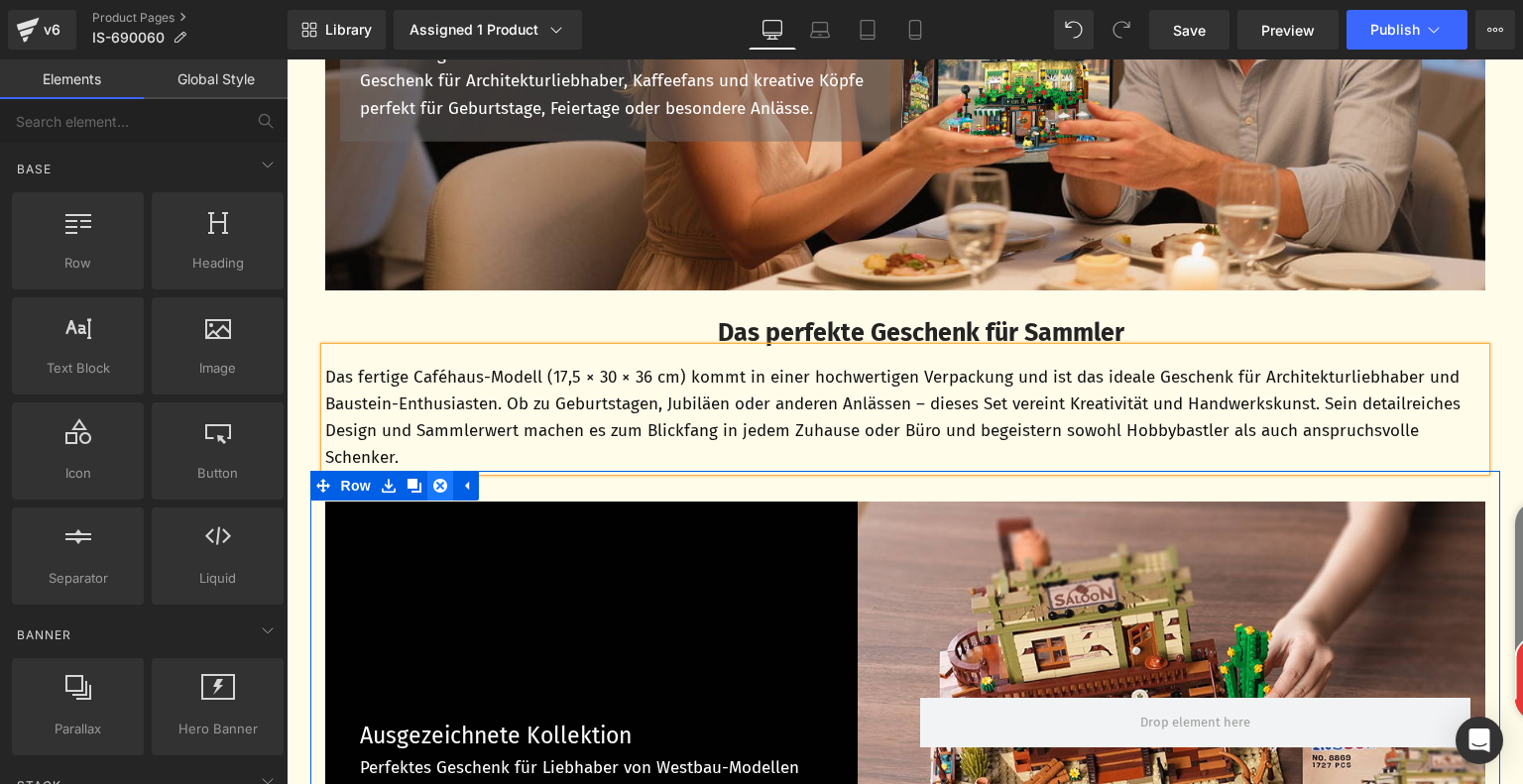 click 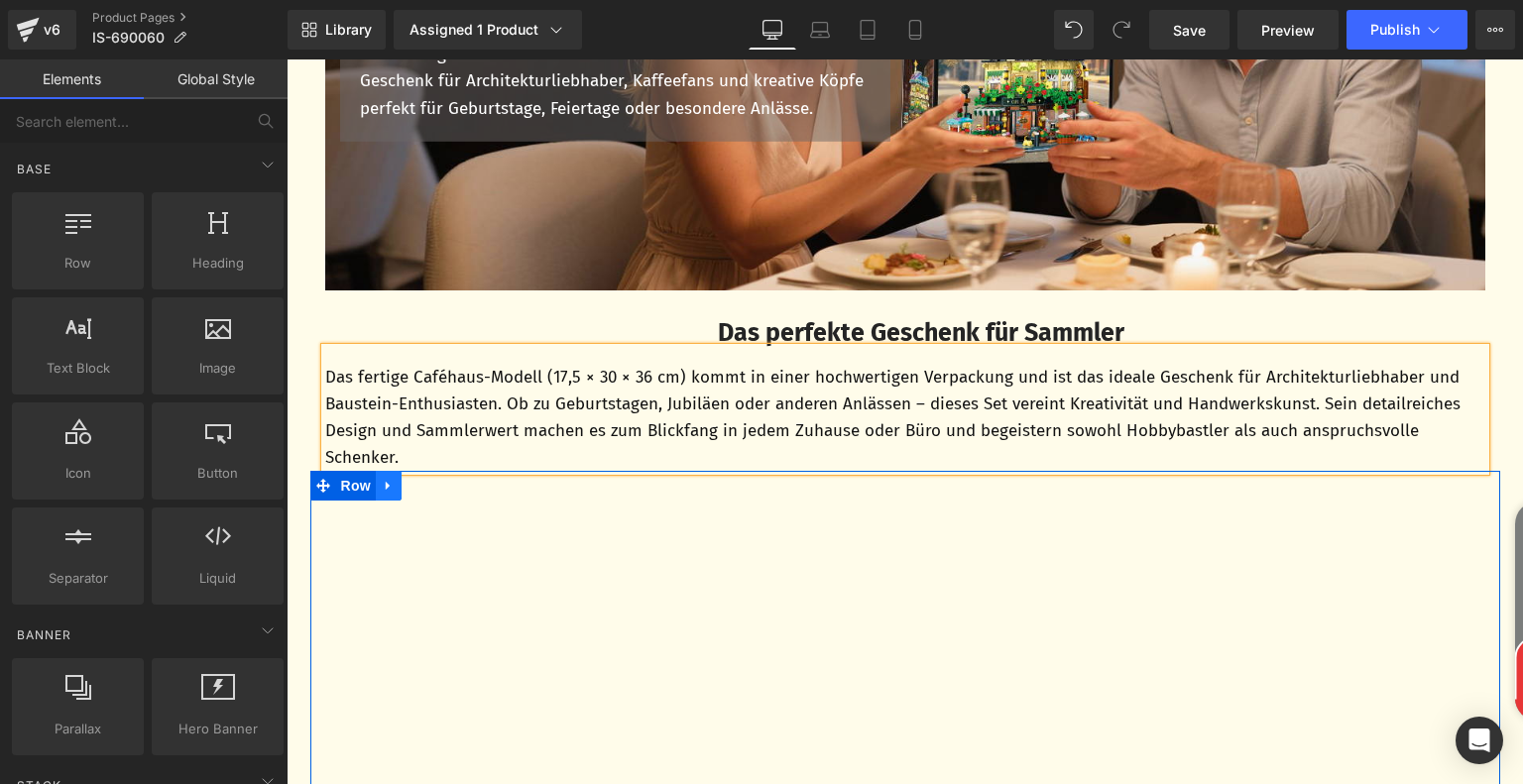 click 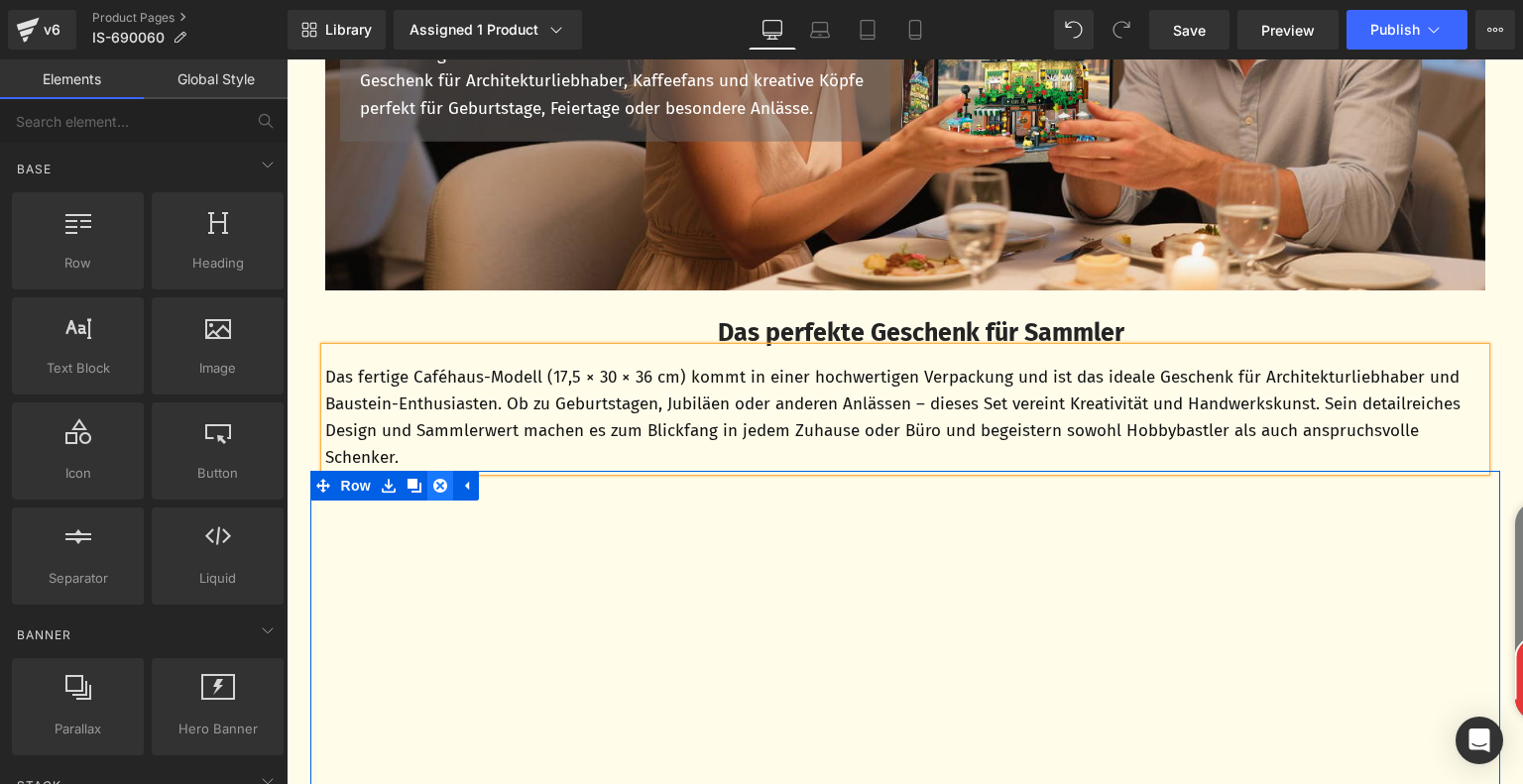 click 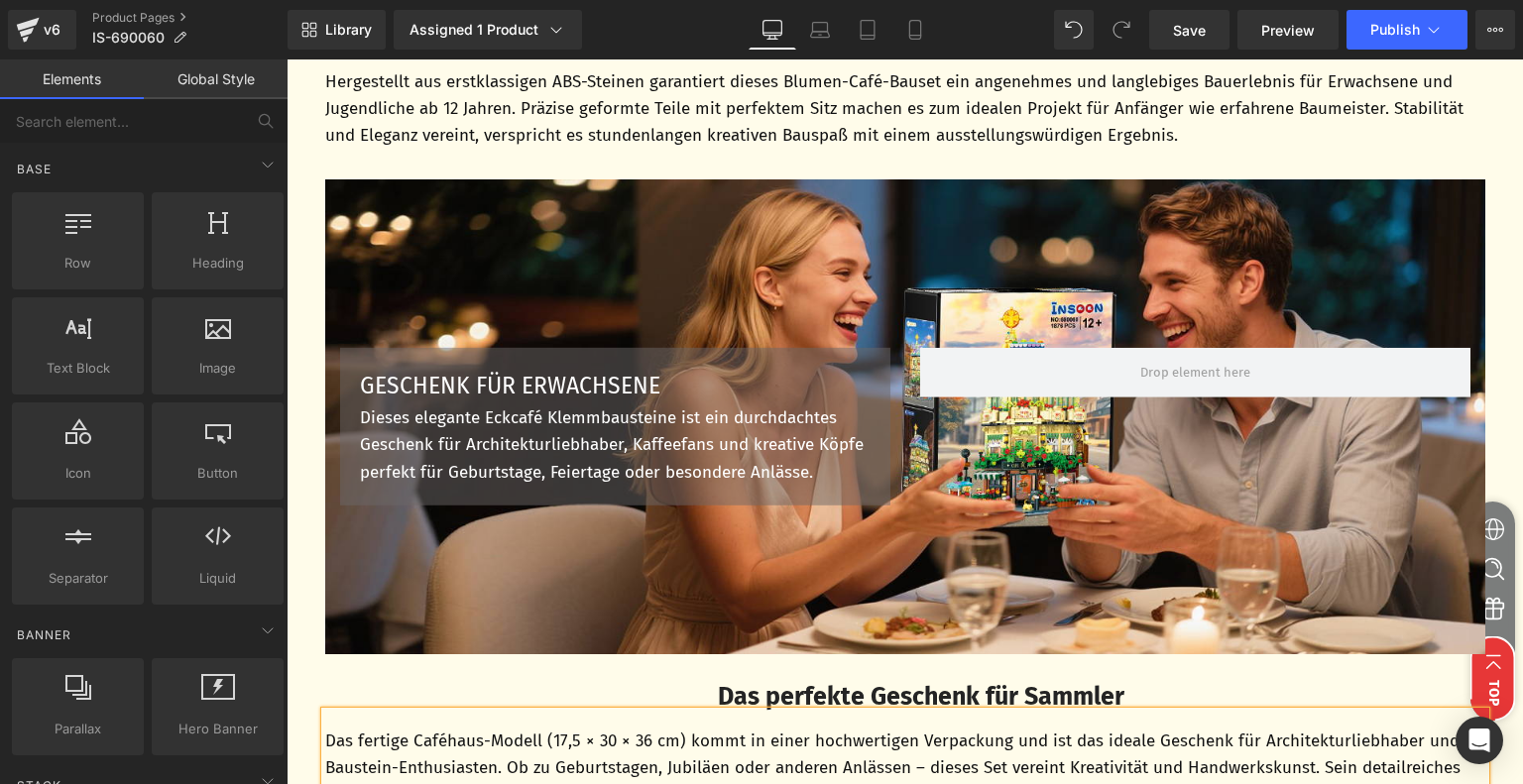 scroll, scrollTop: 4689, scrollLeft: 0, axis: vertical 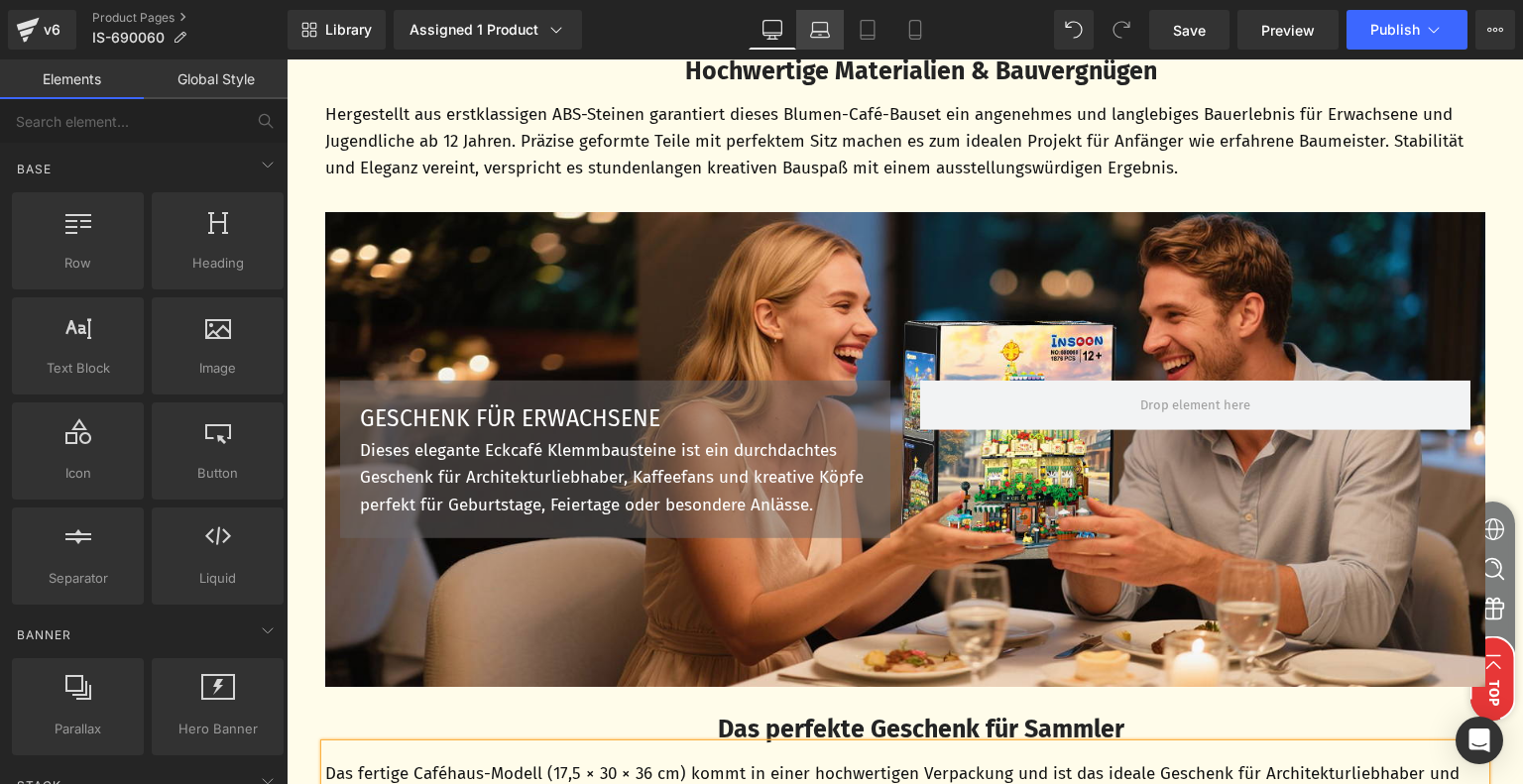 click 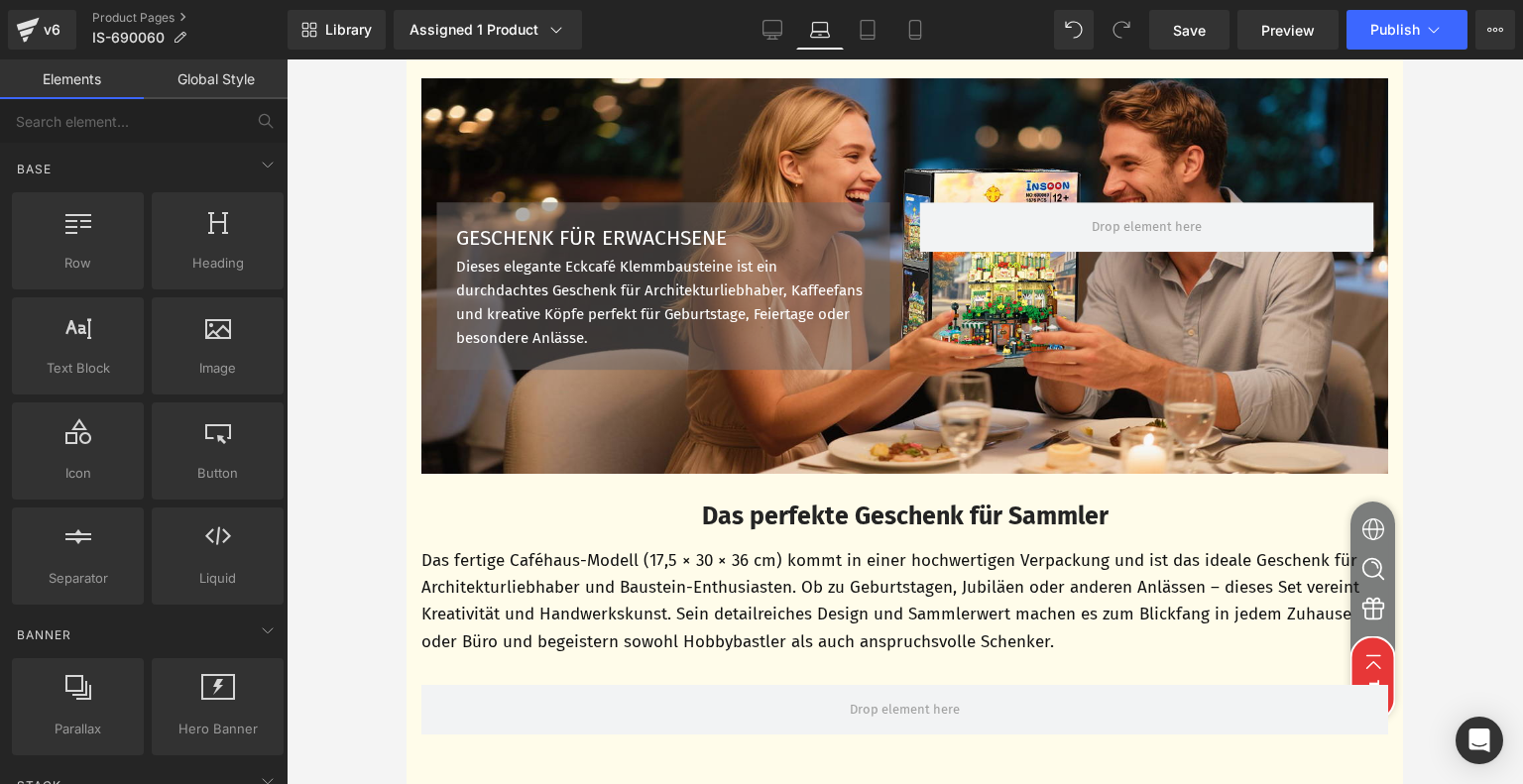 scroll, scrollTop: 4200, scrollLeft: 0, axis: vertical 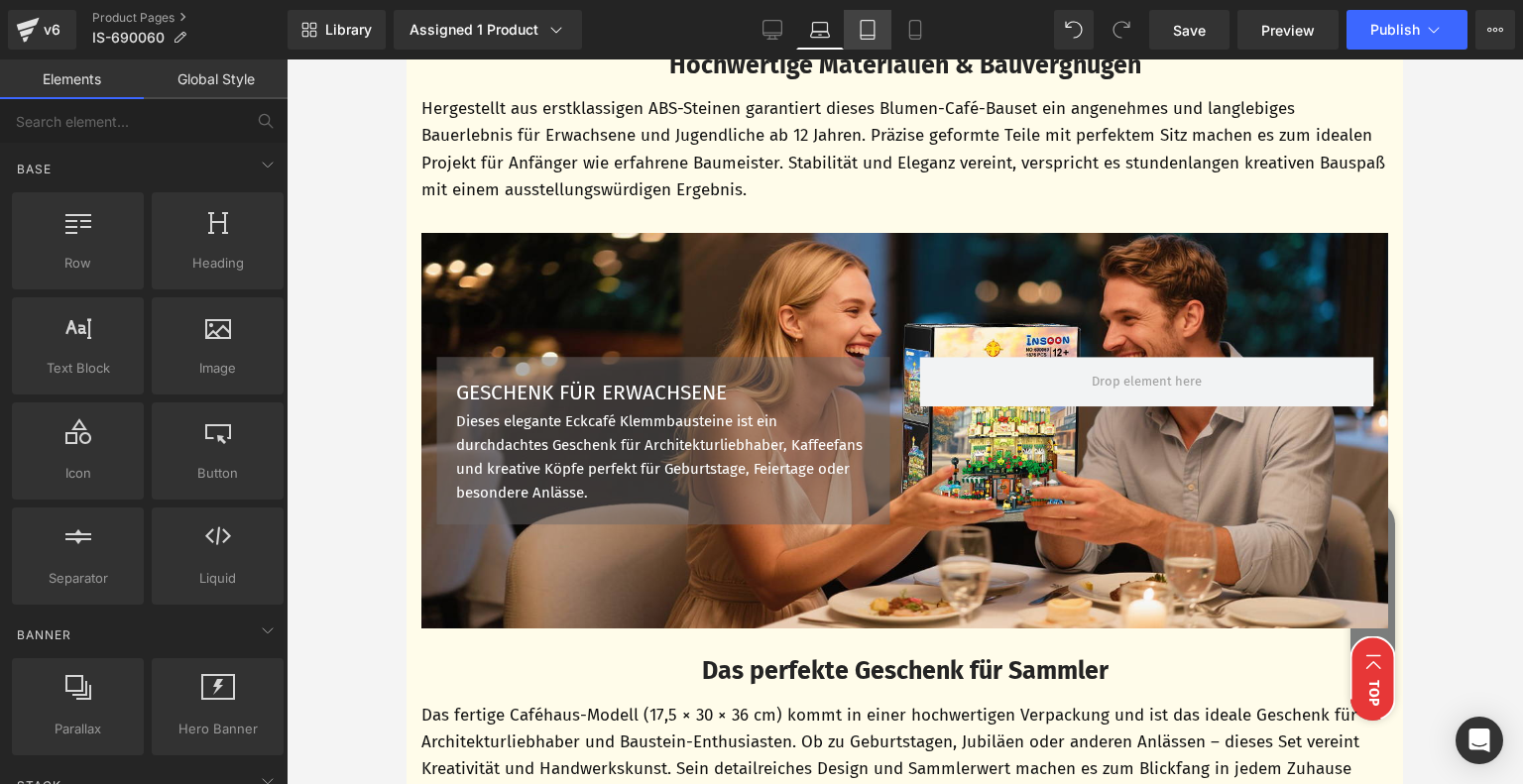 click on "Tablet" at bounding box center [868, 30] 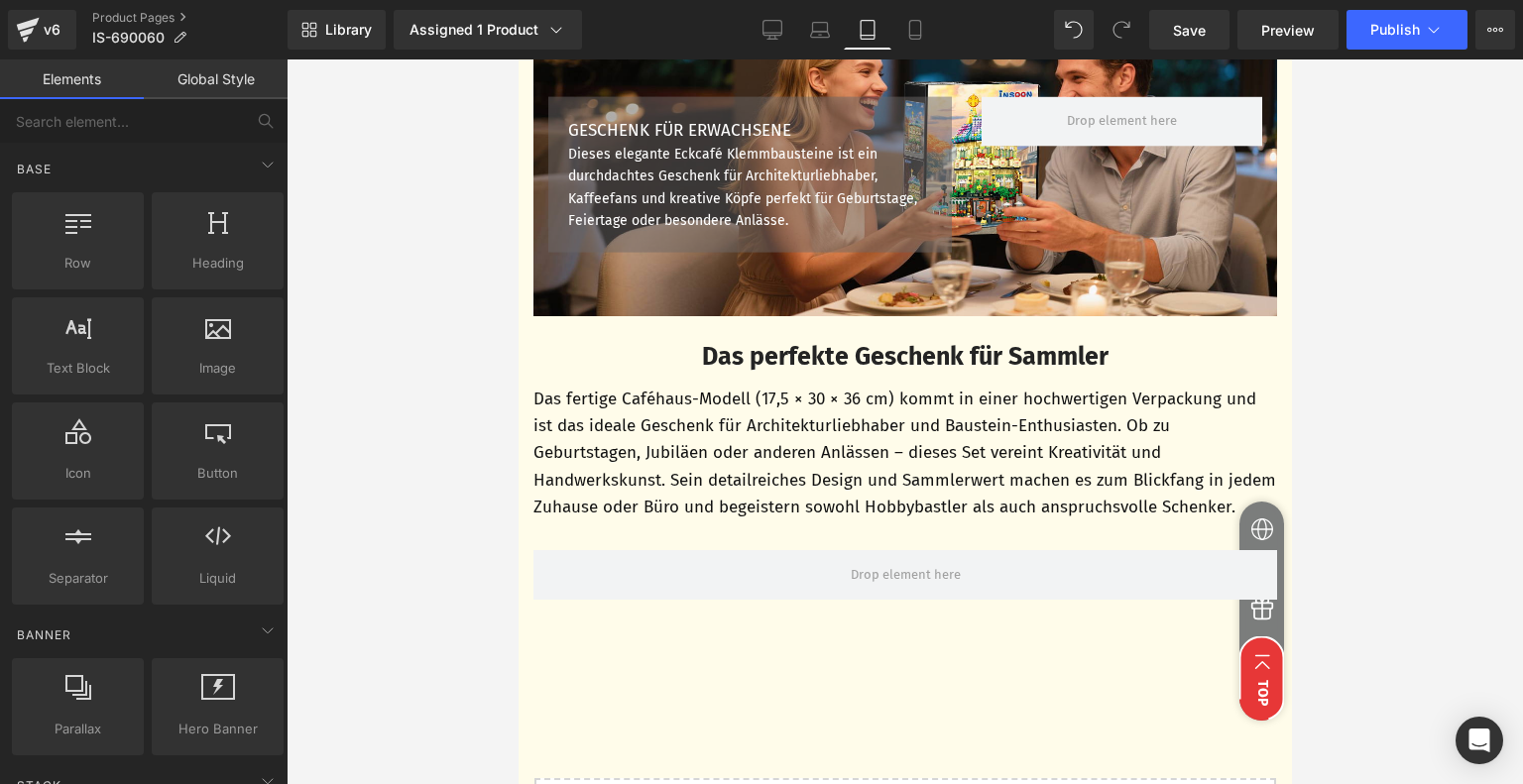 scroll, scrollTop: 3754, scrollLeft: 0, axis: vertical 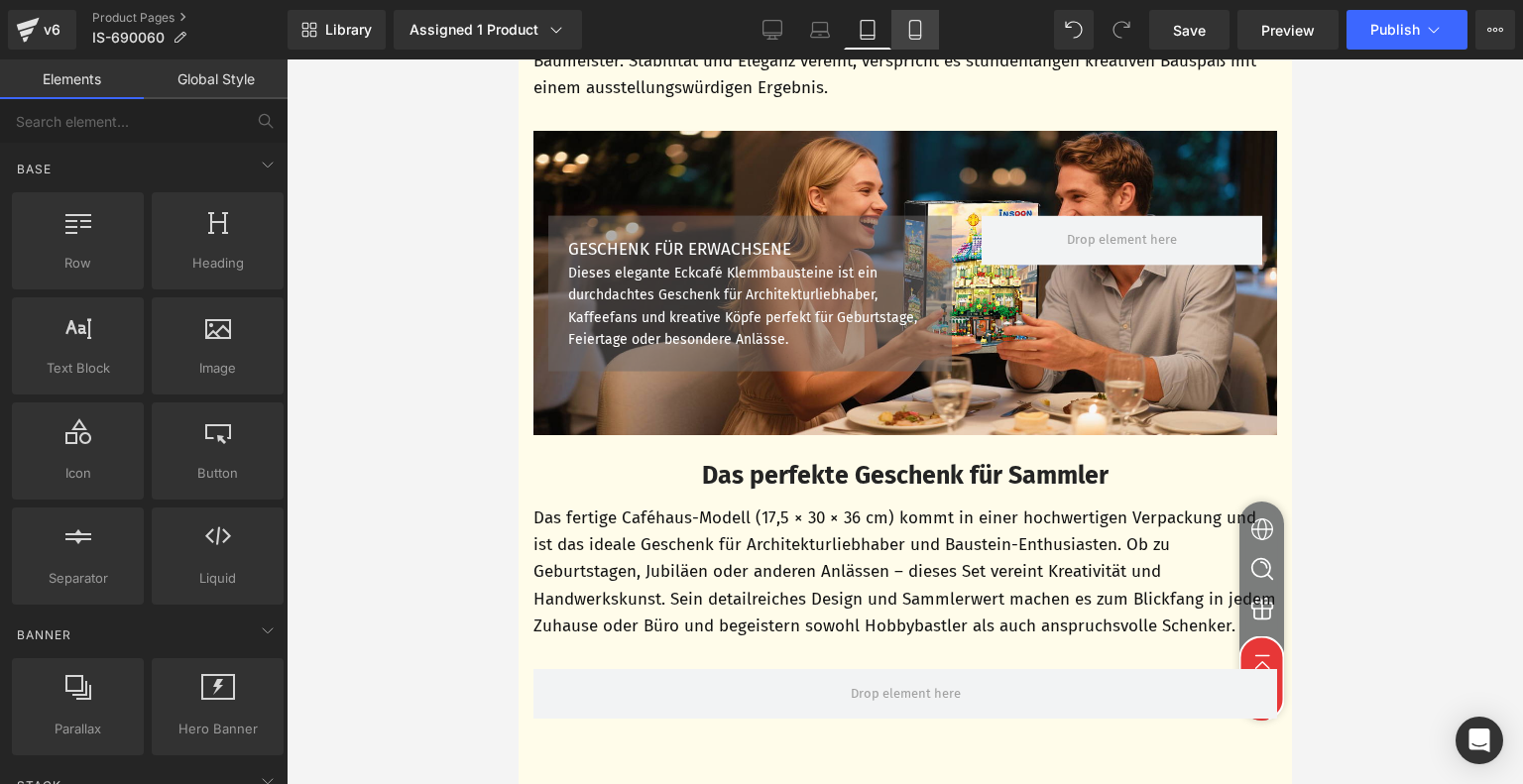 click 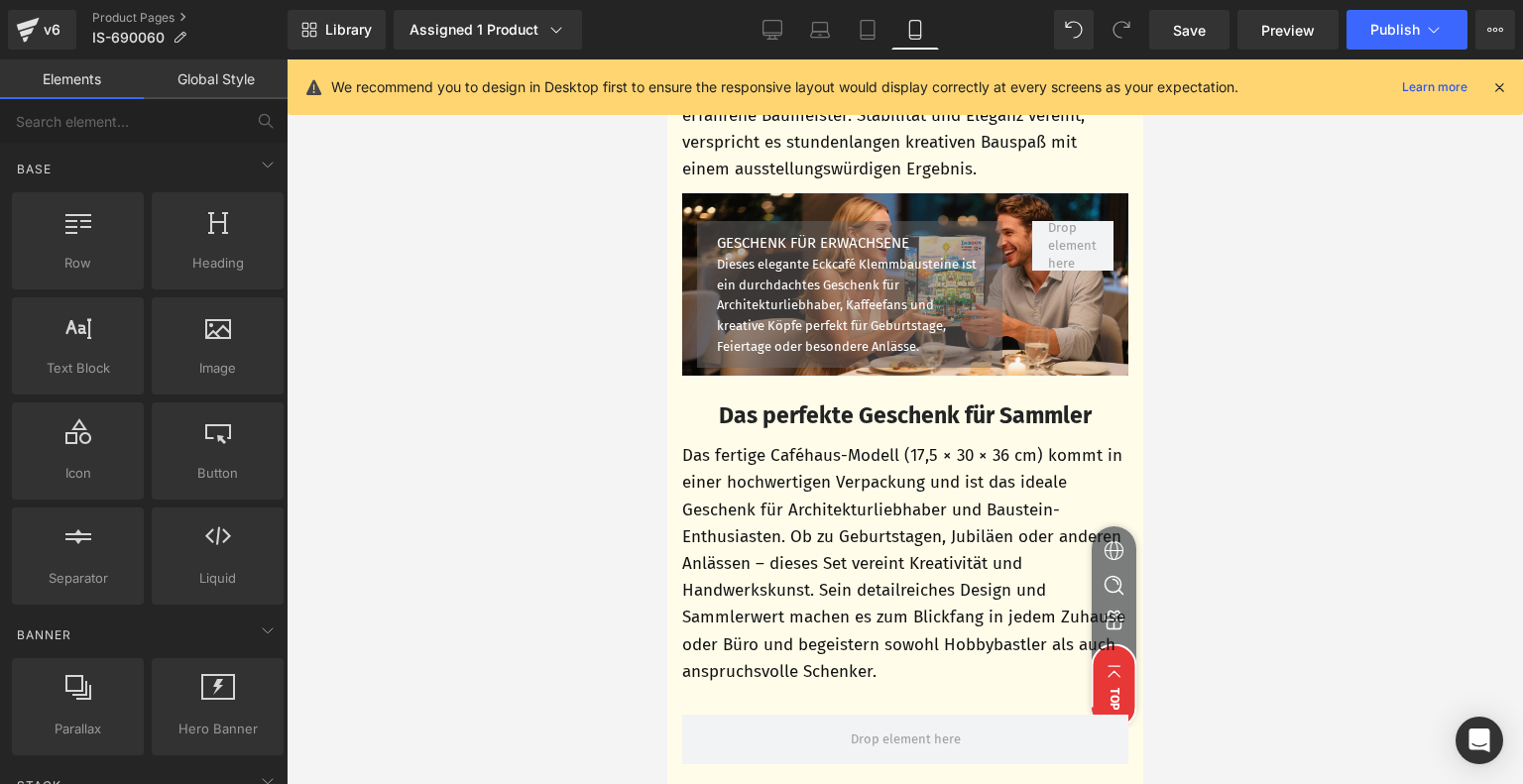 scroll, scrollTop: 3888, scrollLeft: 0, axis: vertical 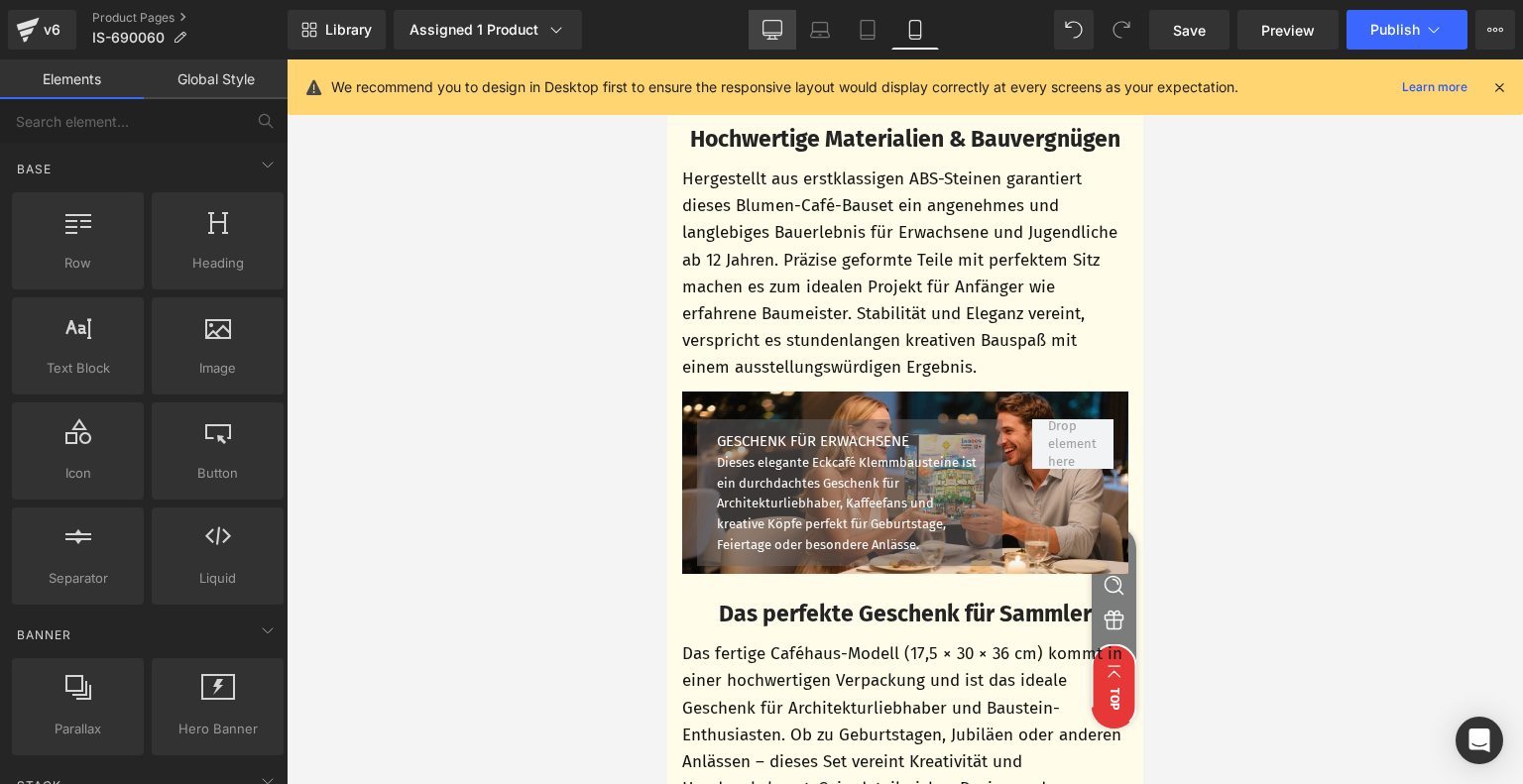 click on "Desktop" at bounding box center (772, 30) 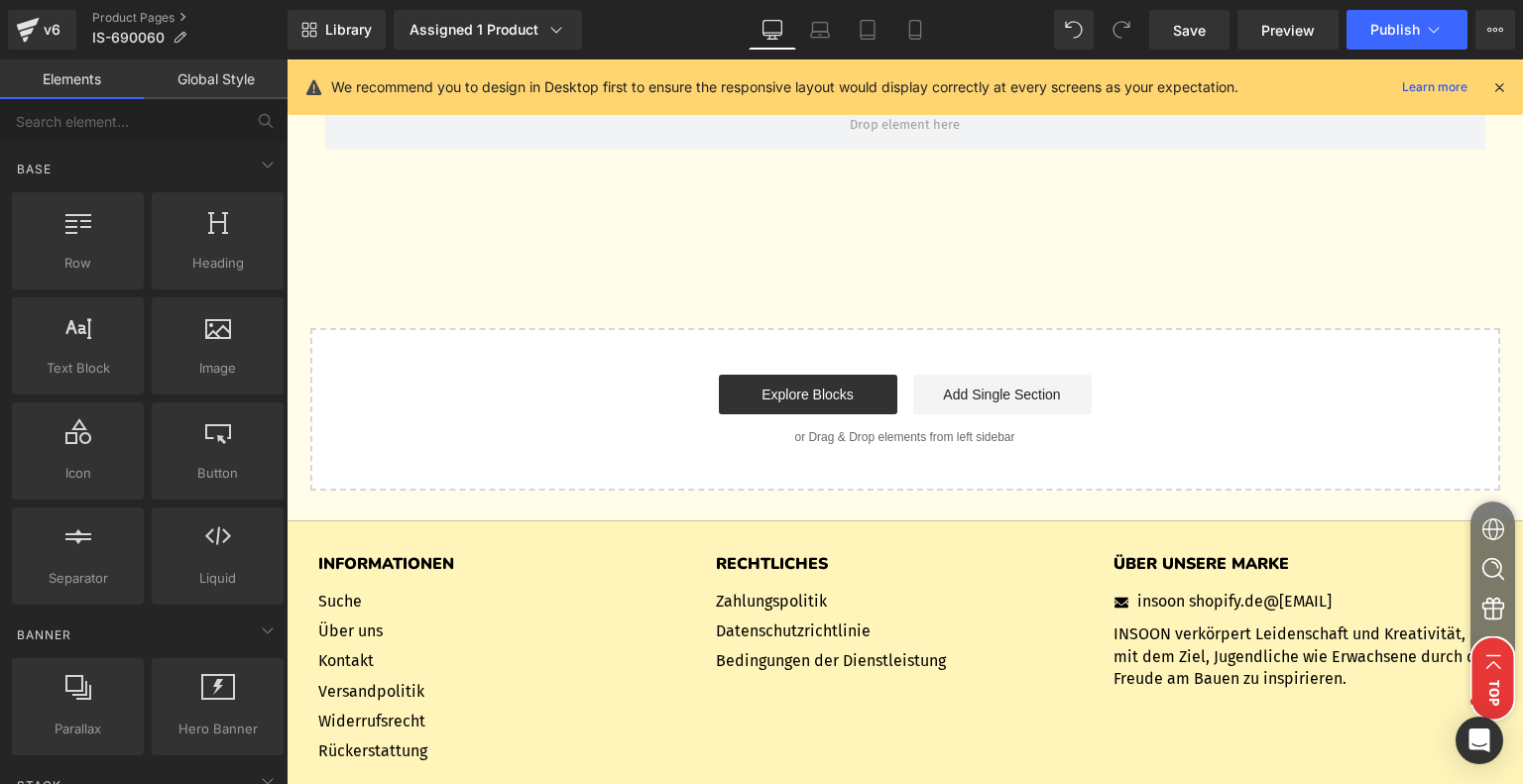 scroll, scrollTop: 5650, scrollLeft: 0, axis: vertical 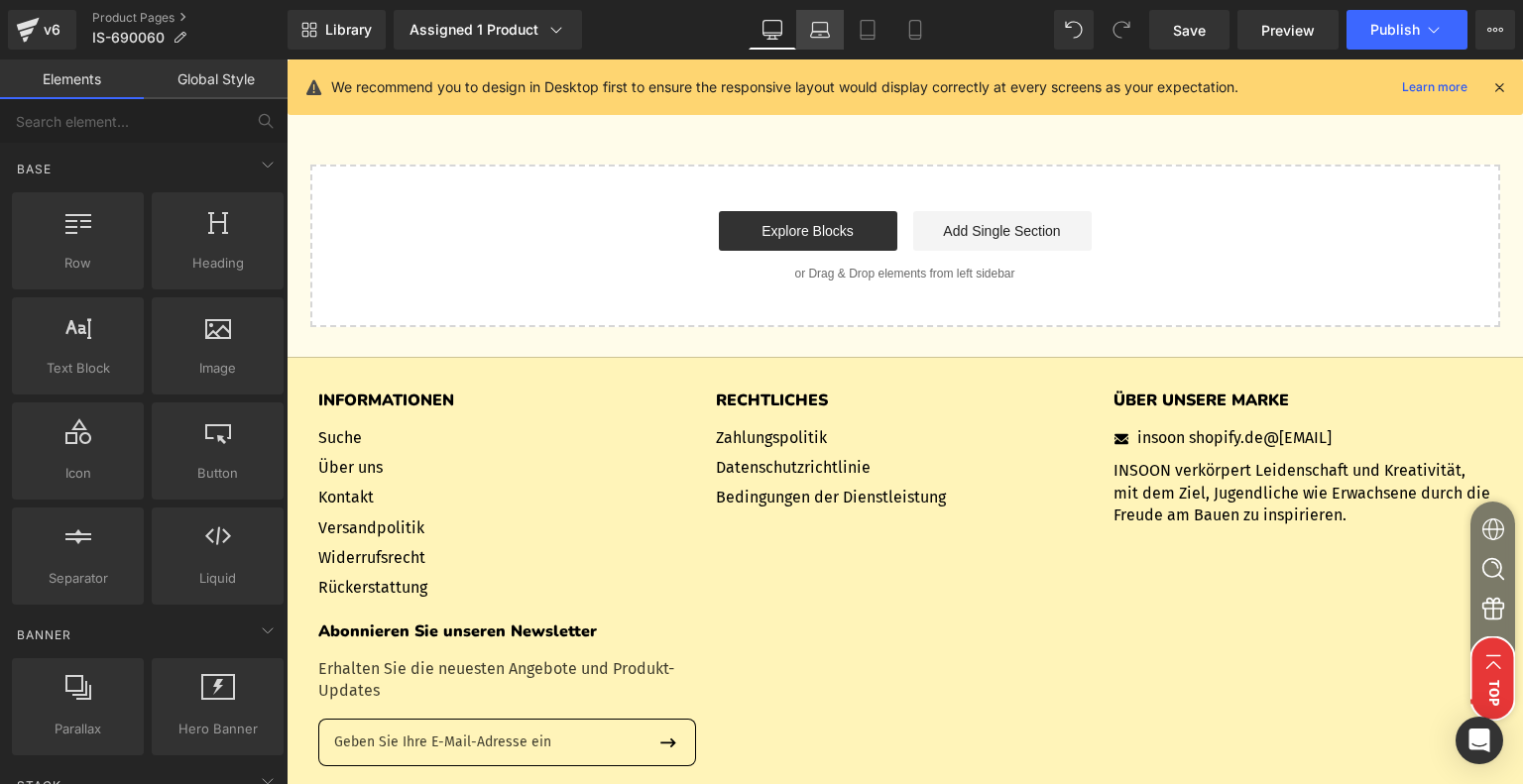 click 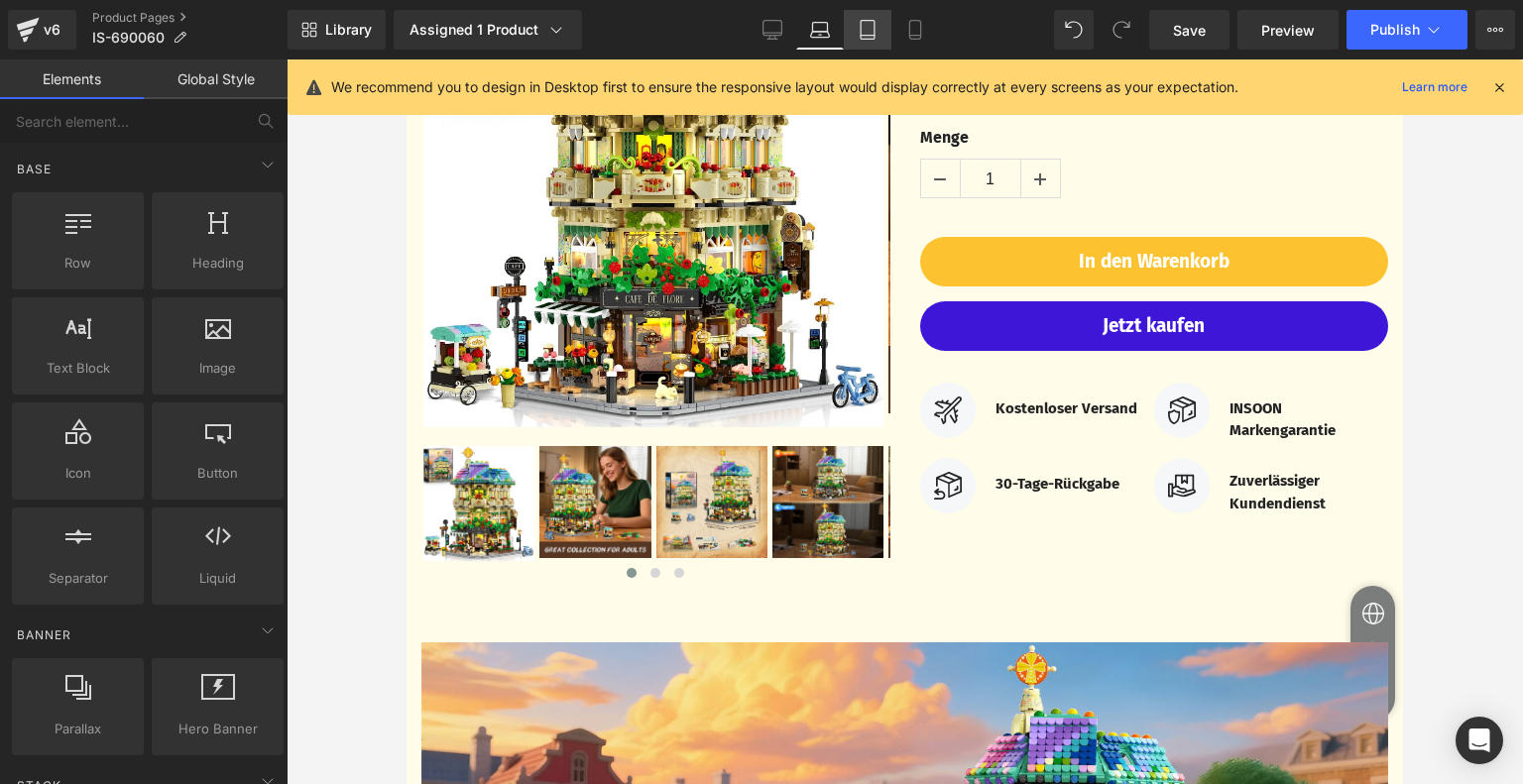 drag, startPoint x: 874, startPoint y: 27, endPoint x: 867, endPoint y: 44, distance: 18.384776 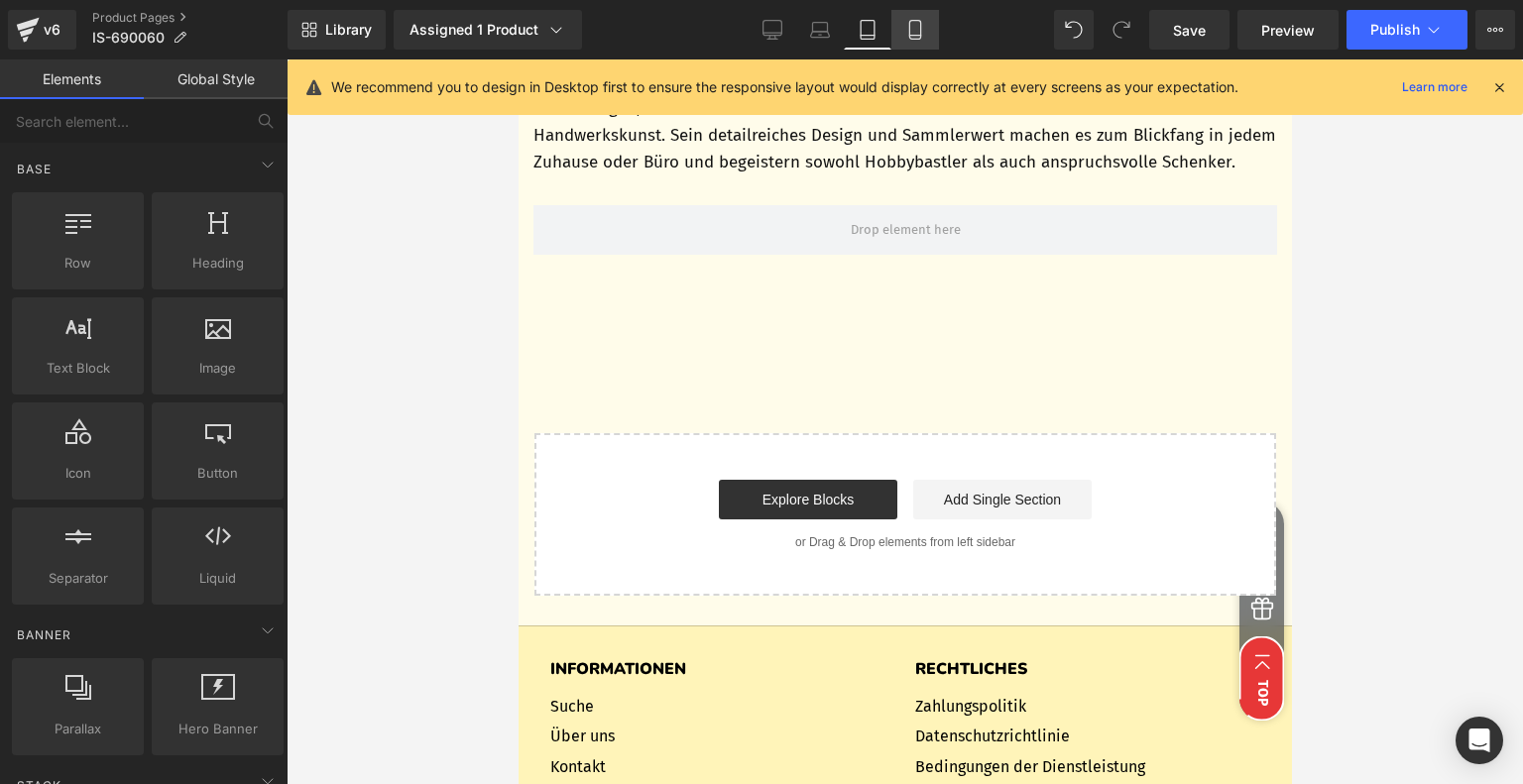 click 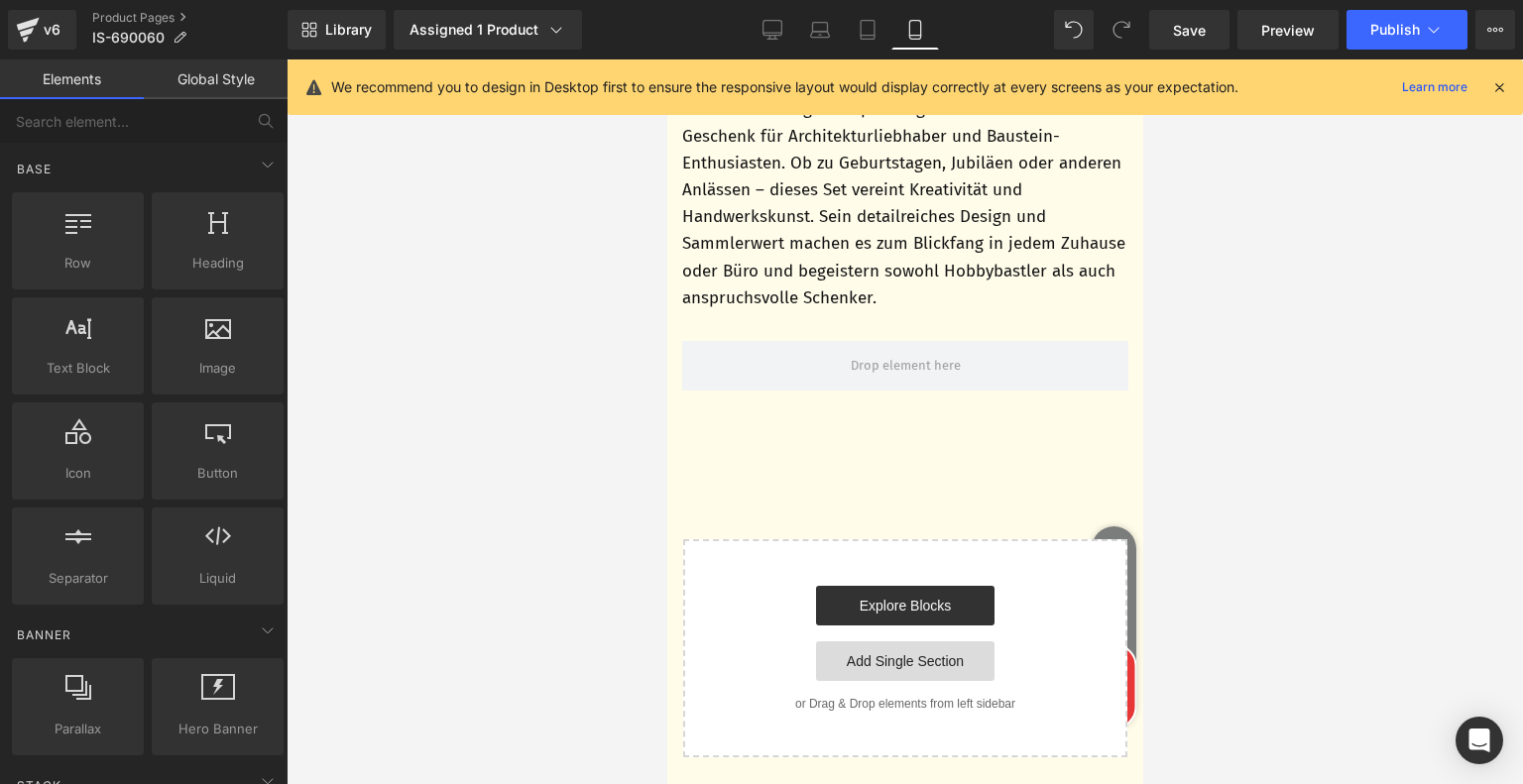 scroll, scrollTop: 4758, scrollLeft: 0, axis: vertical 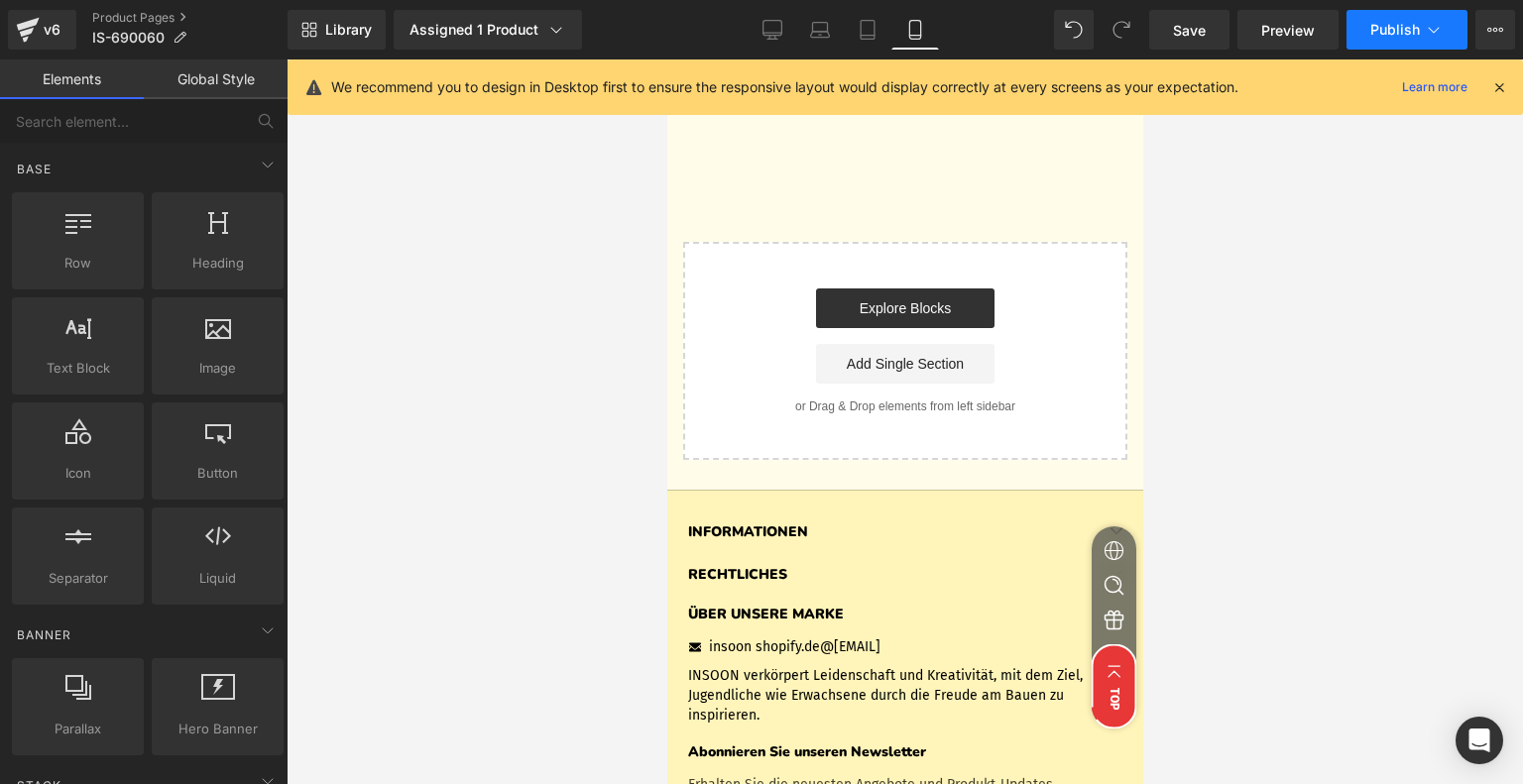 click 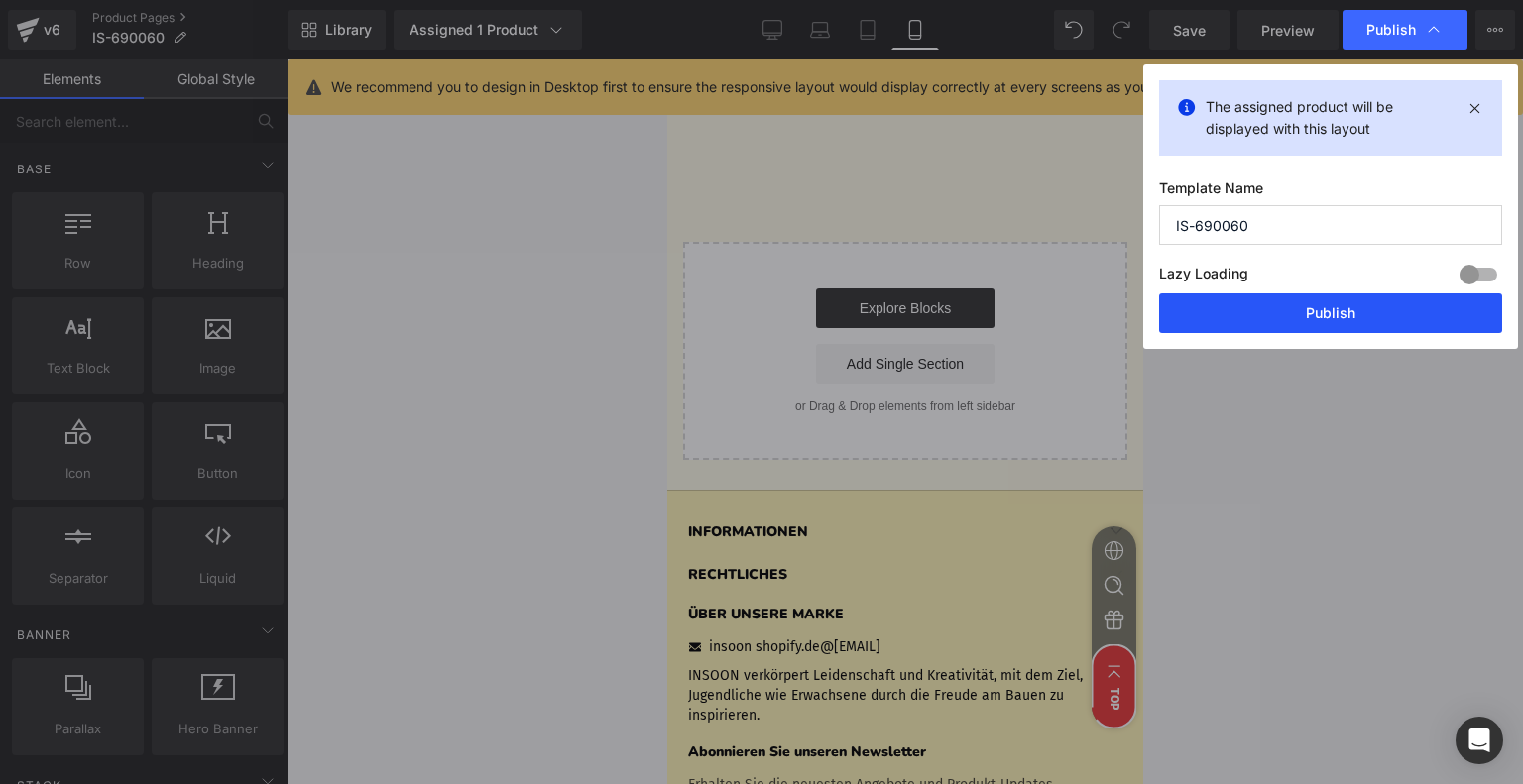 click on "Publish" at bounding box center [1331, 313] 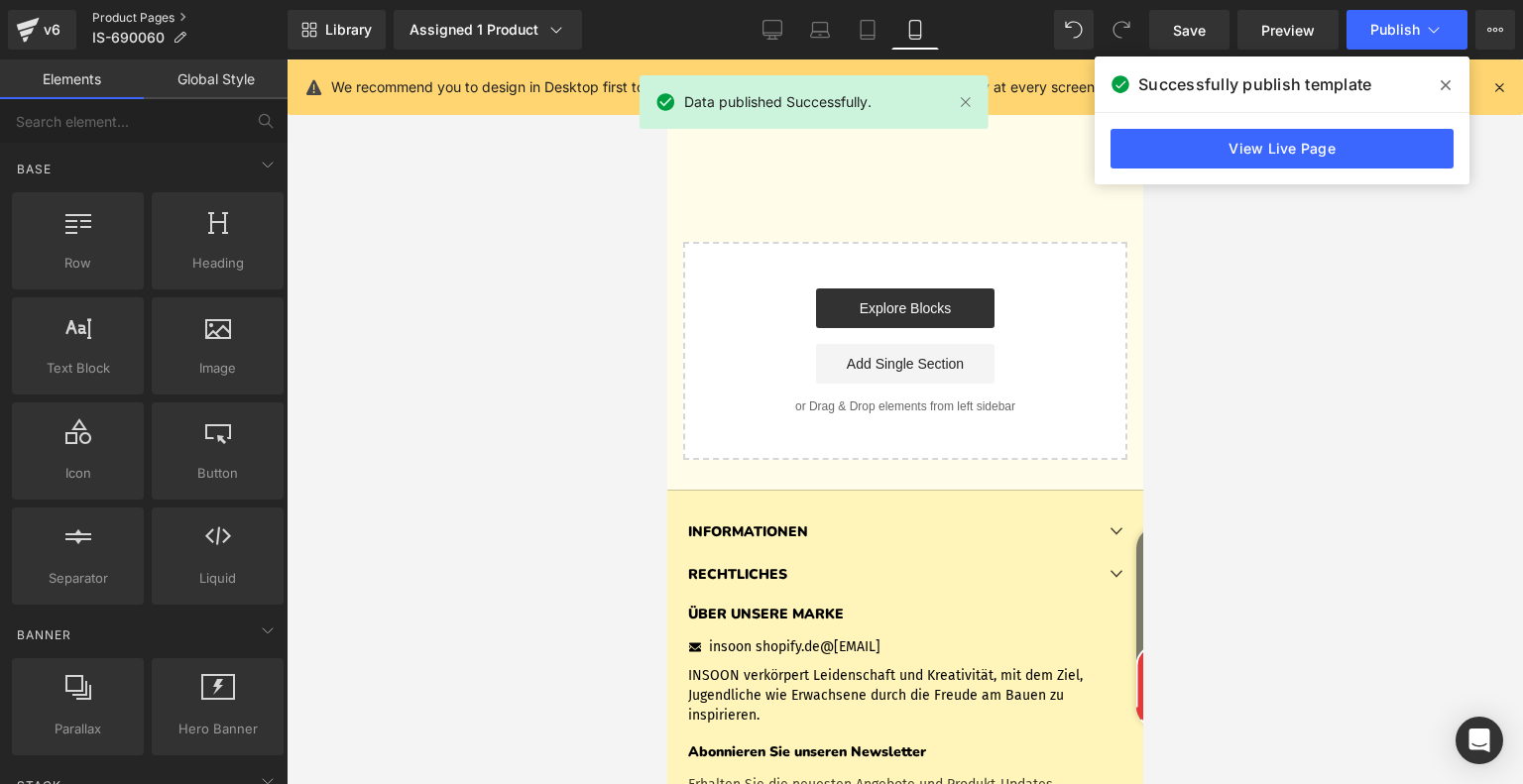 click on "Product Pages" at bounding box center (189, 18) 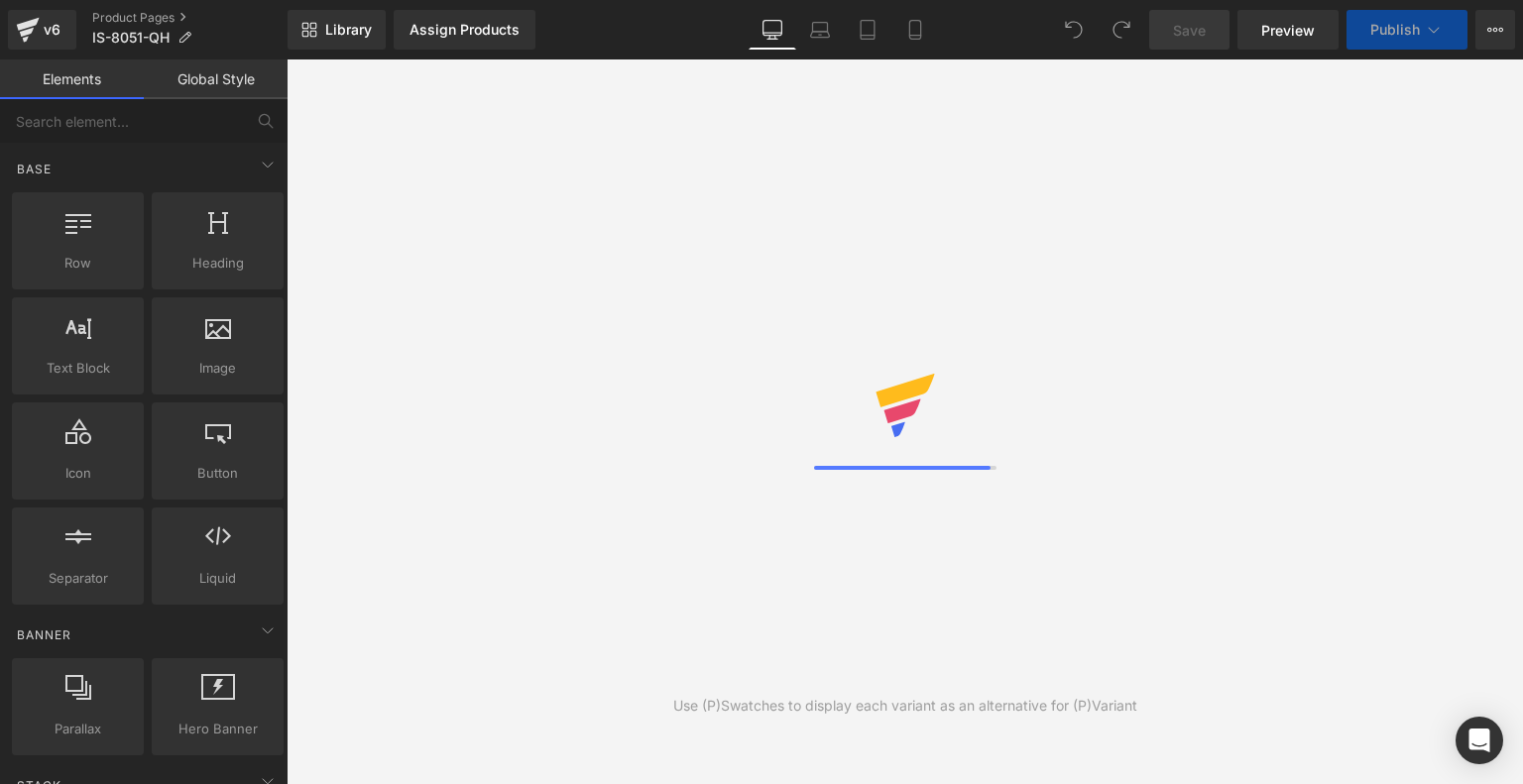 scroll, scrollTop: 0, scrollLeft: 0, axis: both 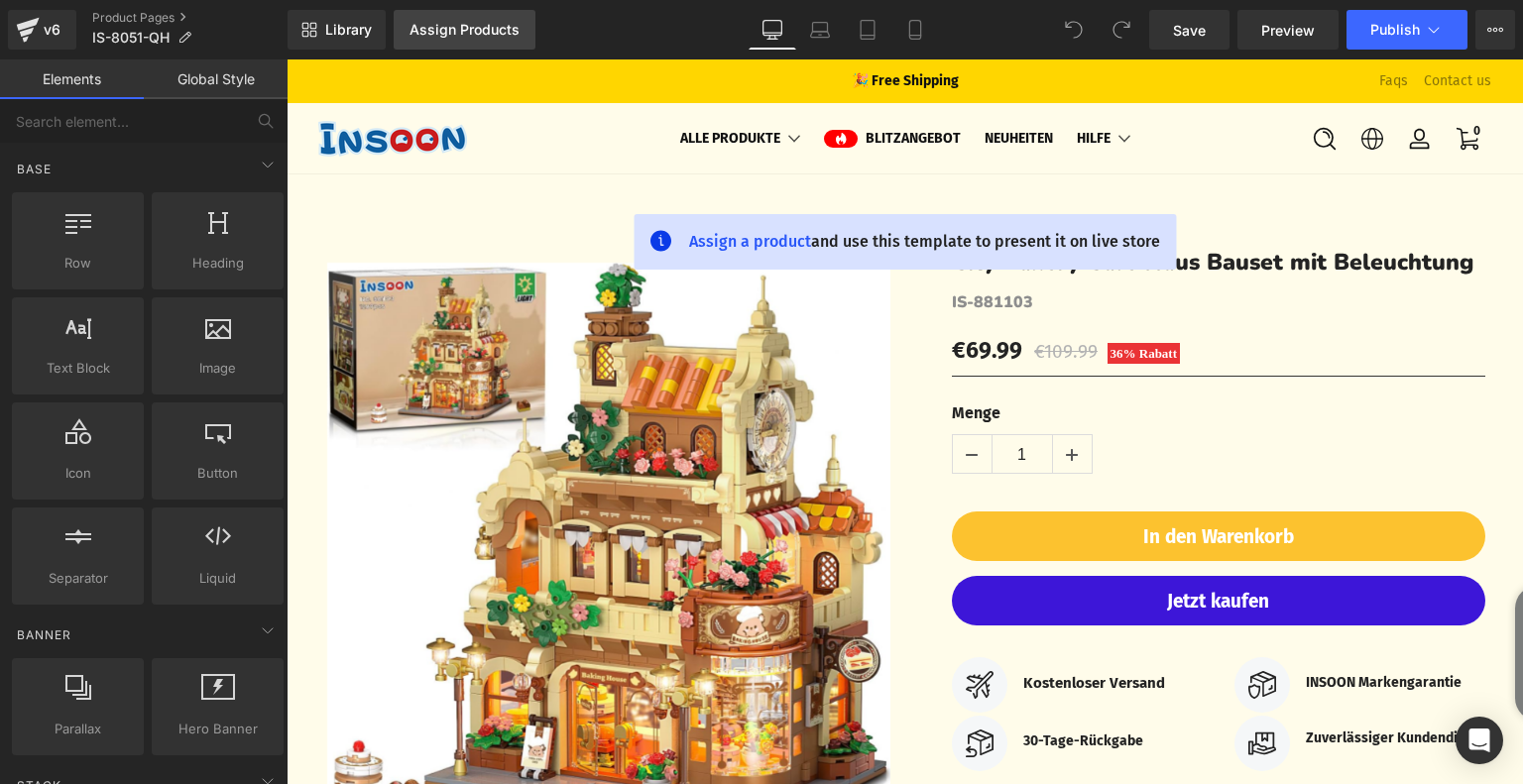 click on "Assign Products" at bounding box center [464, 30] 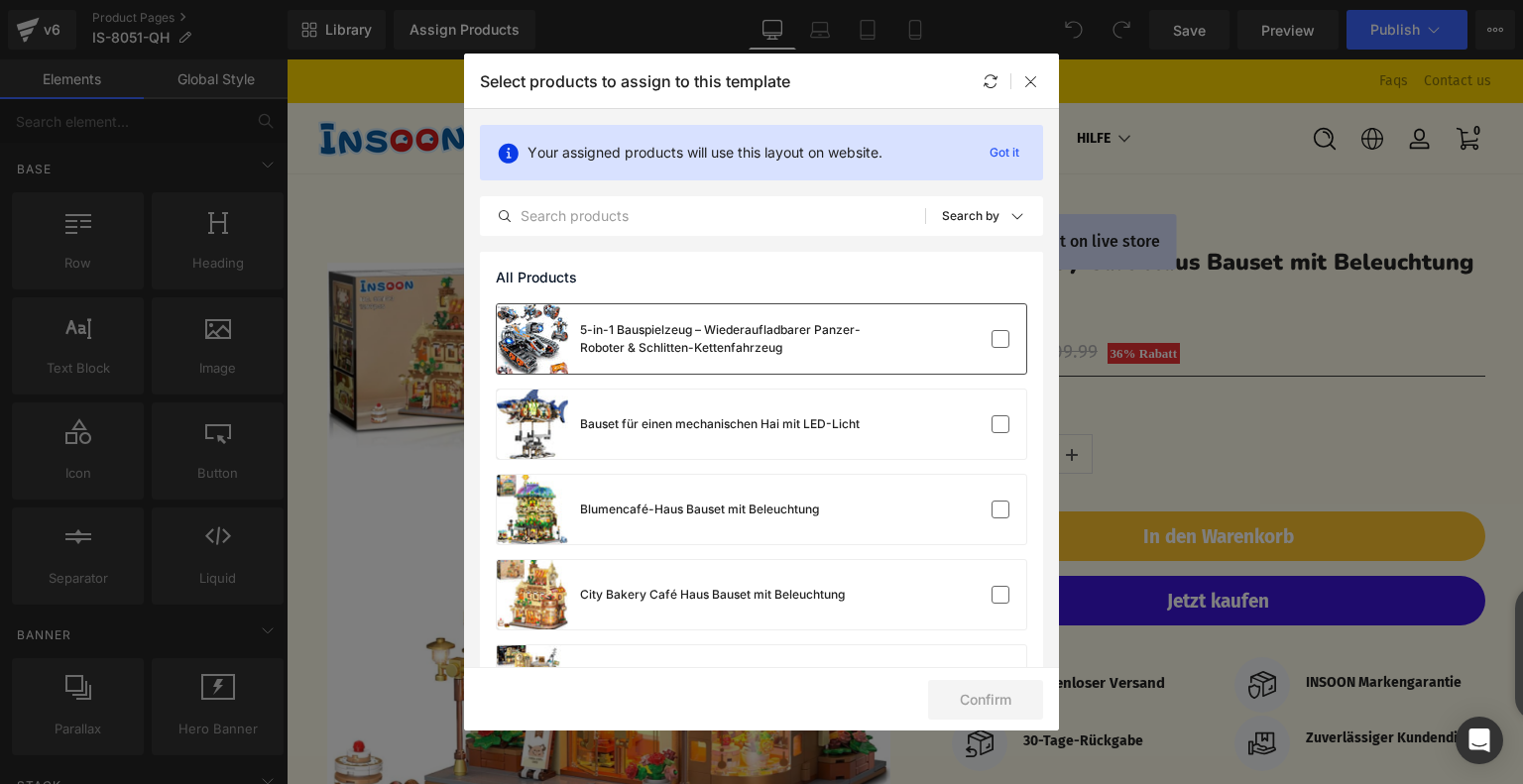 click on "5-in-1 Bauspielzeug – Wiederaufladbarer Panzer-Roboter & Schlitten-Kettenfahrzeug" at bounding box center [729, 339] 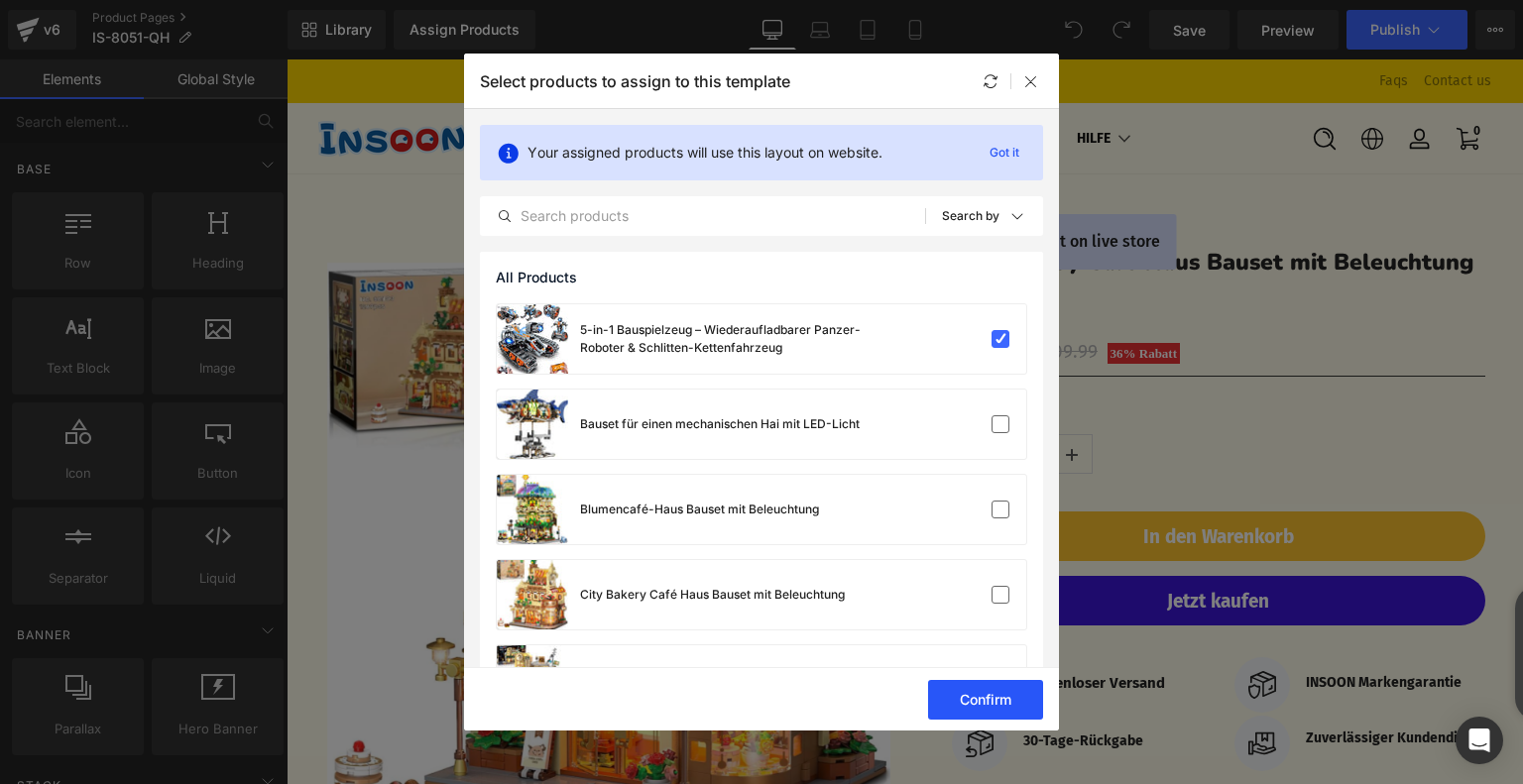 click on "Confirm" at bounding box center (986, 700) 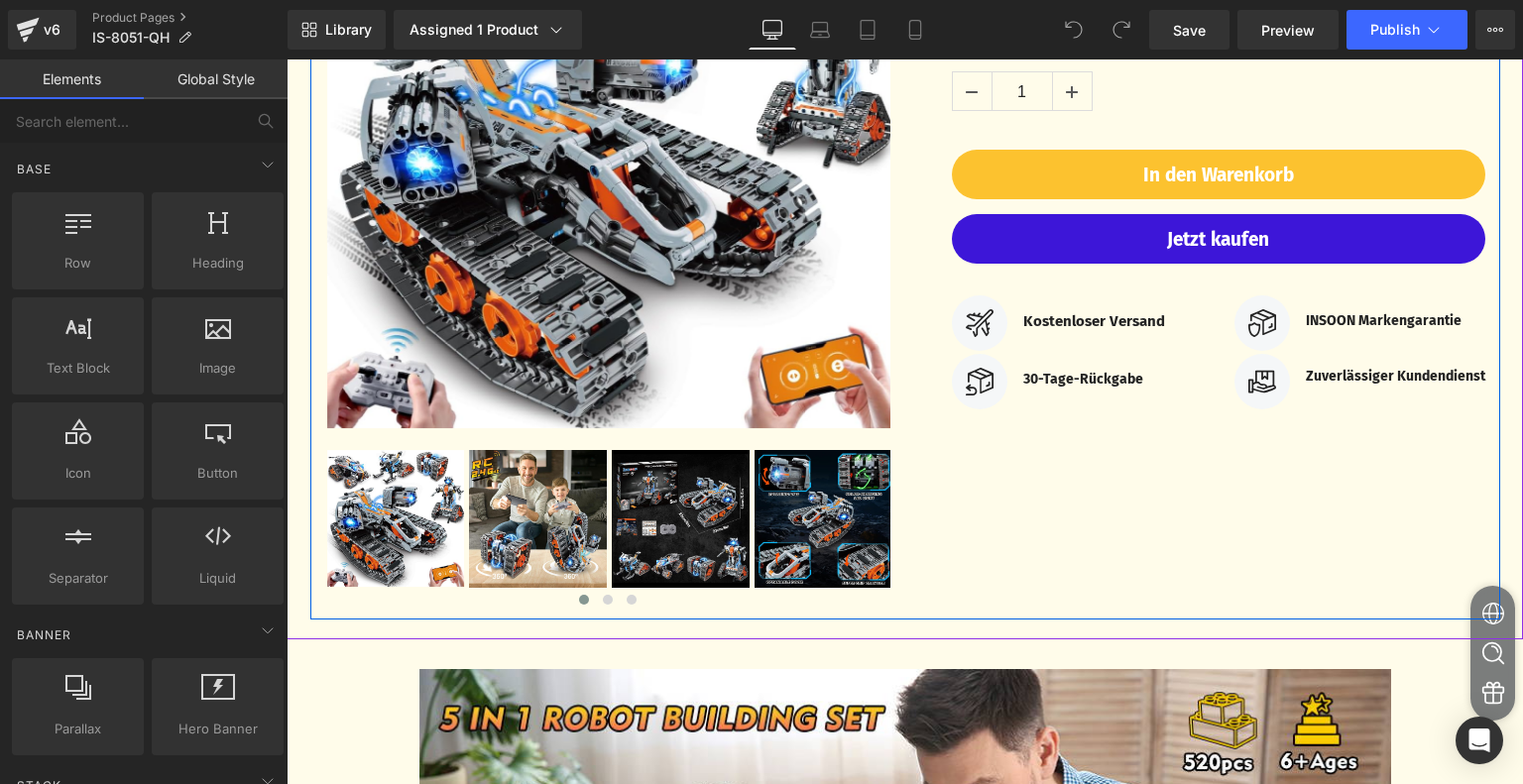 scroll, scrollTop: 793, scrollLeft: 0, axis: vertical 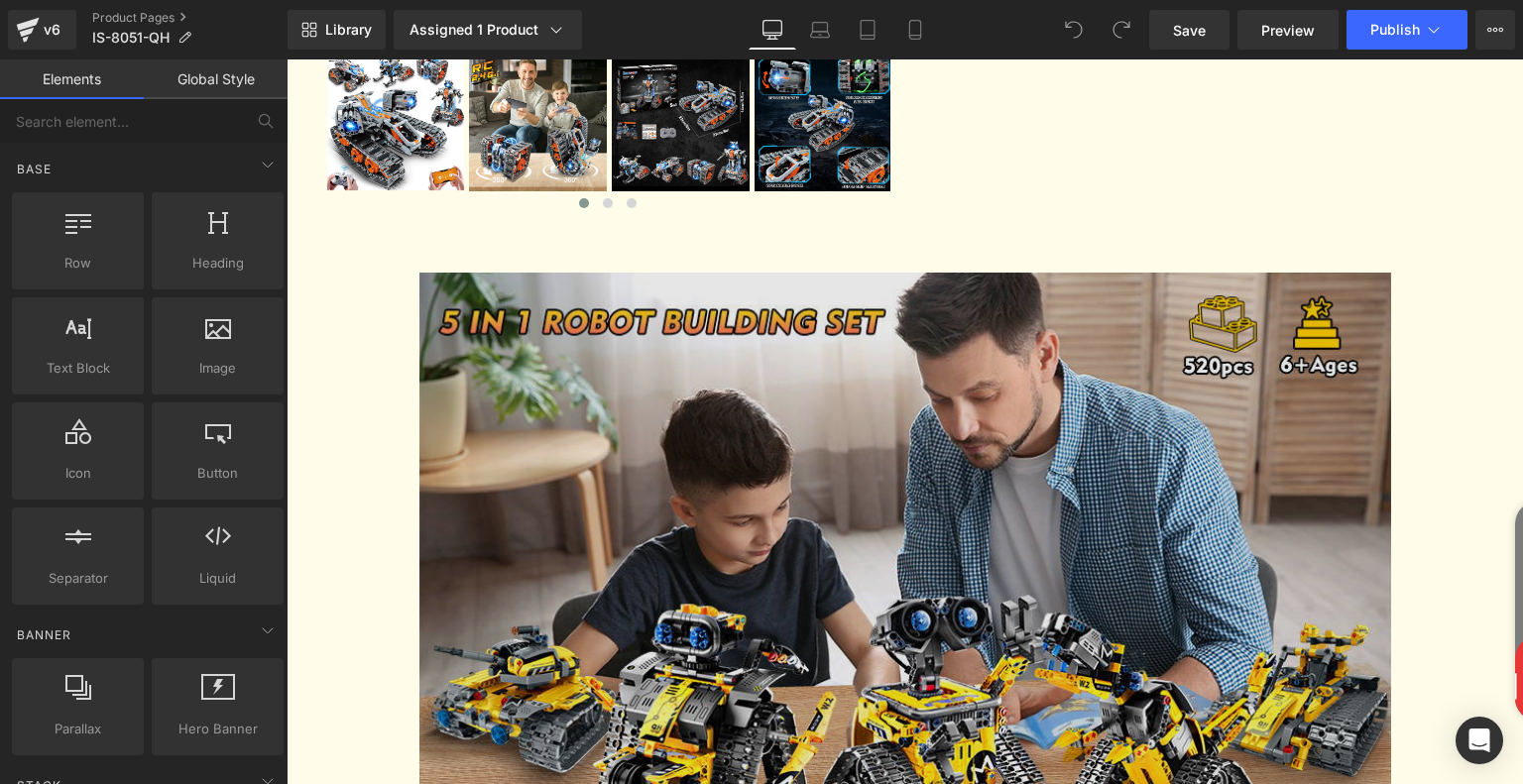 click at bounding box center (905, 573) 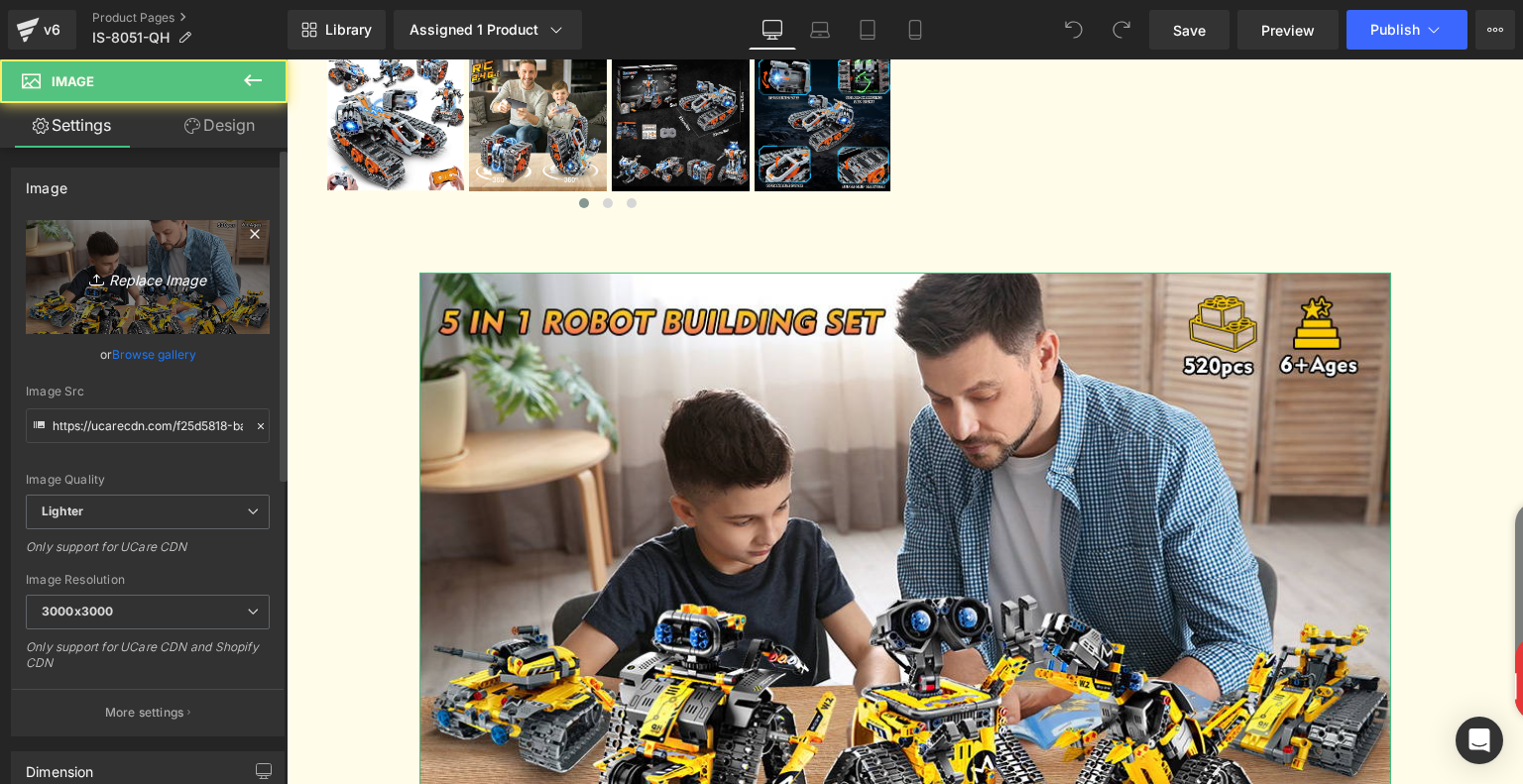 click on "Replace Image" at bounding box center [148, 277] 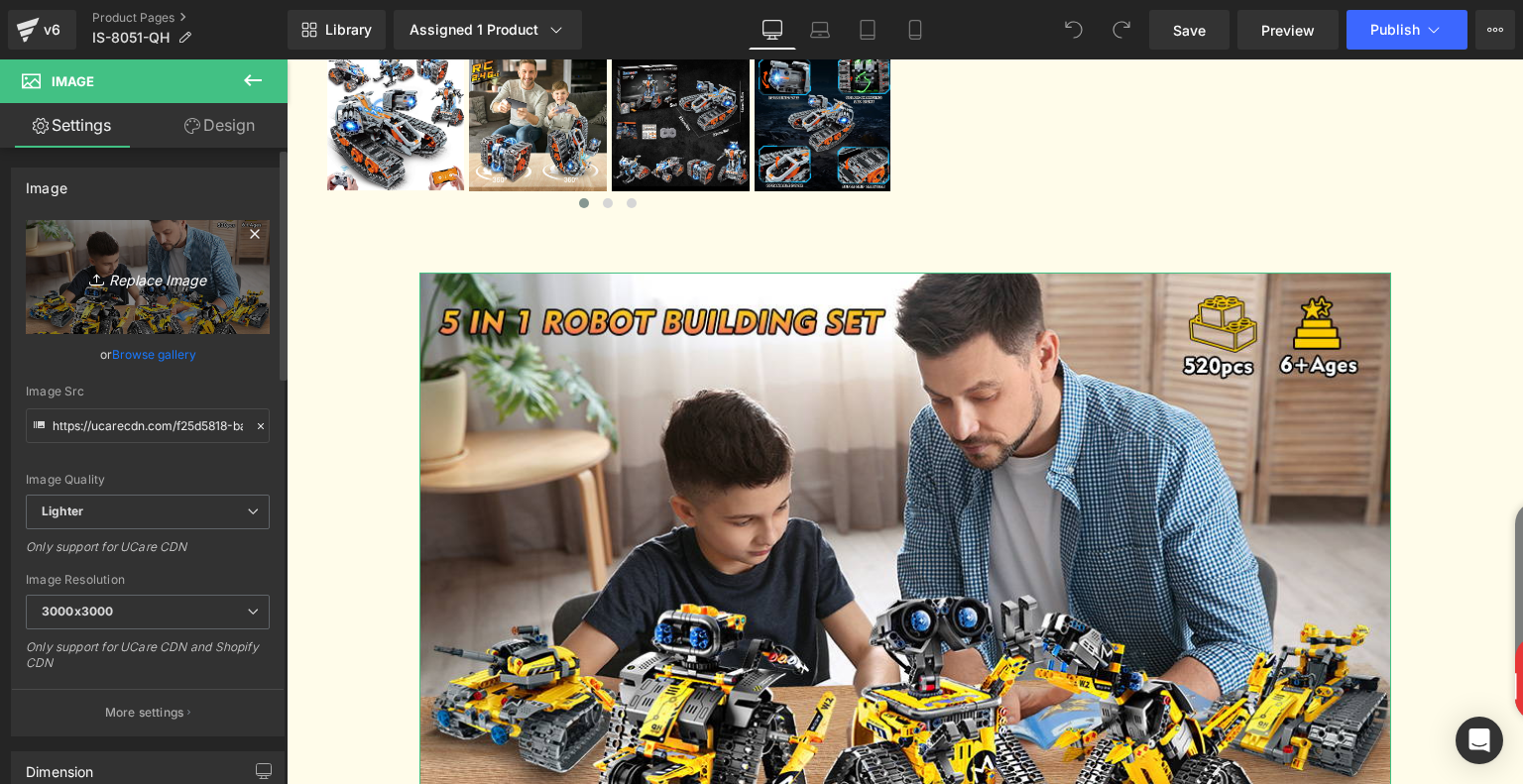 type on "C:\fakepath\19537f94-6753-4b97-a5ae-77564e00958c.__CR0,0,970,600_PT0_SX970_V1___.jpg" 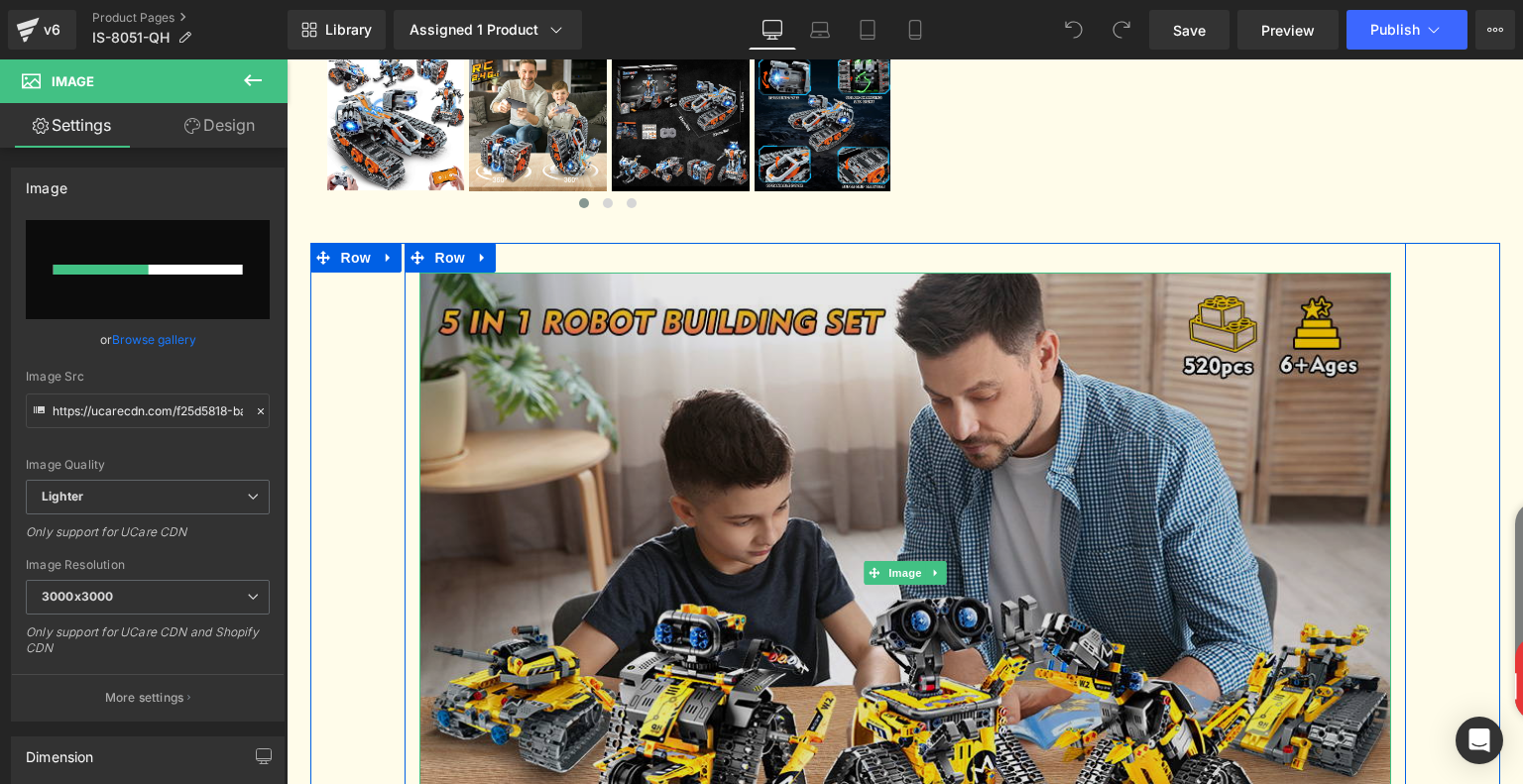 type 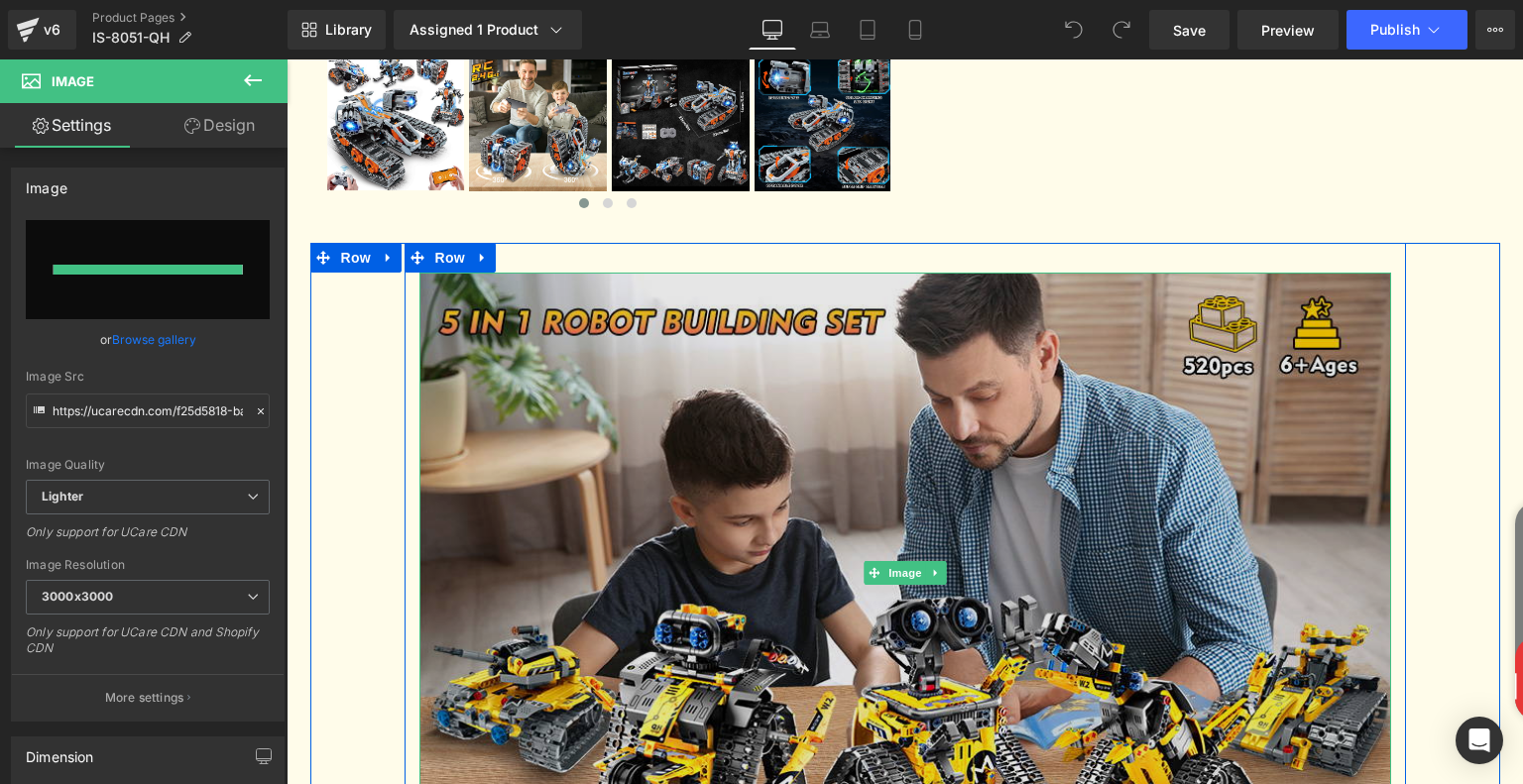 type on "https://ucarecdn.com/c1641093-da94-41b7-9c2d-6166e072b884/-/format/auto/-/preview/3000x3000/-/quality/lighter/19537f94-6753-4b97-a5ae-77564e00958c.__CR0,0,970,600_PT0_SX970_V1___.jpg" 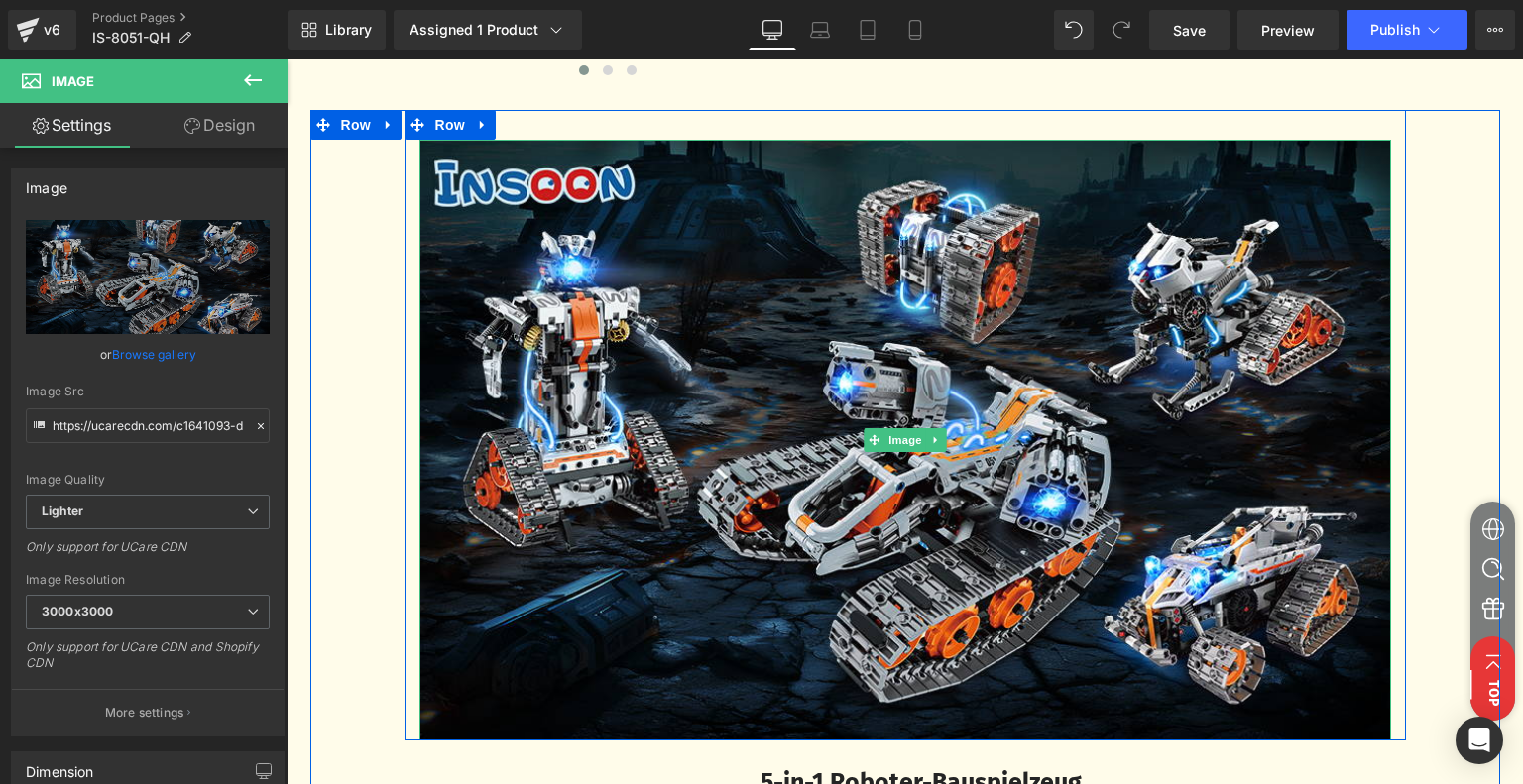 scroll, scrollTop: 1388, scrollLeft: 0, axis: vertical 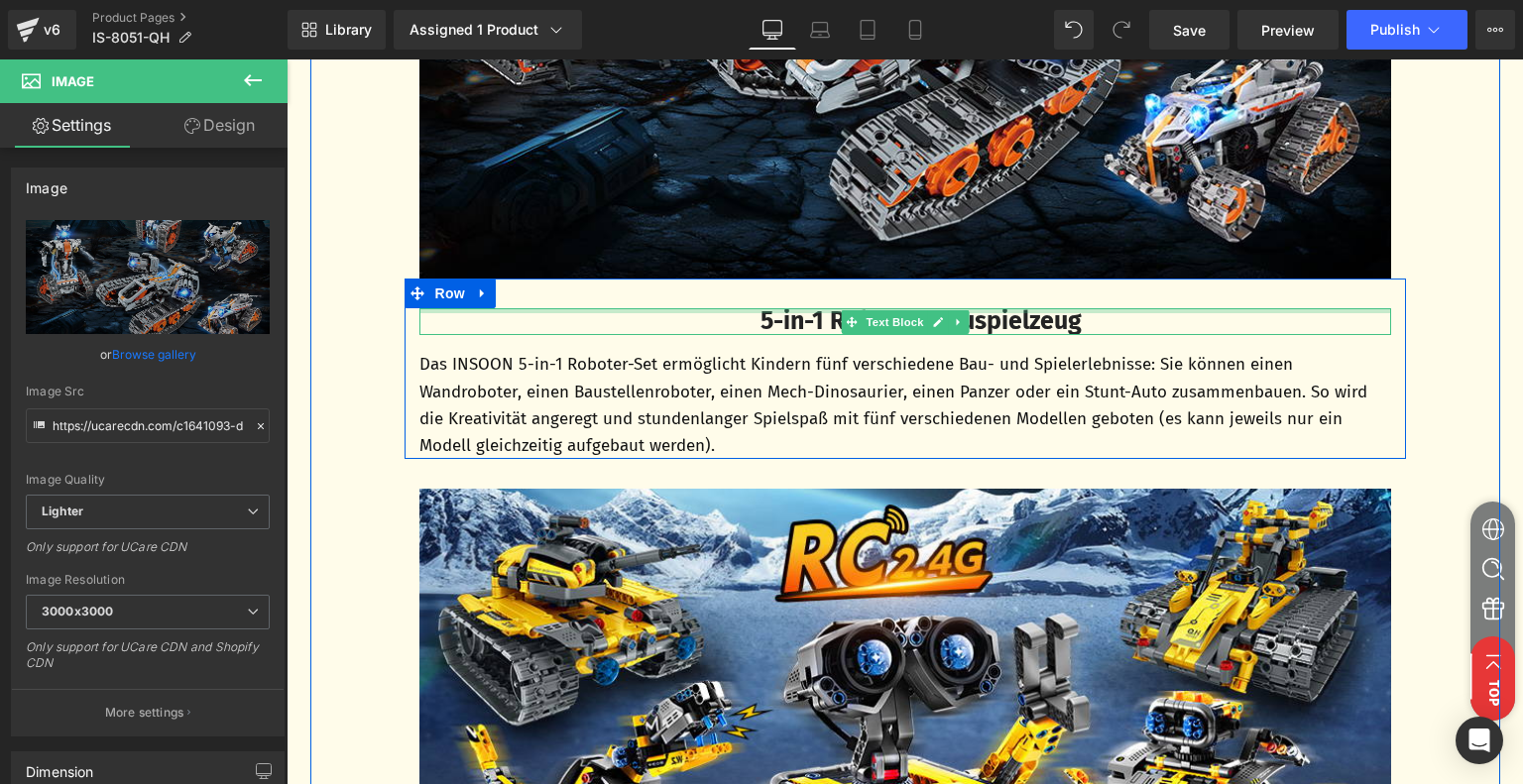 click at bounding box center (905, 310) 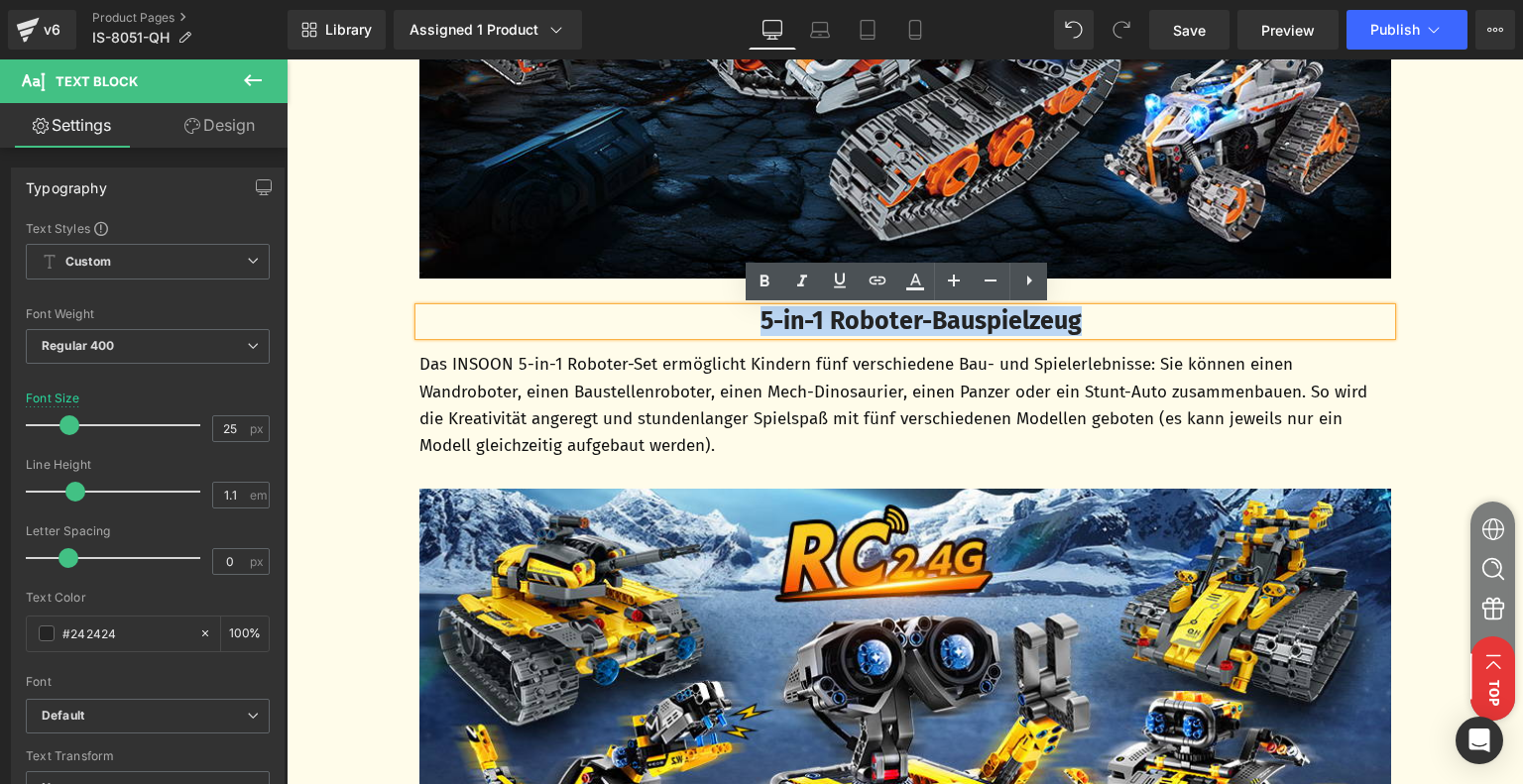 drag, startPoint x: 744, startPoint y: 321, endPoint x: 1107, endPoint y: 330, distance: 363.11155 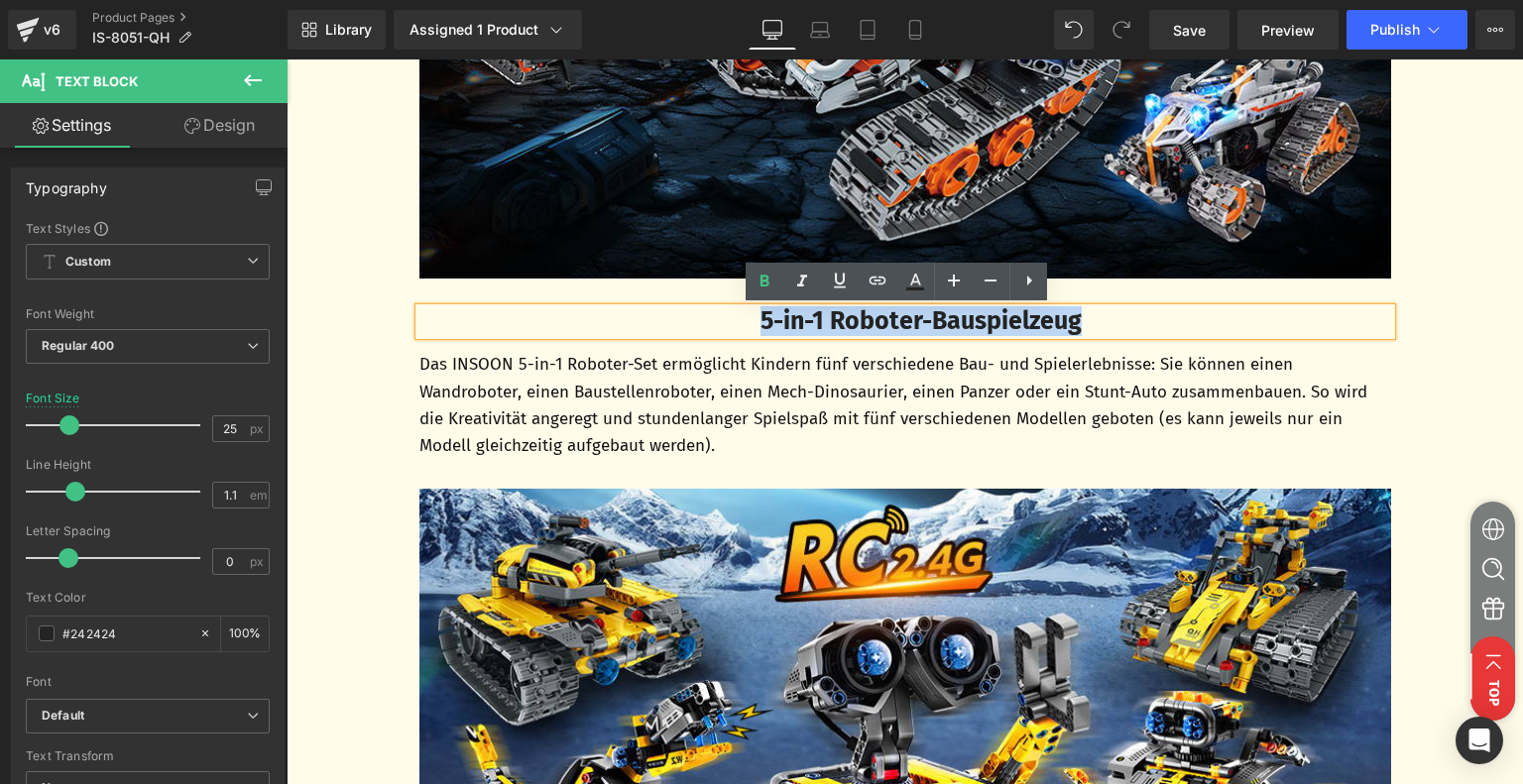paste 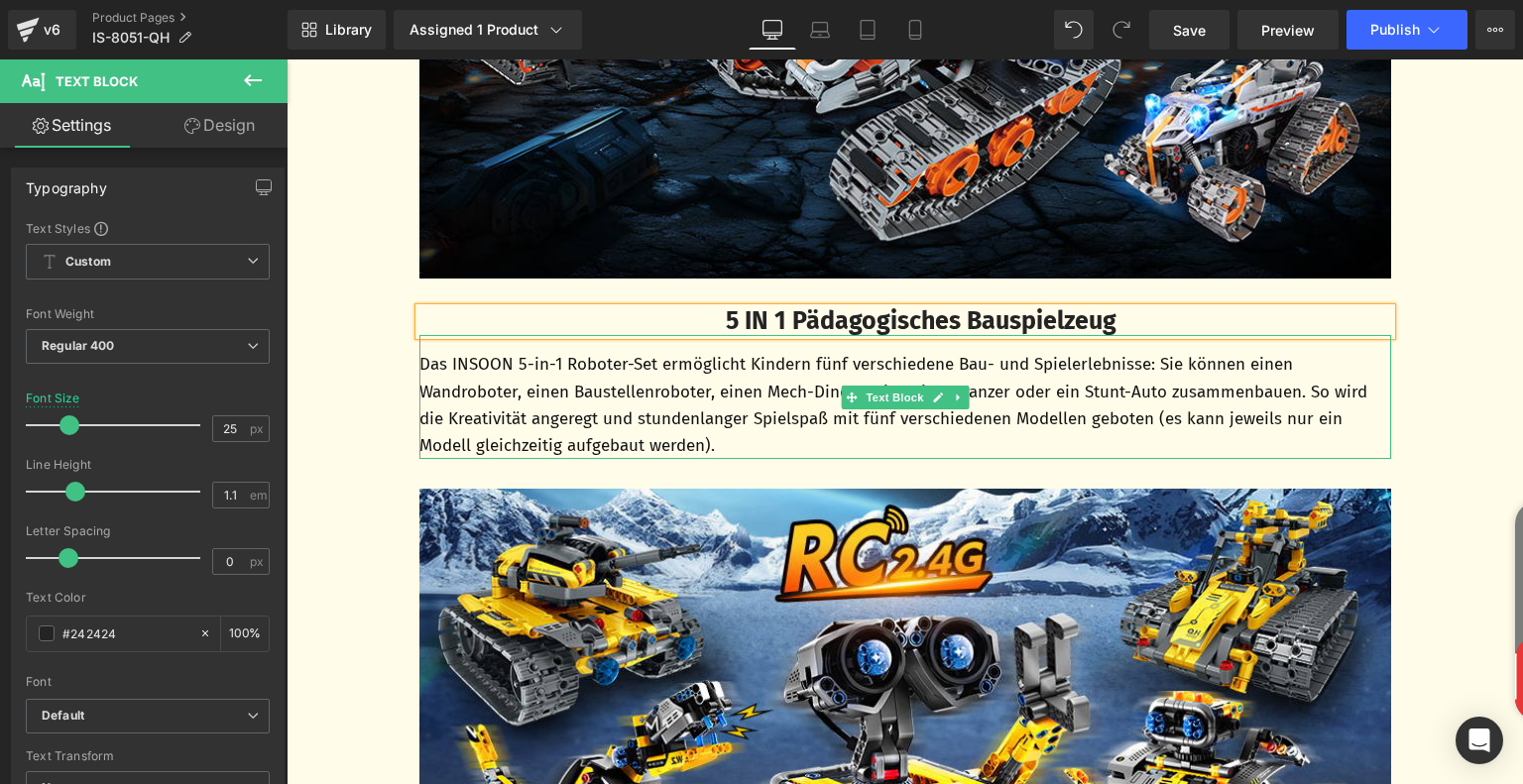 click on "Das INSOON 5-in-1 Roboter-Set ermöglicht Kindern fünf verschiedene Bau- und Spielerlebnisse: Sie können einen Wandroboter, einen Baustellenroboter, einen Mech-Dinosaurier, einen Panzer oder ein Stunt-Auto zusammenbauen. So wird die Kreativität angeregt und stundenlanger Spielspaß mit fünf verschiedenen Modellen geboten (es kann jeweils nur ein Modell gleichzeitig aufgebaut werden)." at bounding box center [905, 404] 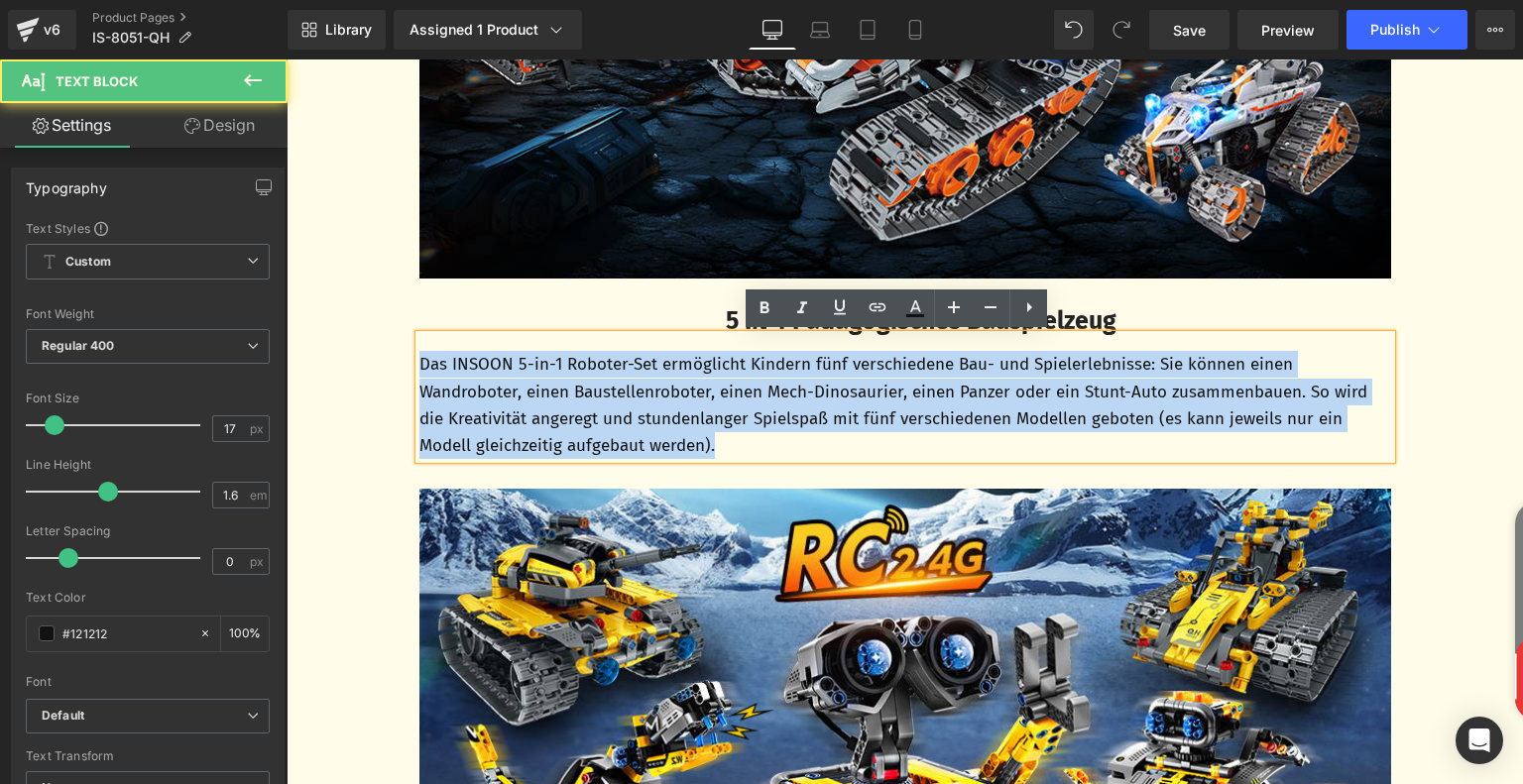 drag, startPoint x: 414, startPoint y: 365, endPoint x: 753, endPoint y: 445, distance: 348.31164 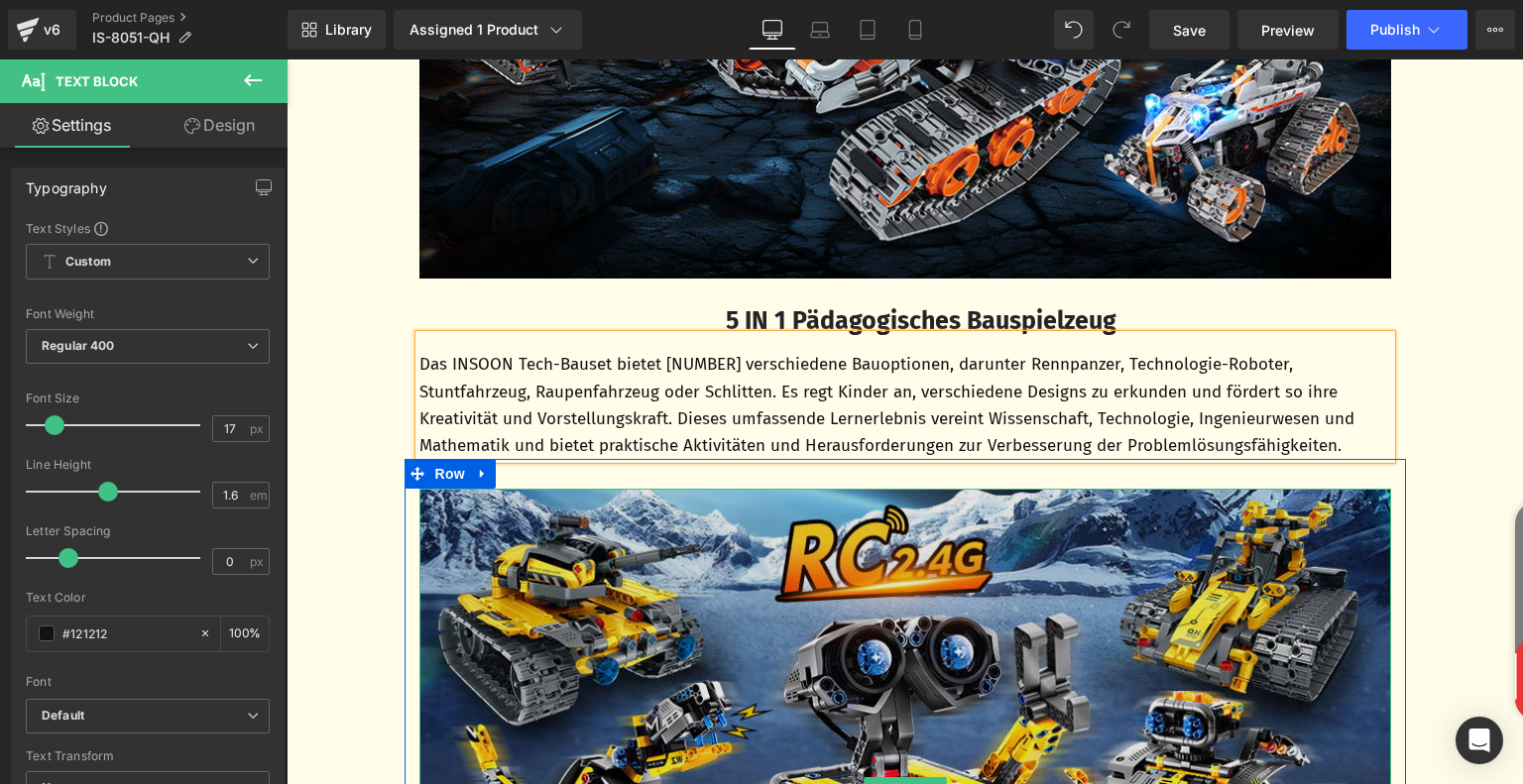 click at bounding box center (905, 789) 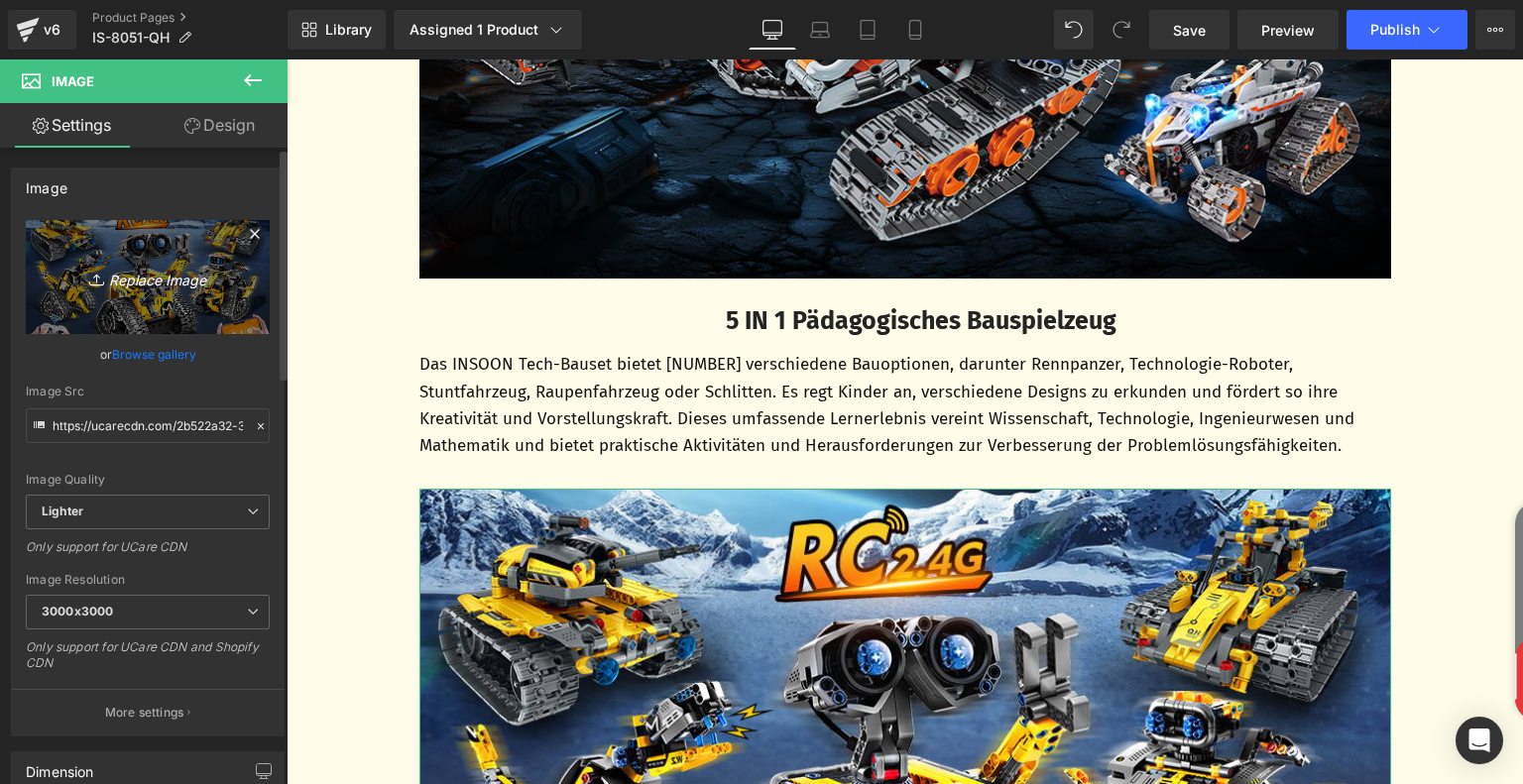 click on "Replace Image" at bounding box center [148, 277] 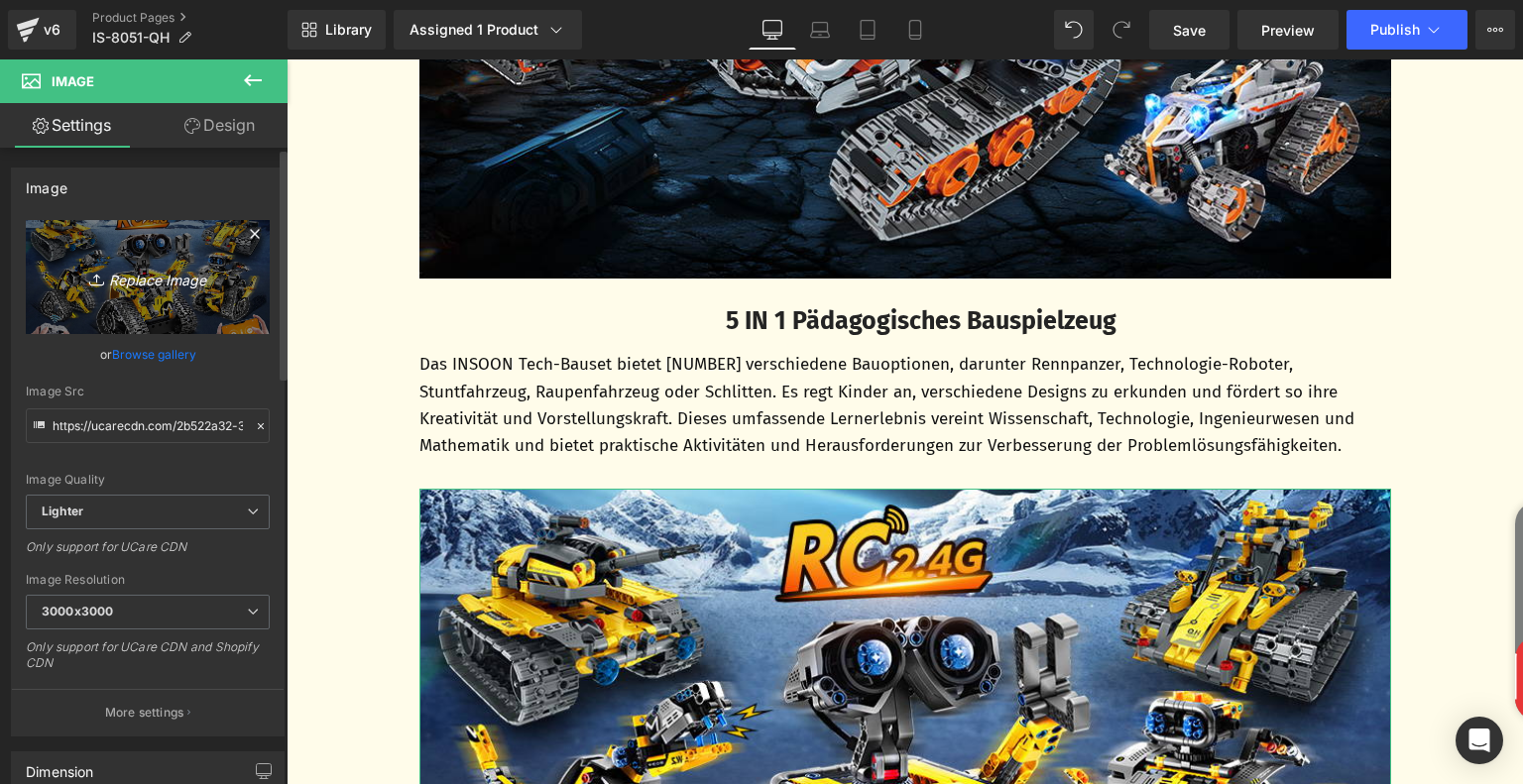 type on "C:\fakepath\26a2438e-d57f-44cf-ba7b-d79201a455b6.__CR0,0,970,600_PT0_SX970_V1___.jpg" 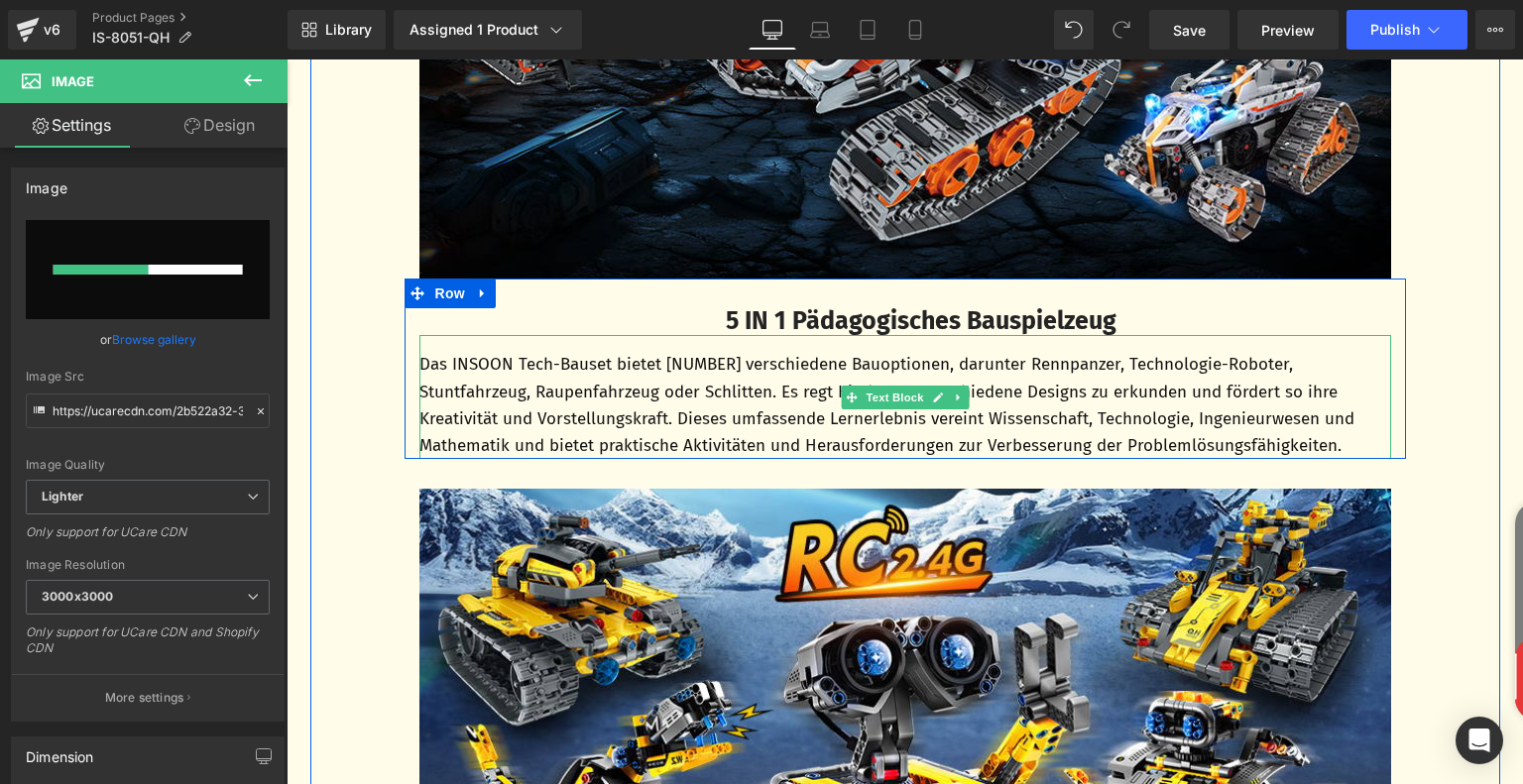 type 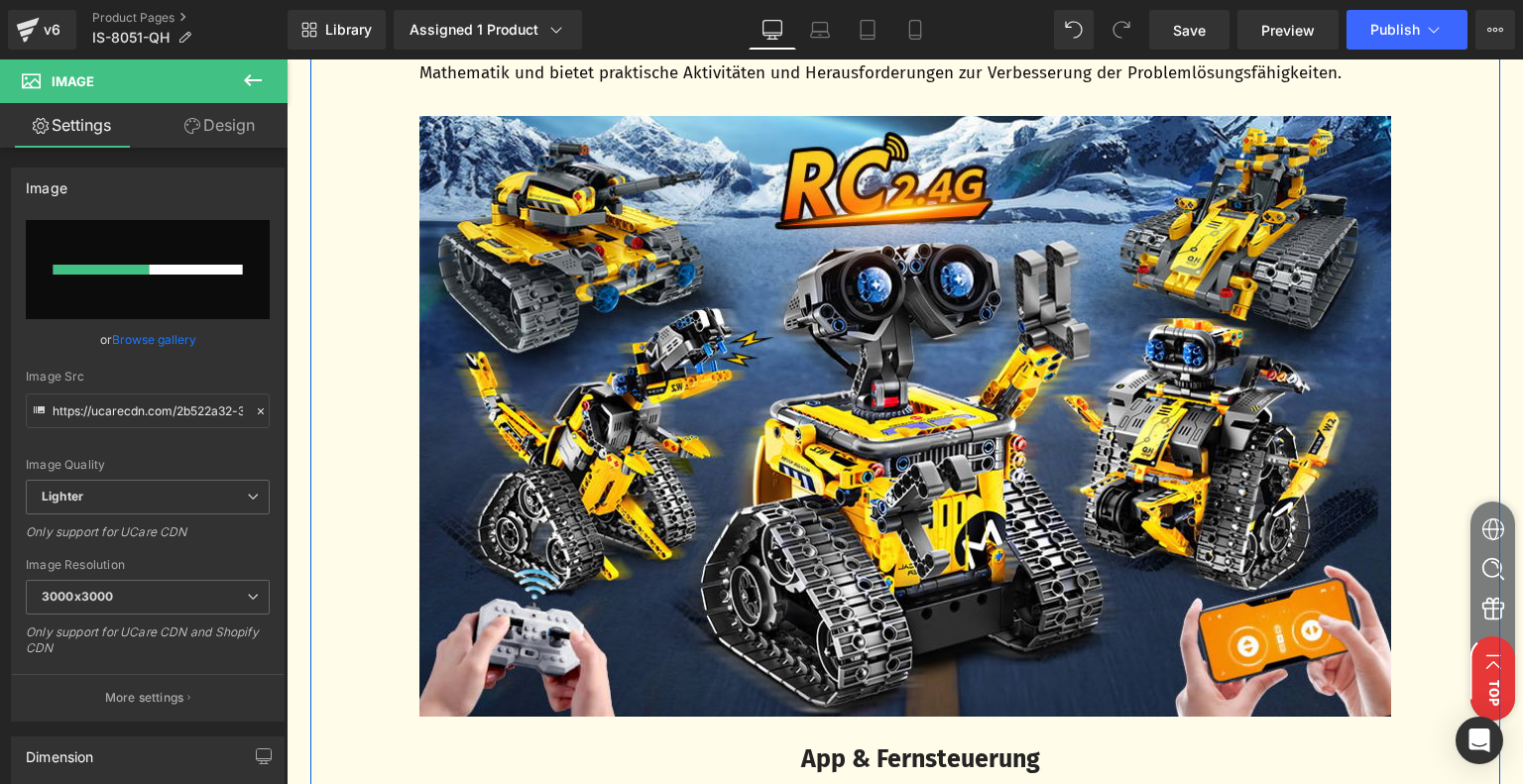 scroll, scrollTop: 1784, scrollLeft: 0, axis: vertical 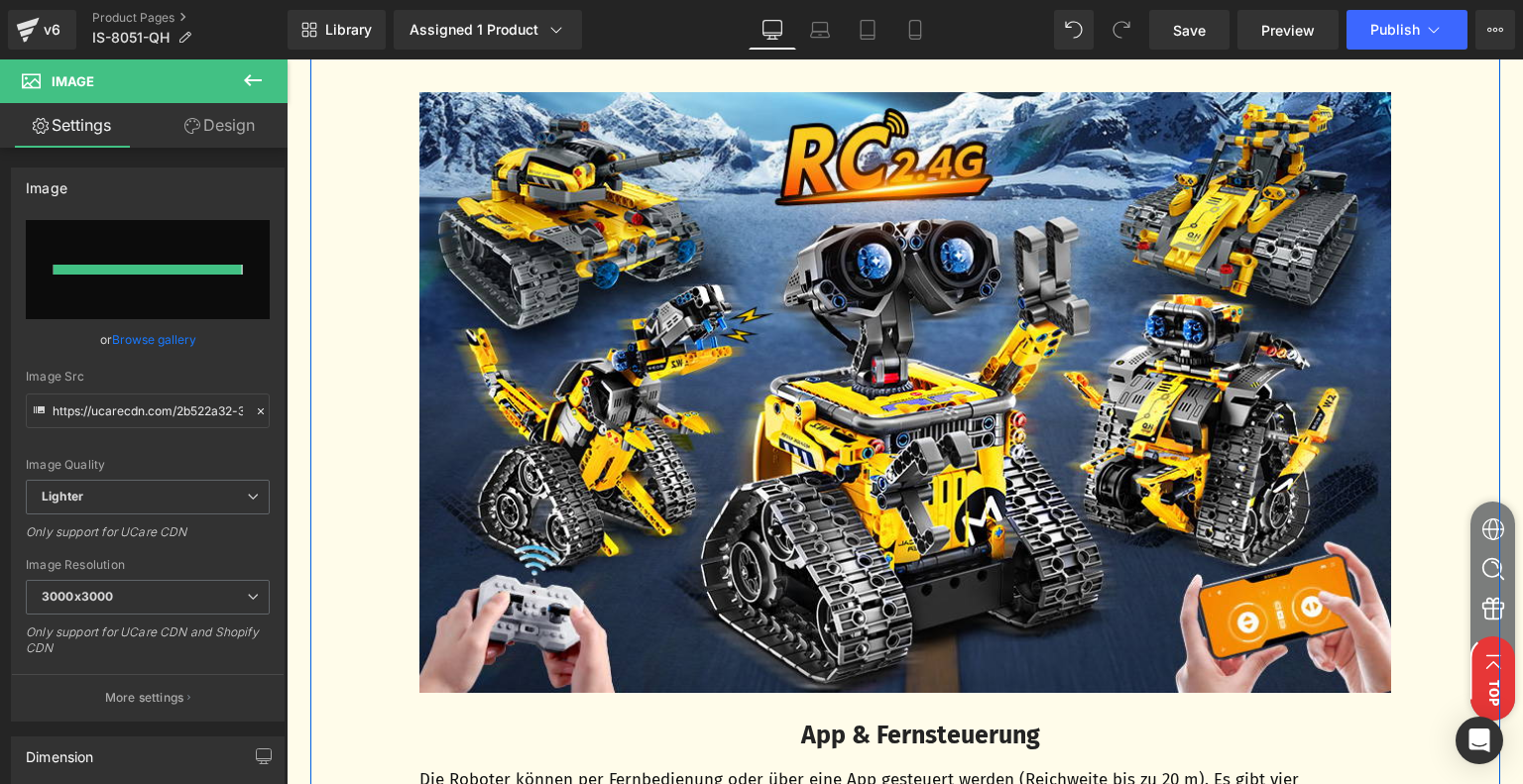 type on "https://ucarecdn.com/cf8b4c19-d95b-4fdf-92ec-7a3414921c90/-/format/auto/-/preview/3000x3000/-/quality/lighter/26a2438e-d57f-44cf-ba7b-d79201a455b6.__CR0,0,970,600_PT0_SX970_V1___.jpg" 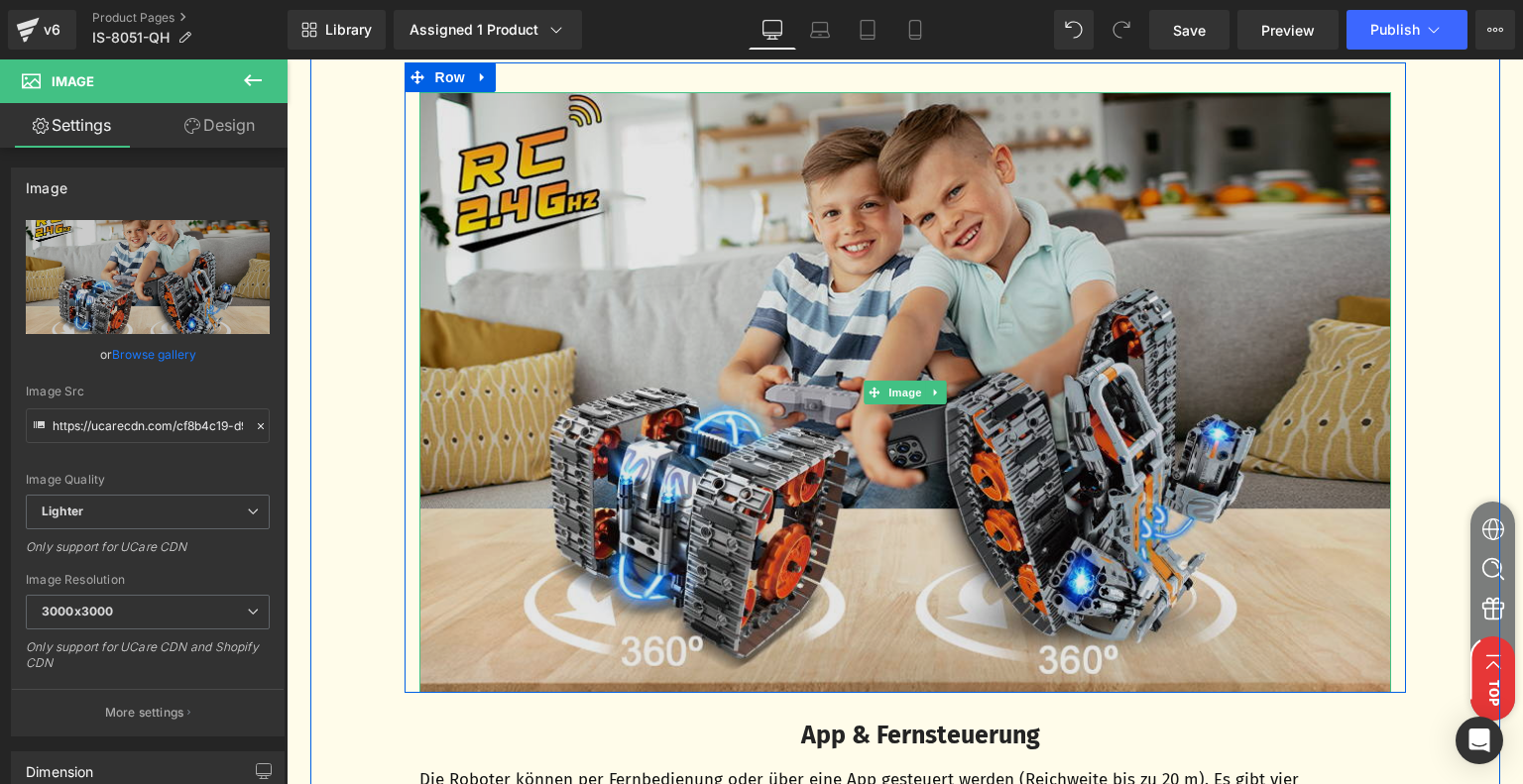 scroll, scrollTop: 2081, scrollLeft: 0, axis: vertical 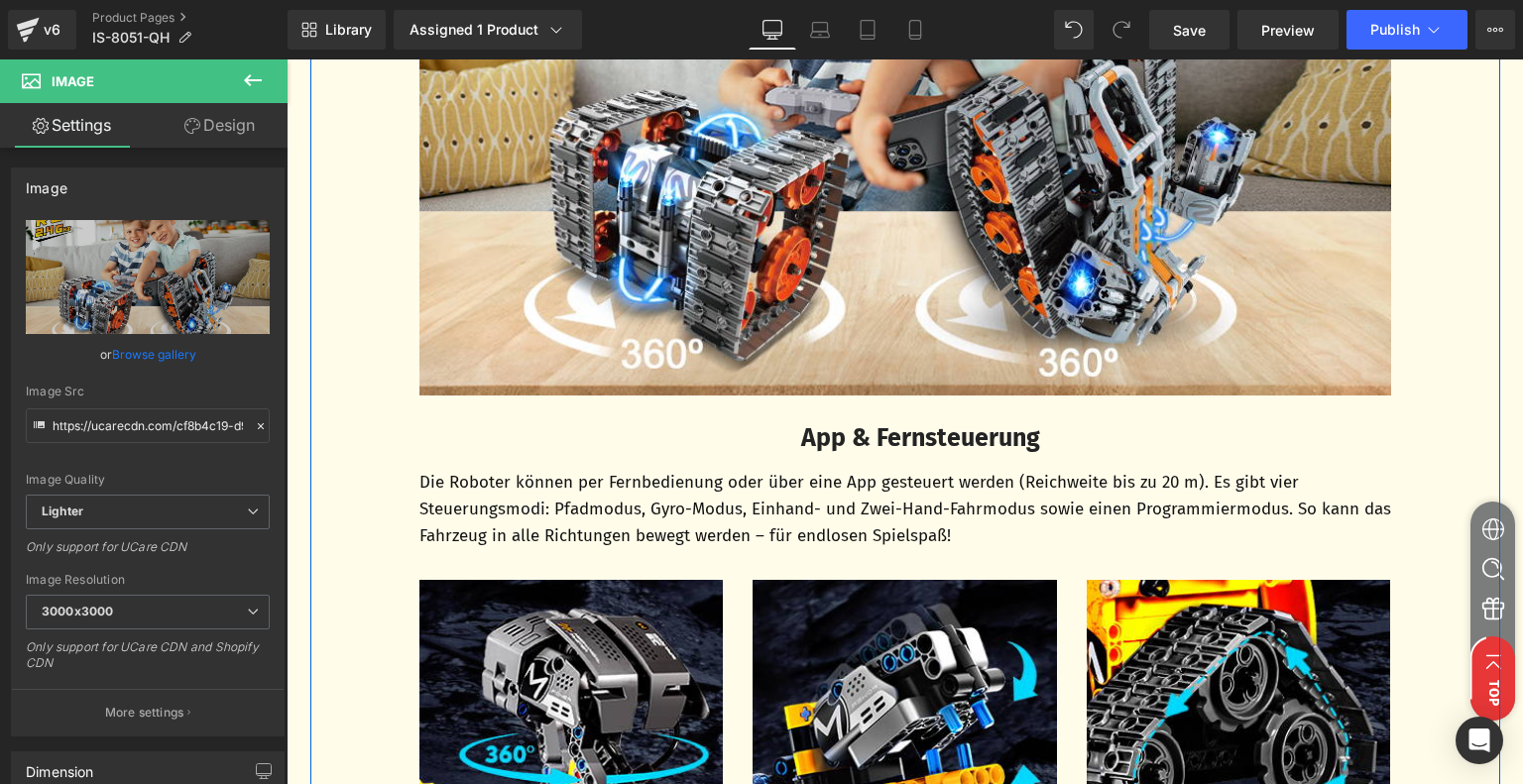 click on "App & Fernsteuerung" at bounding box center [920, 438] 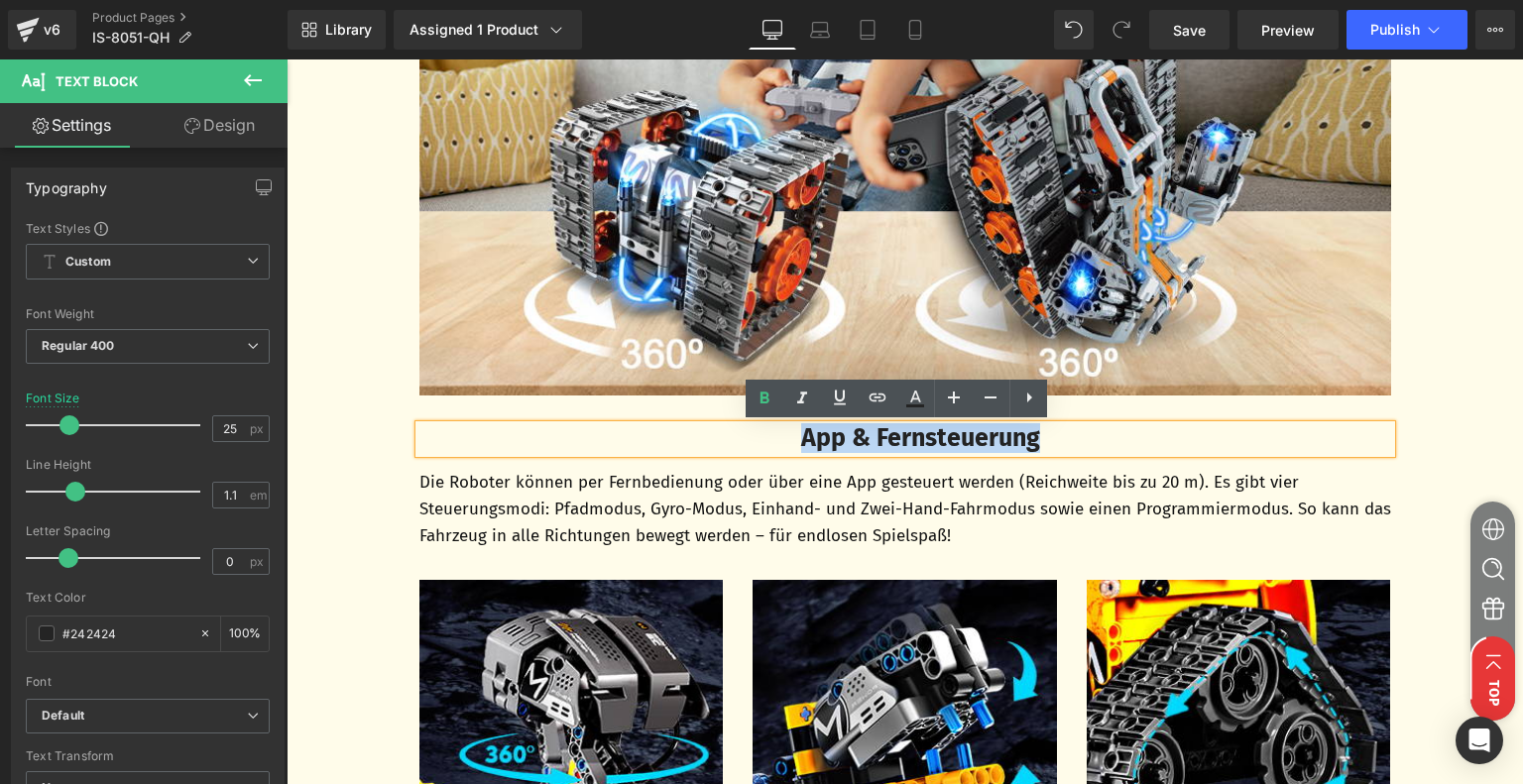 drag, startPoint x: 790, startPoint y: 438, endPoint x: 1107, endPoint y: 442, distance: 317.0252 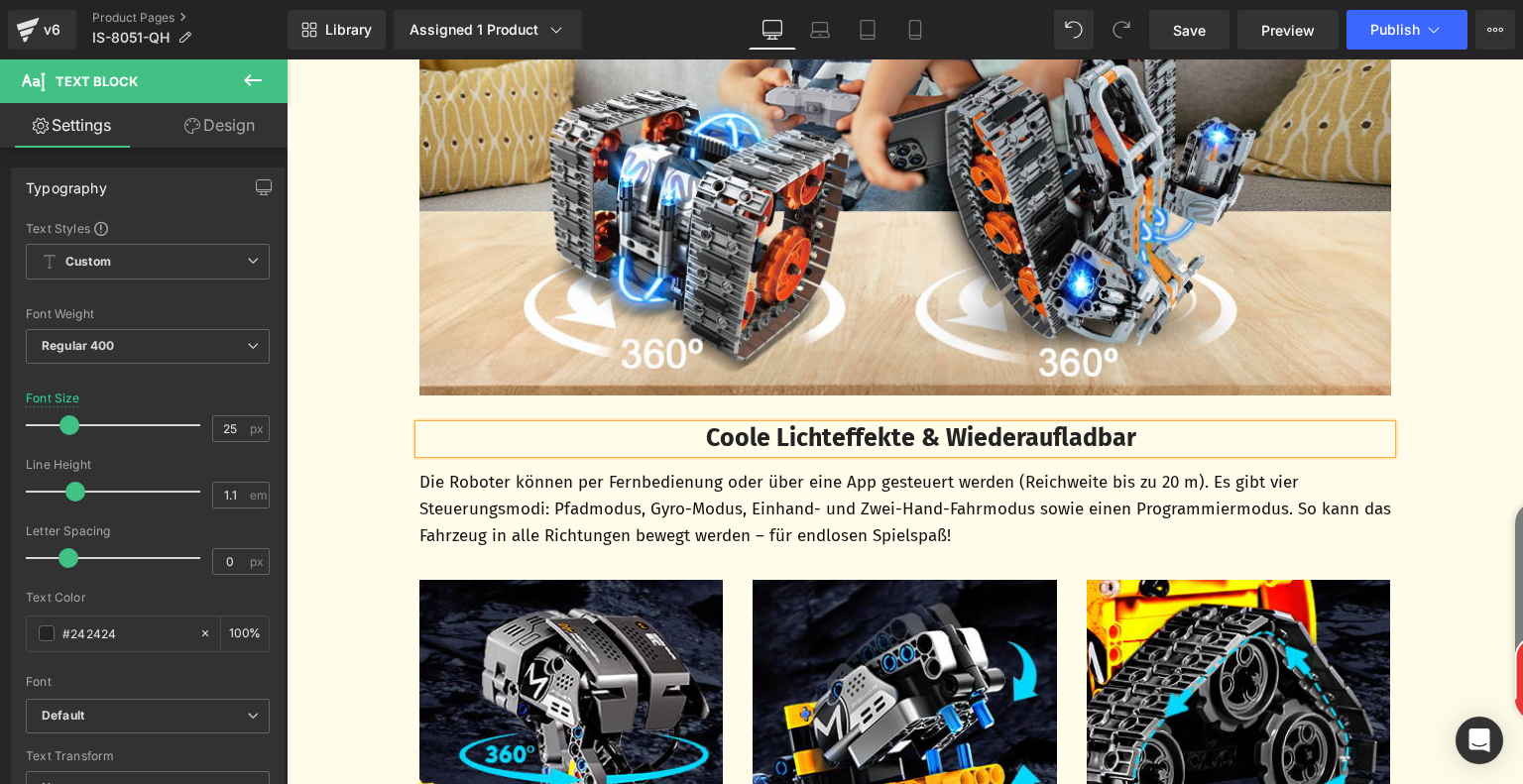 click on "Die Roboter können per Fernbedienung oder über eine App gesteuert werden (Reichweite bis zu 20 m). Es gibt vier Steuerungsmodi: Pfadmodus, Gyro-Modus, Einhand- und Zwei-Hand-Fahrmodus sowie einen Programmiermodus. So kann das Fahrzeug in alle Richtungen bewegt werden – für endlosen Spielspaß!" at bounding box center (905, 509) 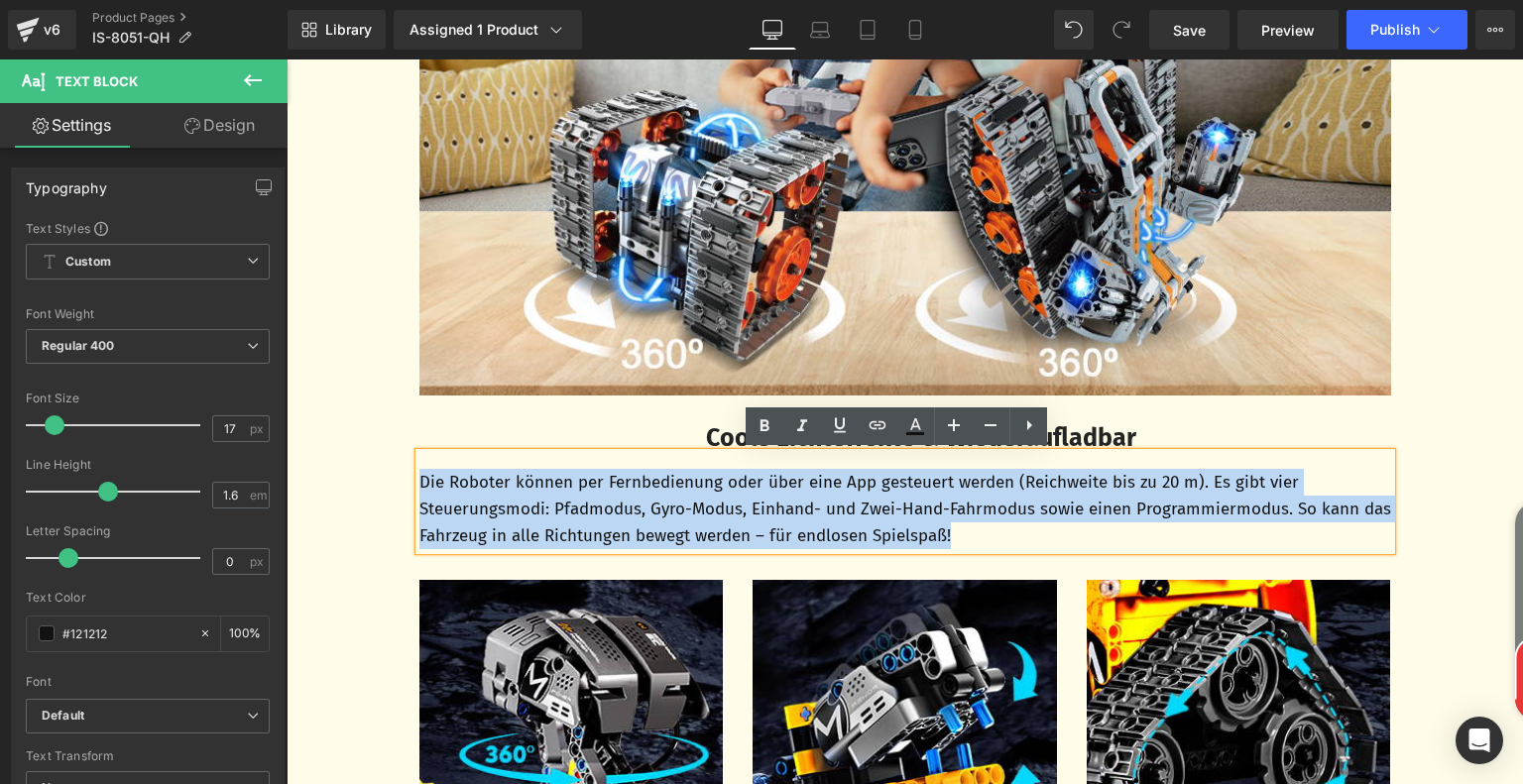 drag, startPoint x: 412, startPoint y: 484, endPoint x: 1065, endPoint y: 556, distance: 656.957 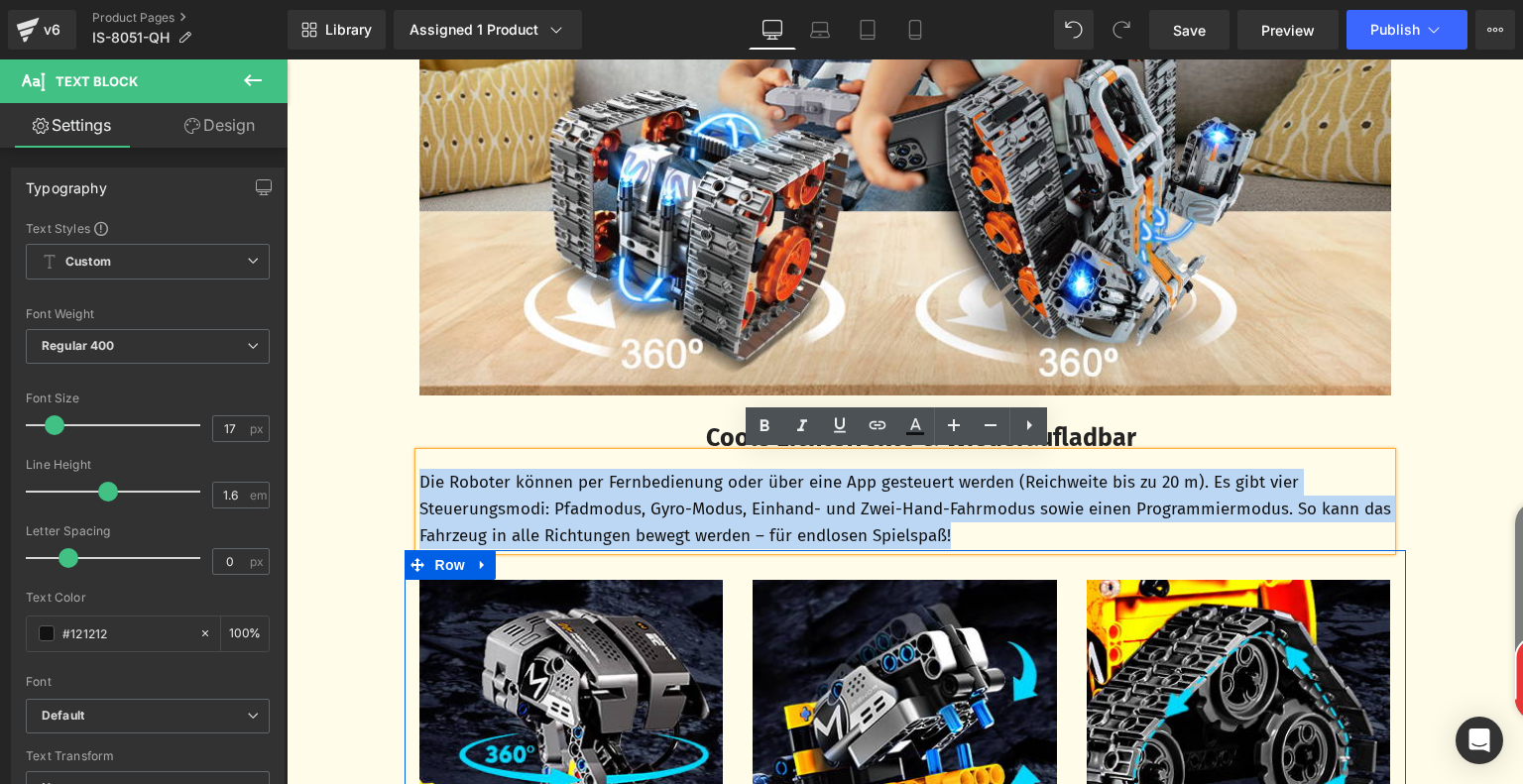 paste 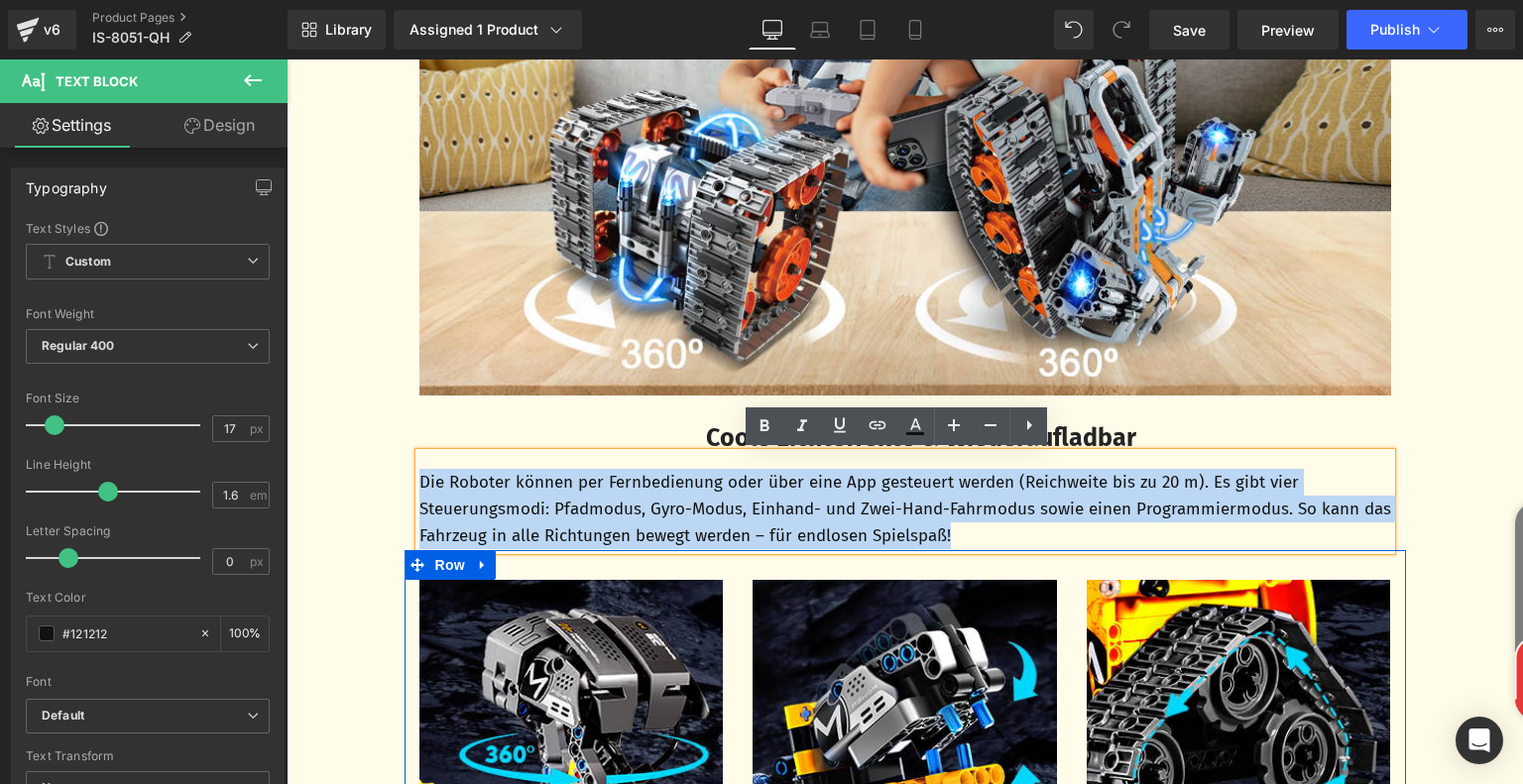 type 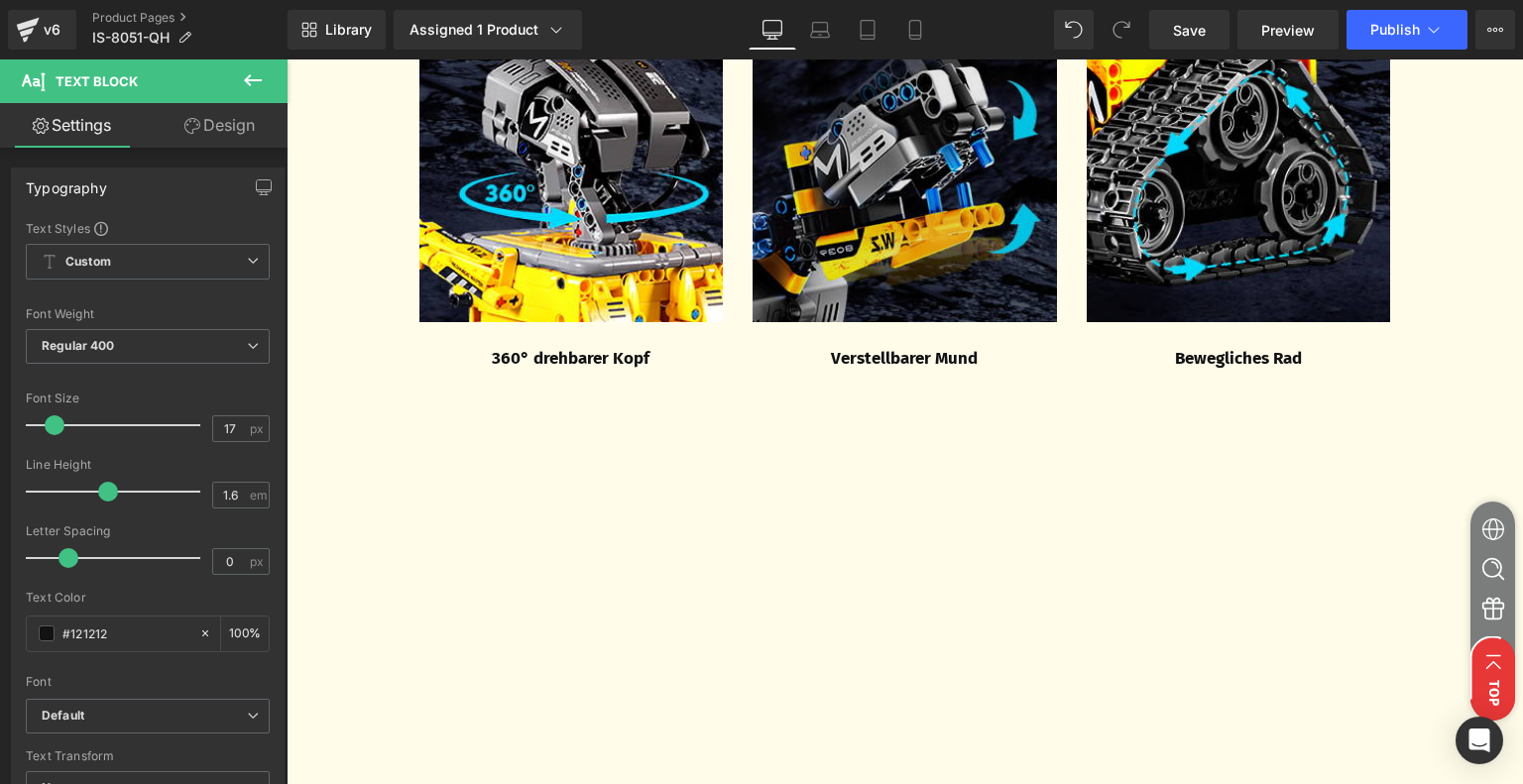 scroll, scrollTop: 2874, scrollLeft: 0, axis: vertical 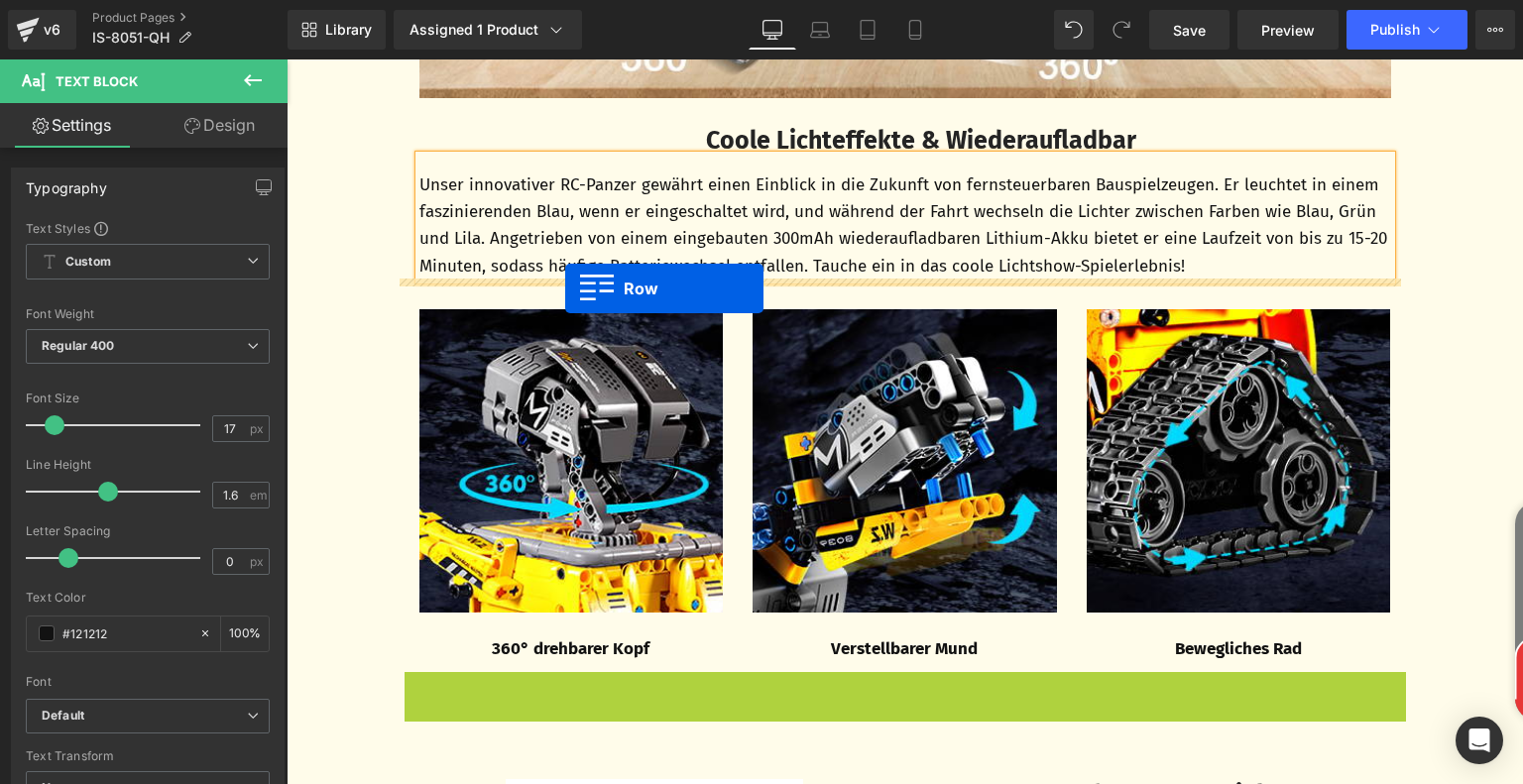 drag, startPoint x: 410, startPoint y: 193, endPoint x: 565, endPoint y: 288, distance: 181.79659 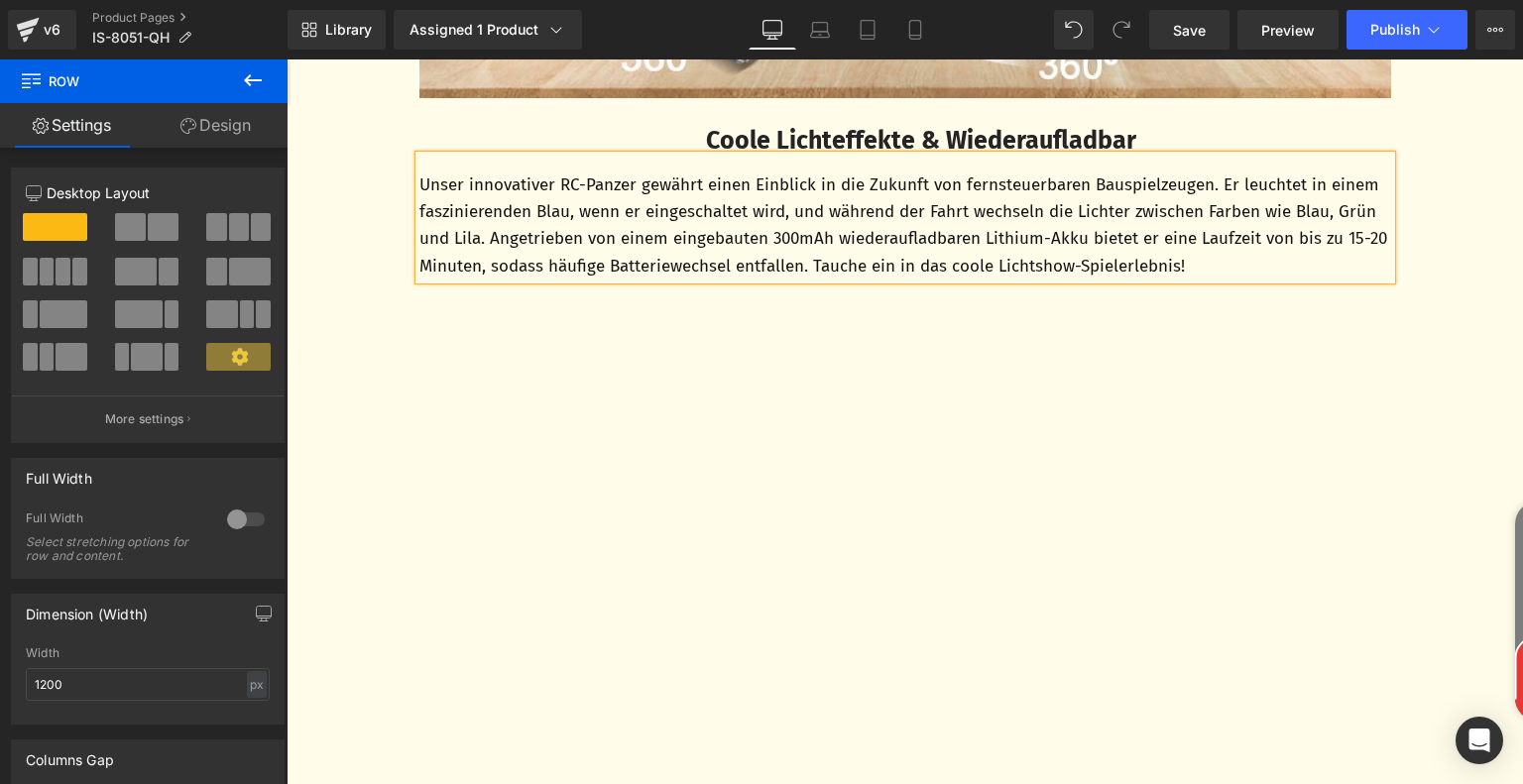 click on "Coole Lichteffekte & Wiederaufladbar Text Block         Unser innovativer RC-Panzer gewährt einen Einblick in die Zukunft von fernsteuerbaren Bauspielzeugen. Er leuchtet in einem faszinierenden Blau, wenn er eingeschaltet wird, und während der Fahrt wechseln die Lichter zwischen Farben wie Blau, Grün und Lila. Angetrieben von einem eingebauten 300mAh wiederaufladbaren Lithium-Akku bietet er eine Laufzeit von bis zu 15-20 Minuten, sodass häufige Batteriewechsel entfallen. Tauche ein in das coole Lichtshow-Spielerlebnis! Text Block         Row" at bounding box center [905, 188] 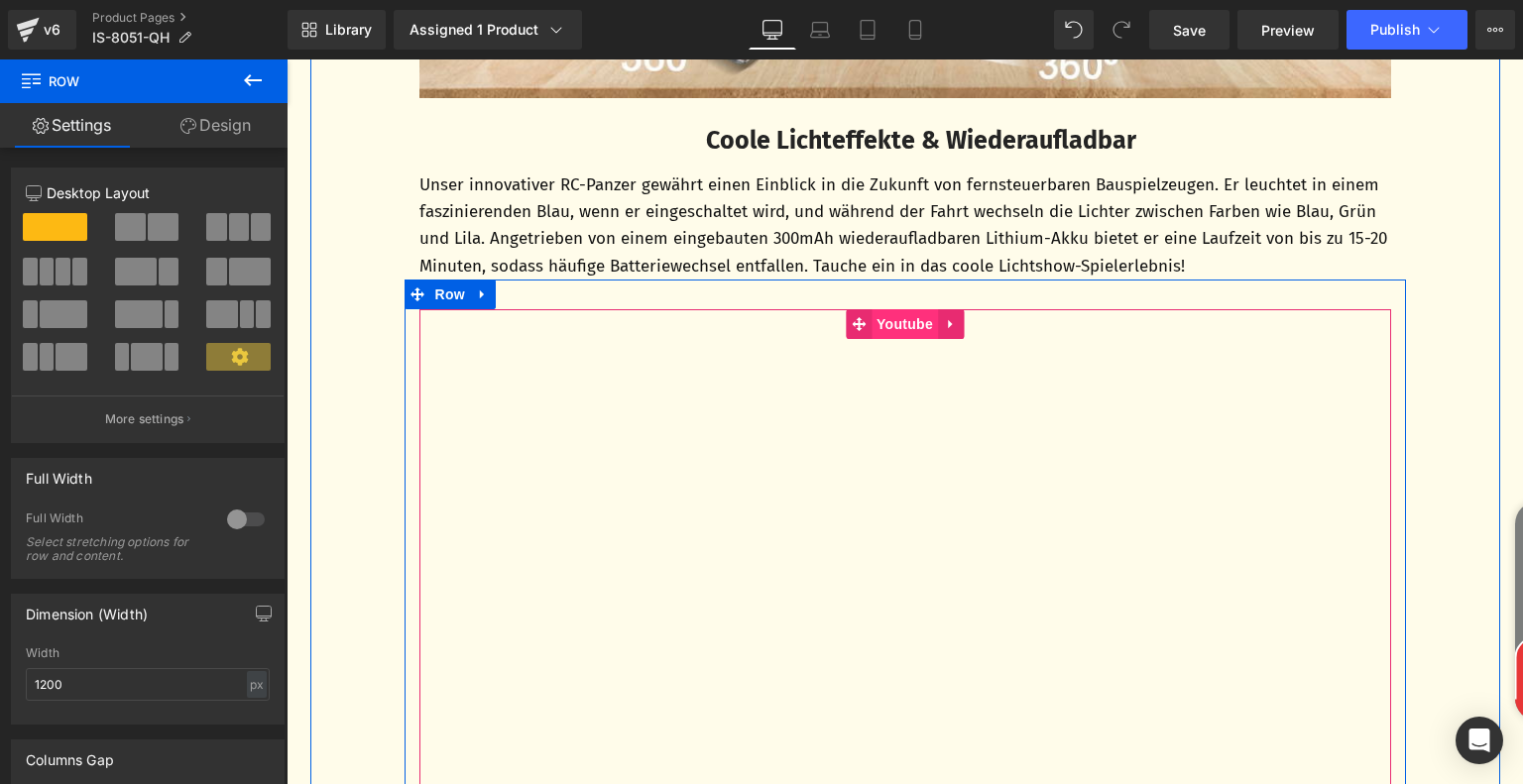 click on "Youtube" at bounding box center [904, 324] 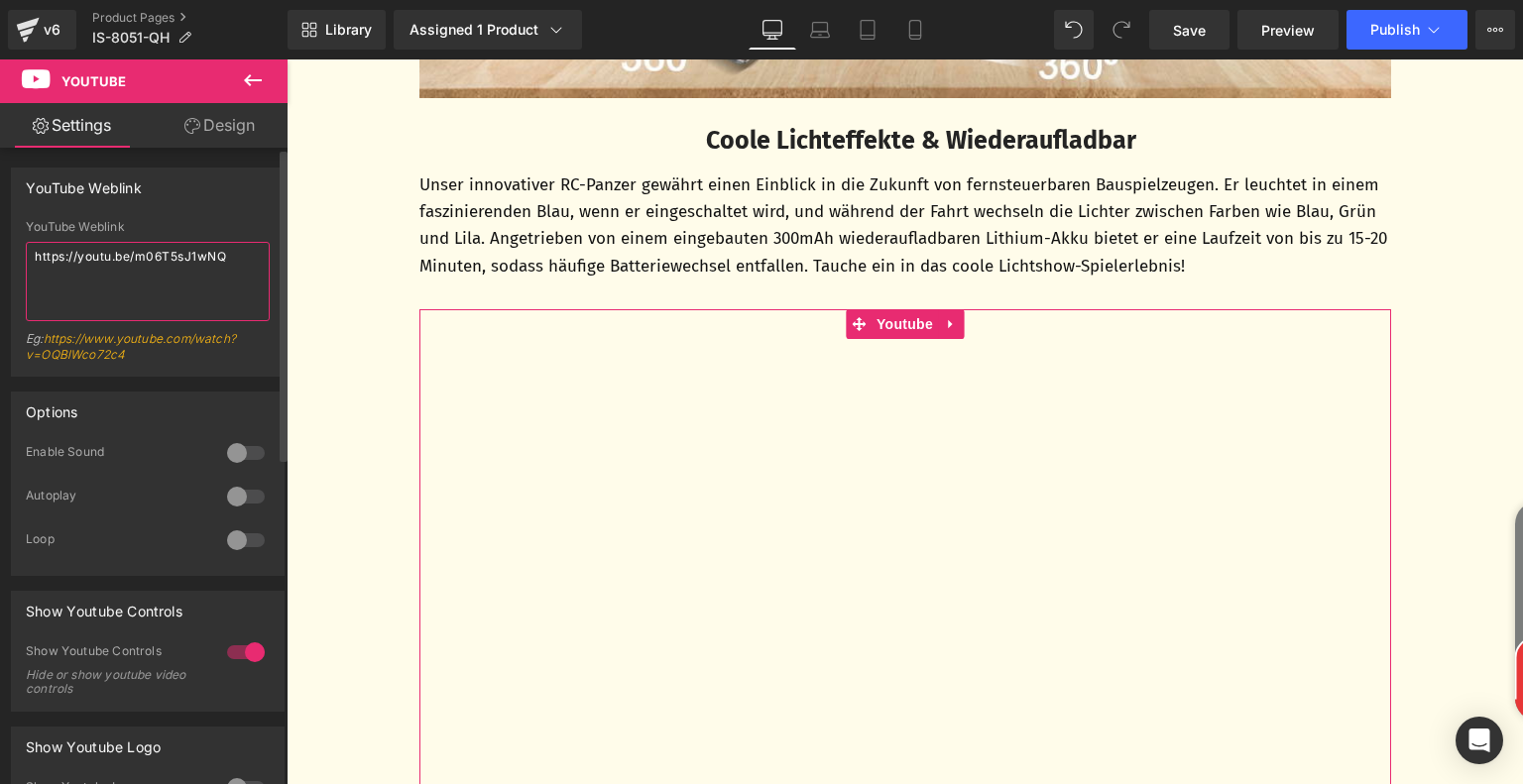 drag, startPoint x: 230, startPoint y: 259, endPoint x: 0, endPoint y: 245, distance: 230.42569 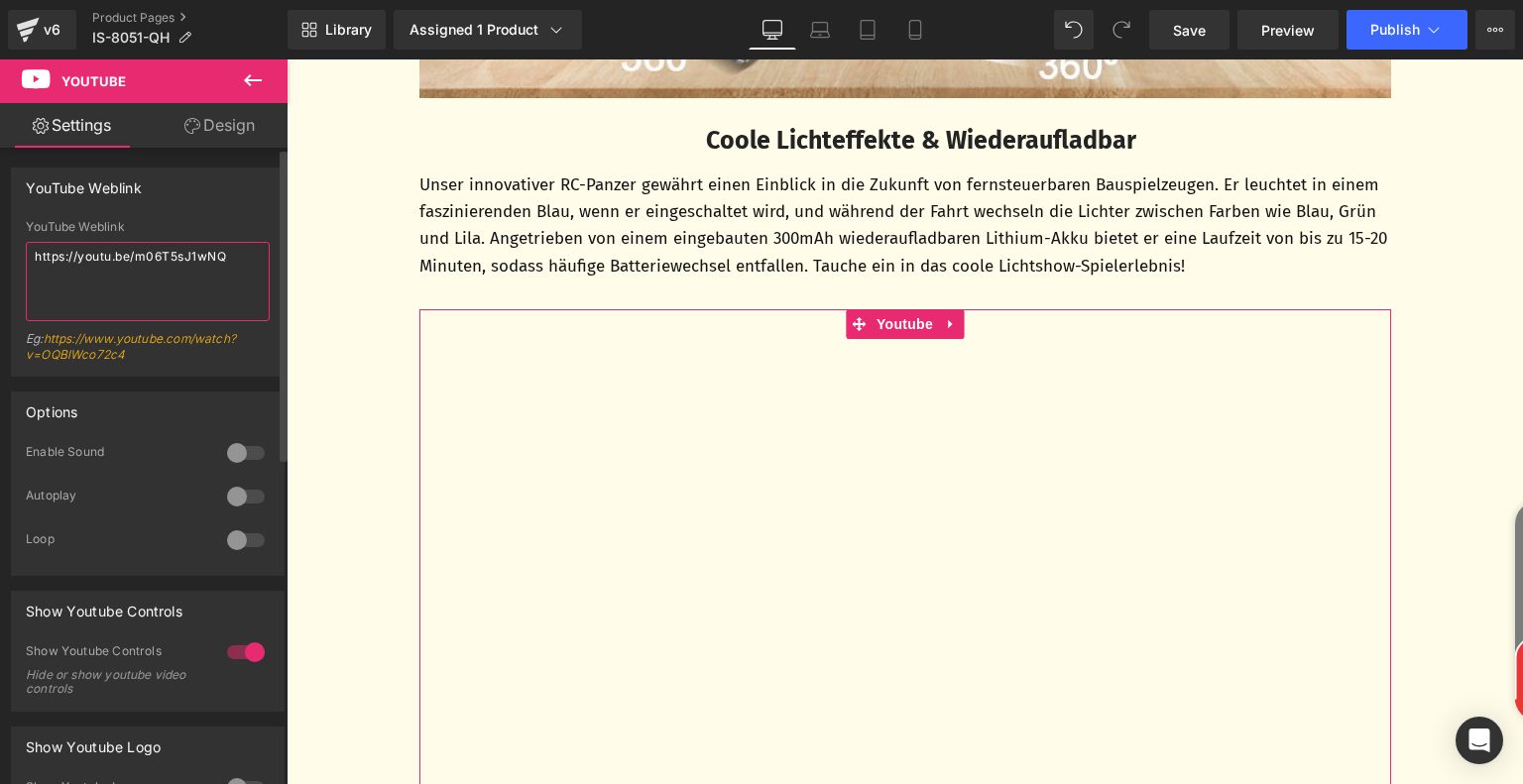 paste on "AvqJWd0m2eM" 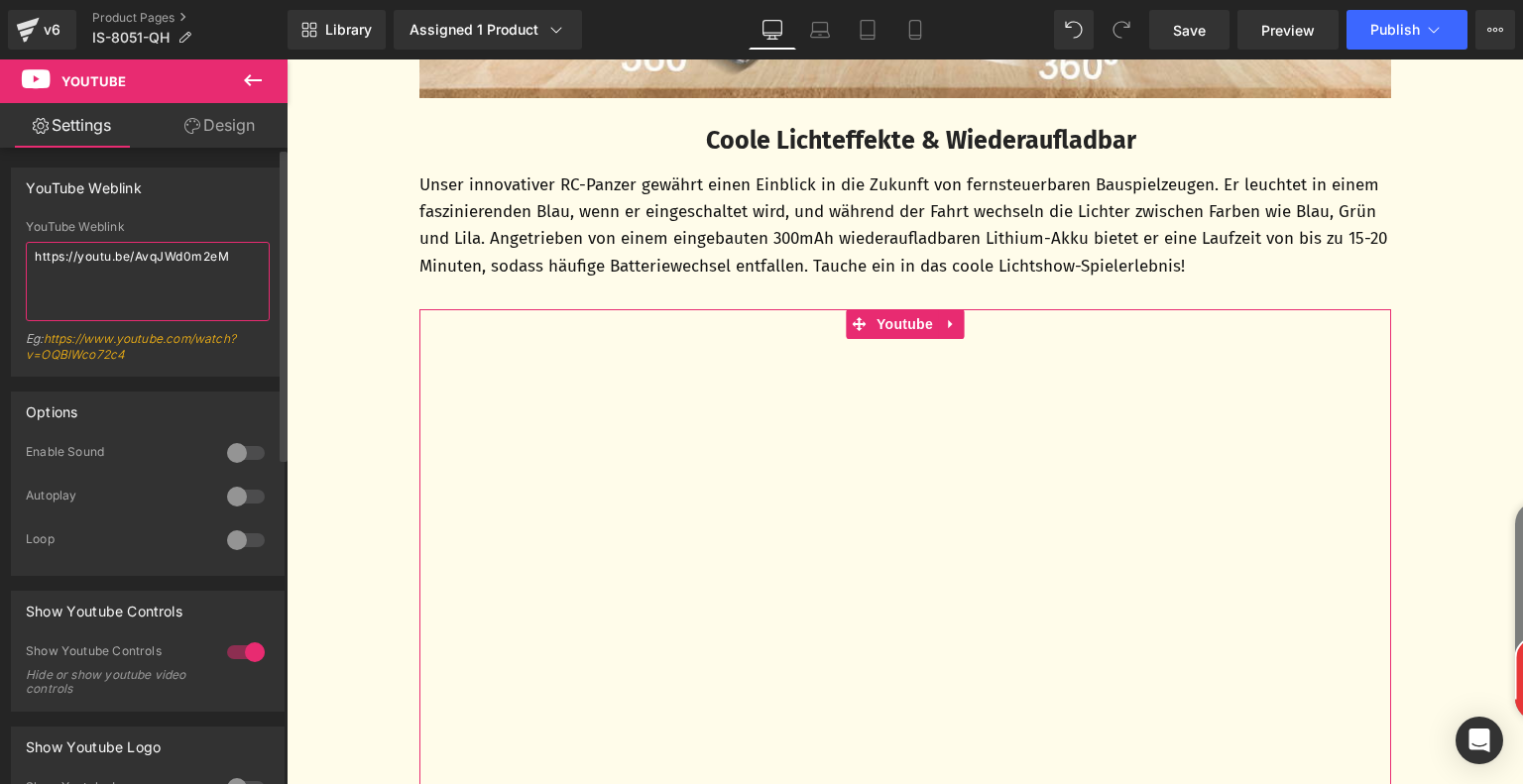 type on "https://youtu.be/AvqJWd0m2eM" 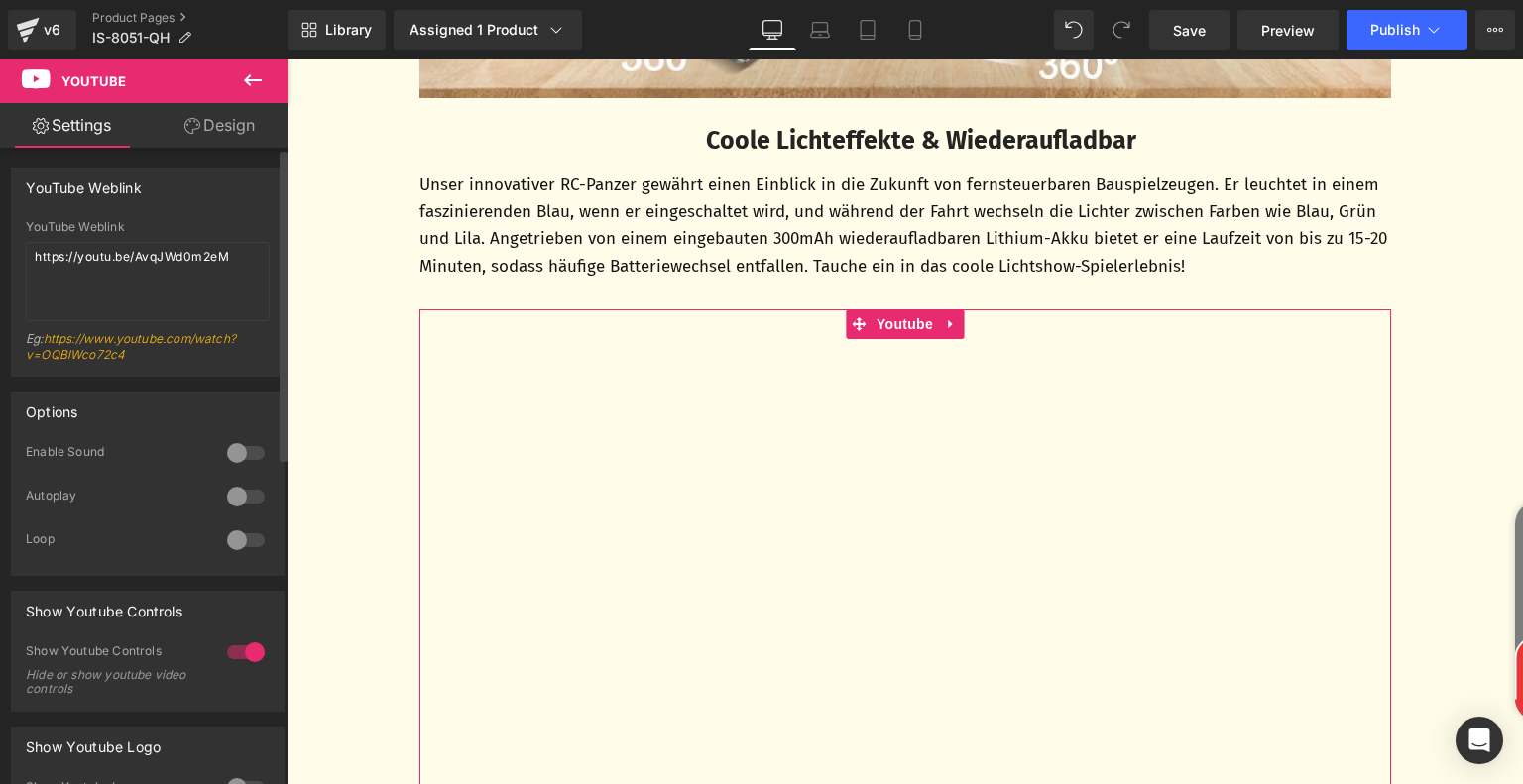 click on "https://youtu.be/AvqJWd0m2eM YouTube Weblink https://youtu.be/AvqJWd0m2eM Eg:  https://www.youtube.com/watch?v=OQBlWco72c4" at bounding box center (148, 297) 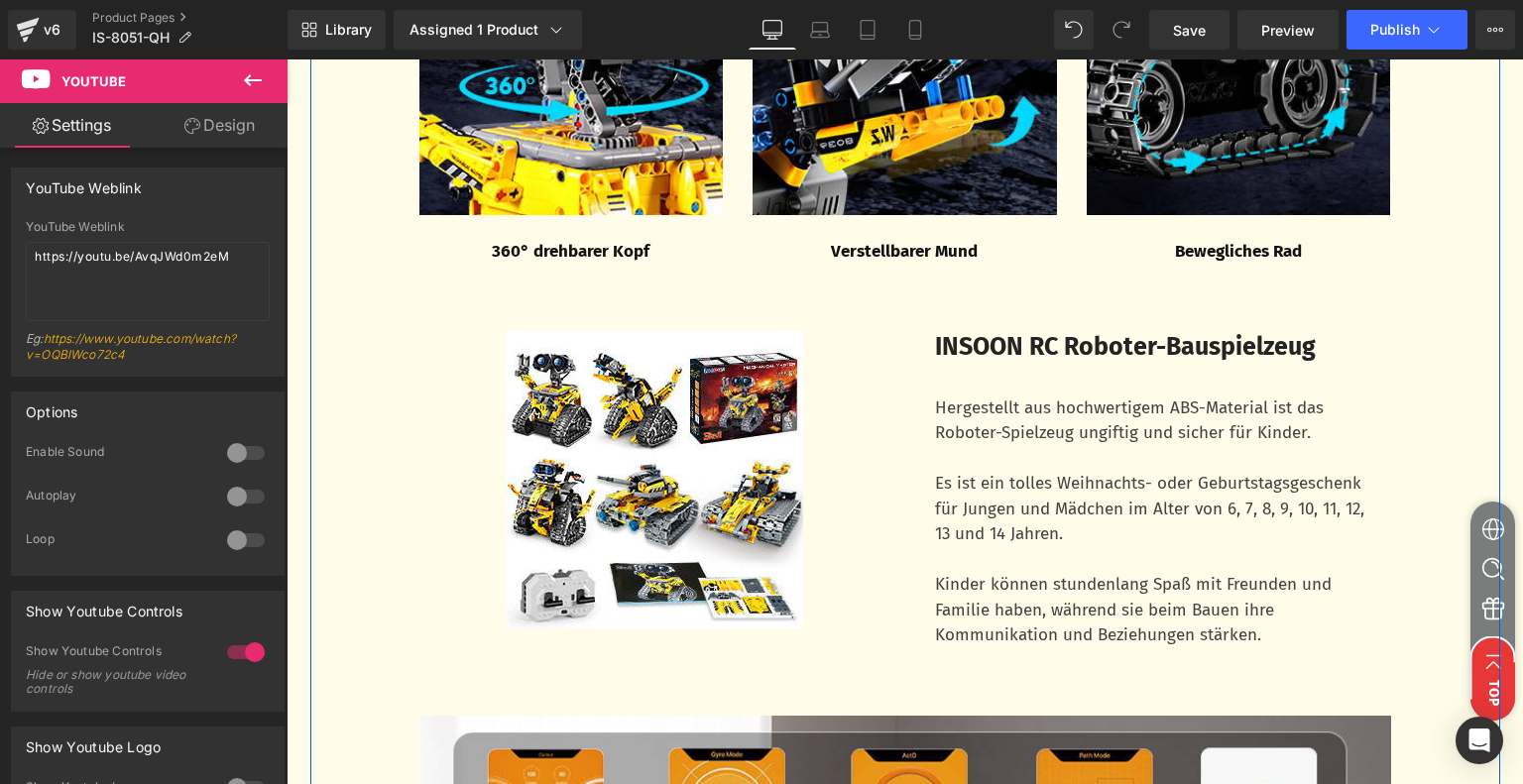 scroll, scrollTop: 3568, scrollLeft: 0, axis: vertical 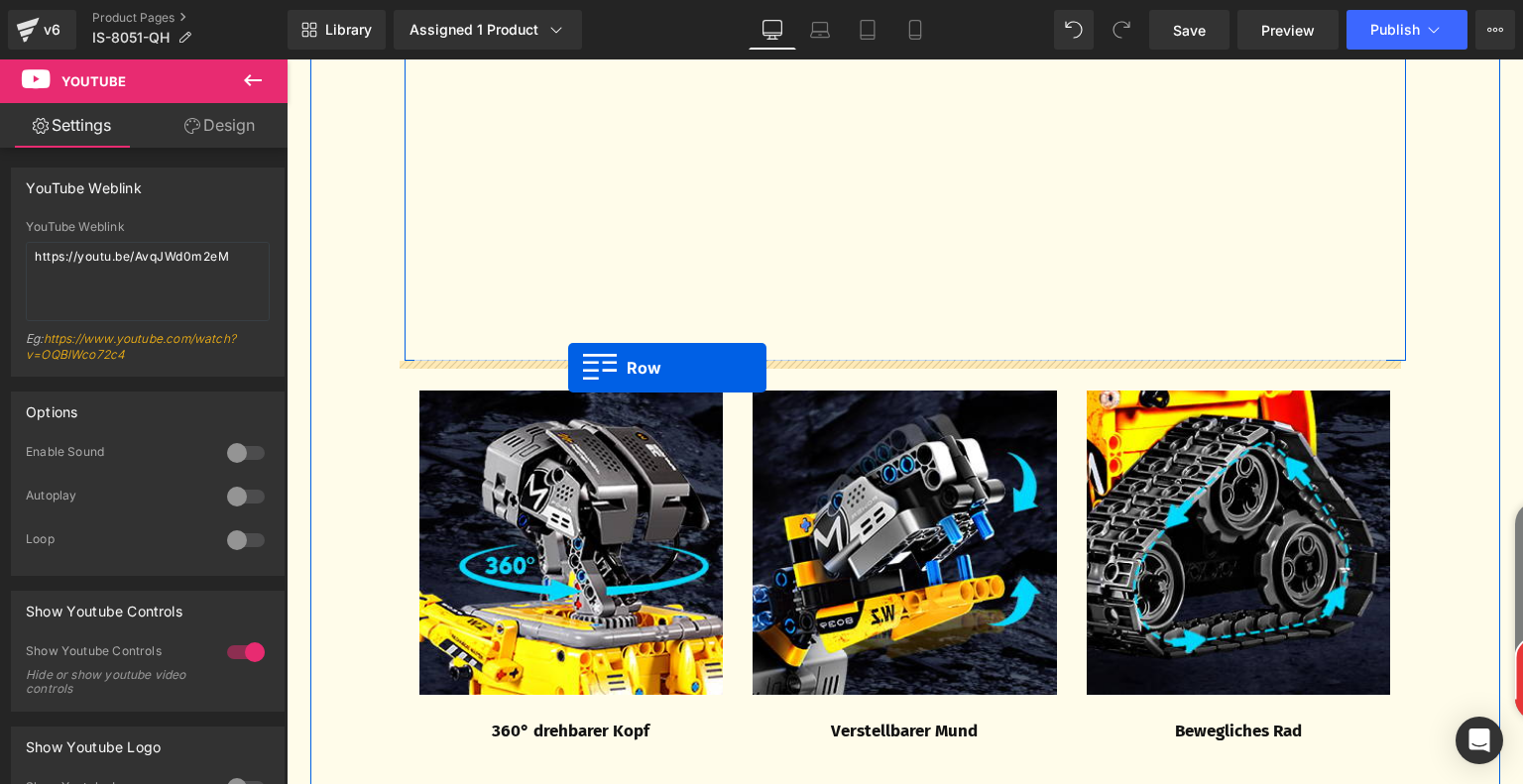 drag, startPoint x: 407, startPoint y: 483, endPoint x: 568, endPoint y: 368, distance: 197.85348 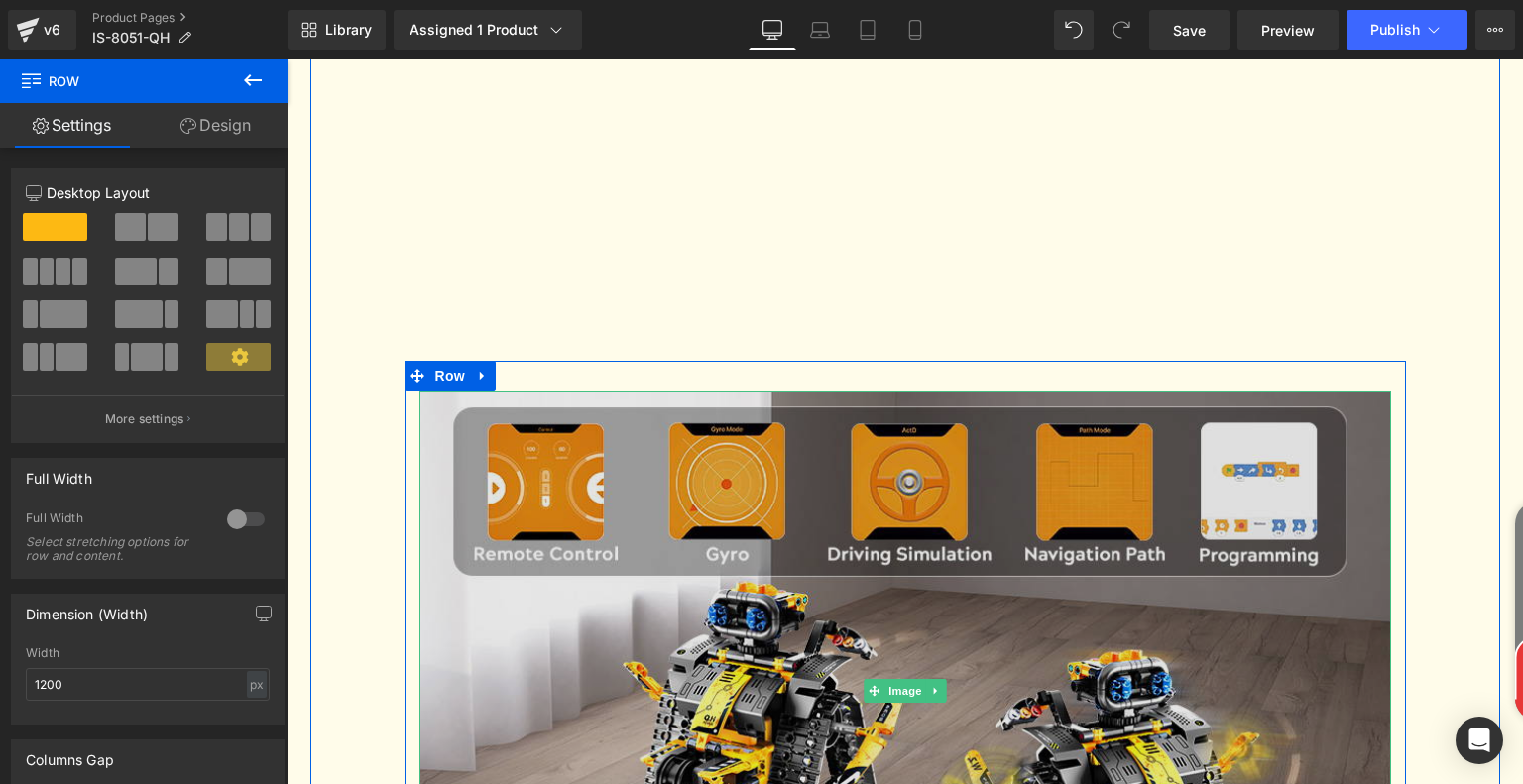 click at bounding box center [905, 691] 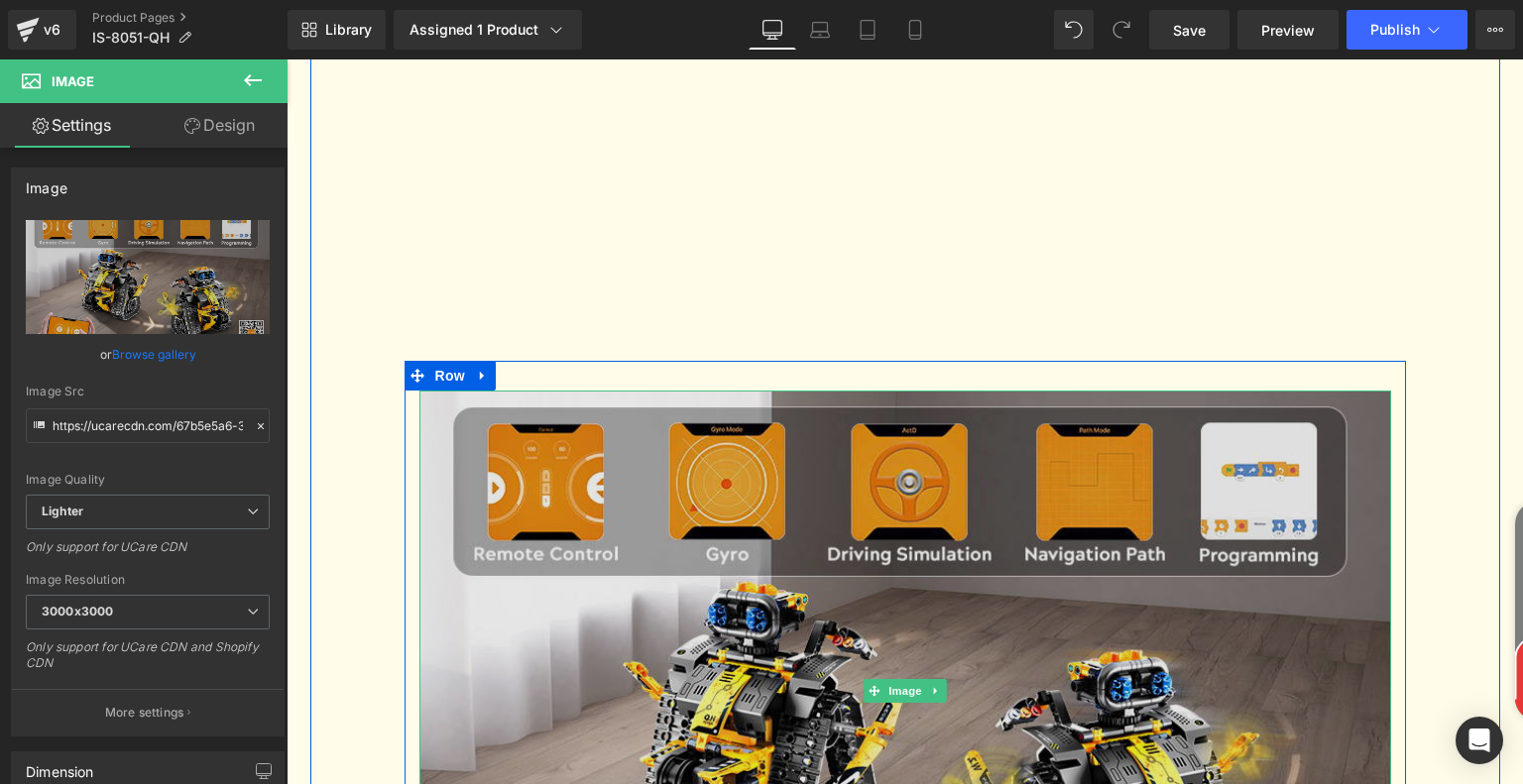 click at bounding box center (905, 691) 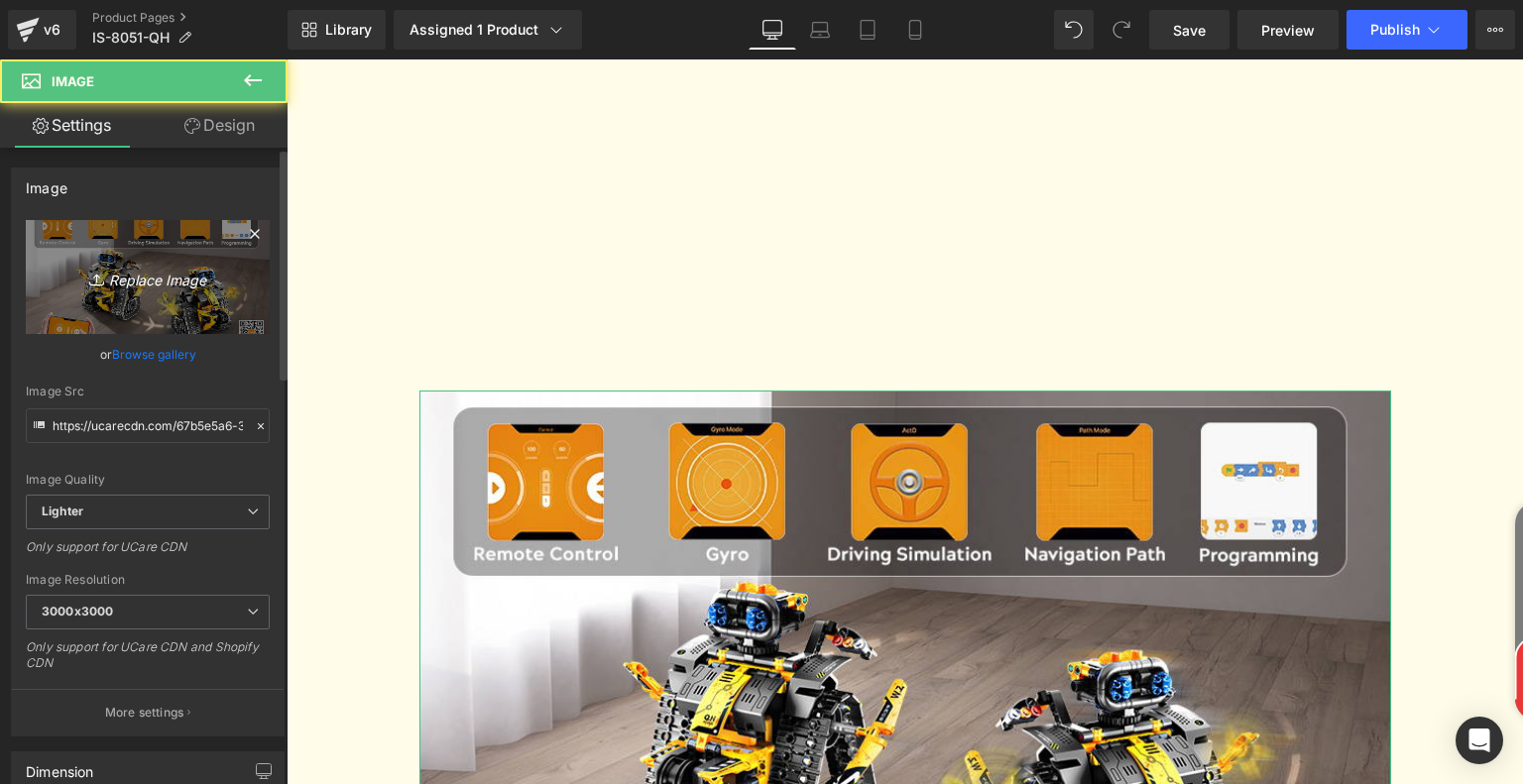 click on "Replace Image" at bounding box center (148, 277) 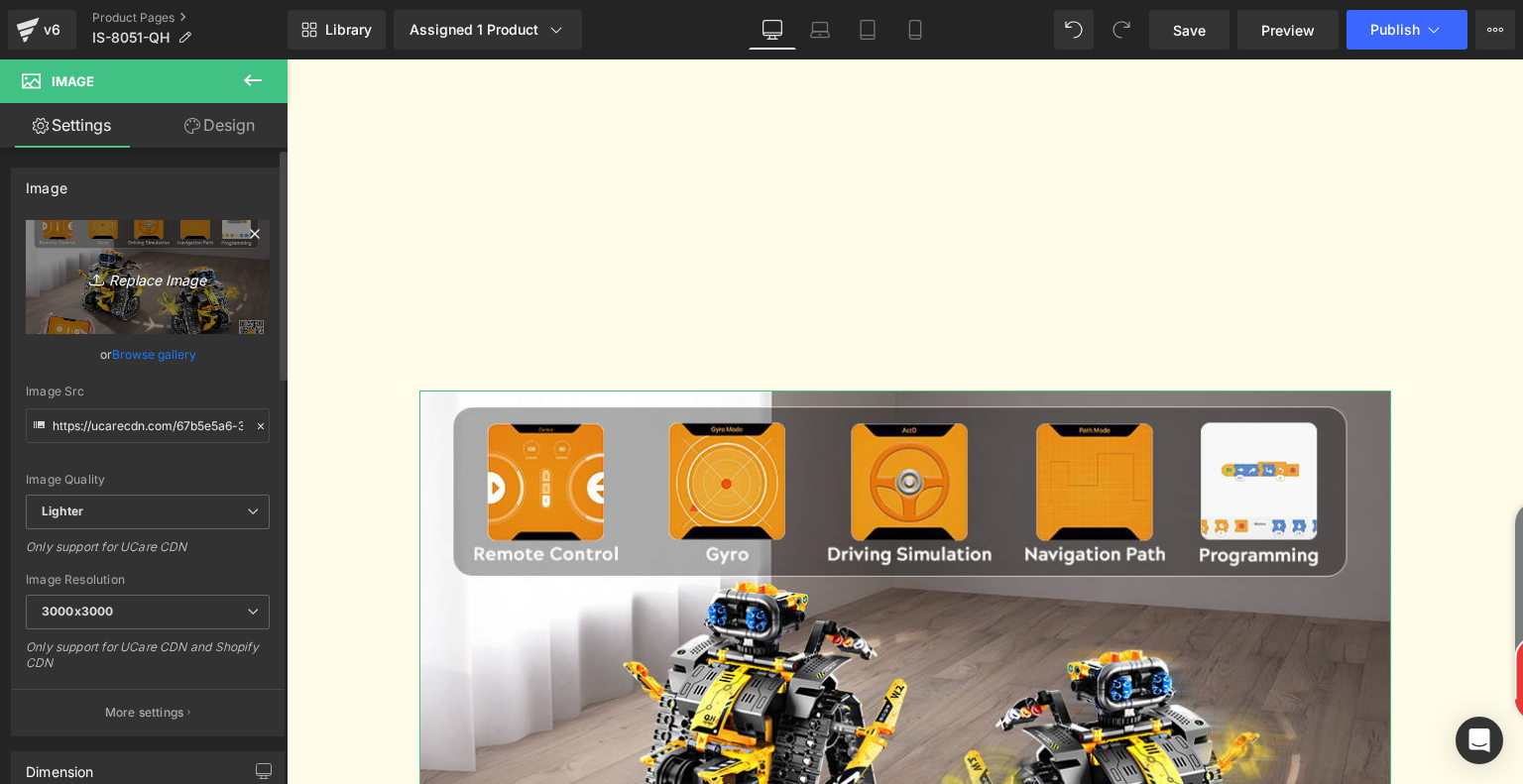 type on "C:\fakepath\5c0266e5-5b4f-45da-a401-6f1276f49fdc.__CR0,0,970,600_PT0_SX970_V1___.jpg" 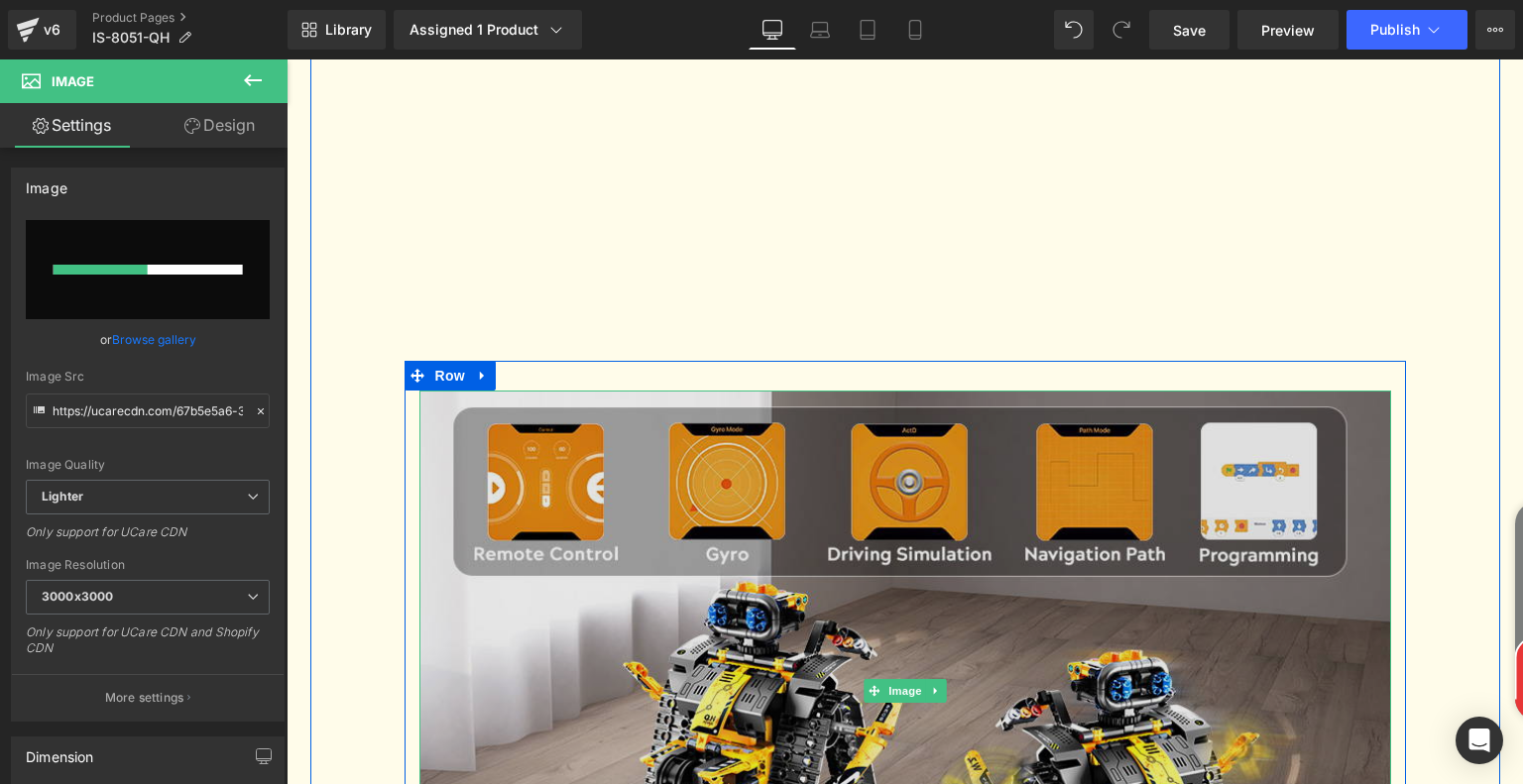 type 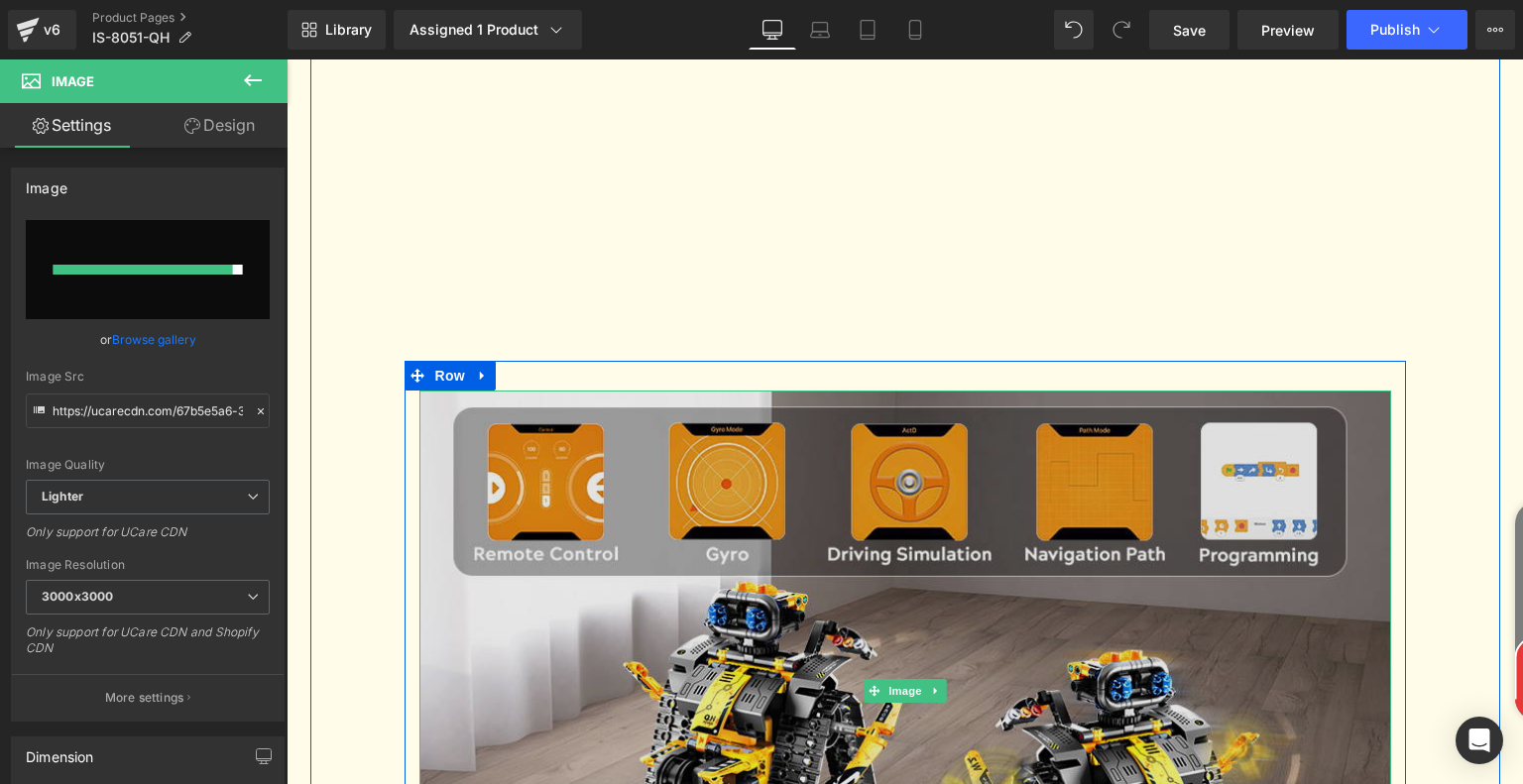 type on "https://ucarecdn.com/a67ff06d-a52e-401d-9167-4be998d93542/-/format/auto/-/preview/3000x3000/-/quality/lighter/5c0266e5-5b4f-45da-a401-6f1276f49fdc.__CR0,0,970,600_PT0_SX970_V1___.jpg" 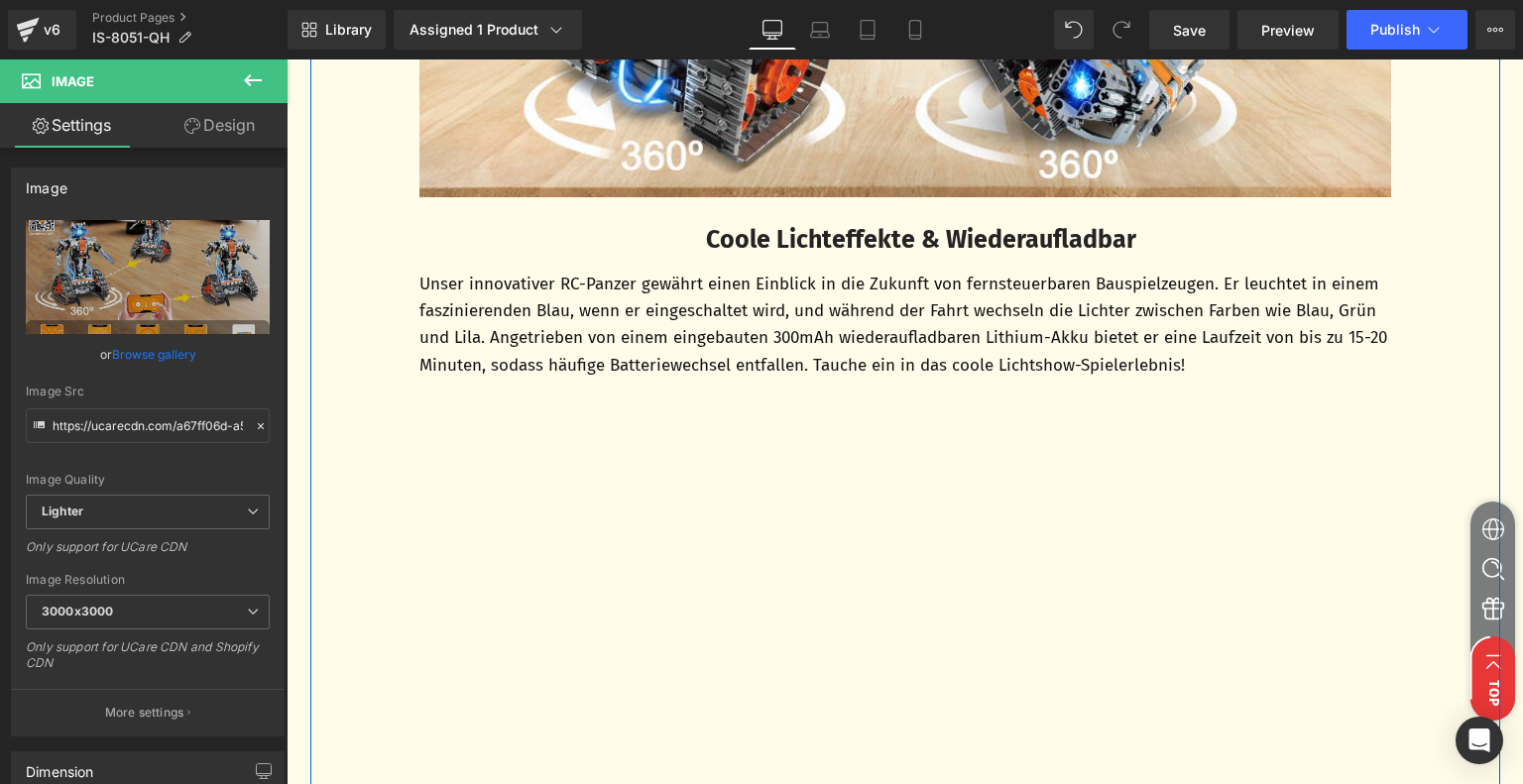 scroll, scrollTop: 2081, scrollLeft: 0, axis: vertical 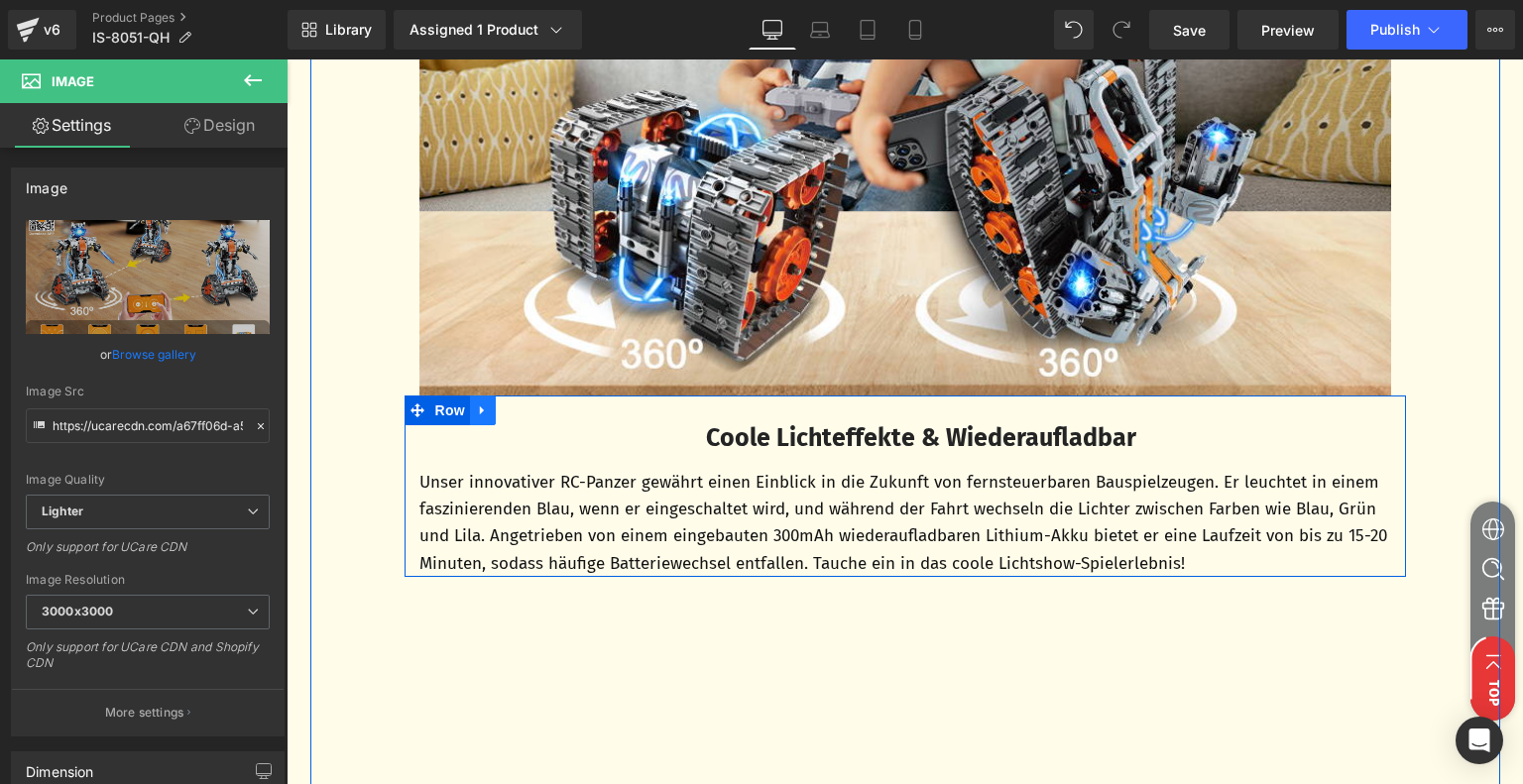 click 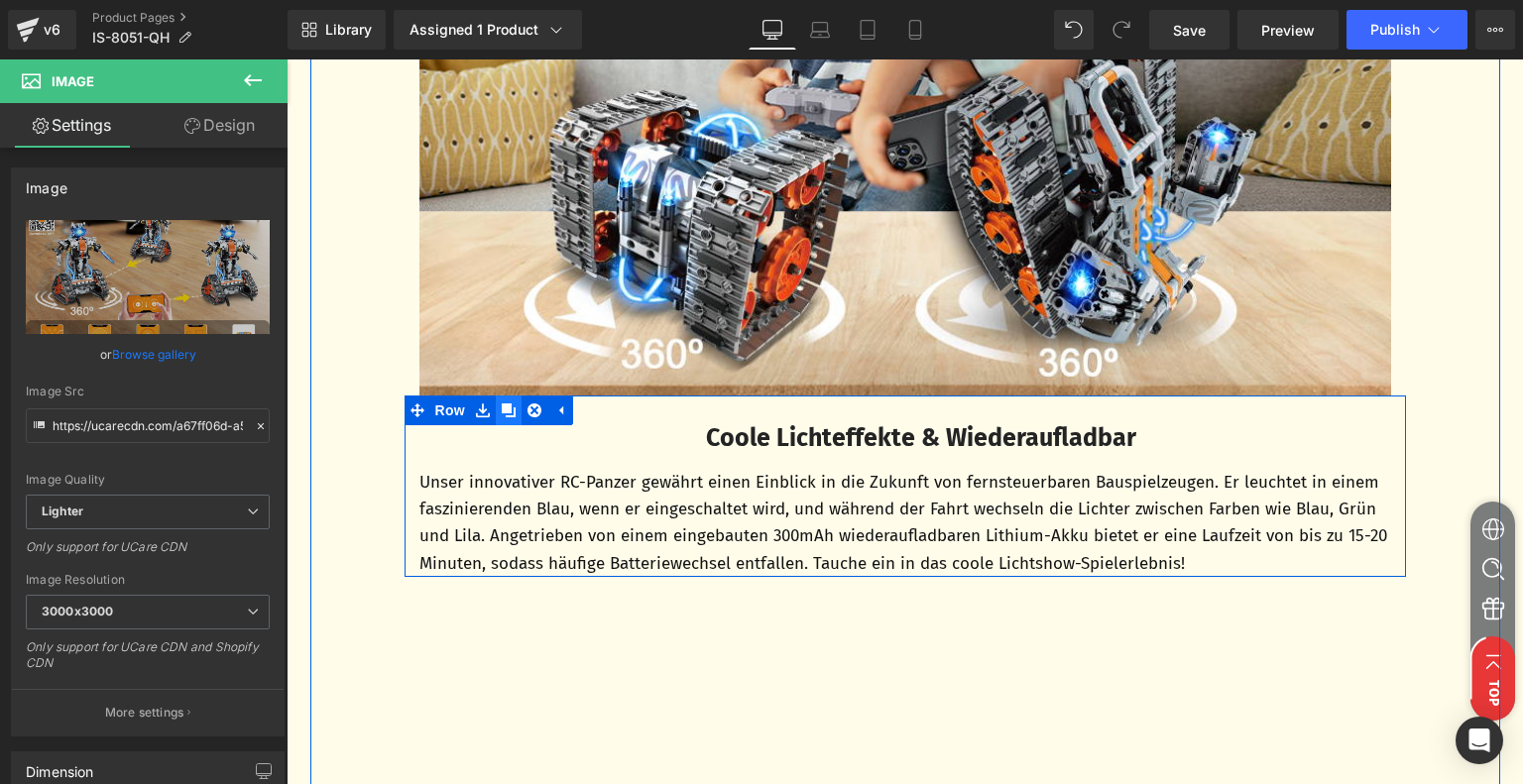 click 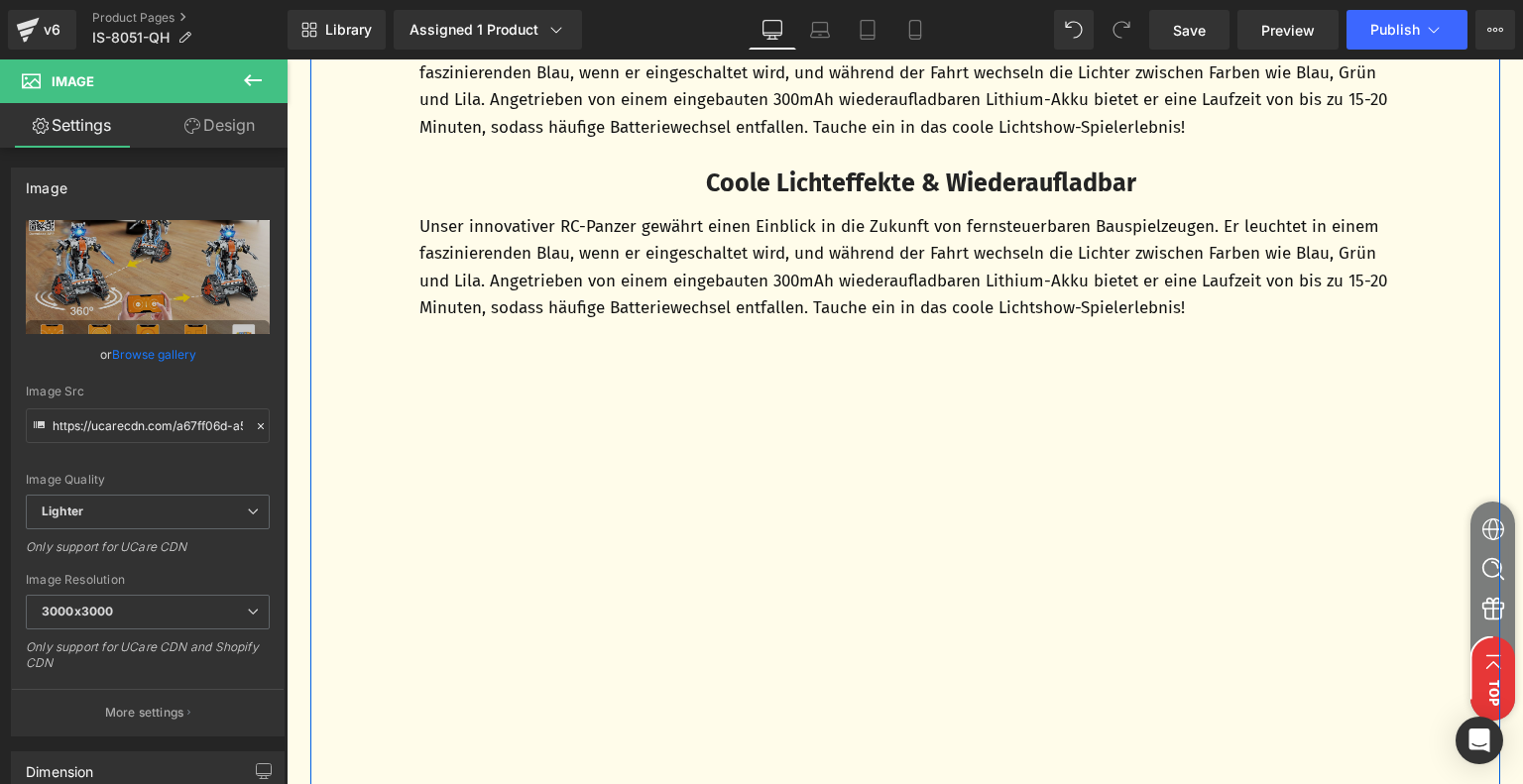 scroll, scrollTop: 2350, scrollLeft: 0, axis: vertical 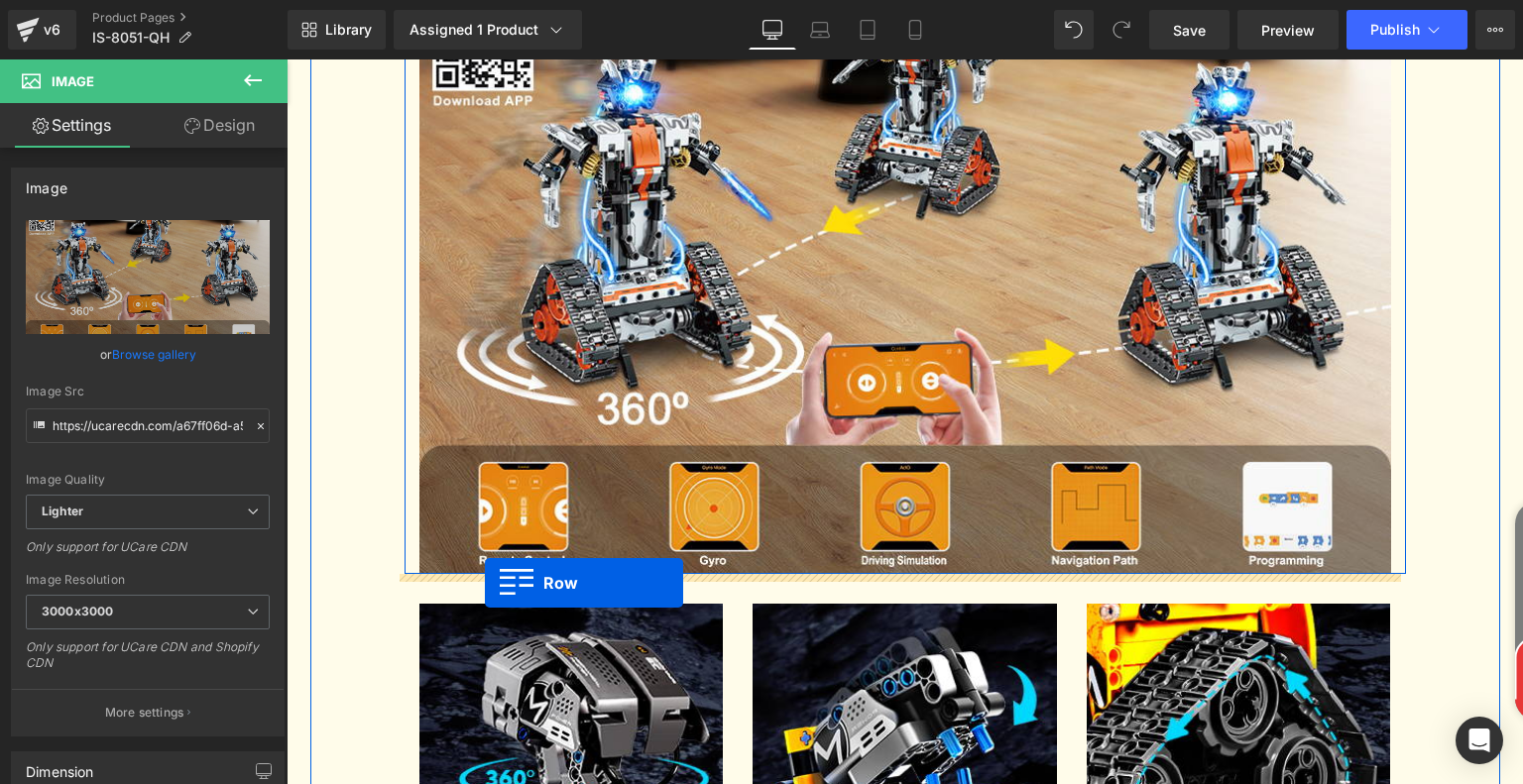 drag, startPoint x: 410, startPoint y: 322, endPoint x: 485, endPoint y: 583, distance: 271.56215 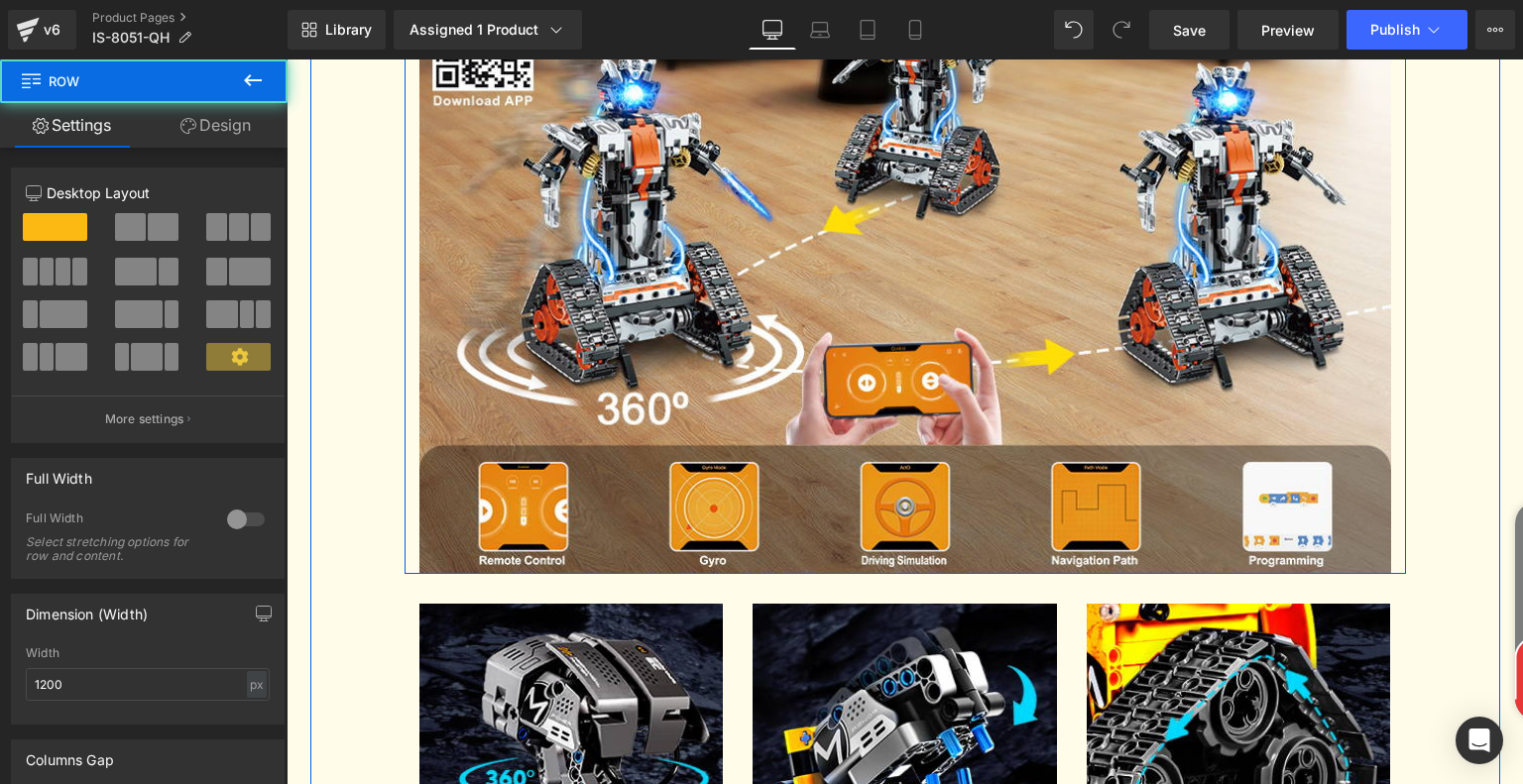 scroll, scrollTop: 3292, scrollLeft: 0, axis: vertical 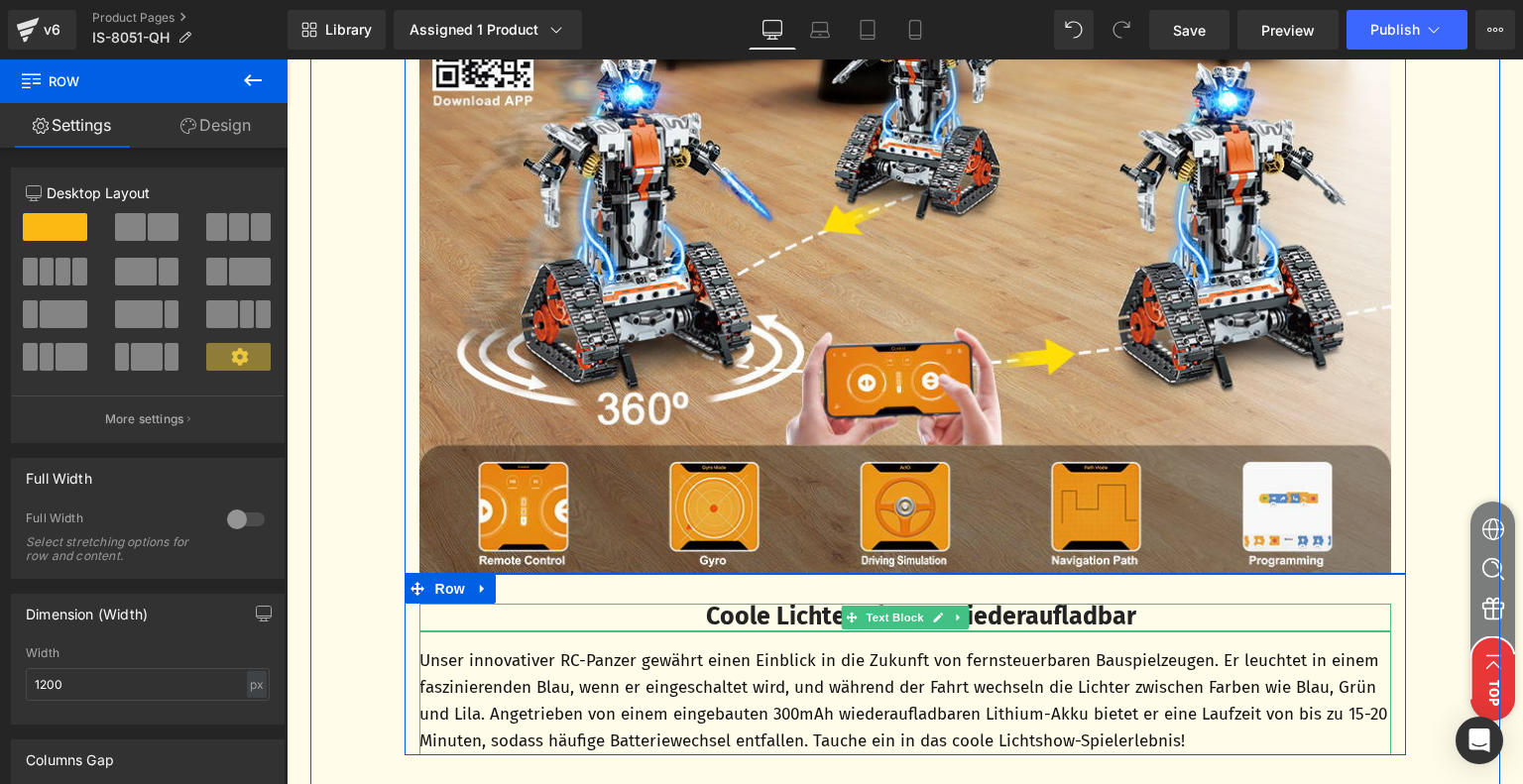 click on "Coole Lichteffekte & Wiederaufladbar" at bounding box center (921, 616) 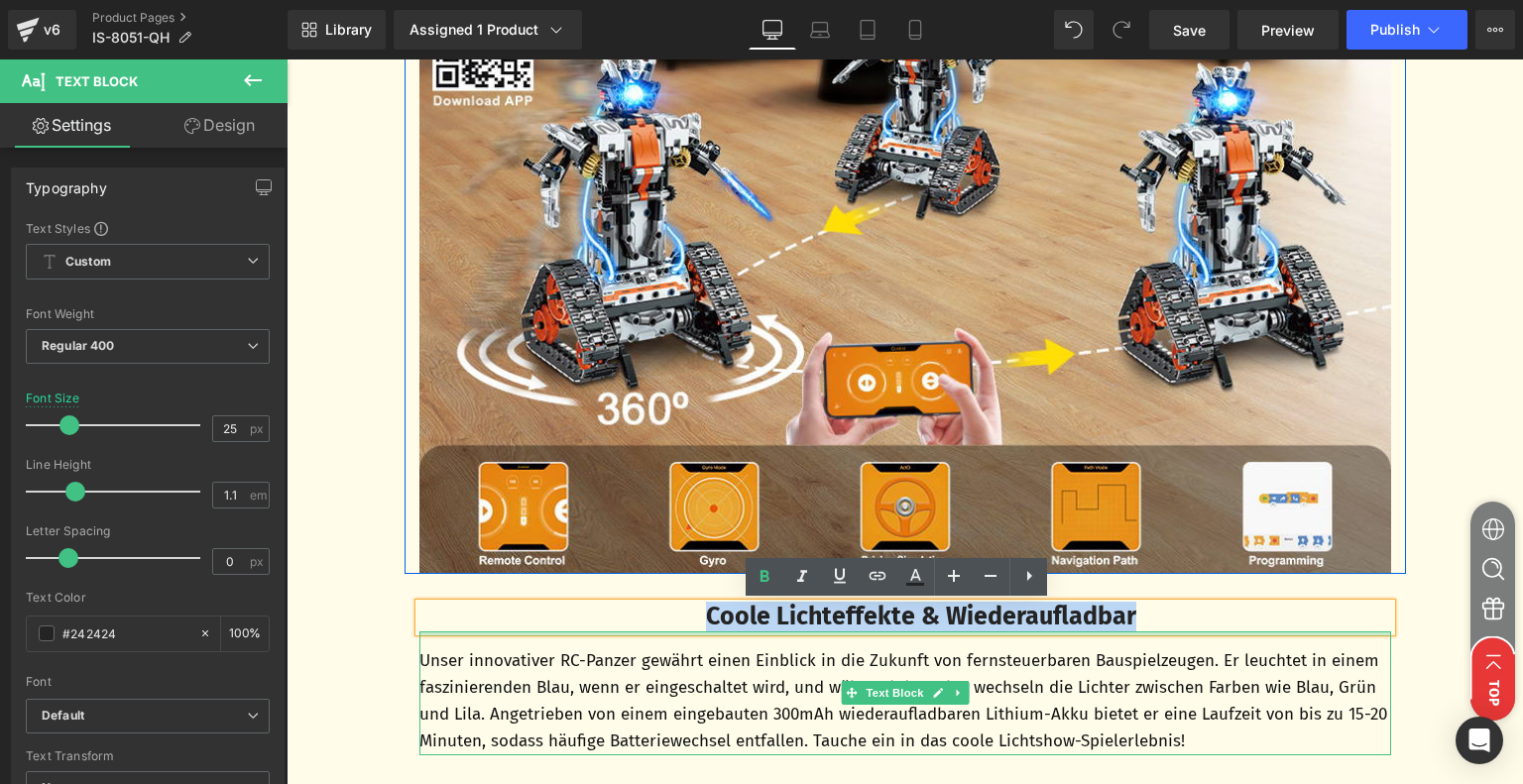 drag, startPoint x: 688, startPoint y: 616, endPoint x: 1150, endPoint y: 632, distance: 462.28 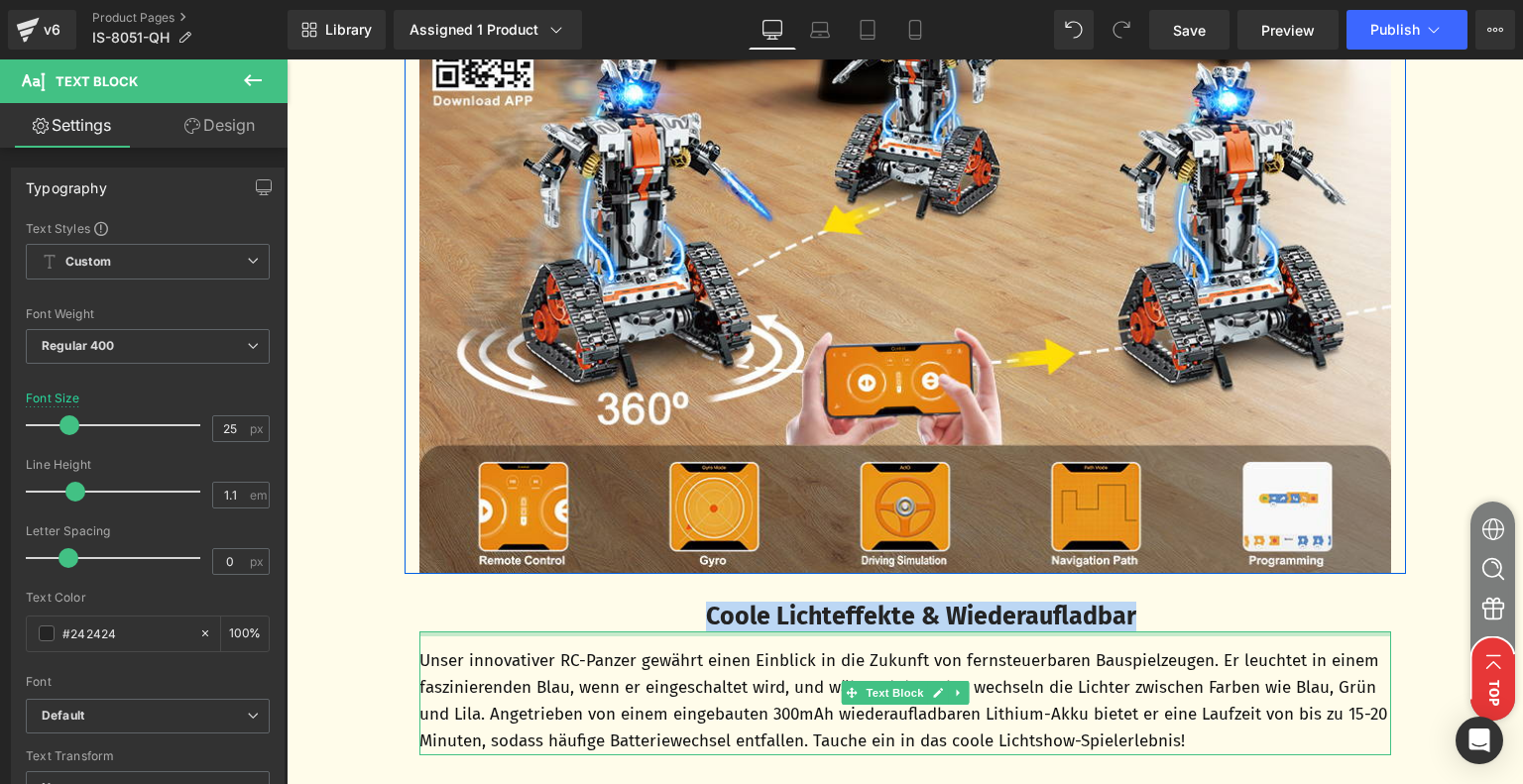 paste 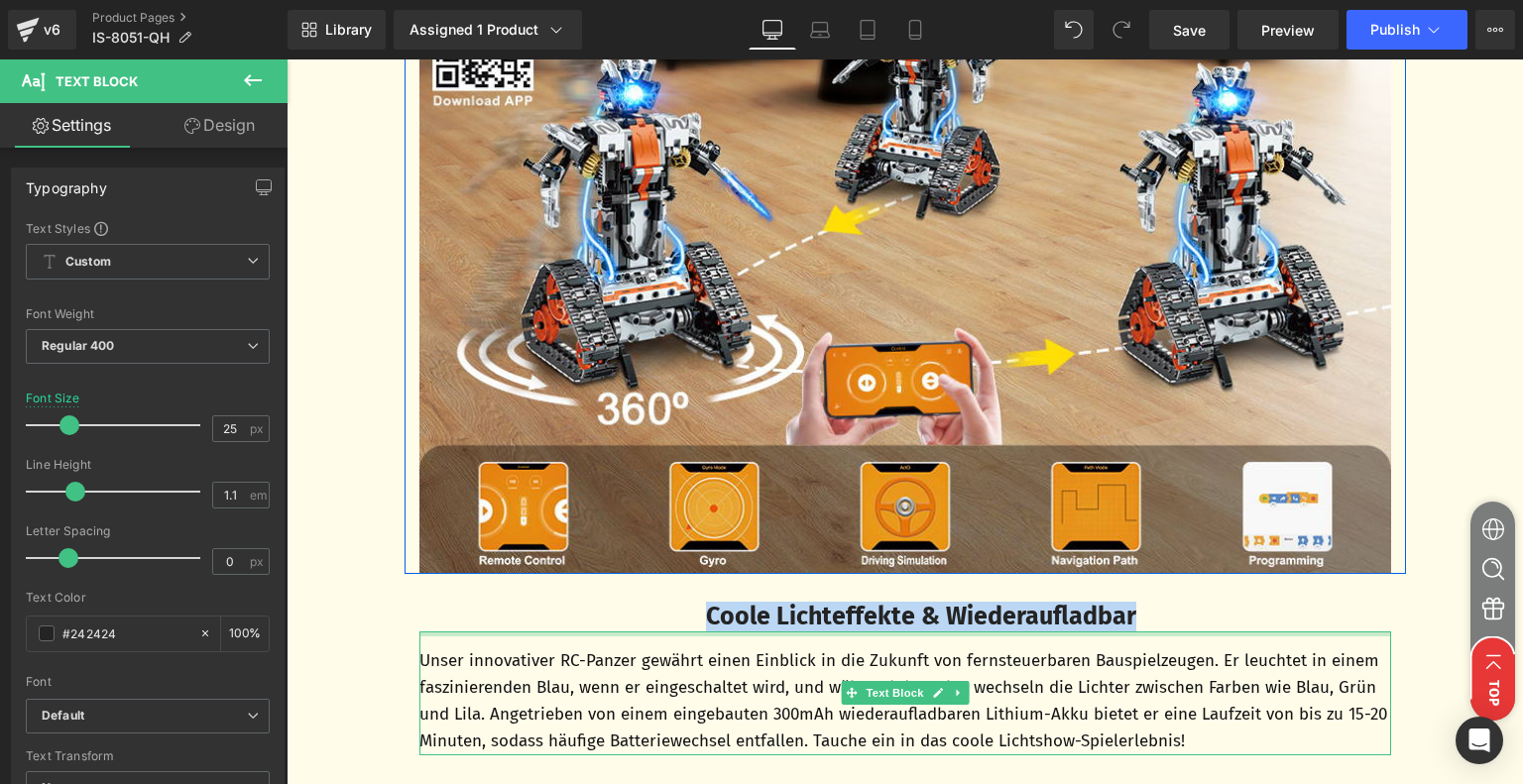 type 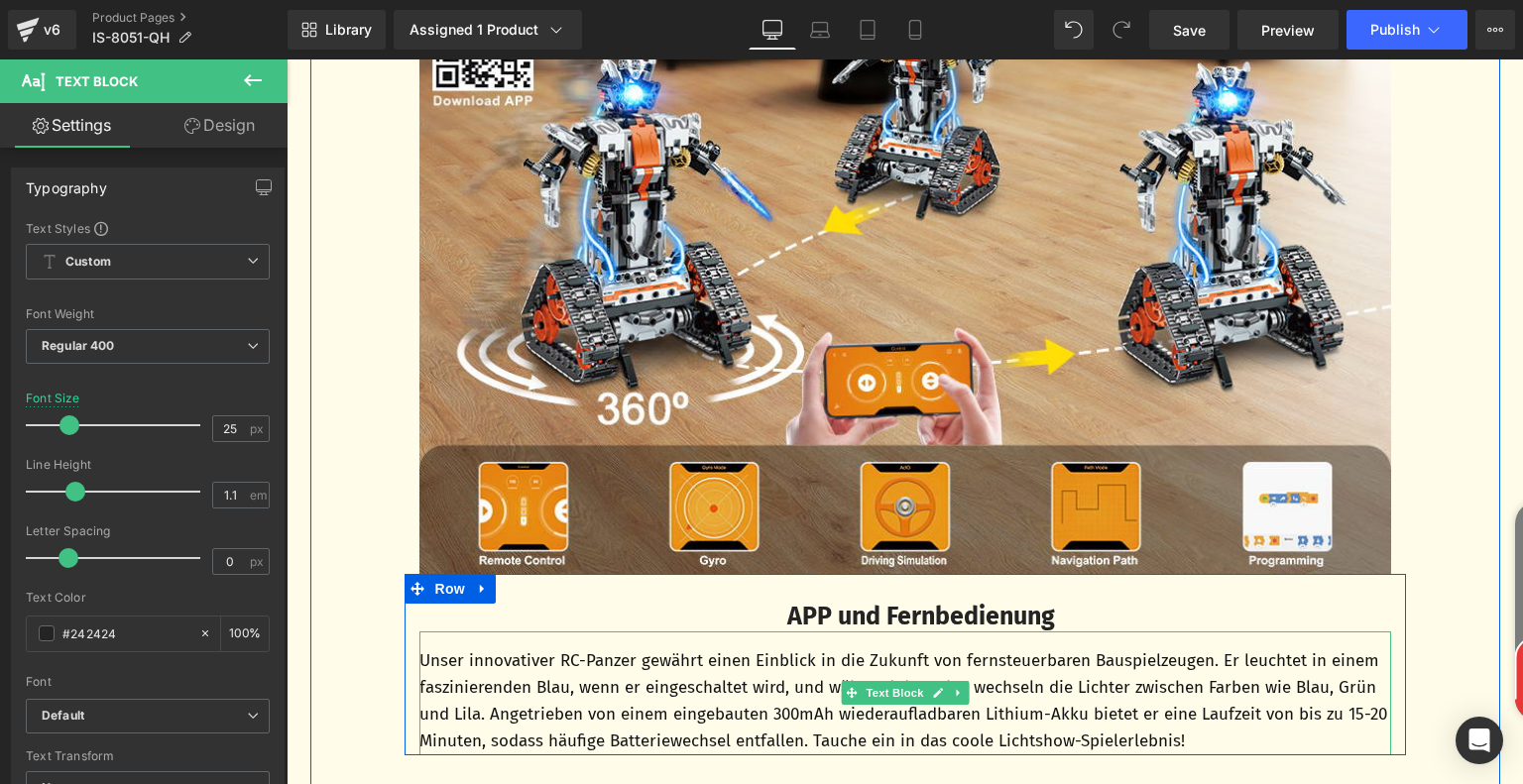 click on "Unser innovativer RC-Panzer gewährt einen Einblick in die Zukunft von fernsteuerbaren Bauspielzeugen. Er leuchtet in einem faszinierenden Blau, wenn er eingeschaltet wird, und während der Fahrt wechseln die Lichter zwischen Farben wie Blau, Grün und Lila. Angetrieben von einem eingebauten 300mAh wiederaufladbaren Lithium-Akku bietet er eine Laufzeit von bis zu 15-20 Minuten, sodass häufige Batteriewechsel entfallen. Tauche ein in das coole Lichtshow-Spielerlebnis!" at bounding box center (905, 701) 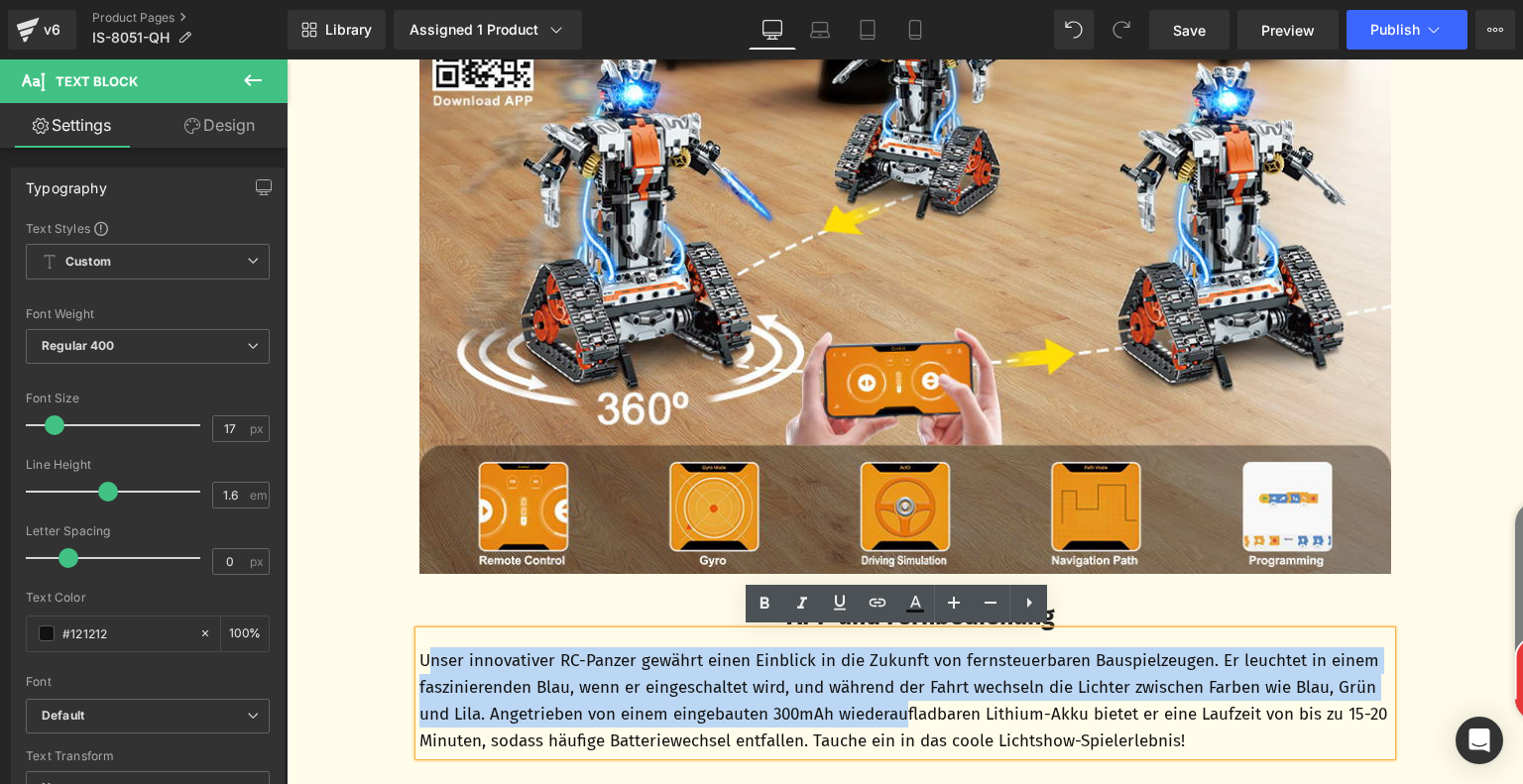 drag, startPoint x: 417, startPoint y: 654, endPoint x: 992, endPoint y: 715, distance: 578.2266 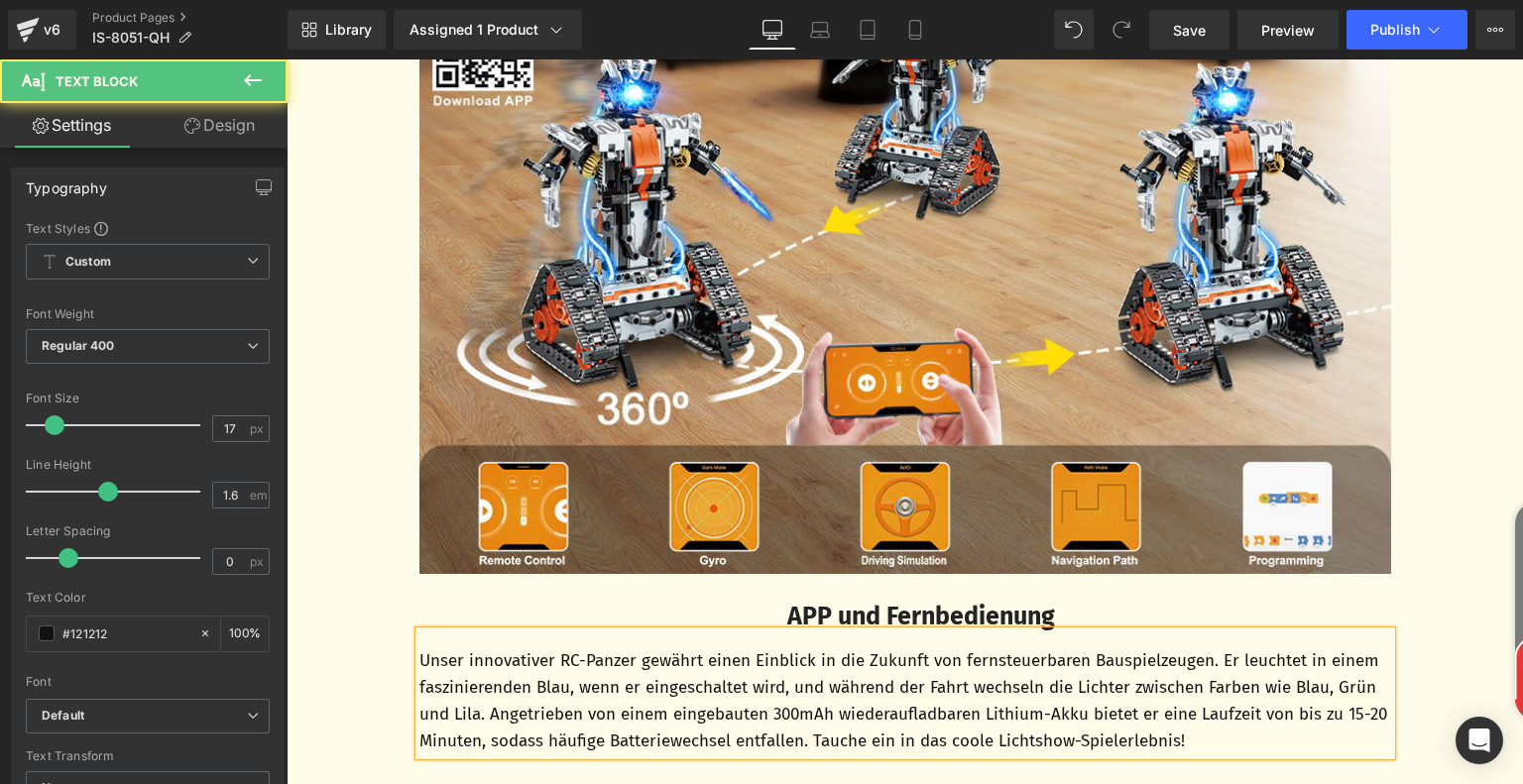 click on "Unser innovativer RC-Panzer gewährt einen Einblick in die Zukunft von fernsteuerbaren Bauspielzeugen. Er leuchtet in einem faszinierenden Blau, wenn er eingeschaltet wird, und während der Fahrt wechseln die Lichter zwischen Farben wie Blau, Grün und Lila. Angetrieben von einem eingebauten 300mAh wiederaufladbaren Lithium-Akku bietet er eine Laufzeit von bis zu 15-20 Minuten, sodass häufige Batteriewechsel entfallen. Tauche ein in das coole Lichtshow-Spielerlebnis!" at bounding box center (905, 701) 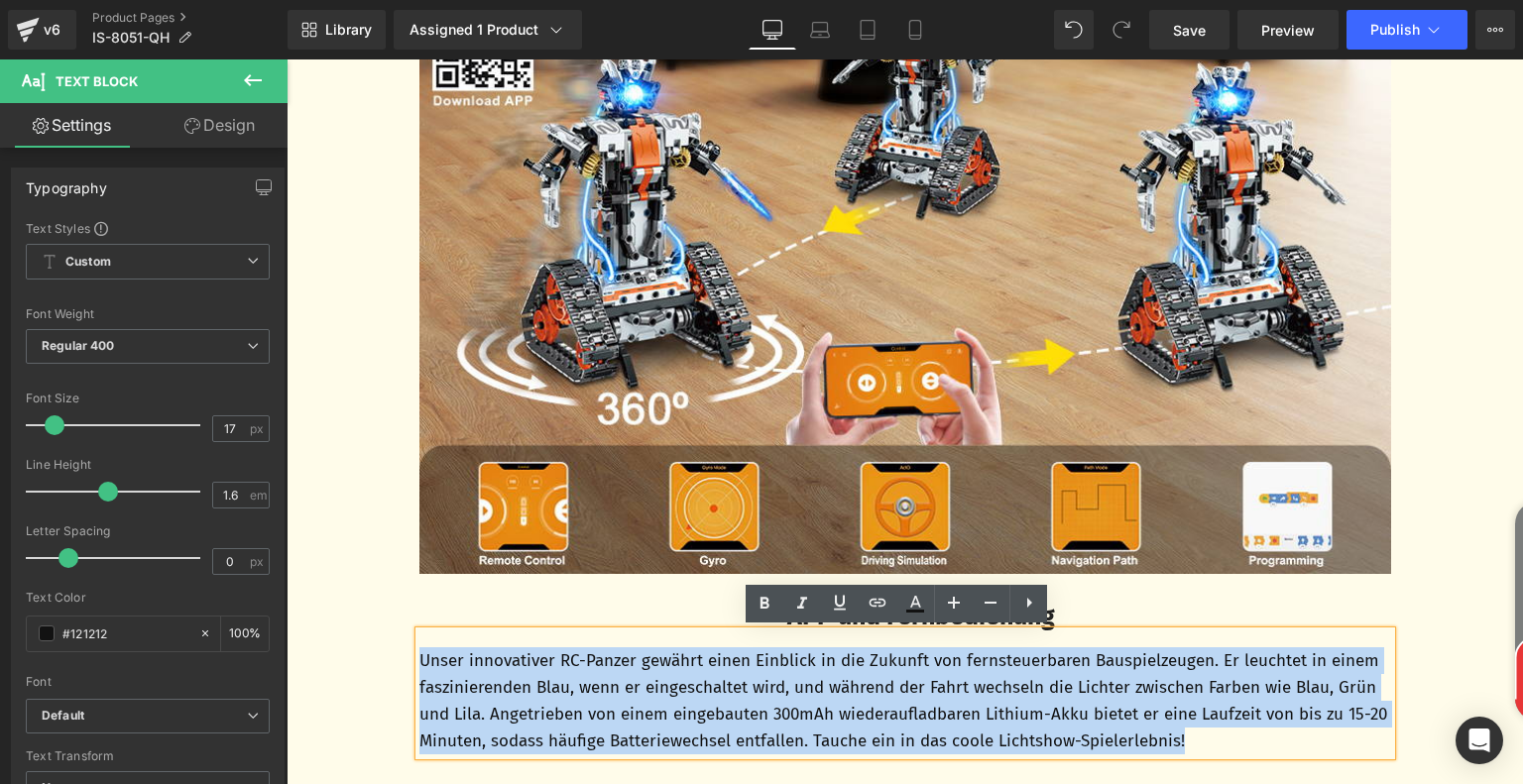 drag, startPoint x: 1345, startPoint y: 744, endPoint x: 412, endPoint y: 662, distance: 936.5965 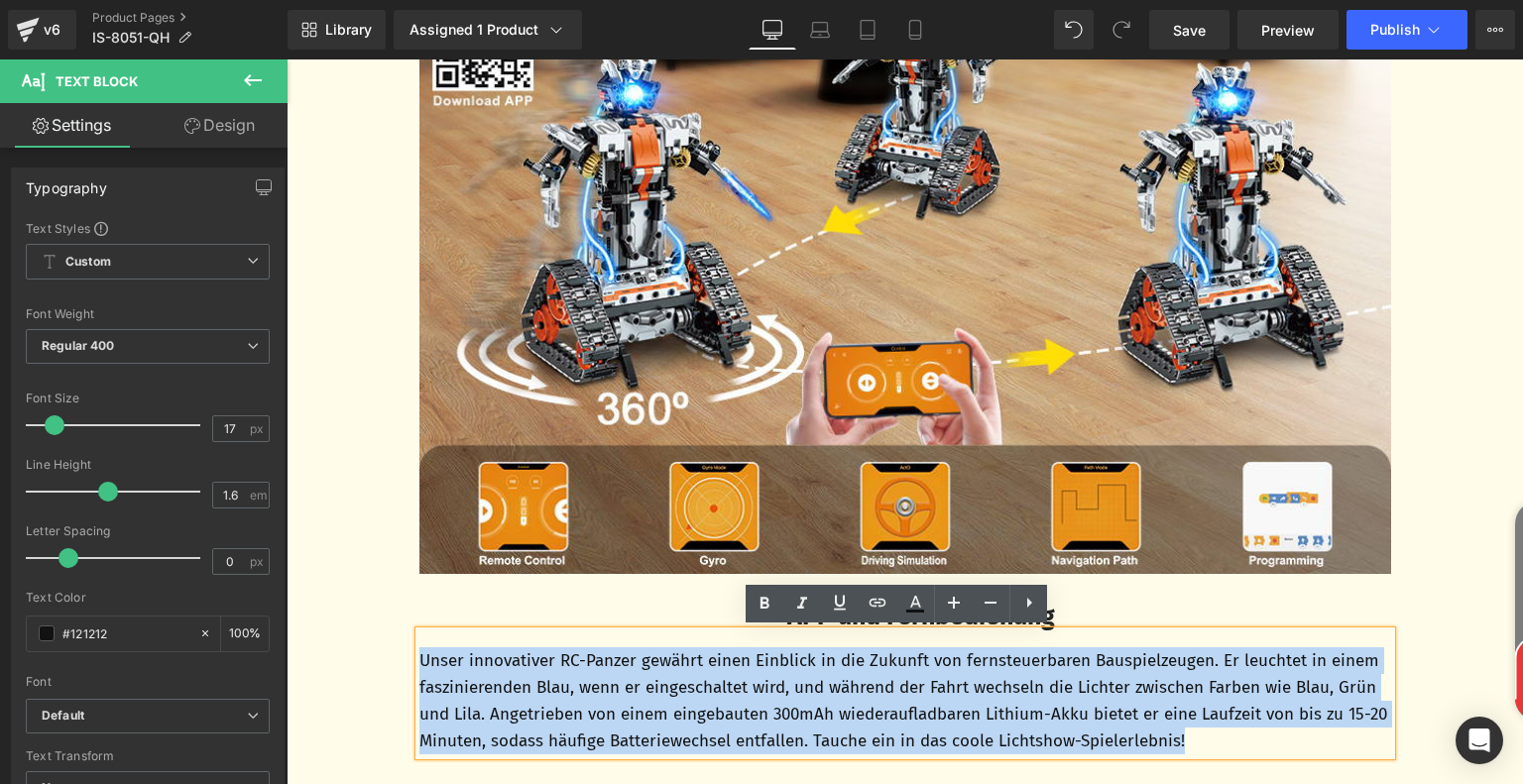 click on "Unser innovativer RC-Panzer gewährt einen Einblick in die Zukunft von fernsteuerbaren Bauspielzeugen. Er leuchtet in einem faszinierenden Blau, wenn er eingeschaltet wird, und während der Fahrt wechseln die Lichter zwischen Farben wie Blau, Grün und Lila. Angetrieben von einem eingebauten 300mAh wiederaufladbaren Lithium-Akku bietet er eine Laufzeit von bis zu 15-20 Minuten, sodass häufige Batteriewechsel entfallen. Tauche ein in das coole Lichtshow-Spielerlebnis!" at bounding box center [905, 701] 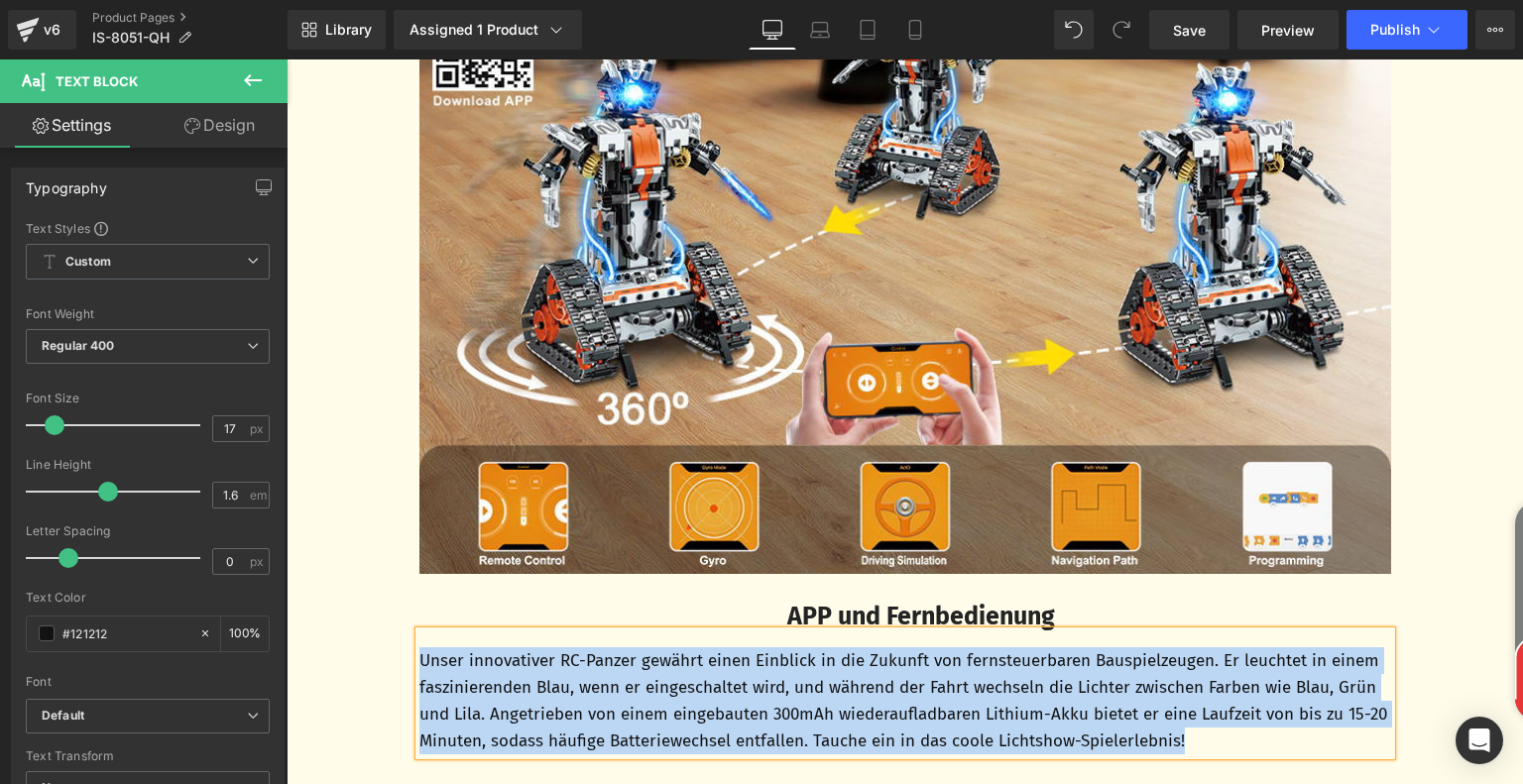 paste 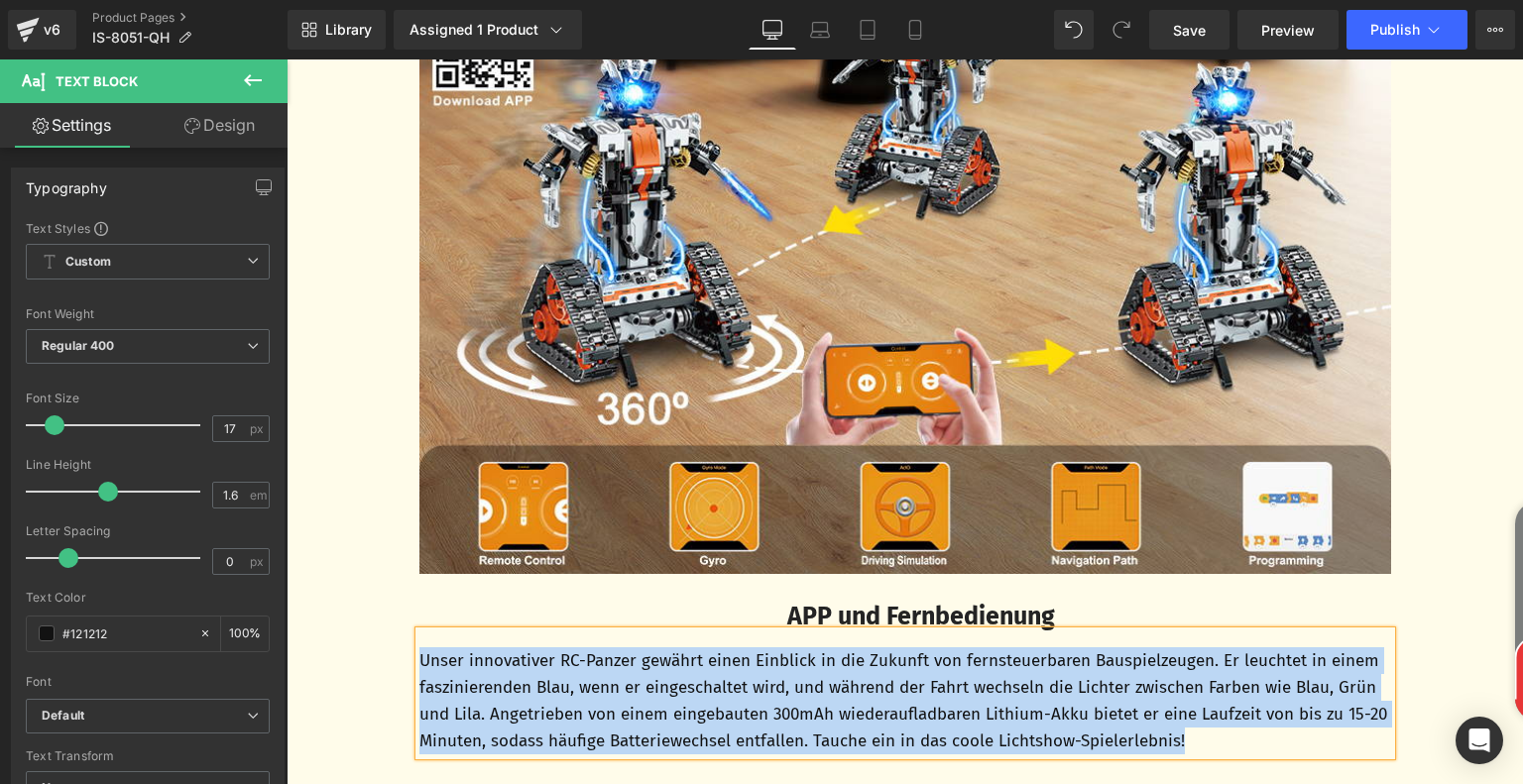 type 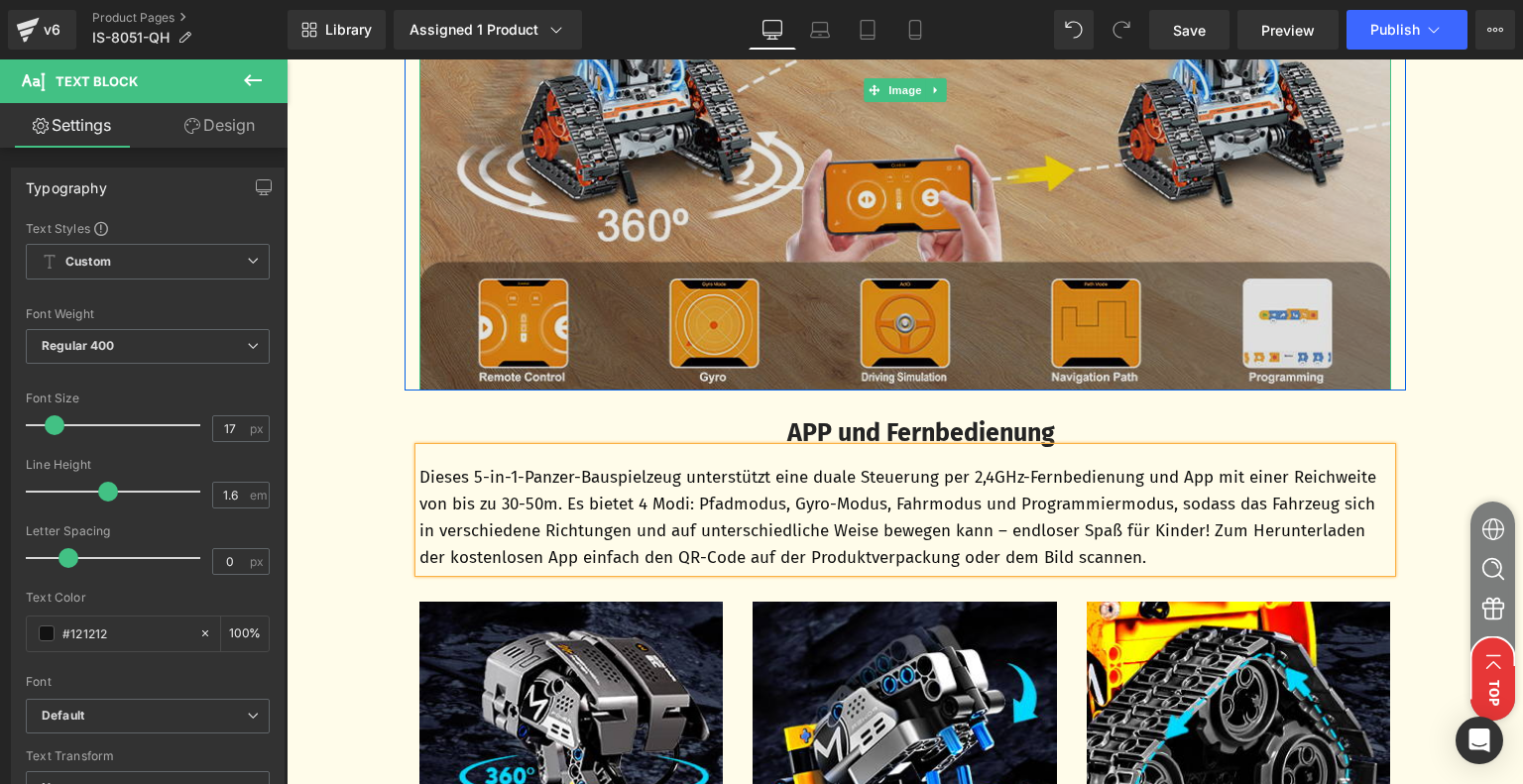scroll, scrollTop: 3688, scrollLeft: 0, axis: vertical 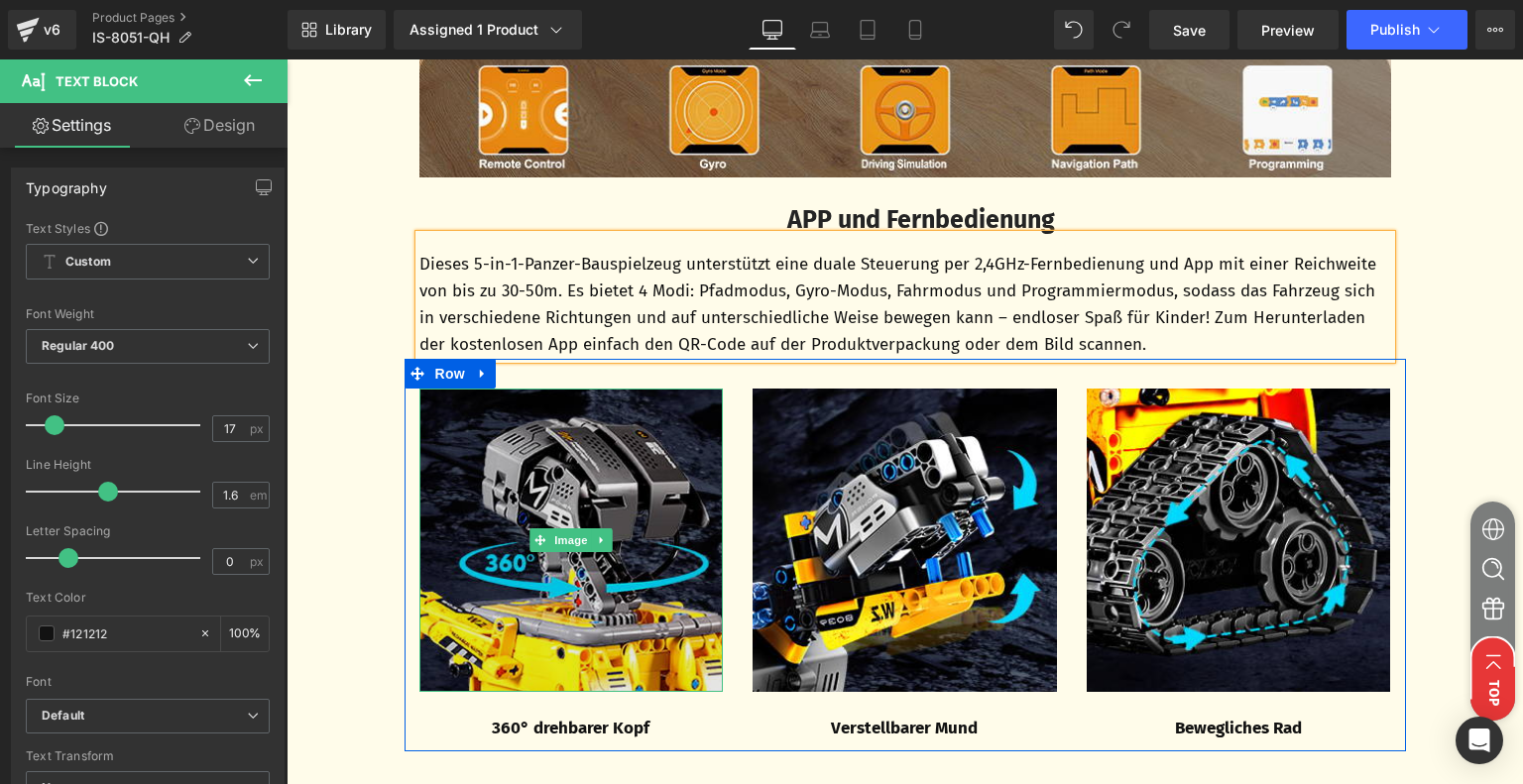 click at bounding box center [571, 540] 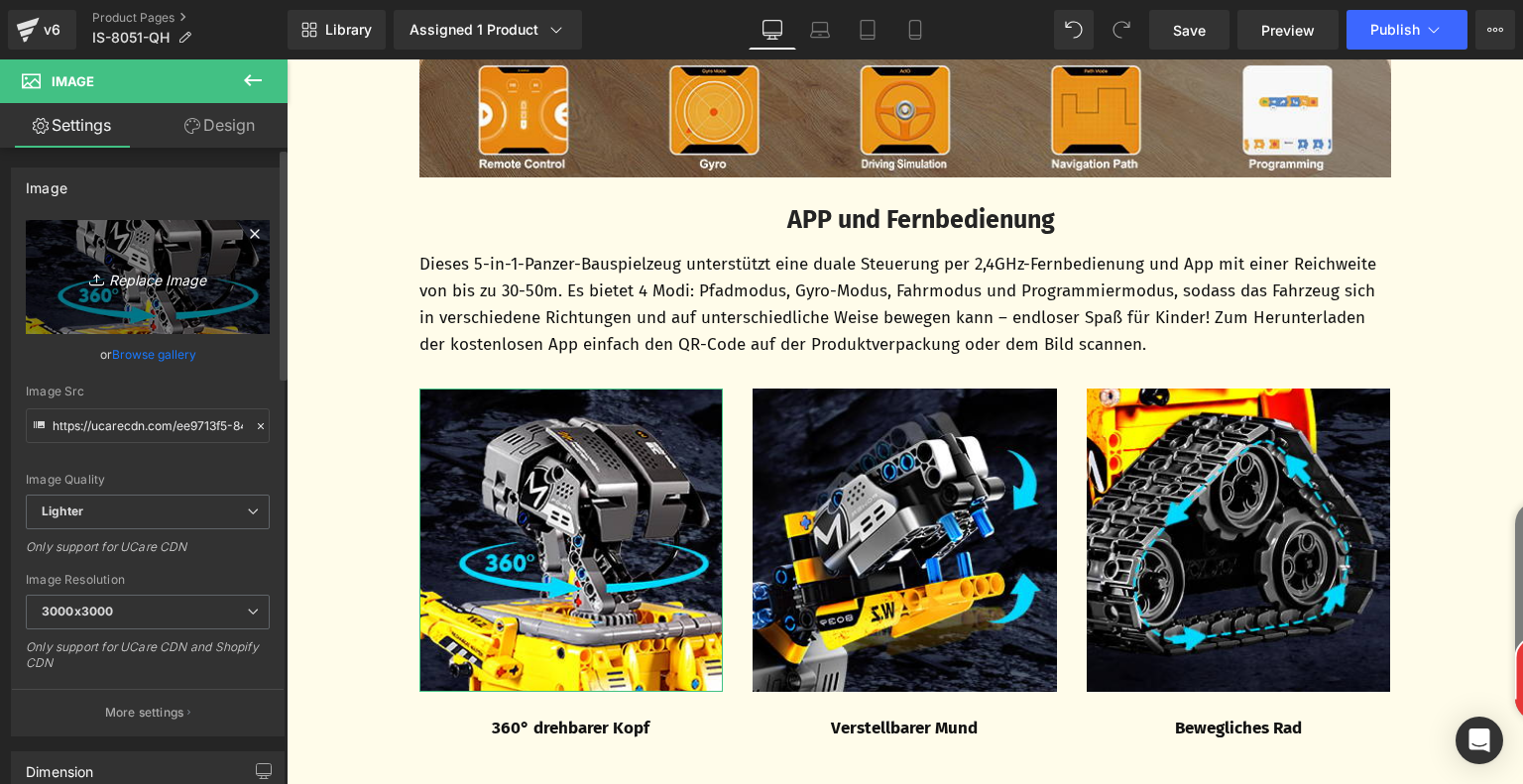 click on "Replace Image" at bounding box center (148, 277) 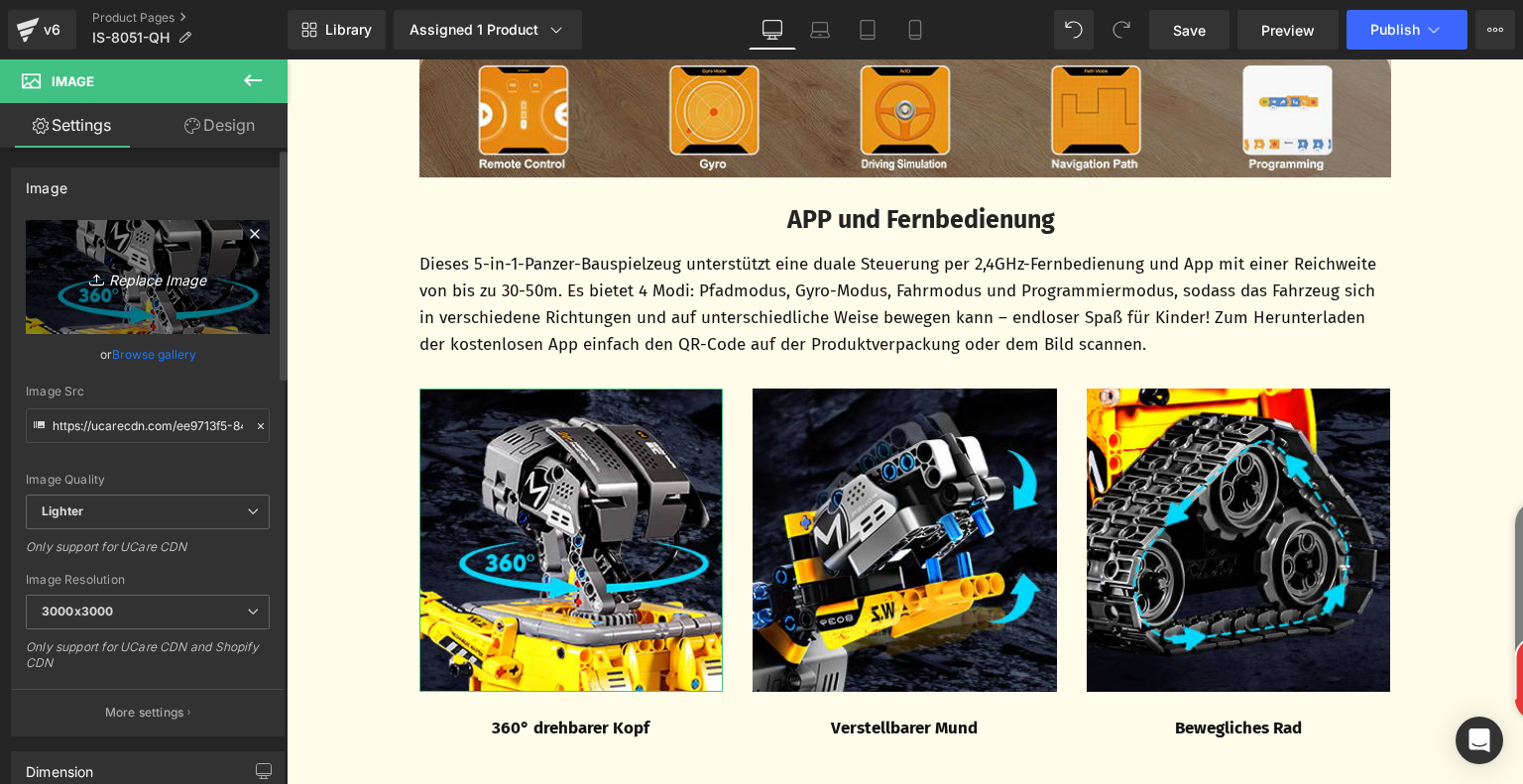 type on "C:\fakepath\bc004878-1a1e-4e26-9676-f58443a4f224.__CR0,0,300,300_PT0_SX300_V1___.jpg" 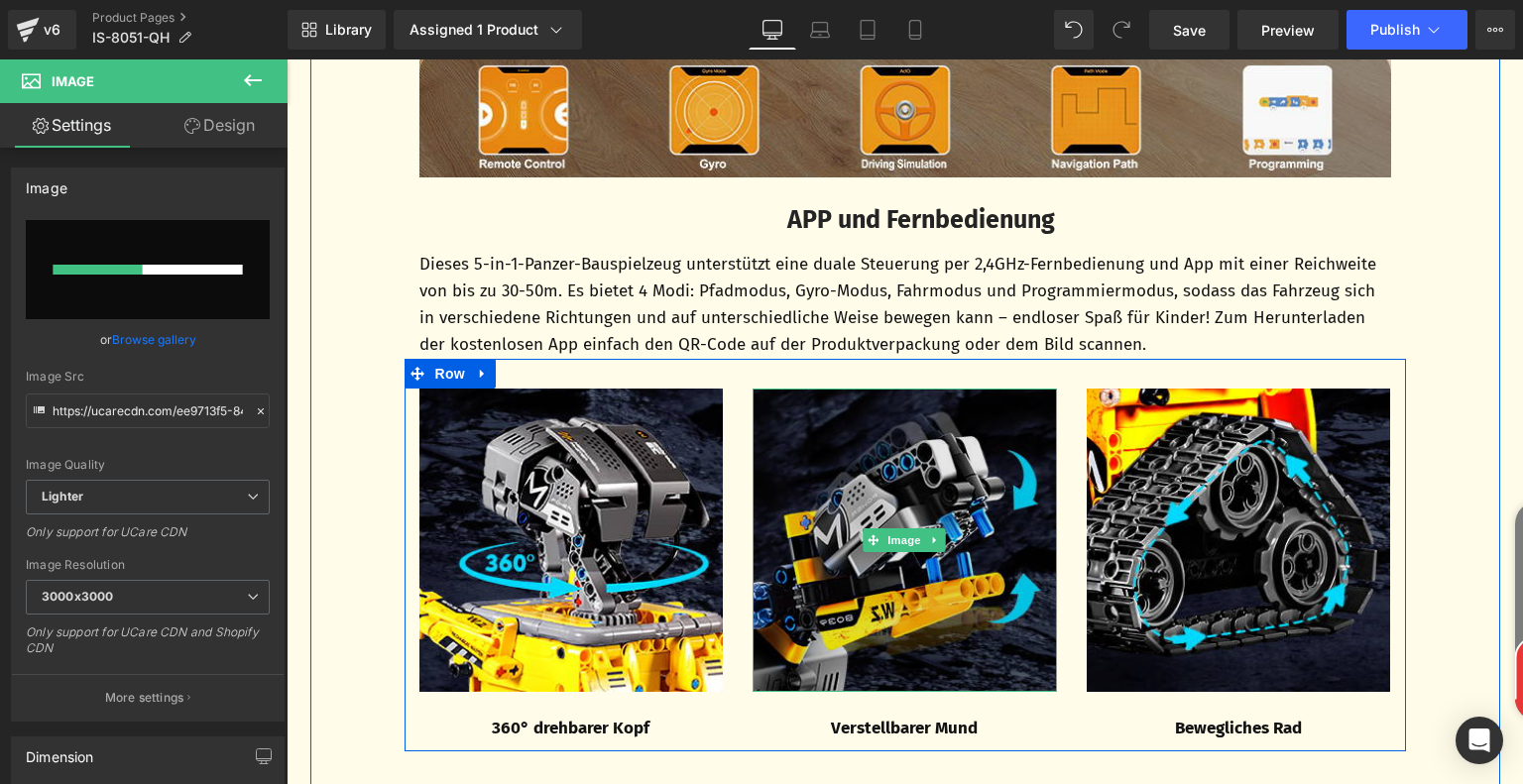type 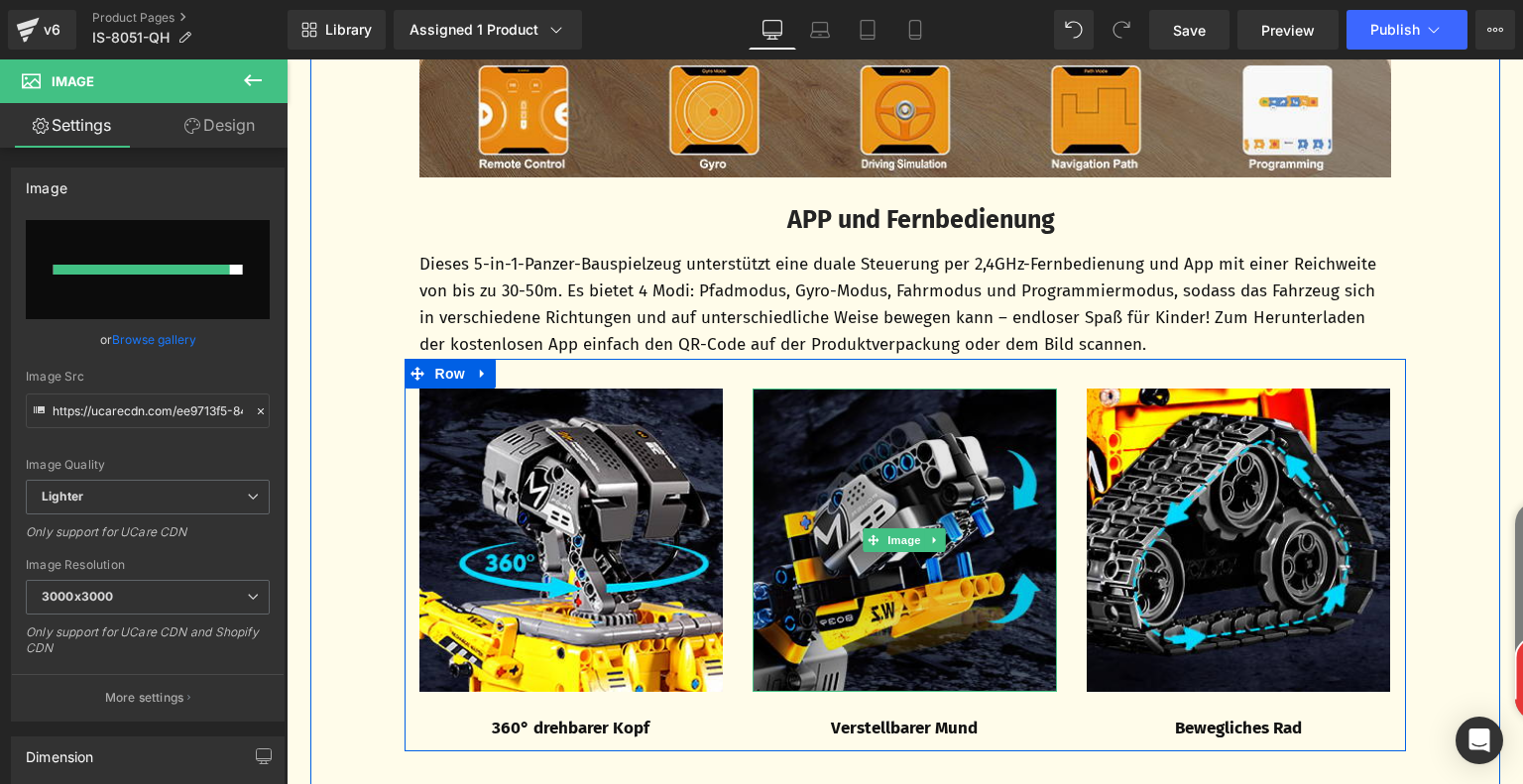type on "https://ucarecdn.com/95997735-b583-4810-9670-4e0c2f475201/-/format/auto/-/preview/3000x3000/-/quality/lighter/bc004878-1a1e-4e26-9676-f58443a4f224.__CR0,0,300,300_PT0_SX300_V1___.jpg" 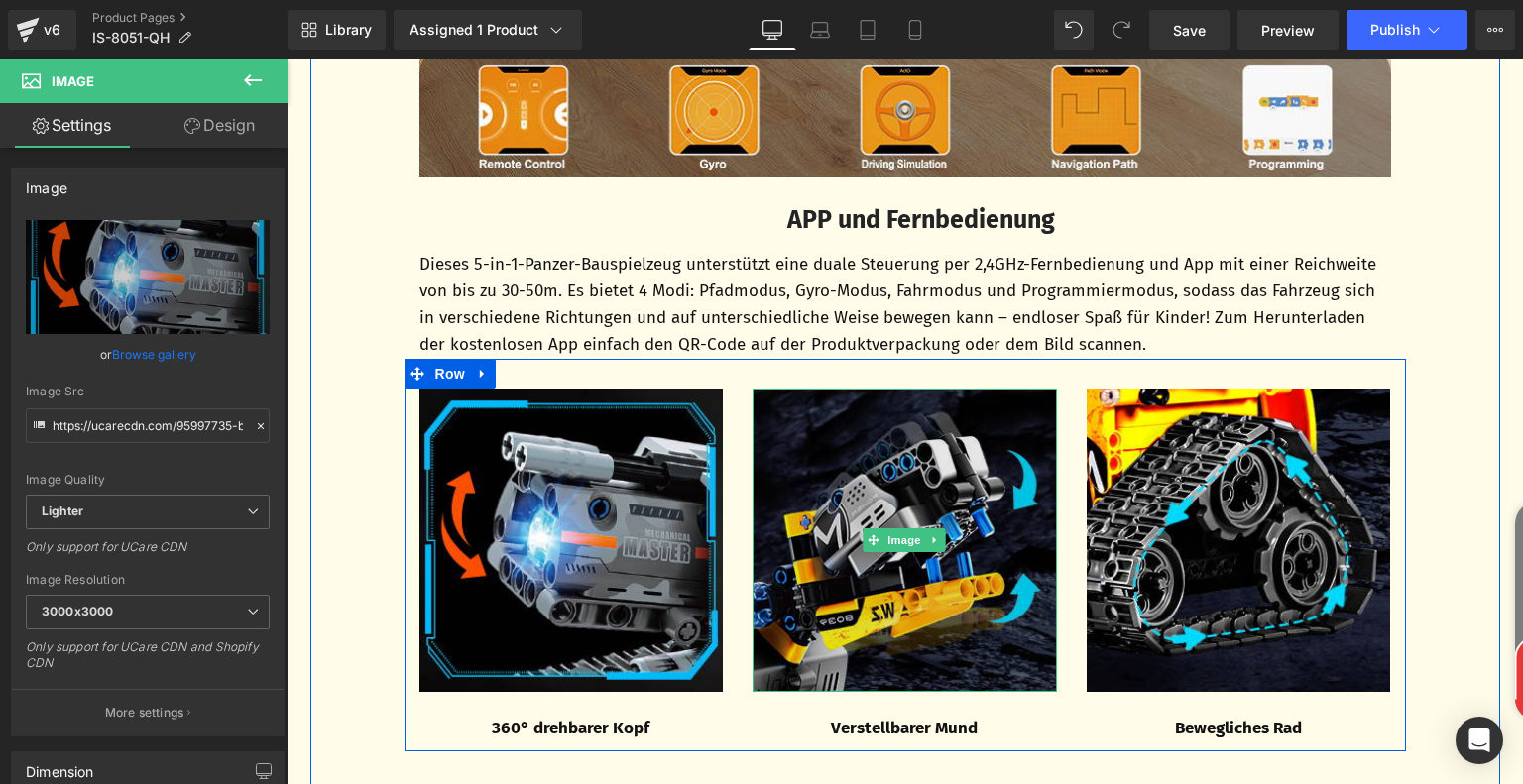click at bounding box center [904, 540] 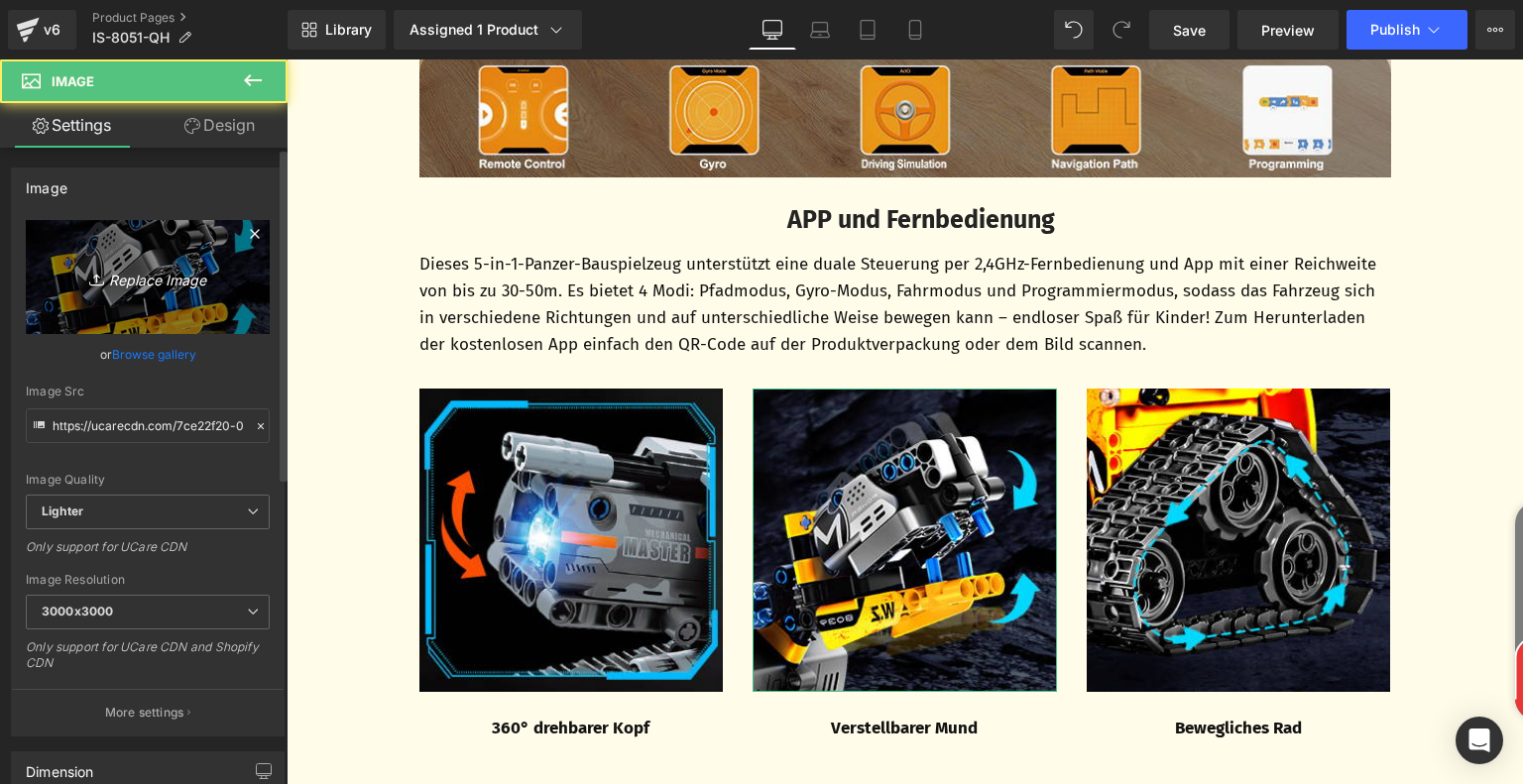 click on "Replace Image" at bounding box center [148, 277] 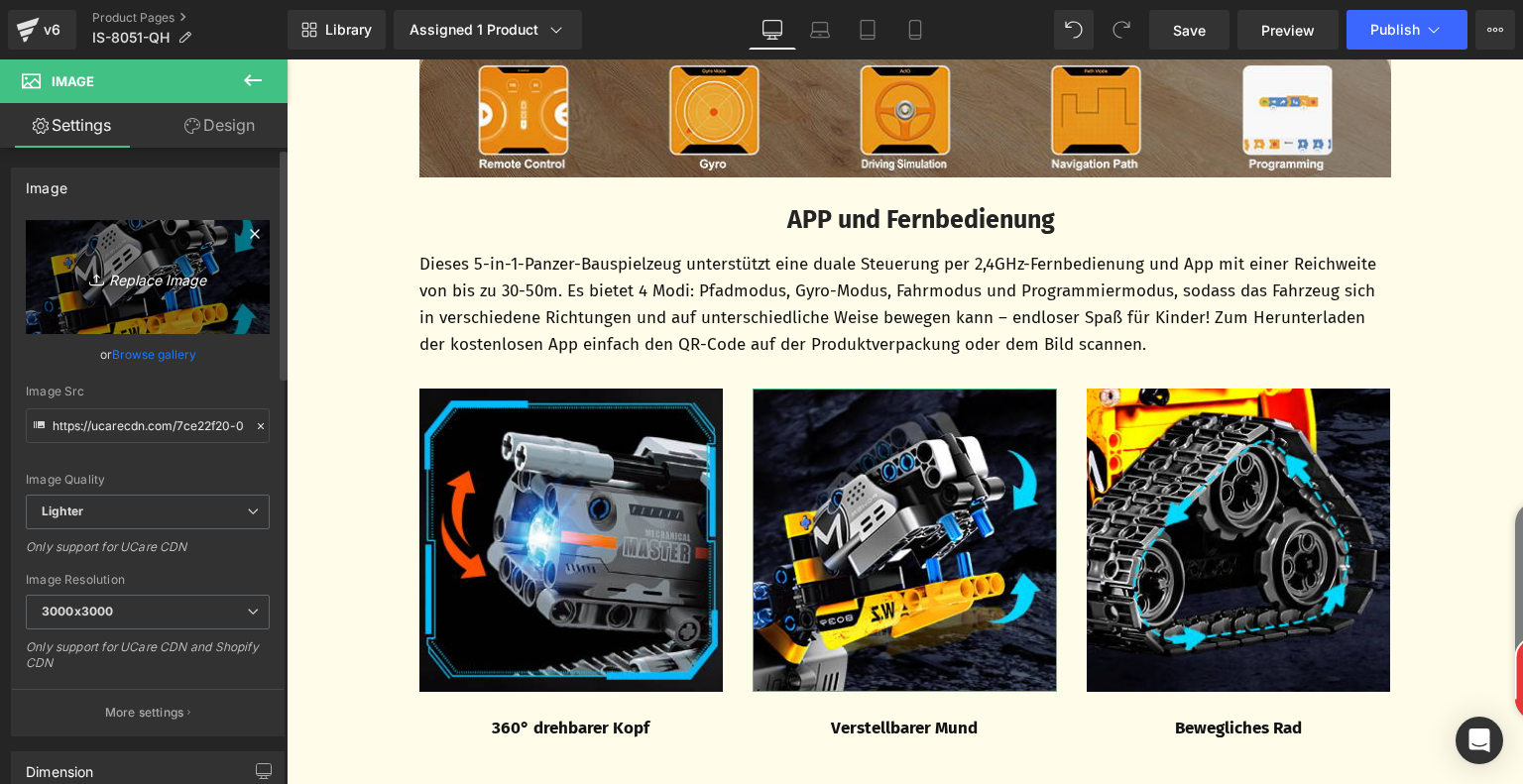 type on "C:\fakepath\02ab2d4a-d870-4084-af1b-9e1475fca85e.__CR0,0,300,300_PT0_SX300_V1___.jpg" 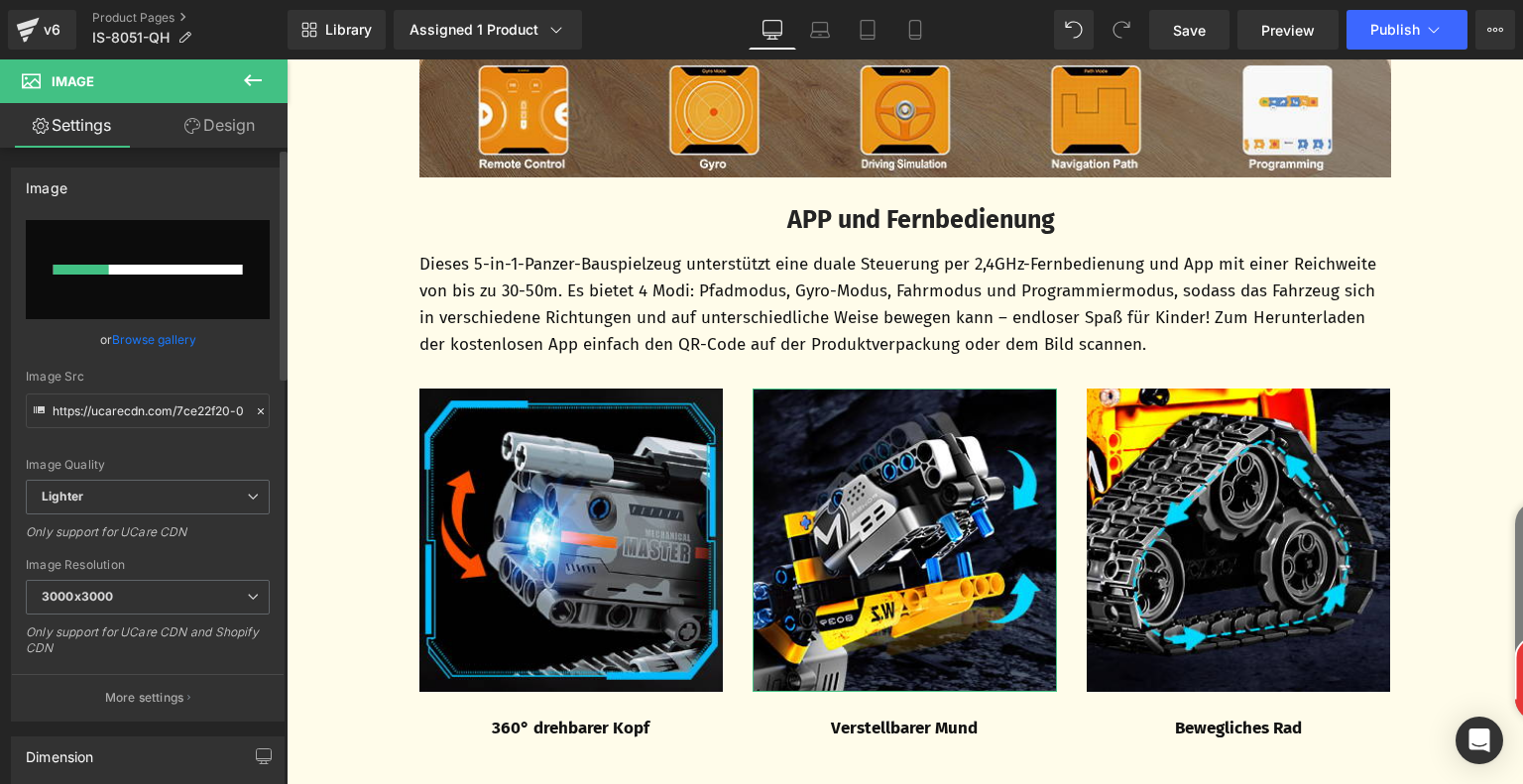 type 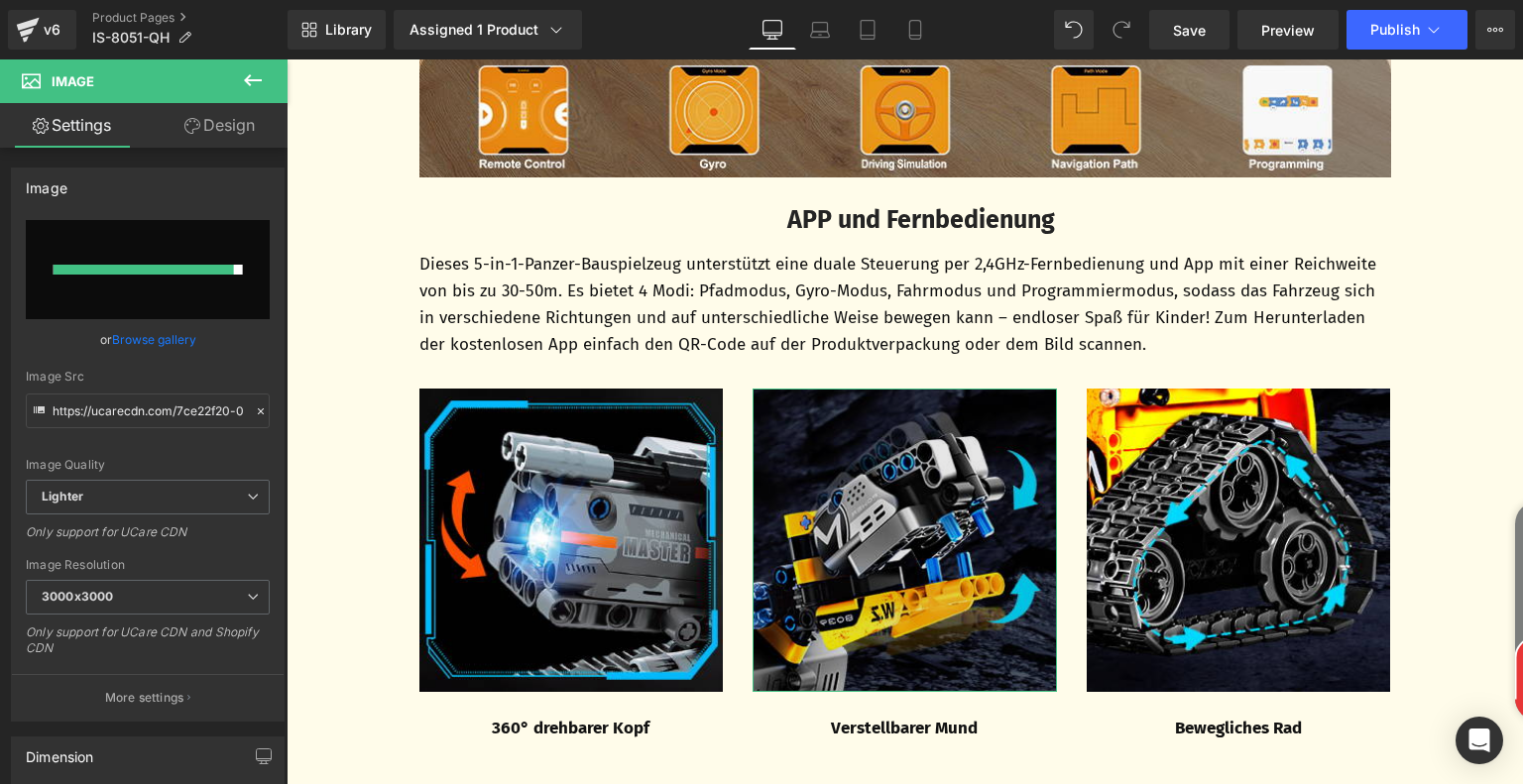 type on "https://ucarecdn.com/bb0c0c6e-2abe-4b8f-aacd-7aecde94929a/-/format/auto/-/preview/3000x3000/-/quality/lighter/02ab2d4a-d870-4084-af1b-9e1475fca85e.__CR0,0,300,300_PT0_SX300_V1___.jpg" 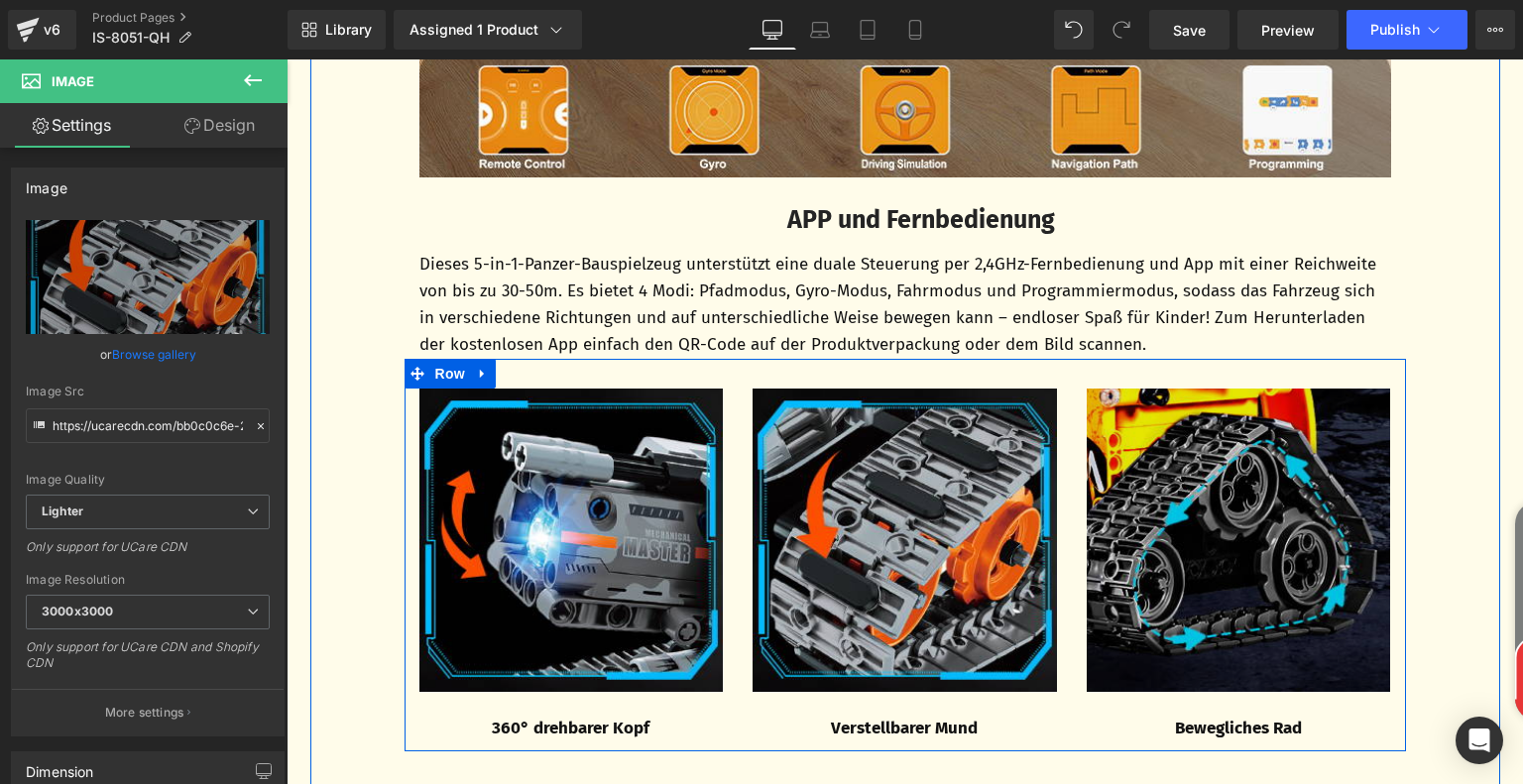 click at bounding box center (1238, 540) 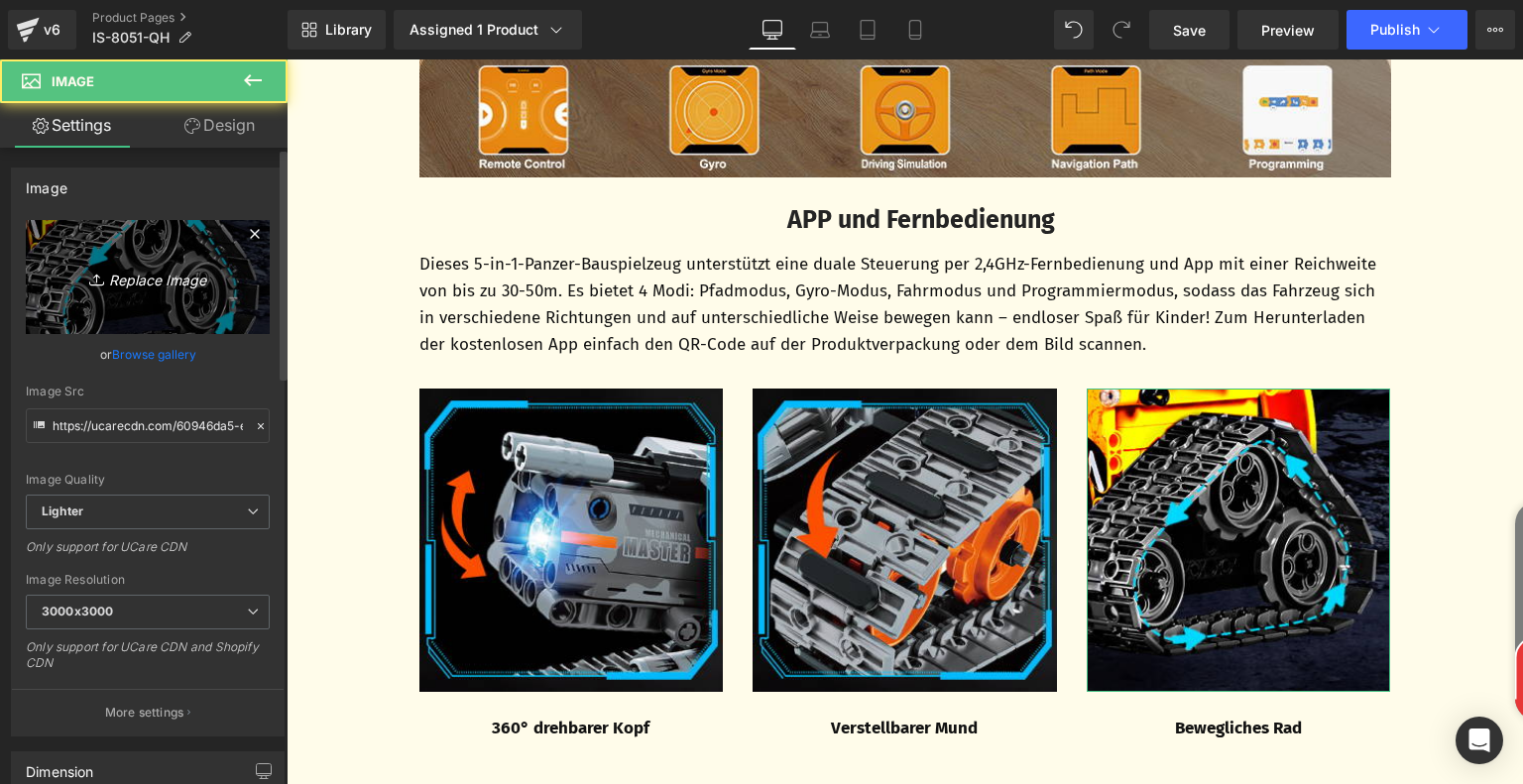 click on "Replace Image" at bounding box center [148, 277] 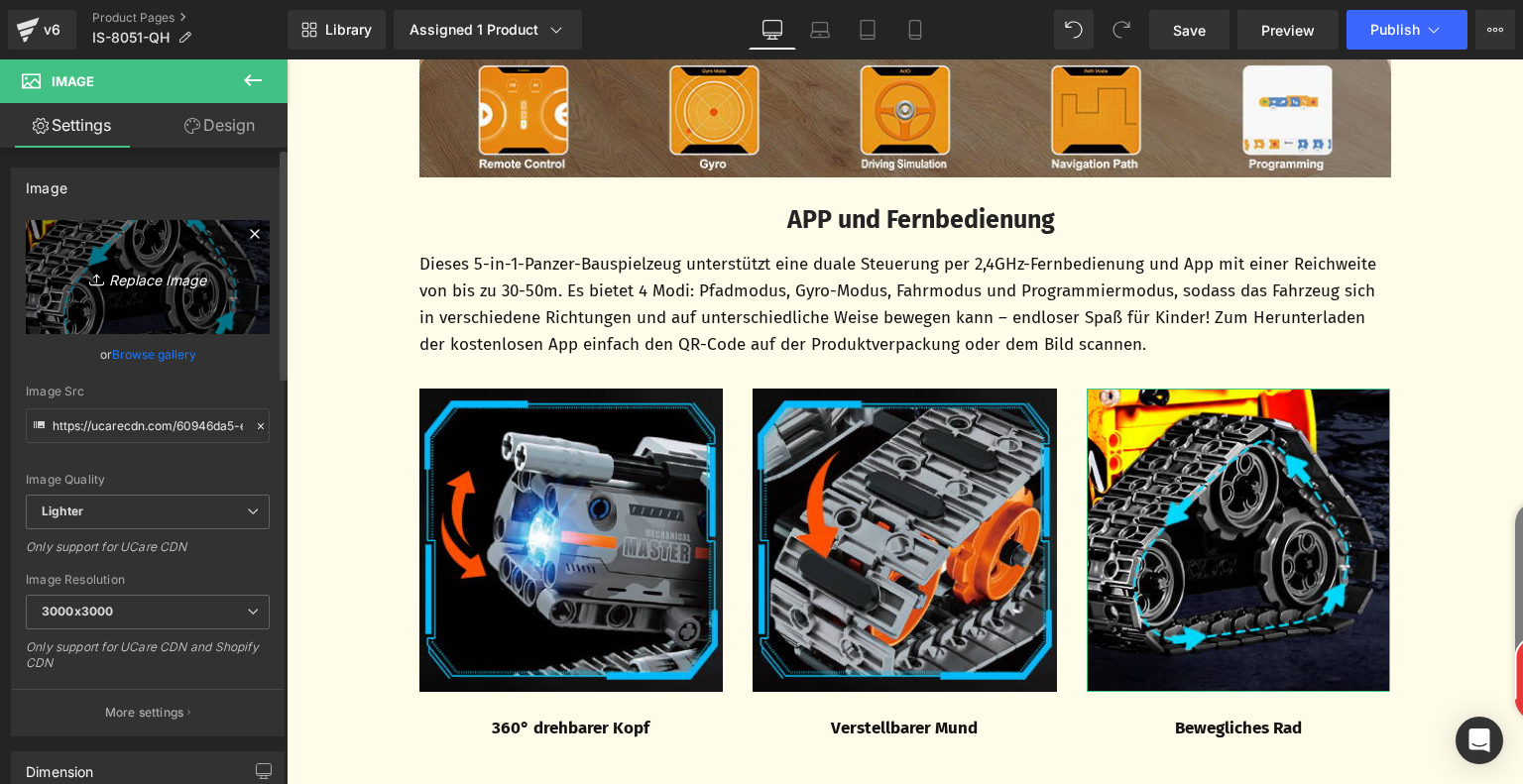 type on "C:\fakepath\67ca4d56-d56f-412b-ad56-4cf66a2ecc63.__CR0,0,300,300_PT0_SX300_V1___.jpg" 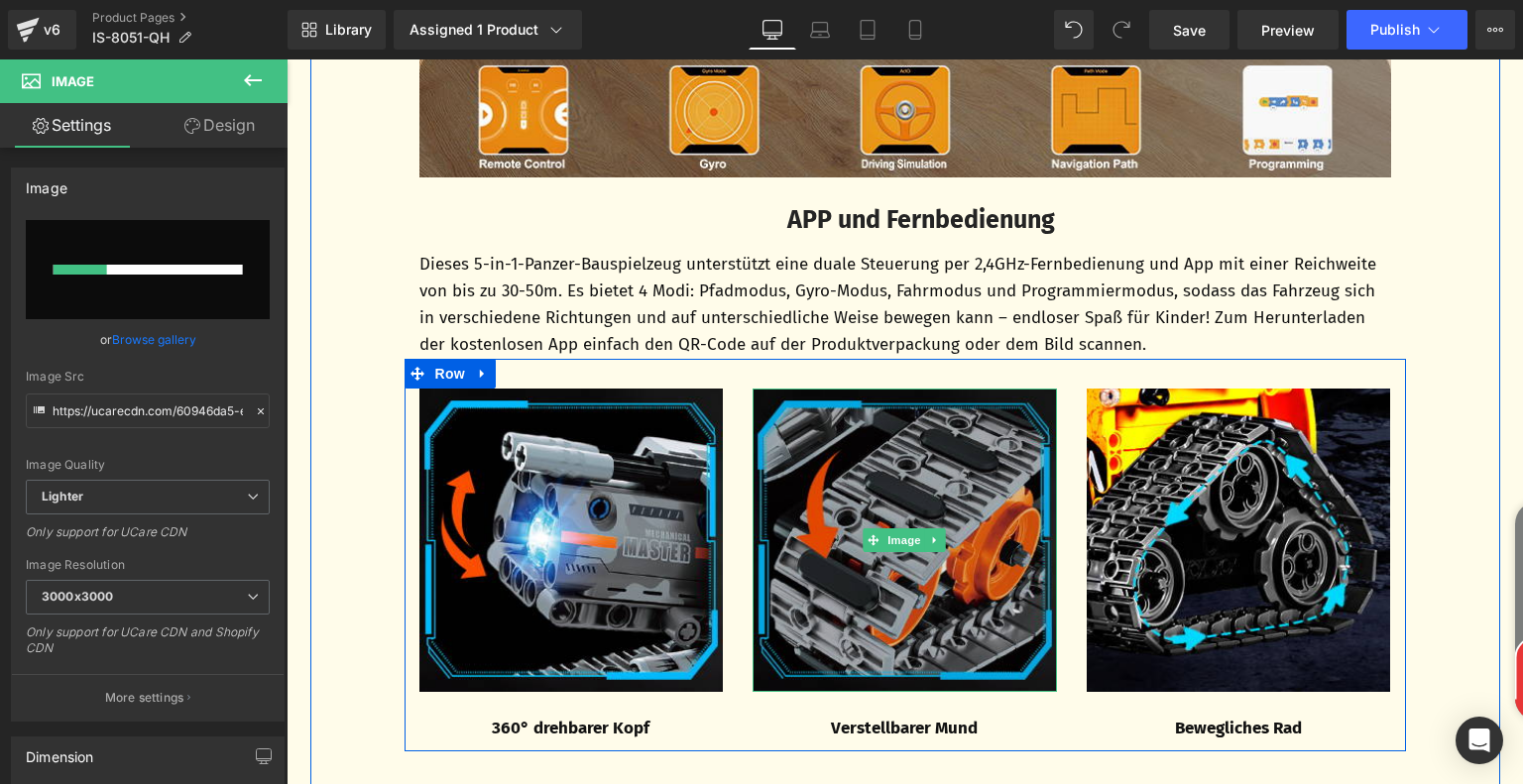 type 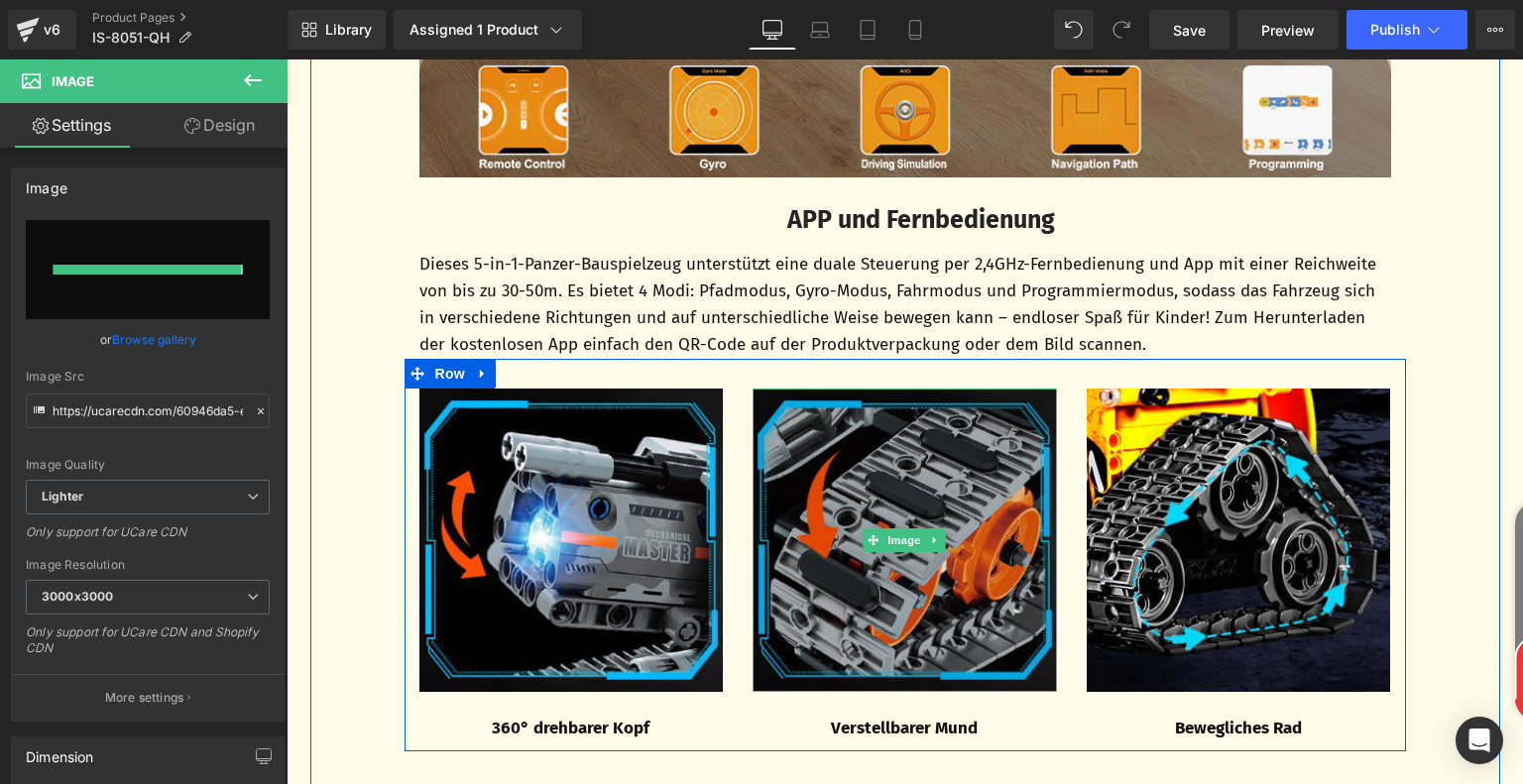 type on "https://ucarecdn.com/b065449a-c16d-4417-92a7-1b713c8d666c/-/format/auto/-/preview/3000x3000/-/quality/lighter/67ca4d56-d56f-412b-ad56-4cf66a2ecc63.__CR0,0,300,300_PT0_SX300_V1___.jpg" 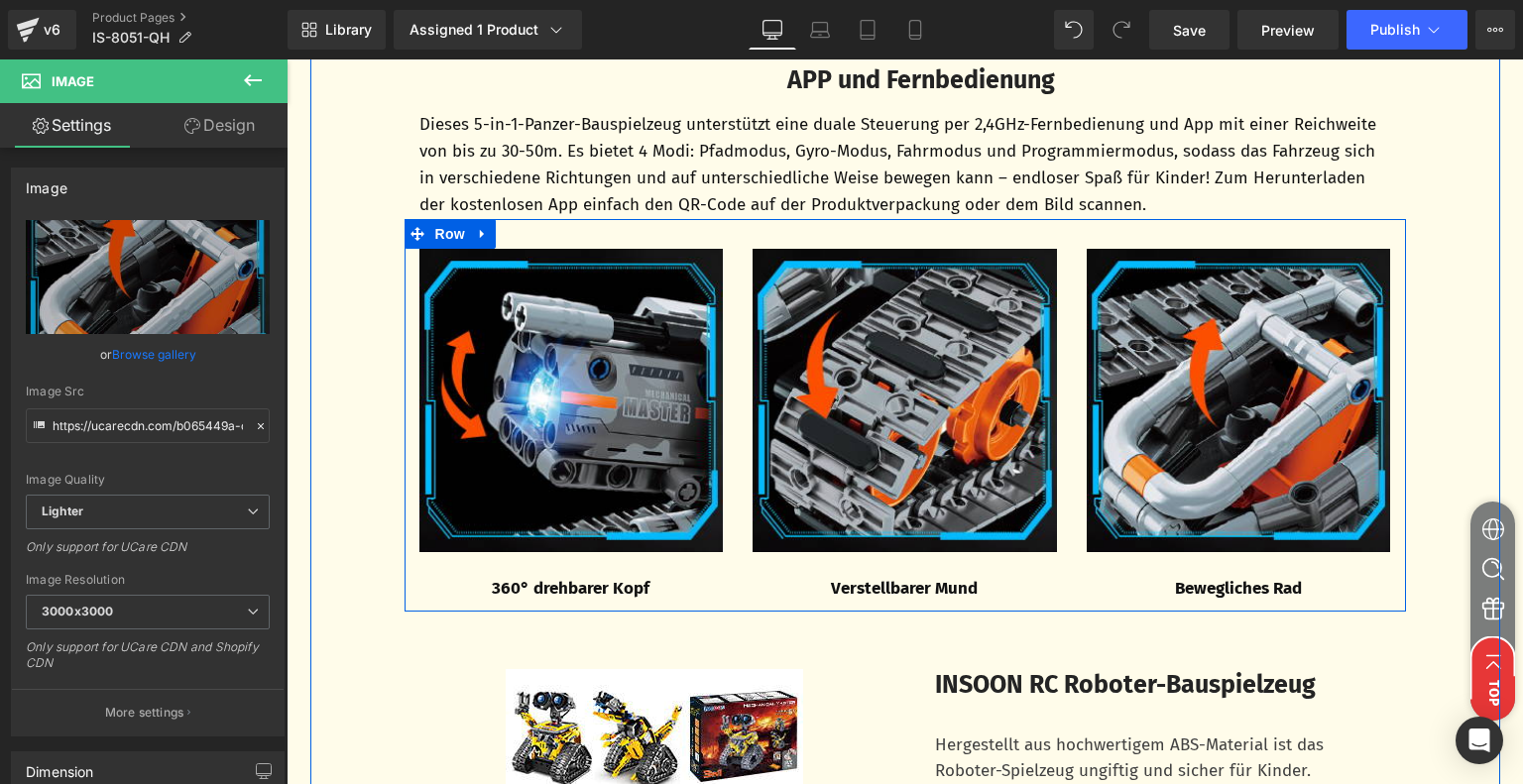 scroll, scrollTop: 3985, scrollLeft: 0, axis: vertical 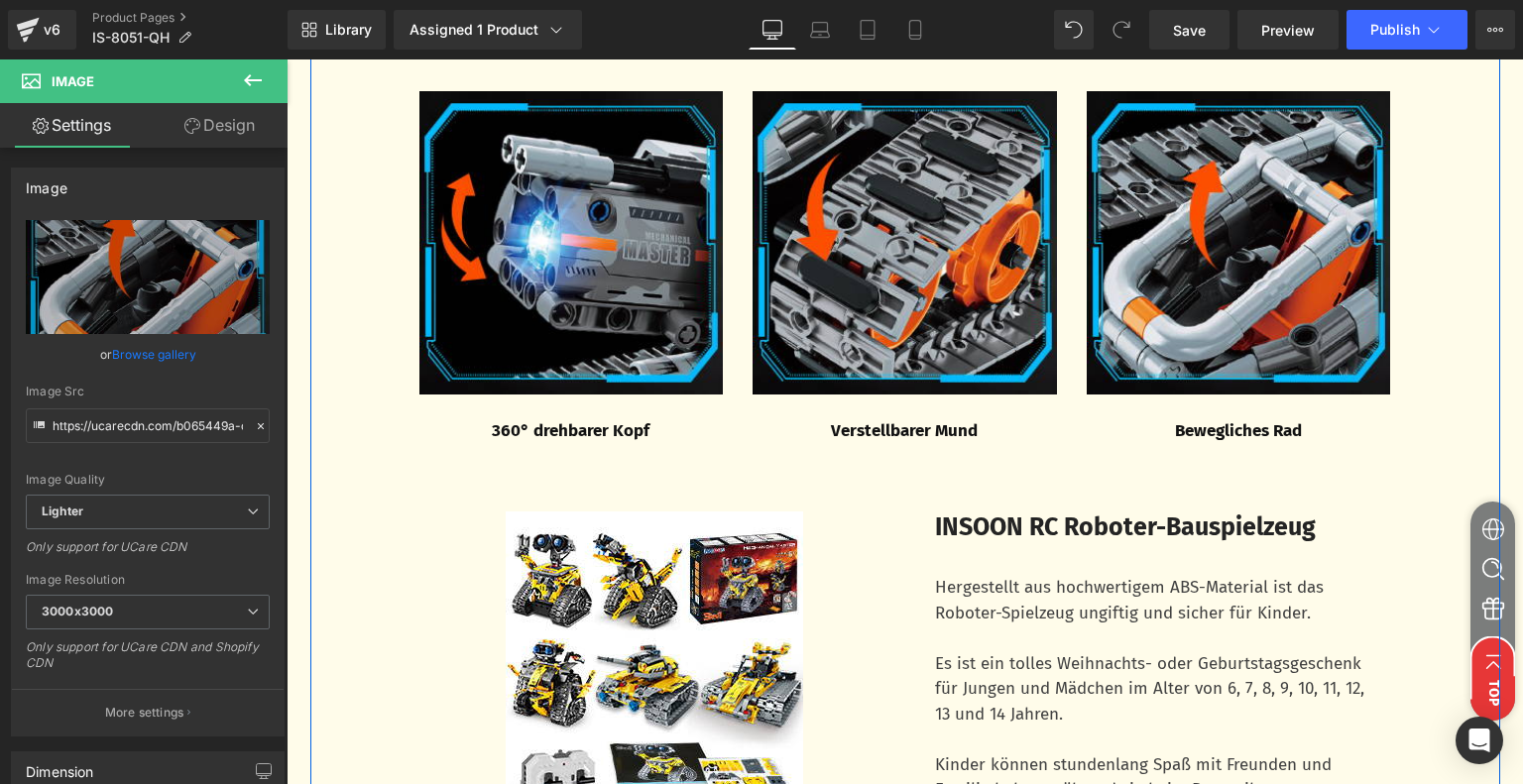 click on "360° drehbarer Kopf Text Block" at bounding box center [571, 419] 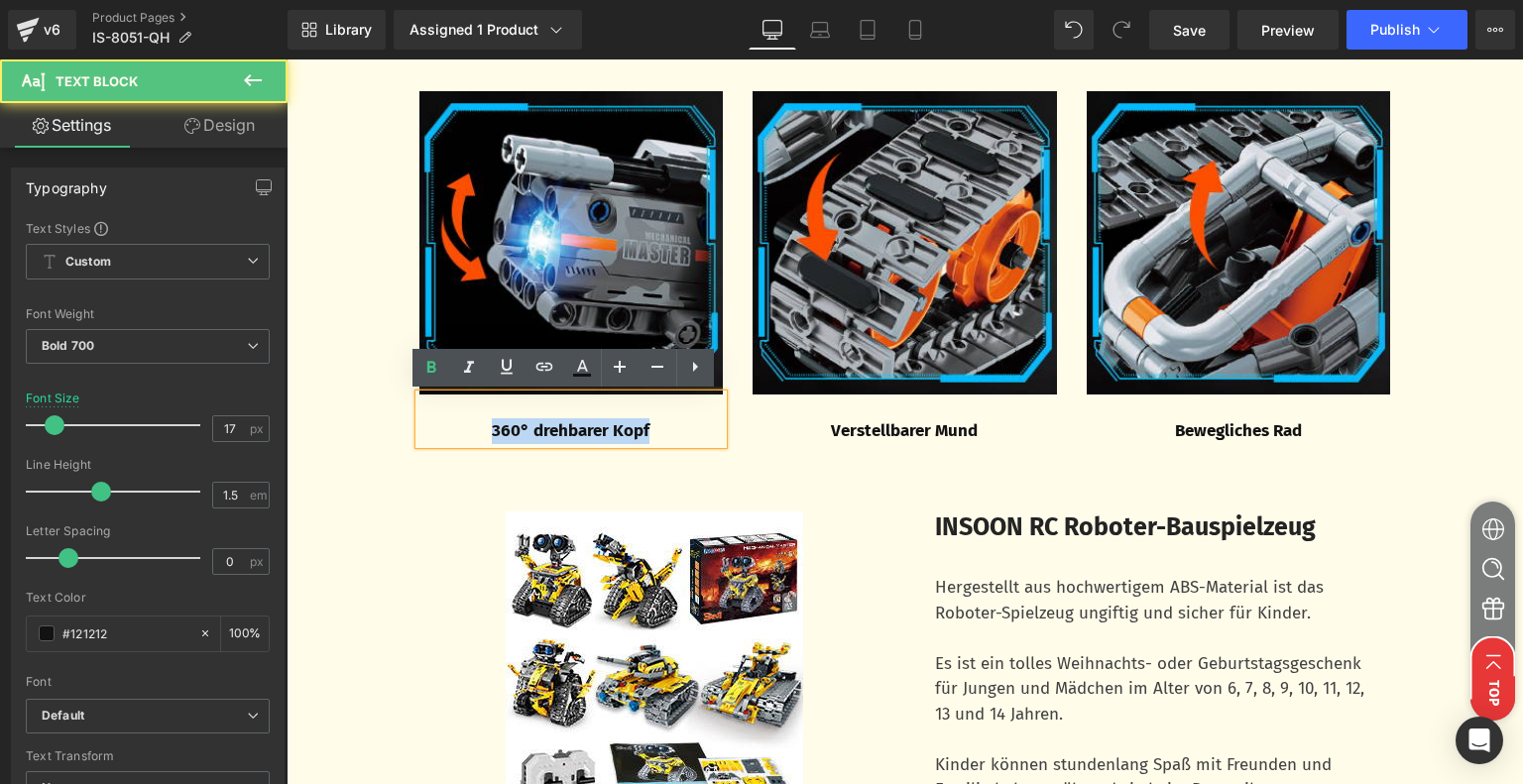 drag, startPoint x: 482, startPoint y: 428, endPoint x: 696, endPoint y: 438, distance: 214.23352 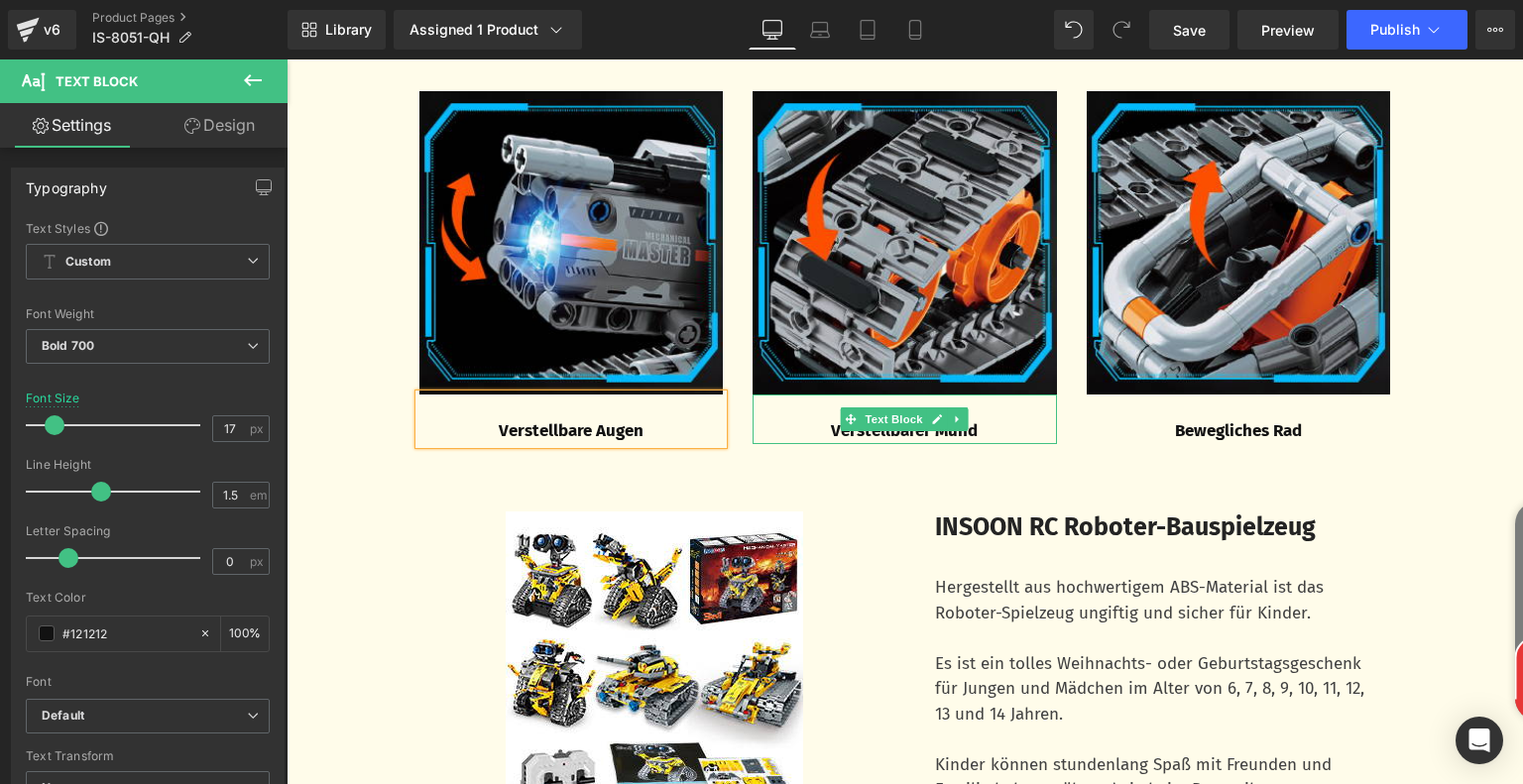 click on "Verstellbarer Mund" at bounding box center [904, 431] 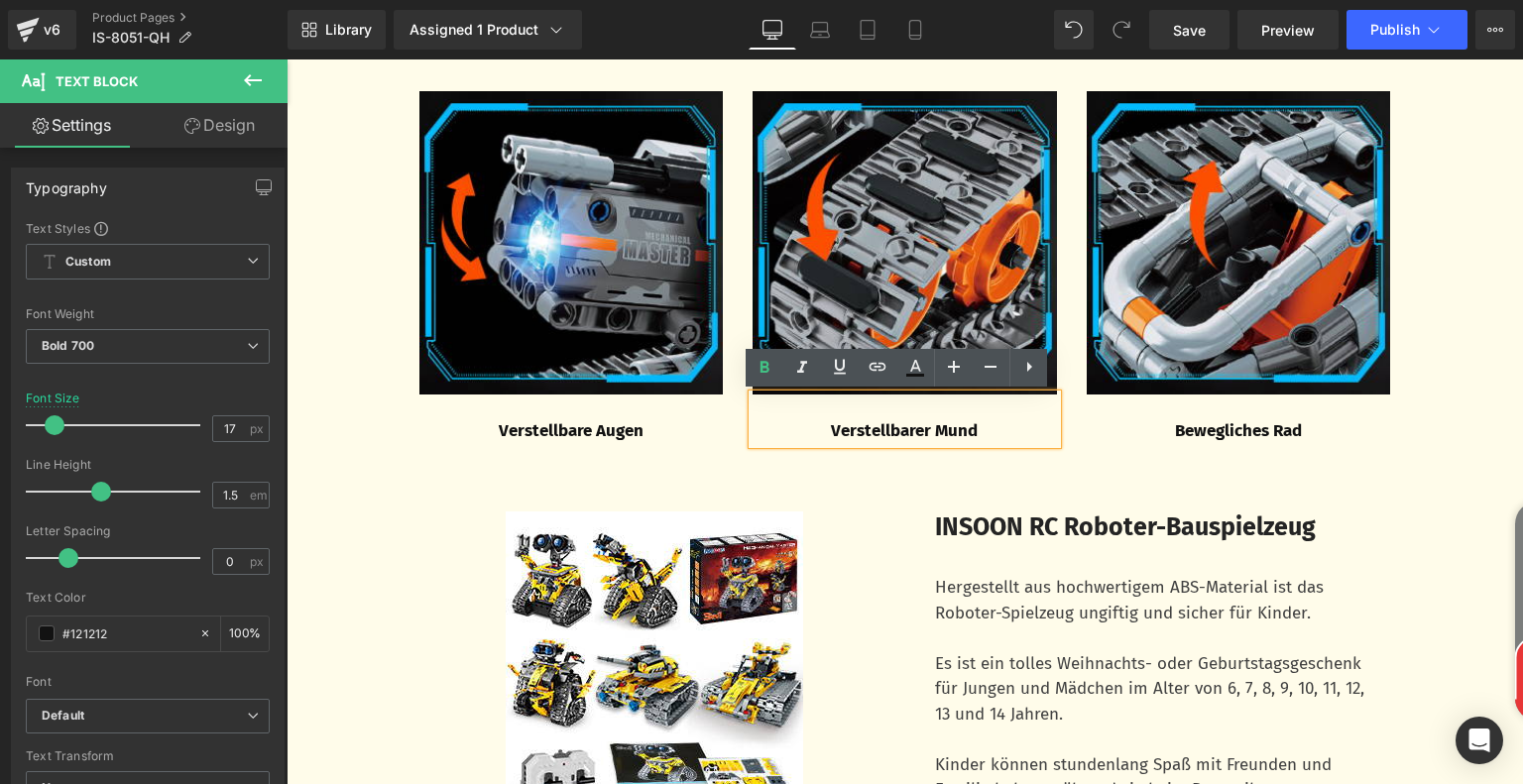 click on "Verstellbarer Mund" at bounding box center [904, 431] 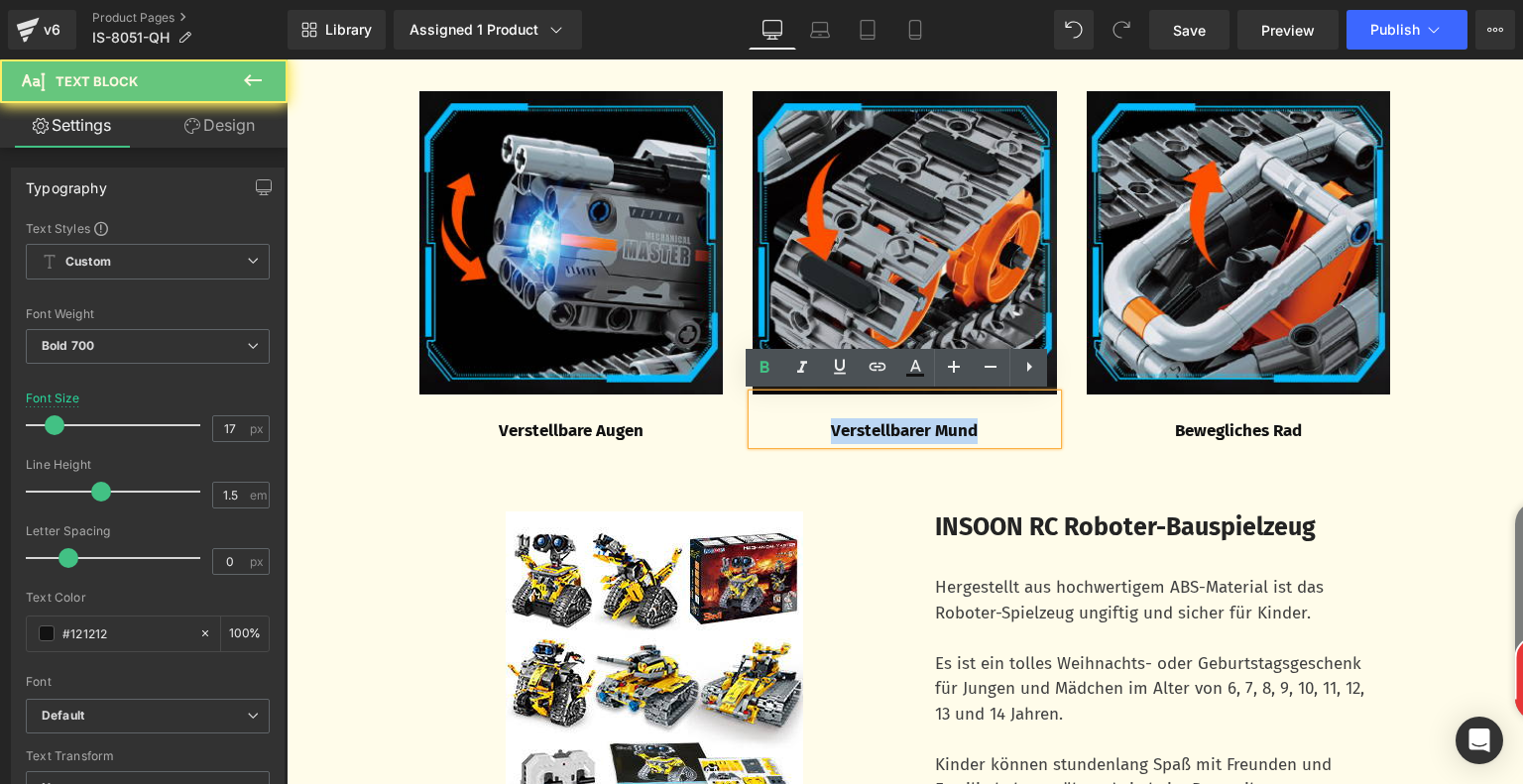 drag, startPoint x: 820, startPoint y: 432, endPoint x: 1000, endPoint y: 432, distance: 180 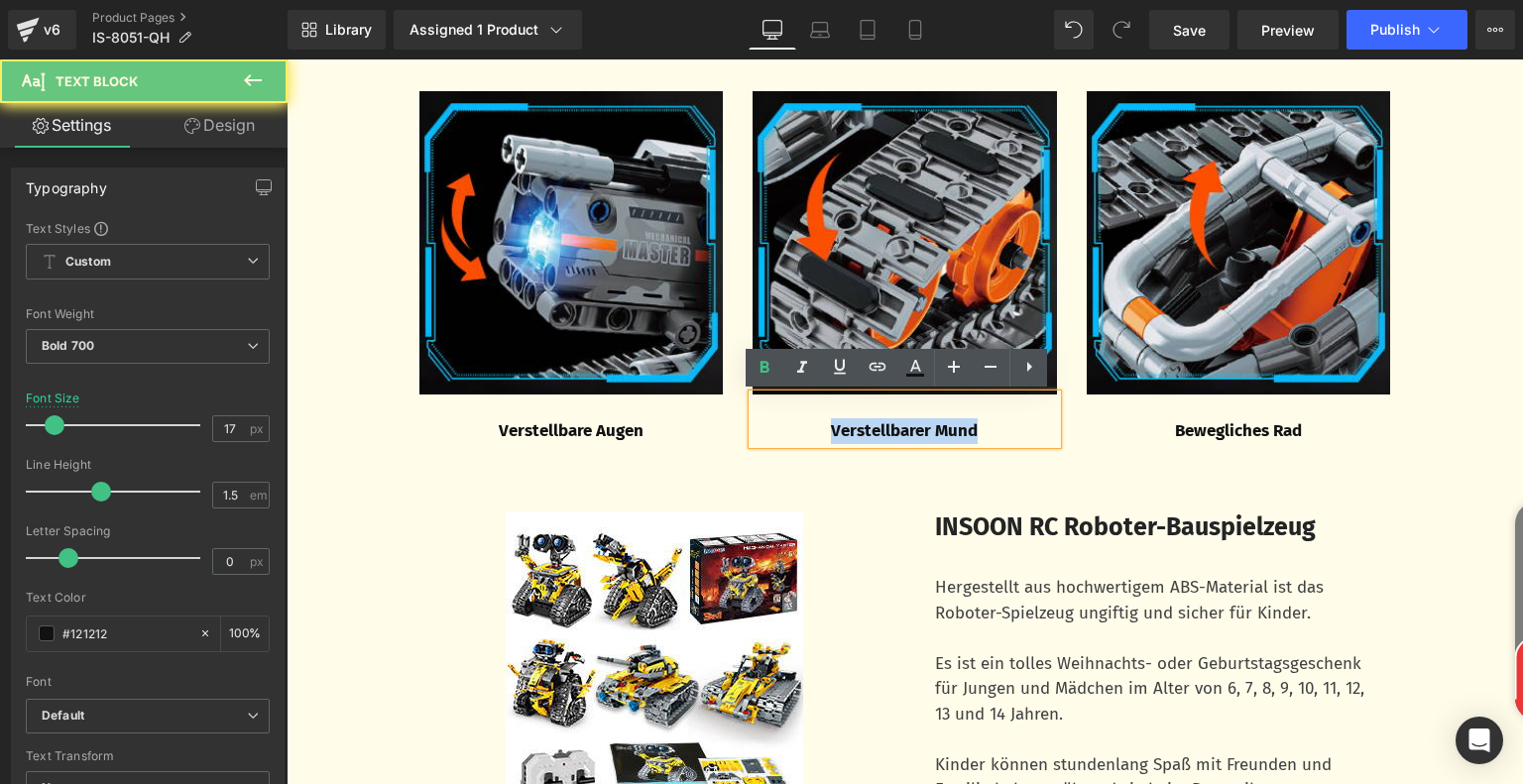 click on "Verstellbarer Mund" at bounding box center [904, 431] 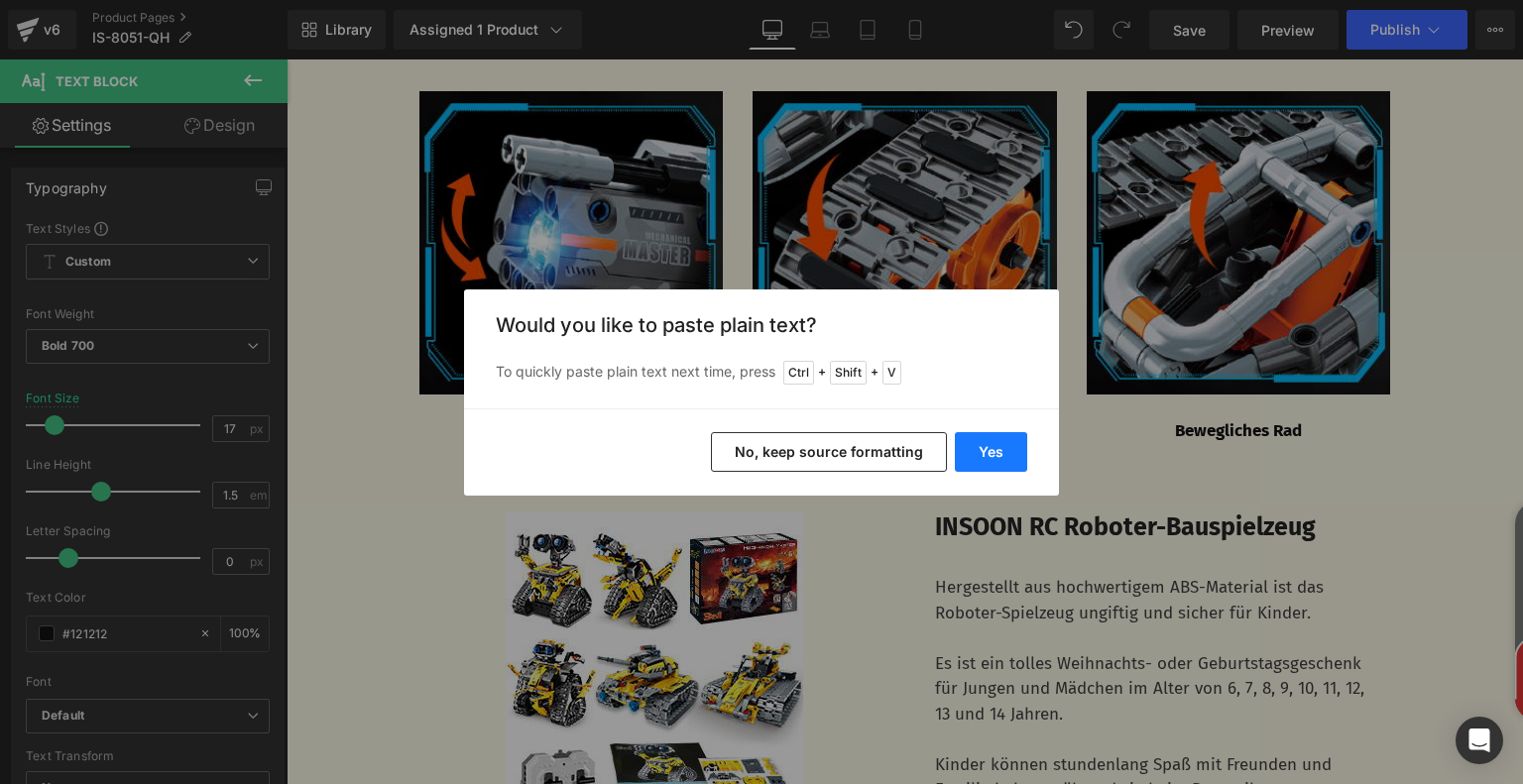 click on "Yes" at bounding box center (991, 452) 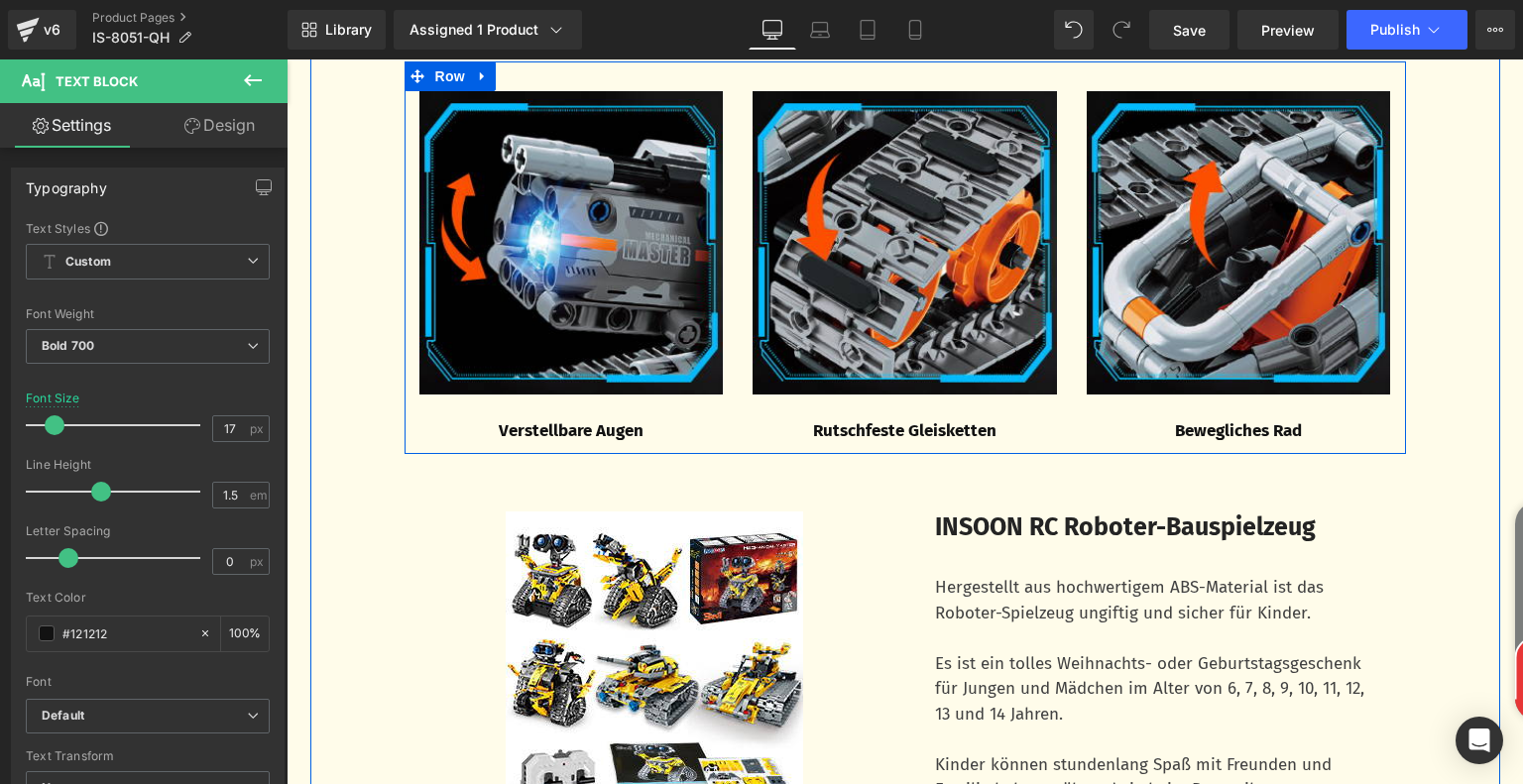click on "Bewegliches Rad" at bounding box center [1238, 431] 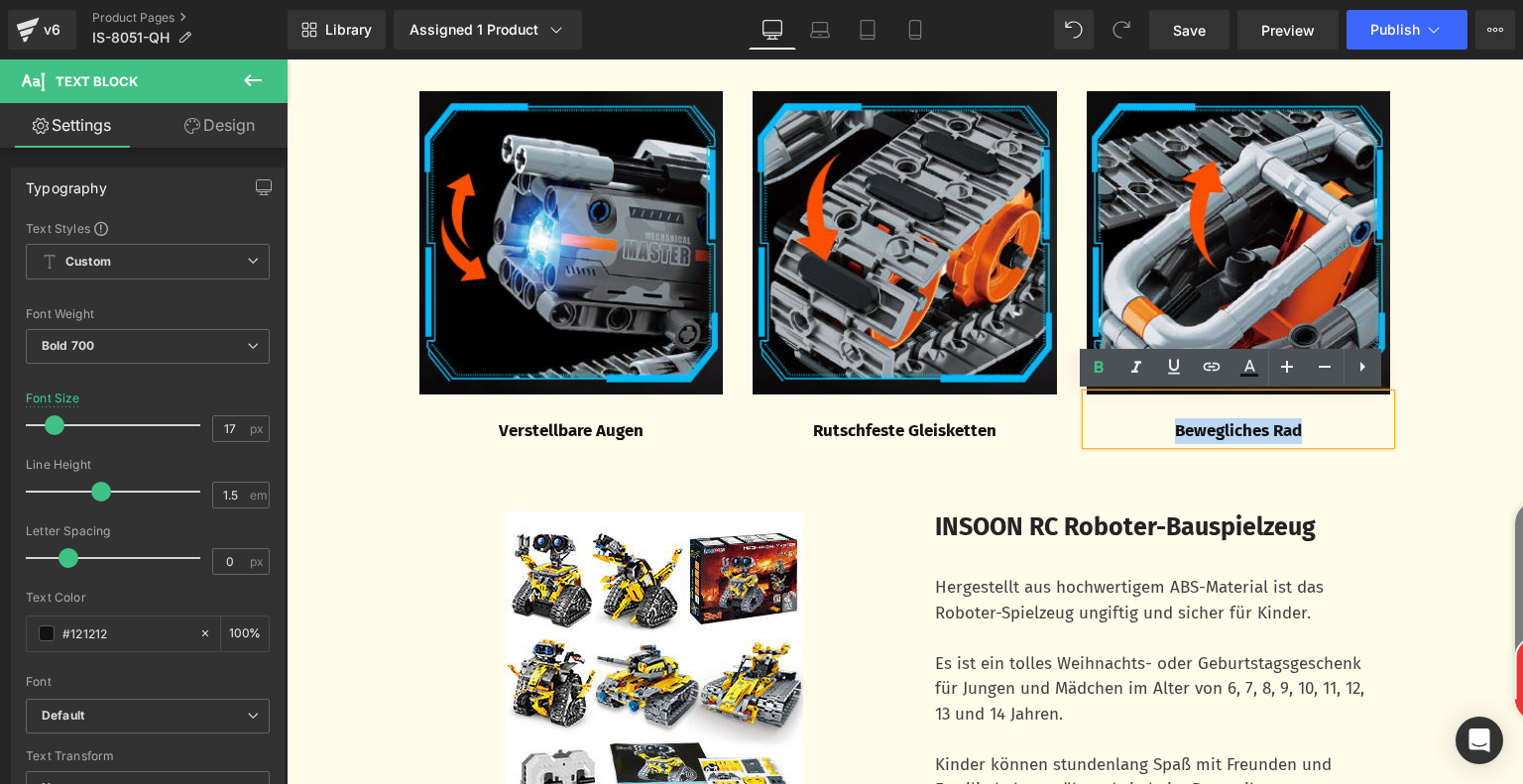 drag, startPoint x: 1158, startPoint y: 431, endPoint x: 1322, endPoint y: 431, distance: 164 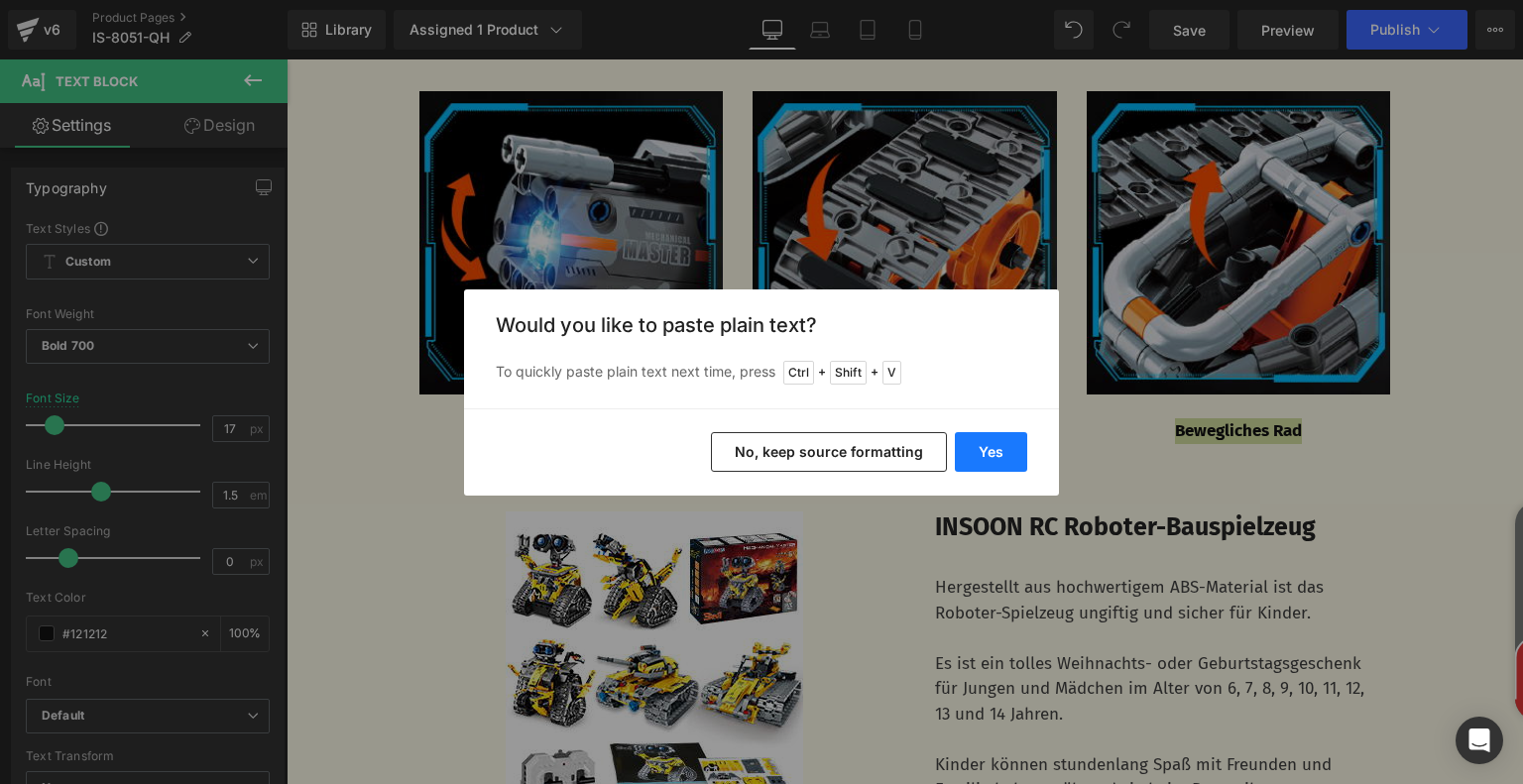 click on "Yes" at bounding box center [991, 452] 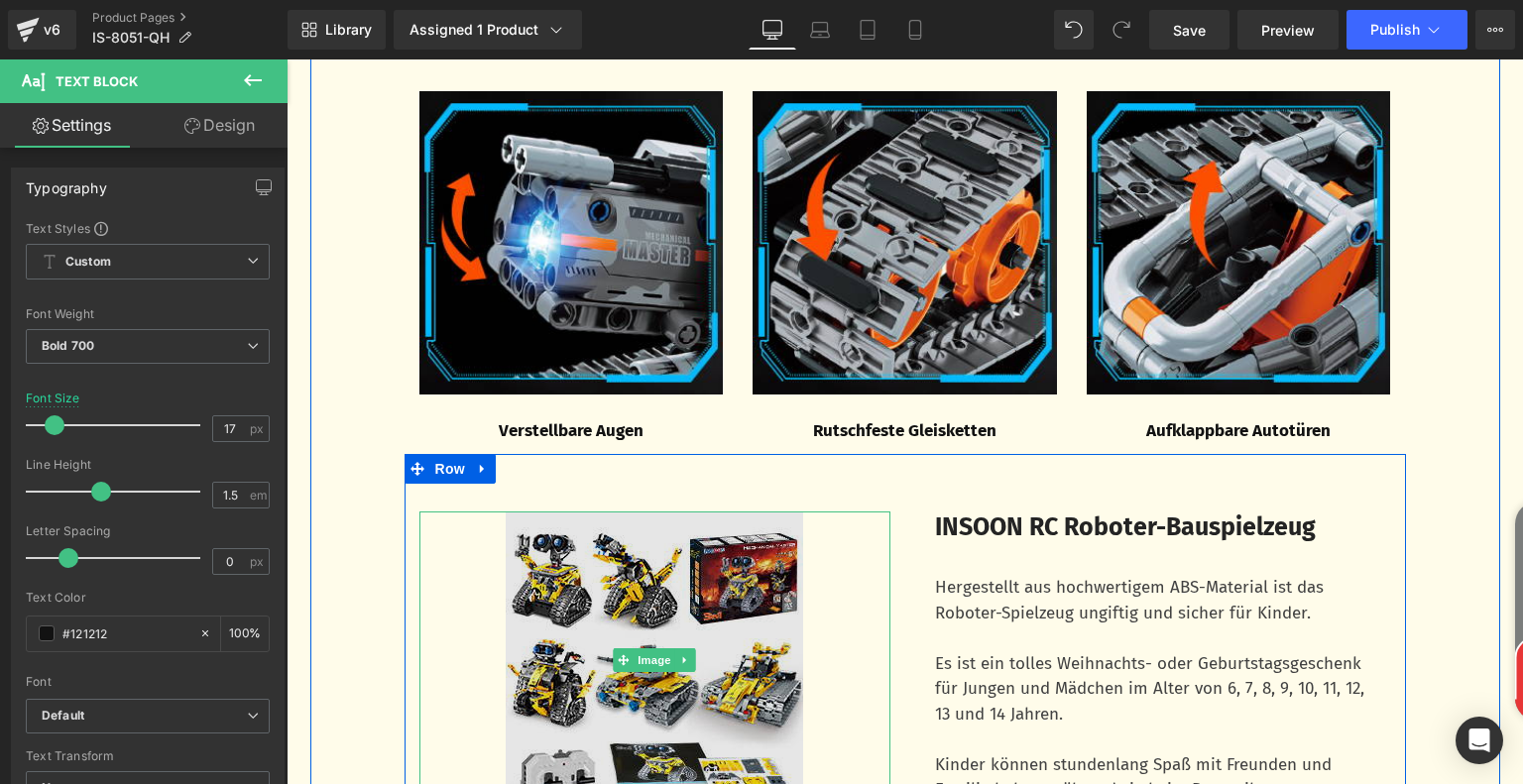 click at bounding box center [654, 660] 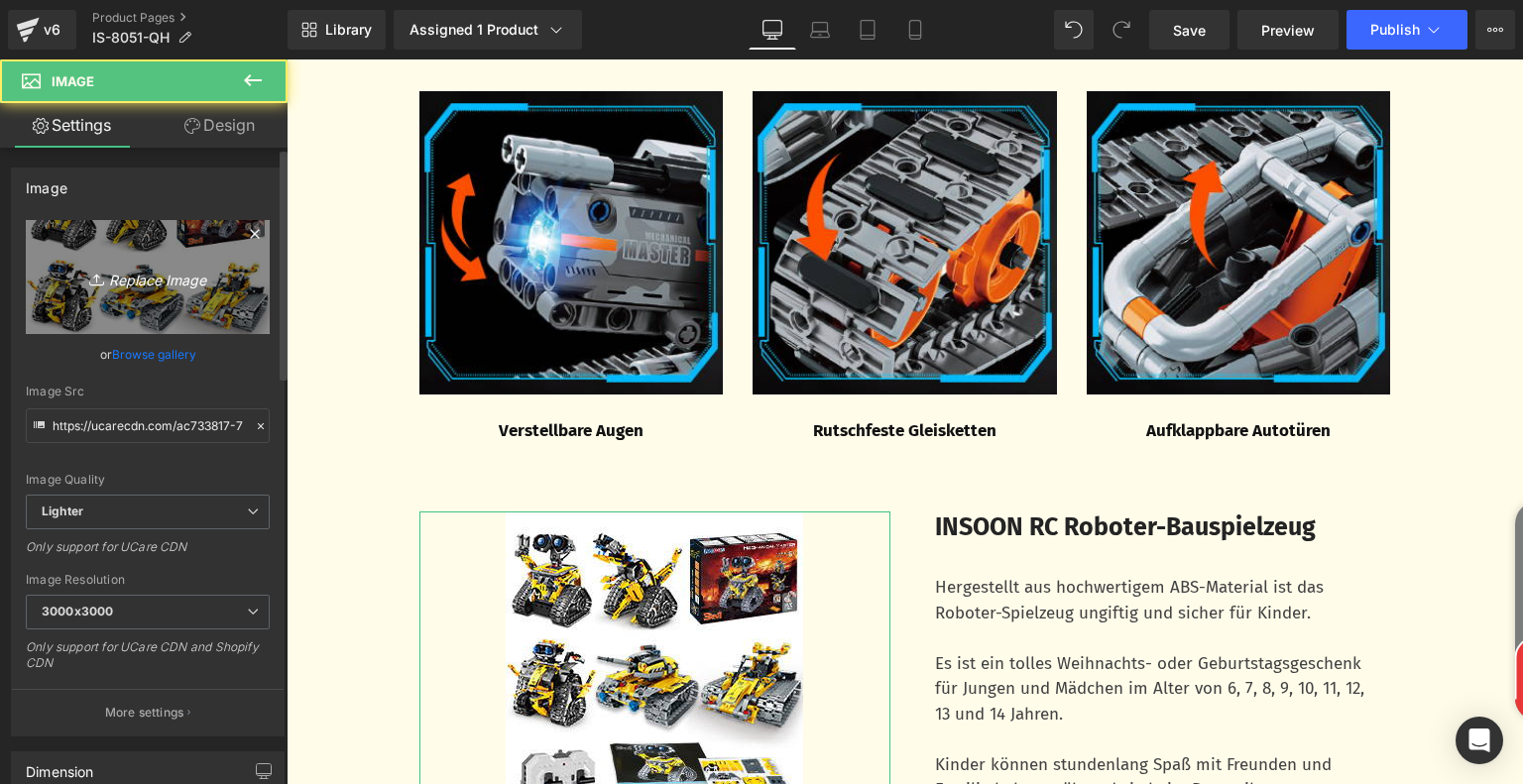 click on "Replace Image" at bounding box center [148, 277] 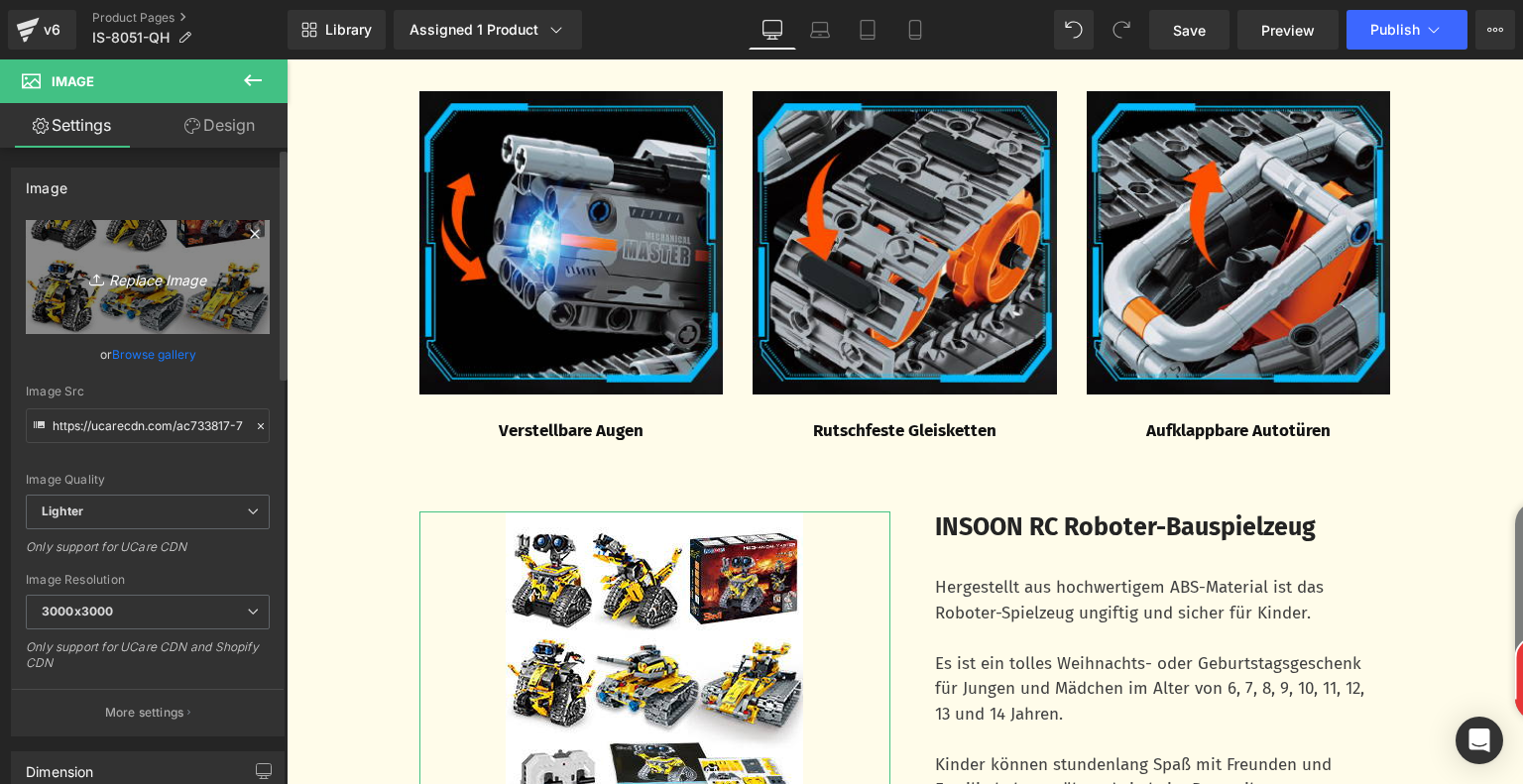 type on "C:\fakepath\9b110c2b-987a-4ff0-8a57-a5c0dee496cb.__CR0,0,300,300_PT0_SX300_V1___.jpg" 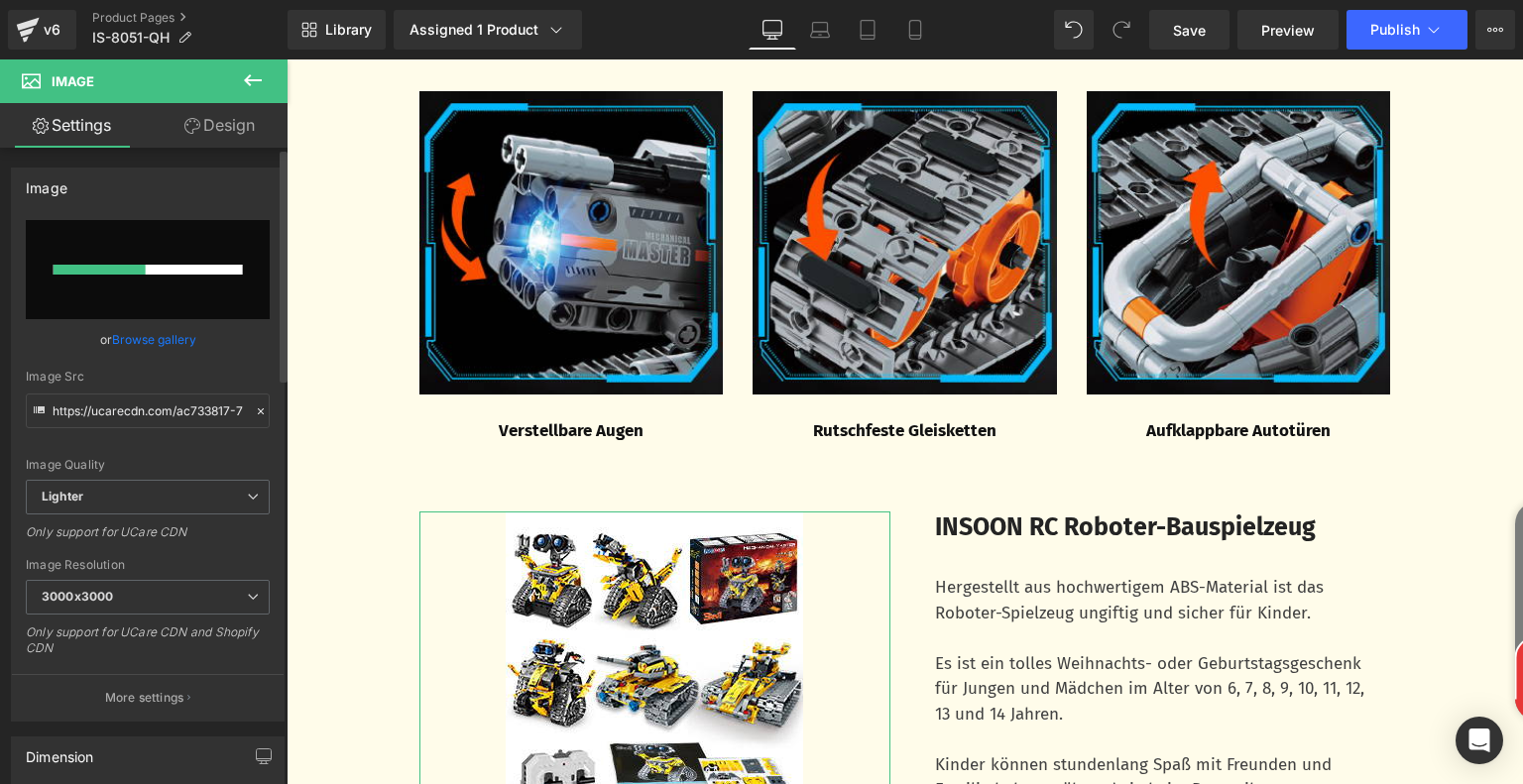 type 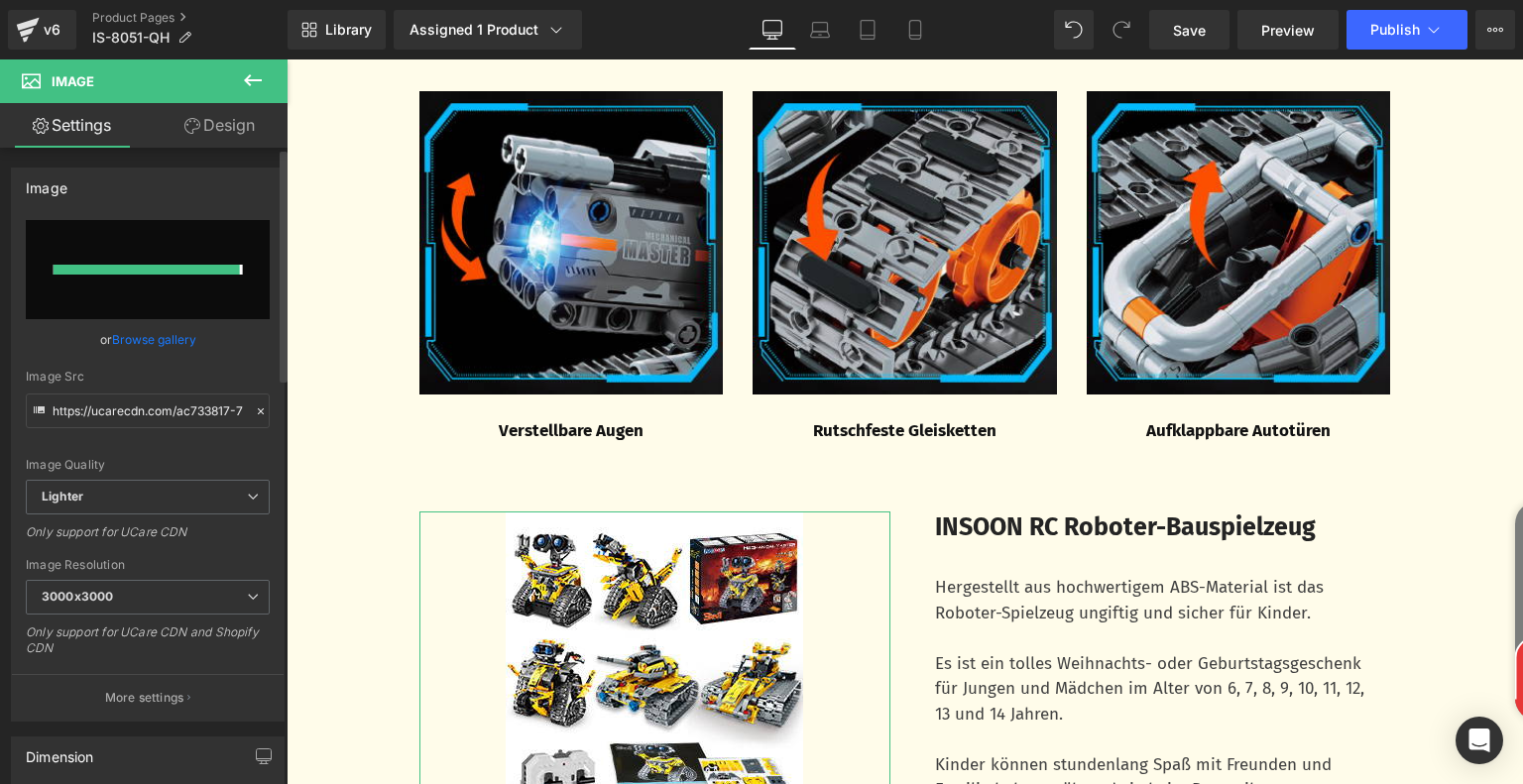 type on "https://ucarecdn.com/708725e9-74ba-4510-882e-8e897e5c9875/-/format/auto/-/preview/3000x3000/-/quality/lighter/9b110c2b-987a-4ff0-8a57-a5c0dee496cb.__CR0,0,300,300_PT0_SX300_V1___.jpg" 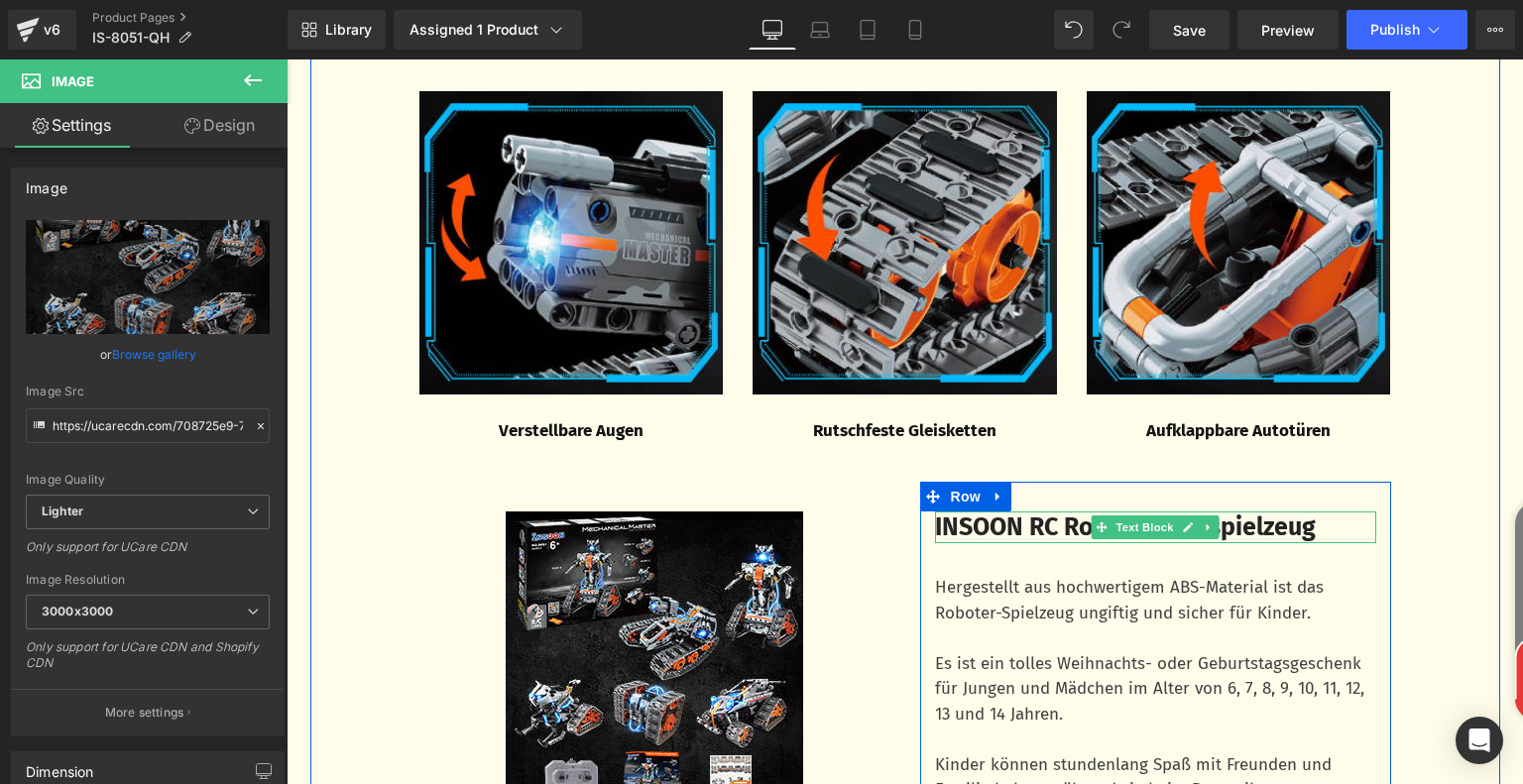 click on "INSOON RC Roboter-Bauspielzeug" at bounding box center (1125, 527) 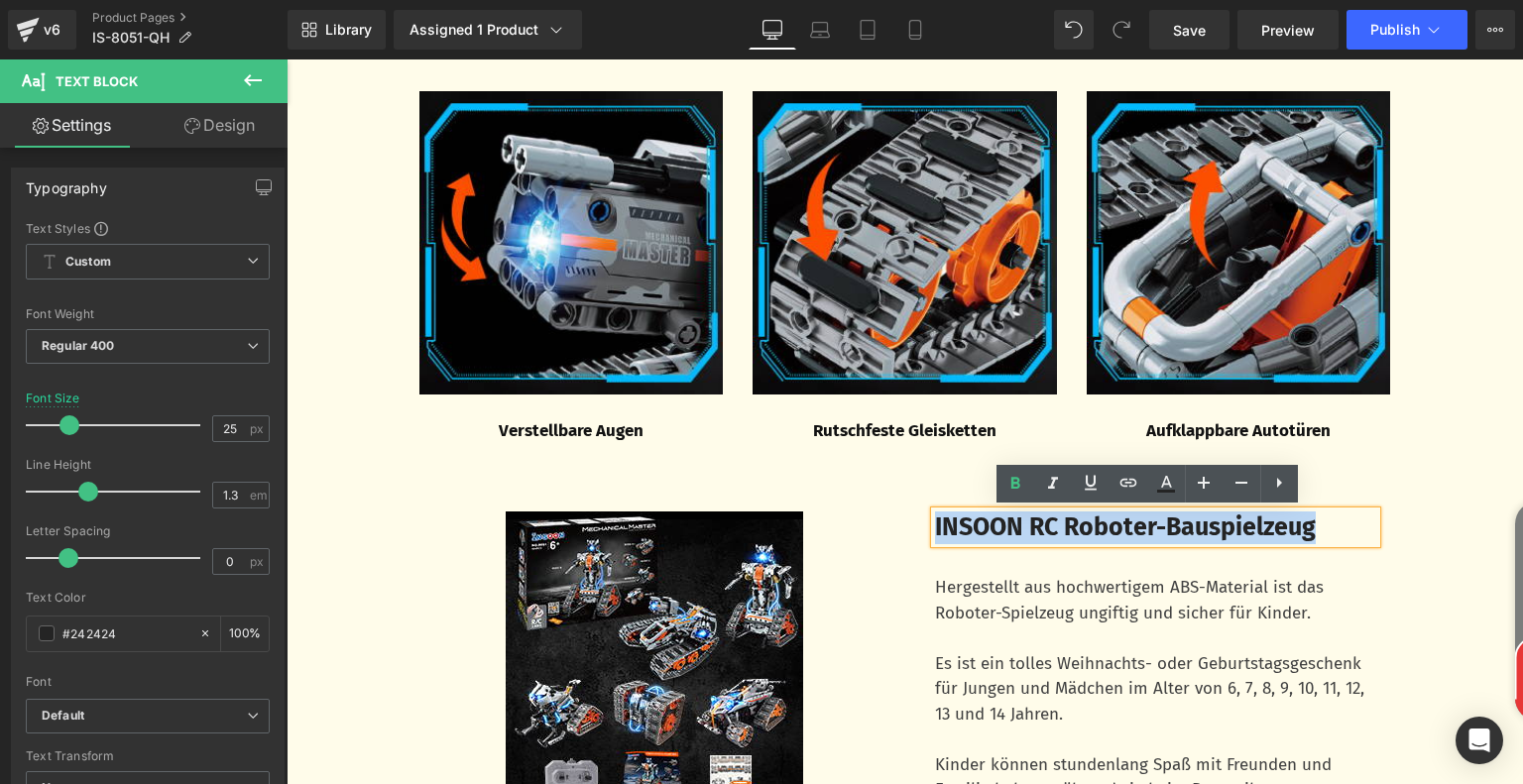 drag, startPoint x: 926, startPoint y: 526, endPoint x: 1376, endPoint y: 529, distance: 450.01 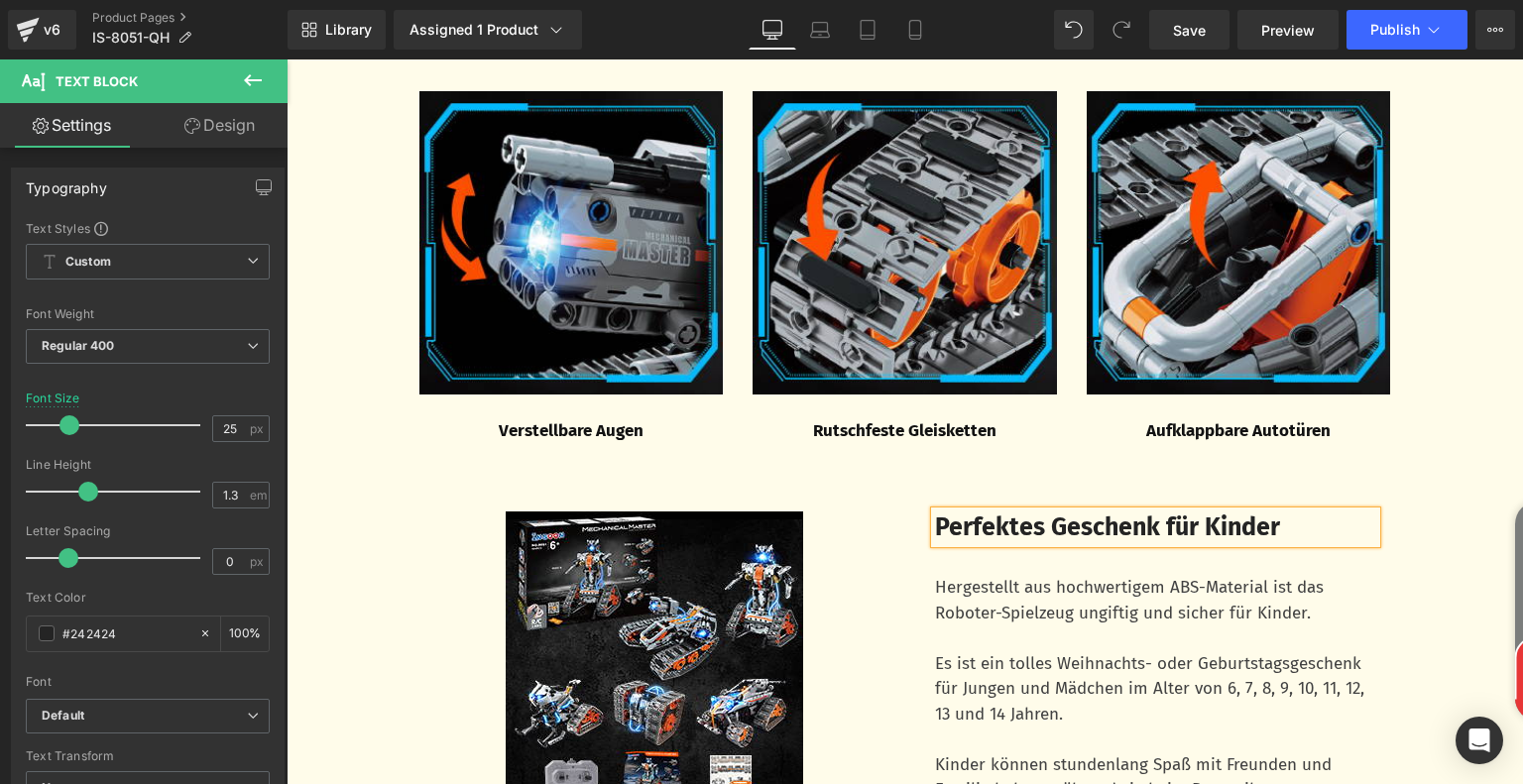 click on "Hergestellt aus hochwertigem ABS-Material ist das Roboter-Spielzeug ungiftig und sicher für Kinder." at bounding box center [1155, 600] 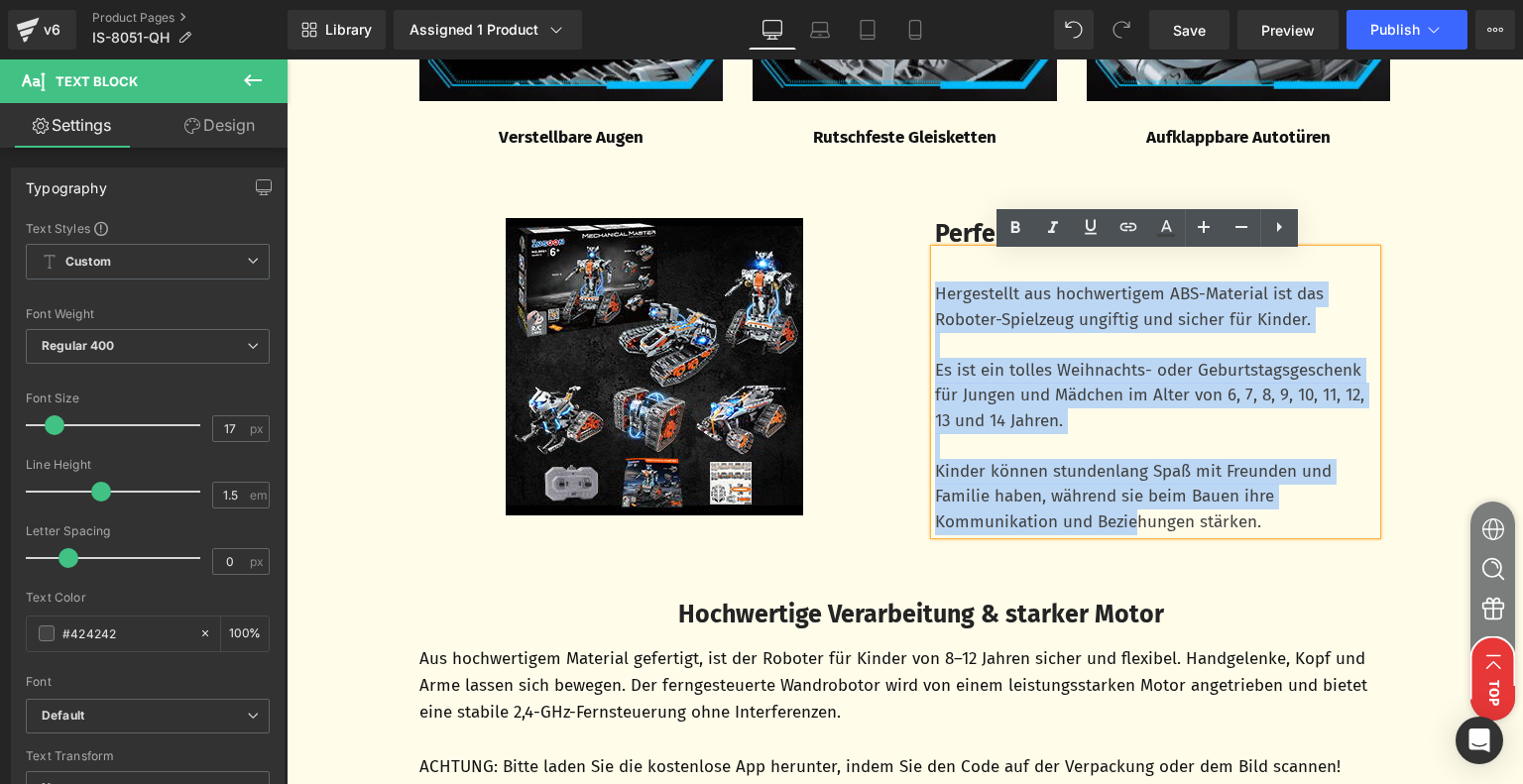 scroll, scrollTop: 4283, scrollLeft: 0, axis: vertical 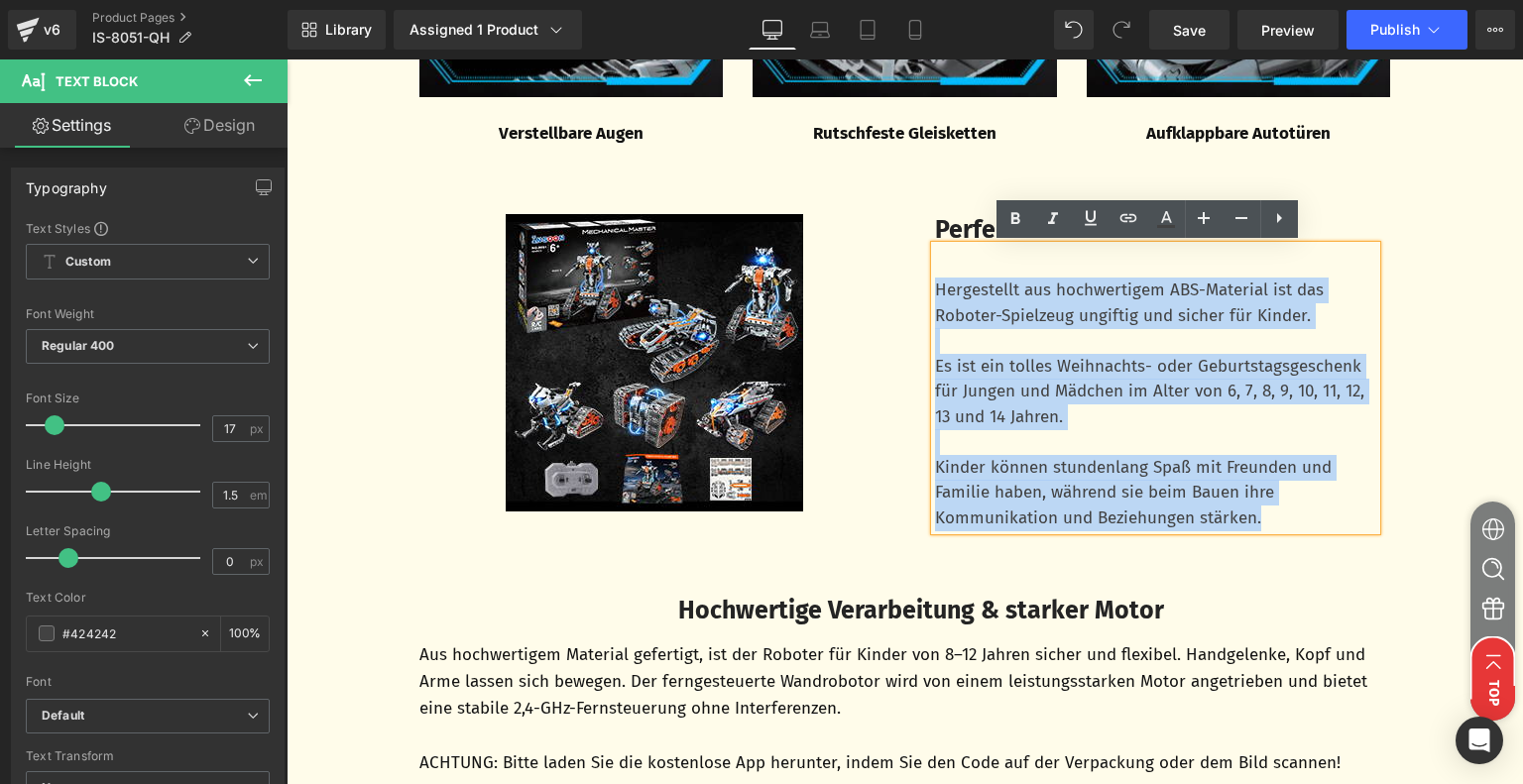 drag, startPoint x: 946, startPoint y: 592, endPoint x: 1297, endPoint y: 529, distance: 356.60903 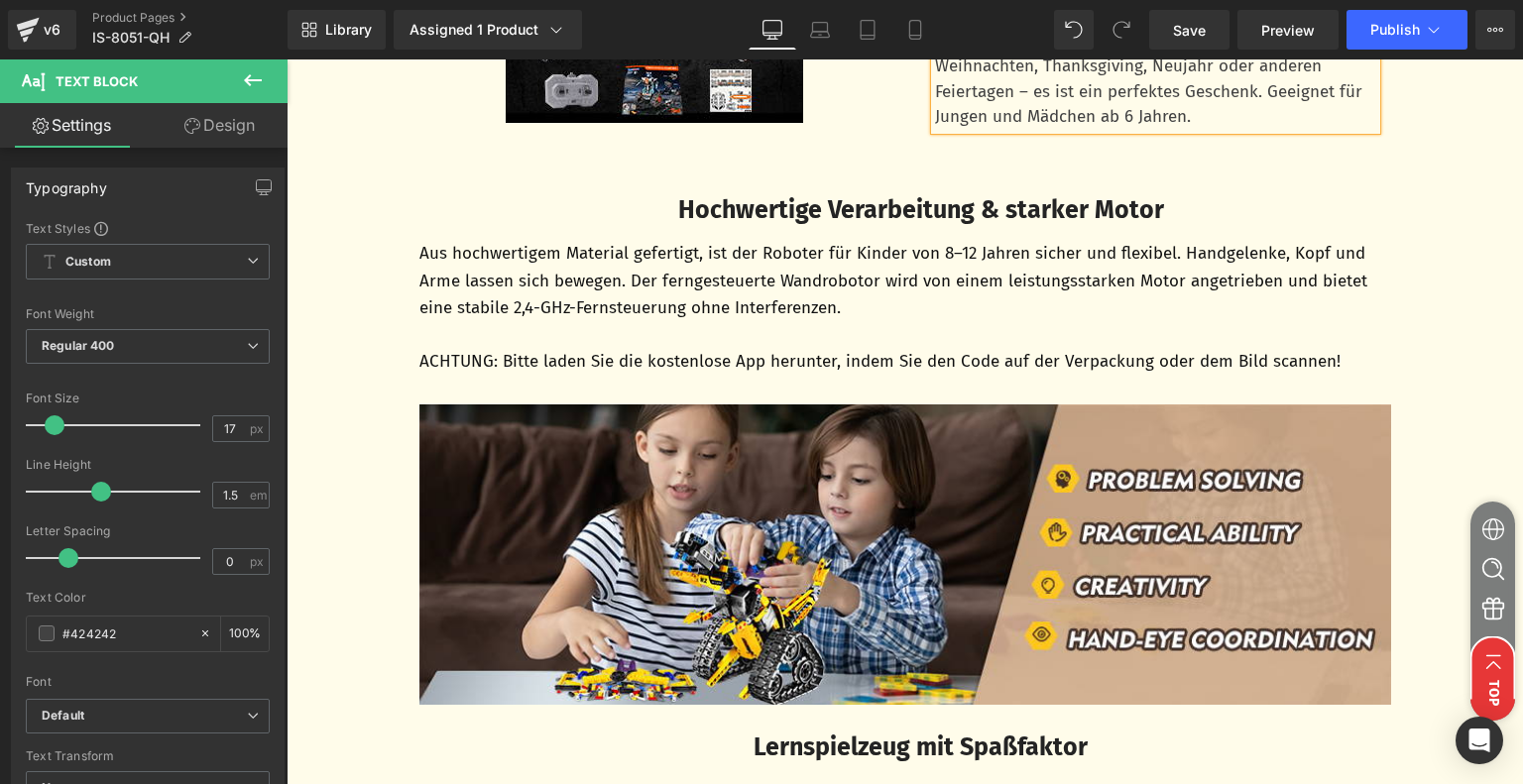 scroll, scrollTop: 4679, scrollLeft: 0, axis: vertical 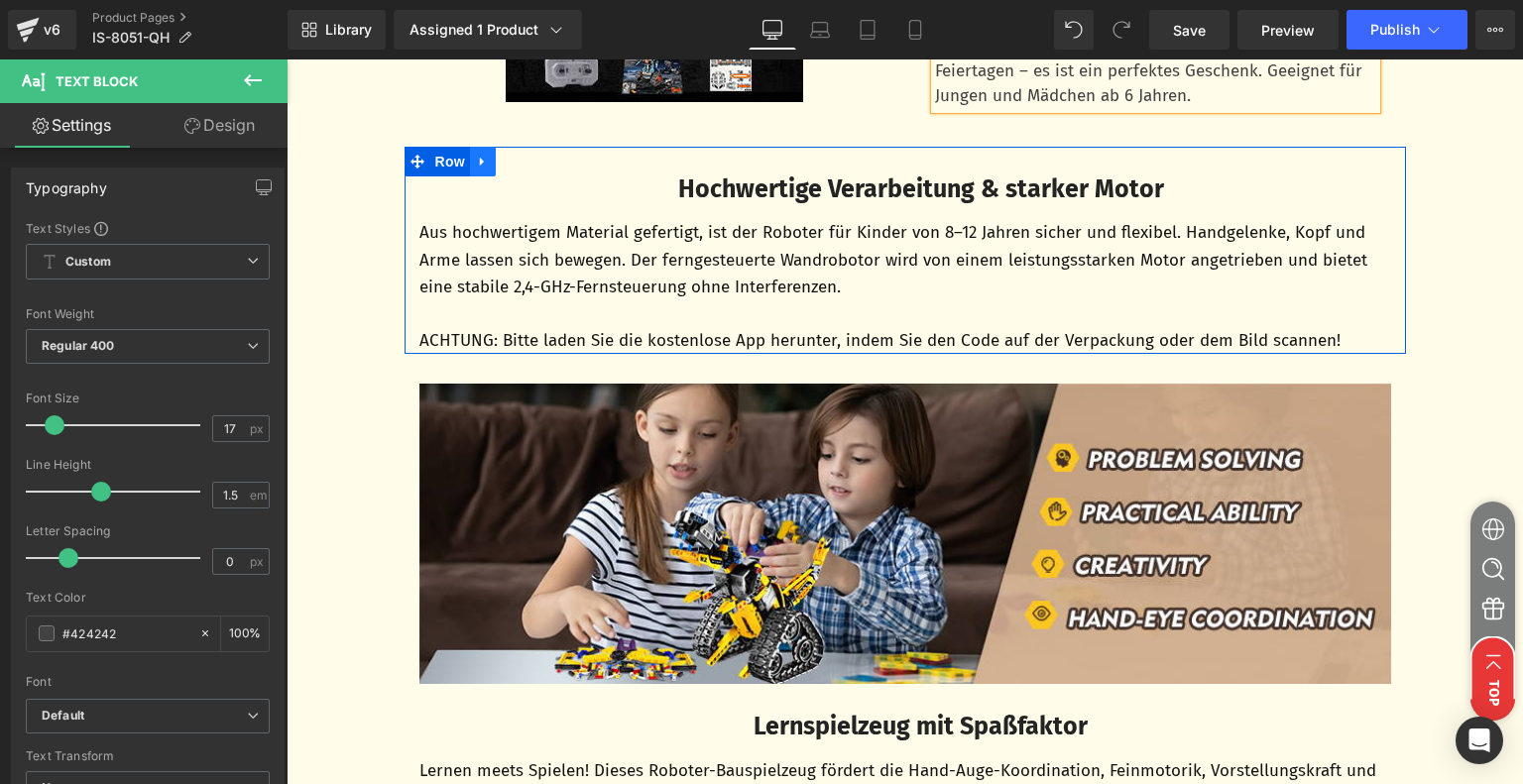 click at bounding box center [483, 162] 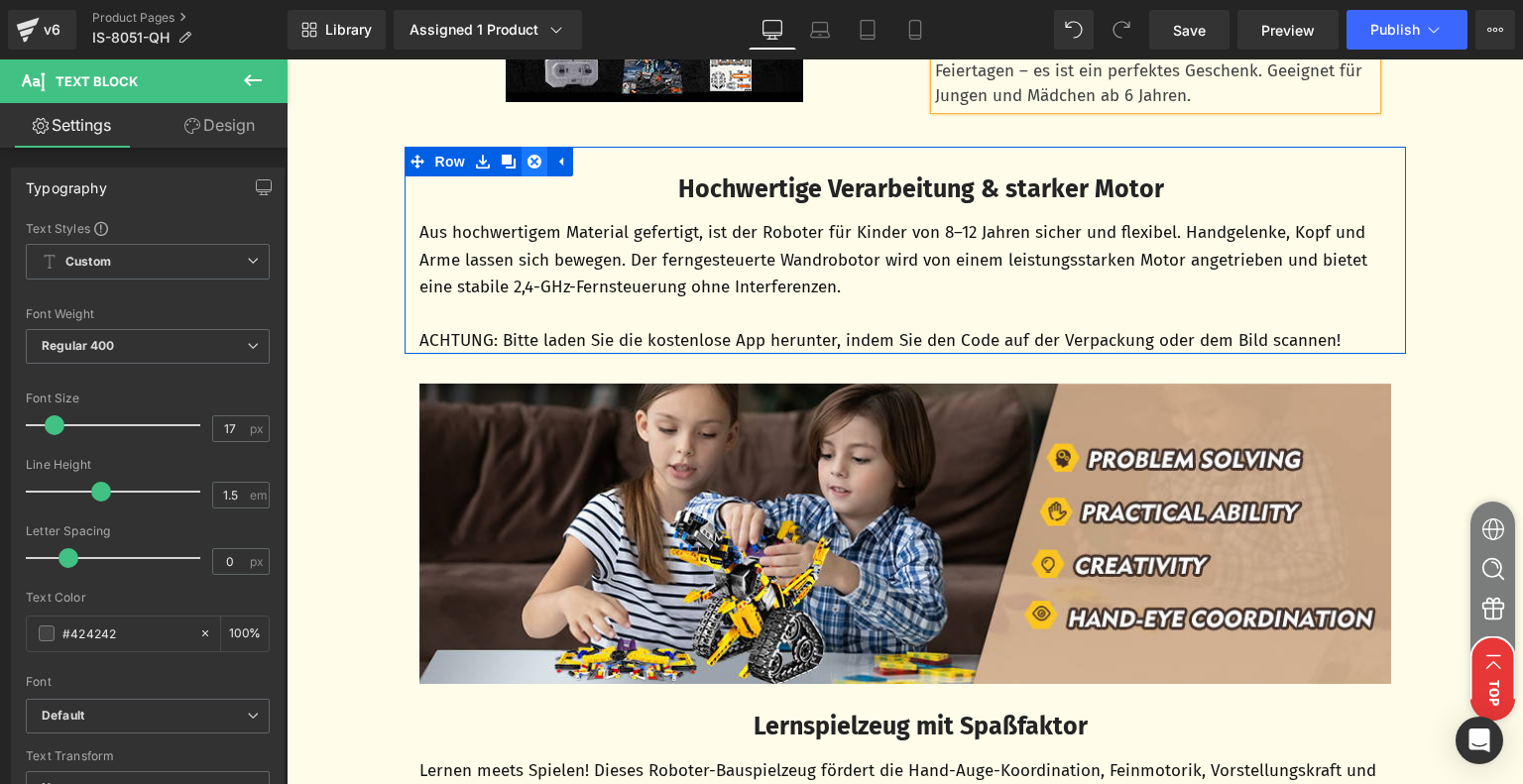 click 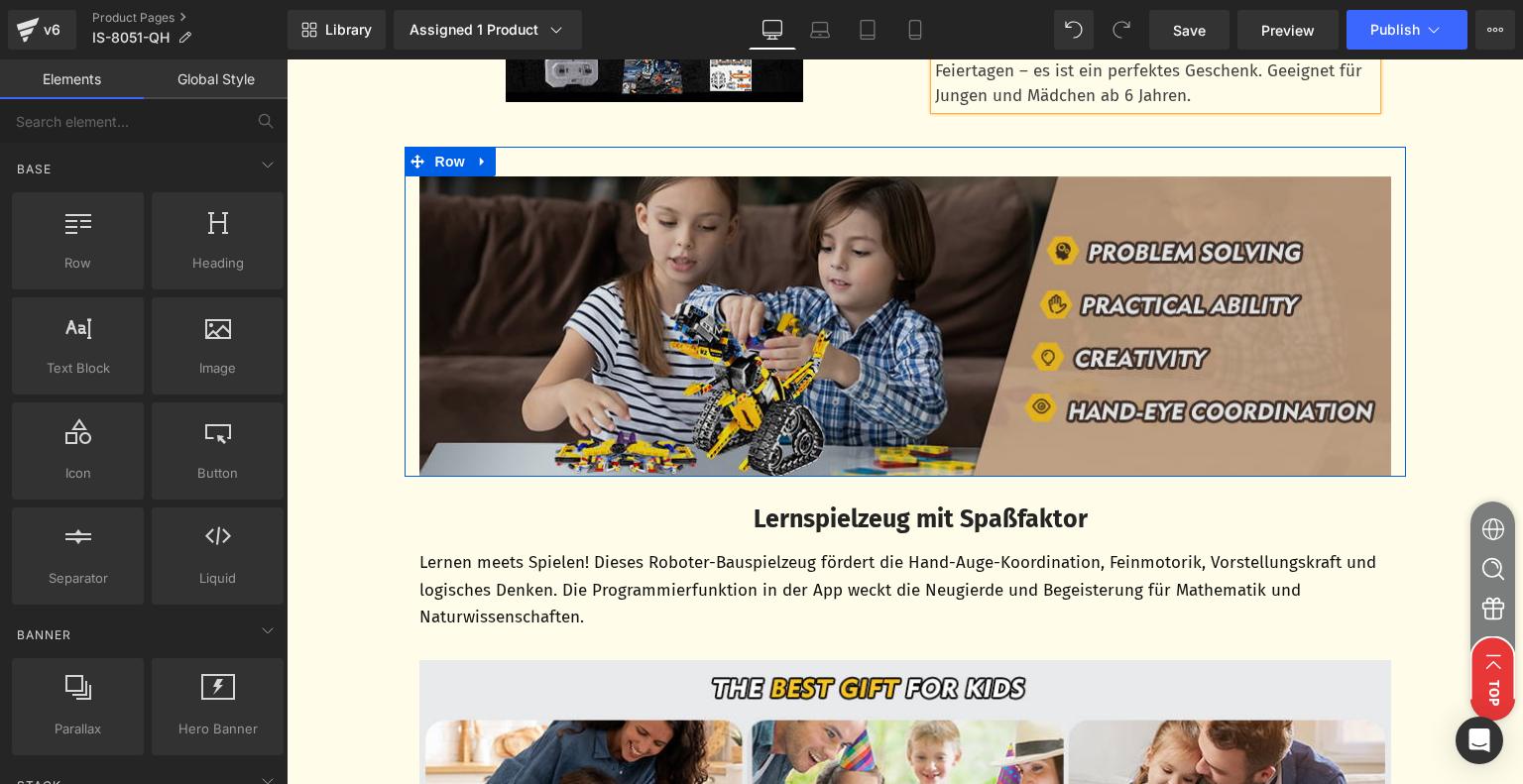 click at bounding box center [905, 326] 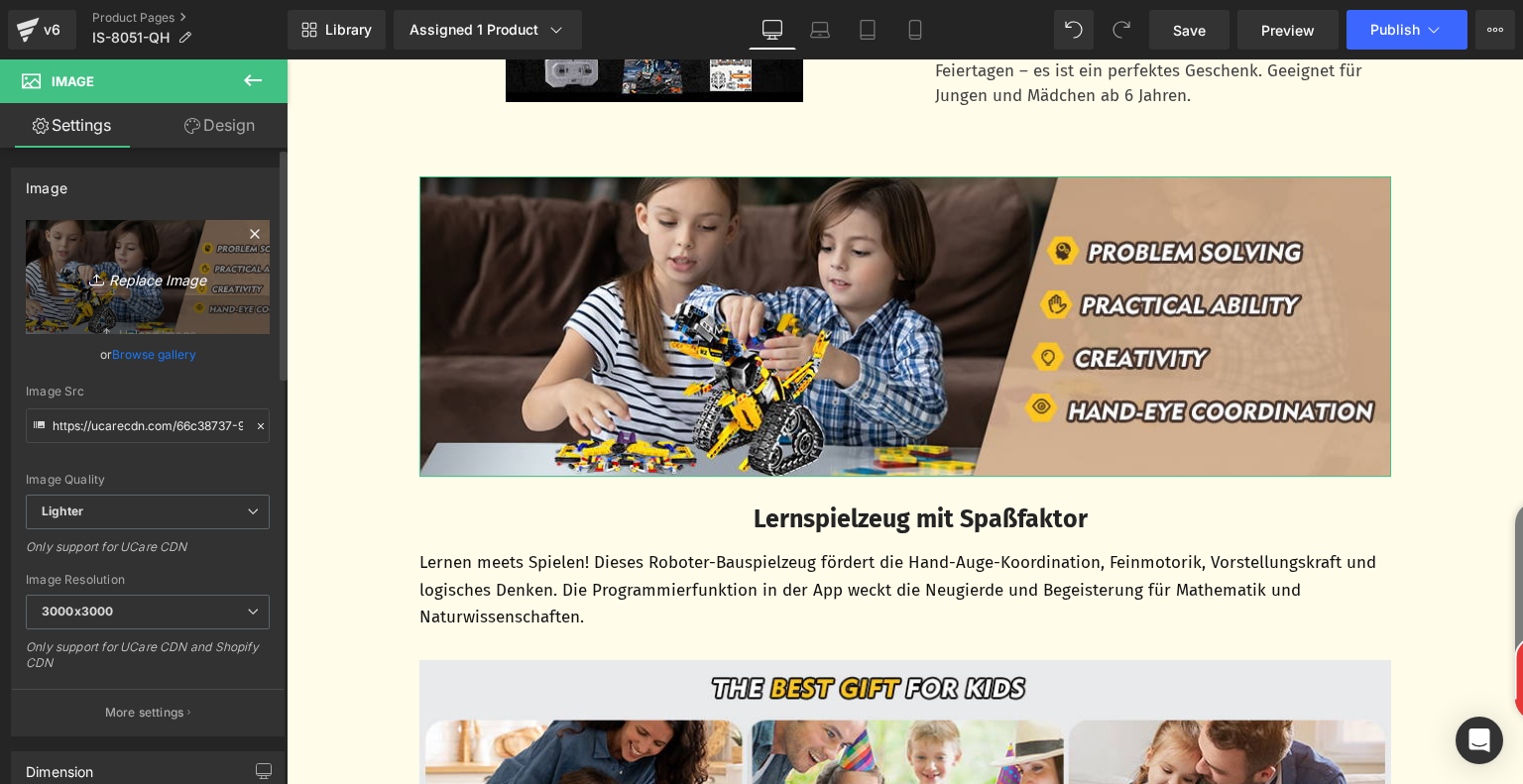 click on "Replace Image" at bounding box center [148, 277] 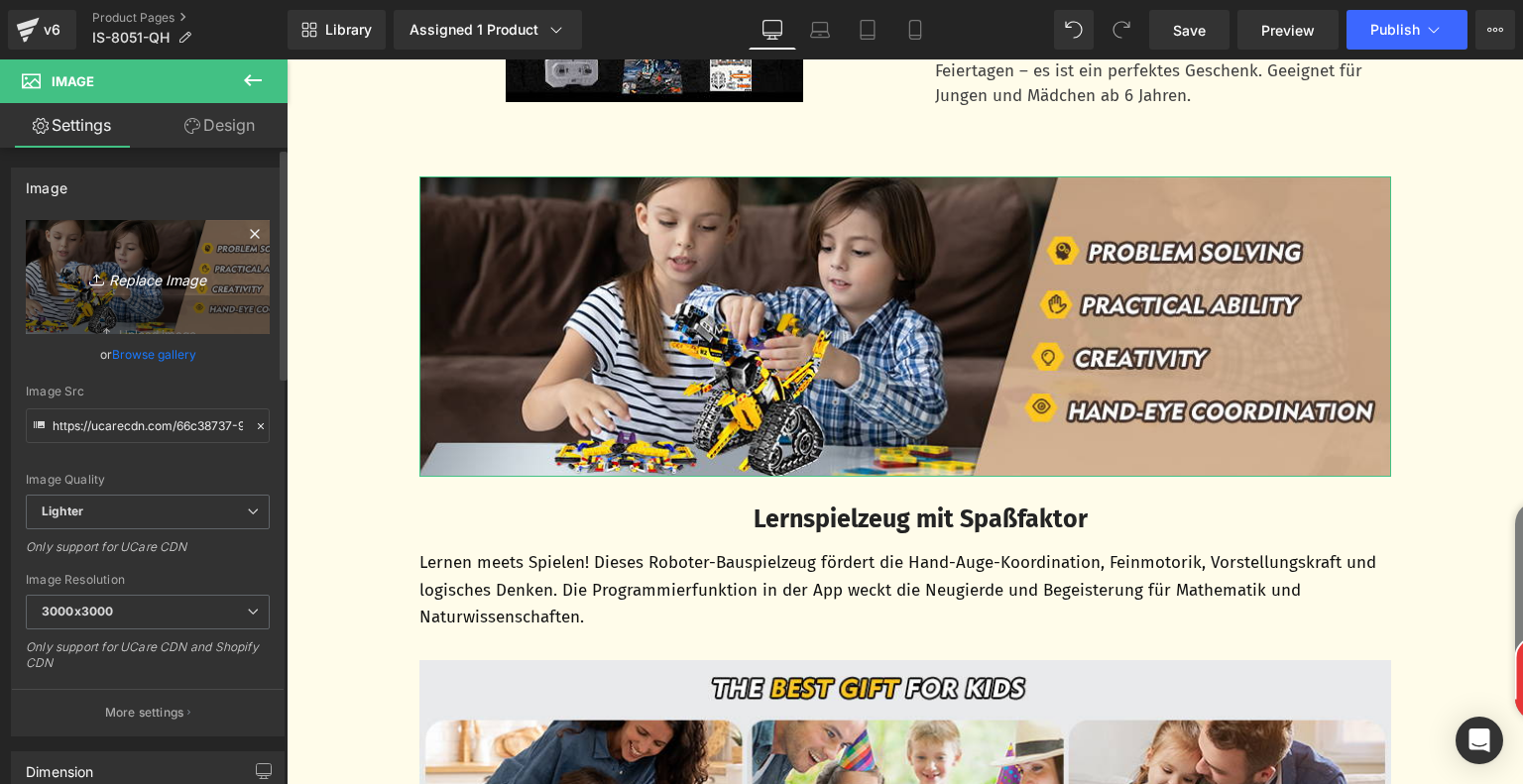 type on "C:\fakepath\6dcf0a9c-24e3-41c7-a903-a580611577a6.__CR0,0,970,600_PT0_SX970_V1___.jpg" 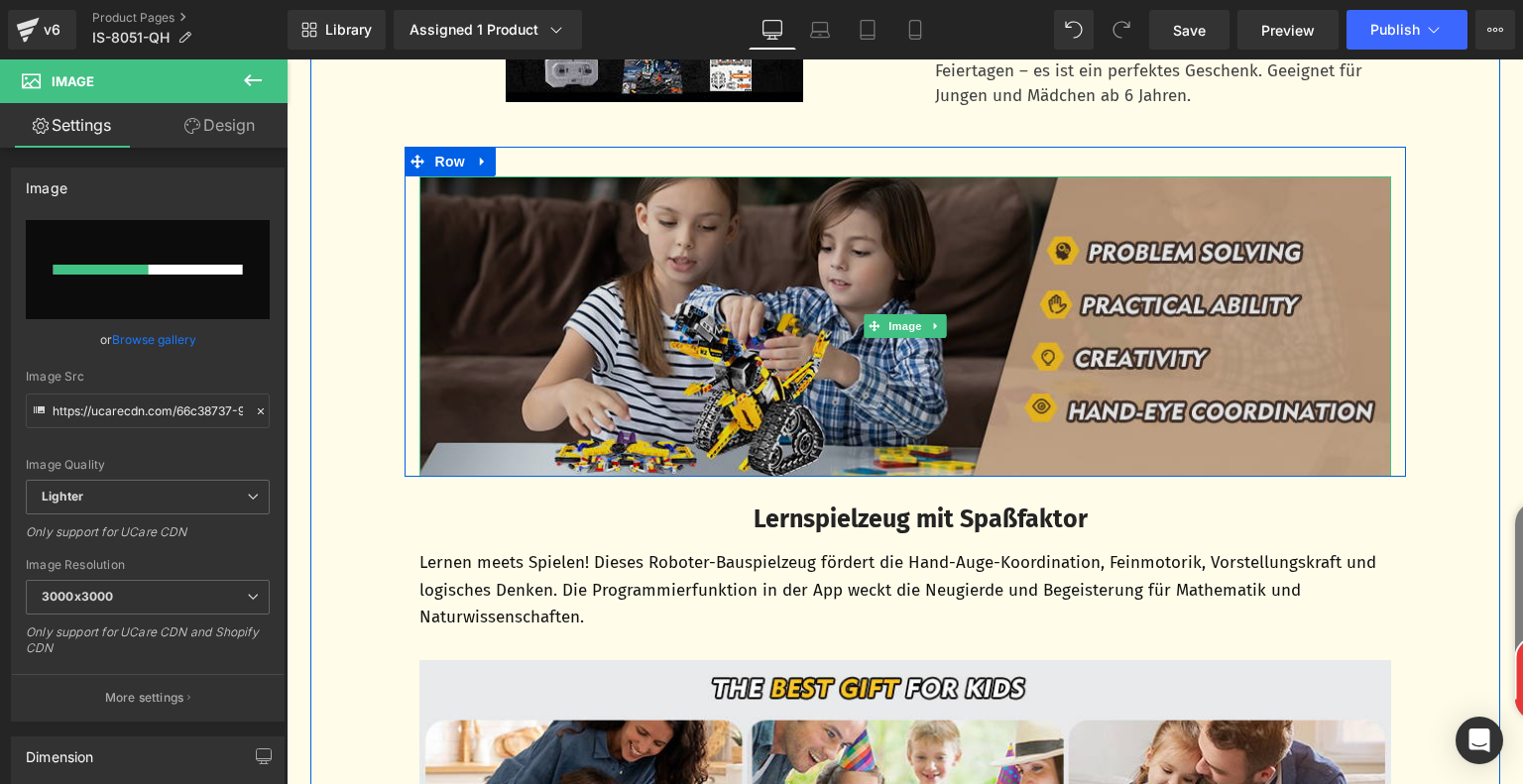 type 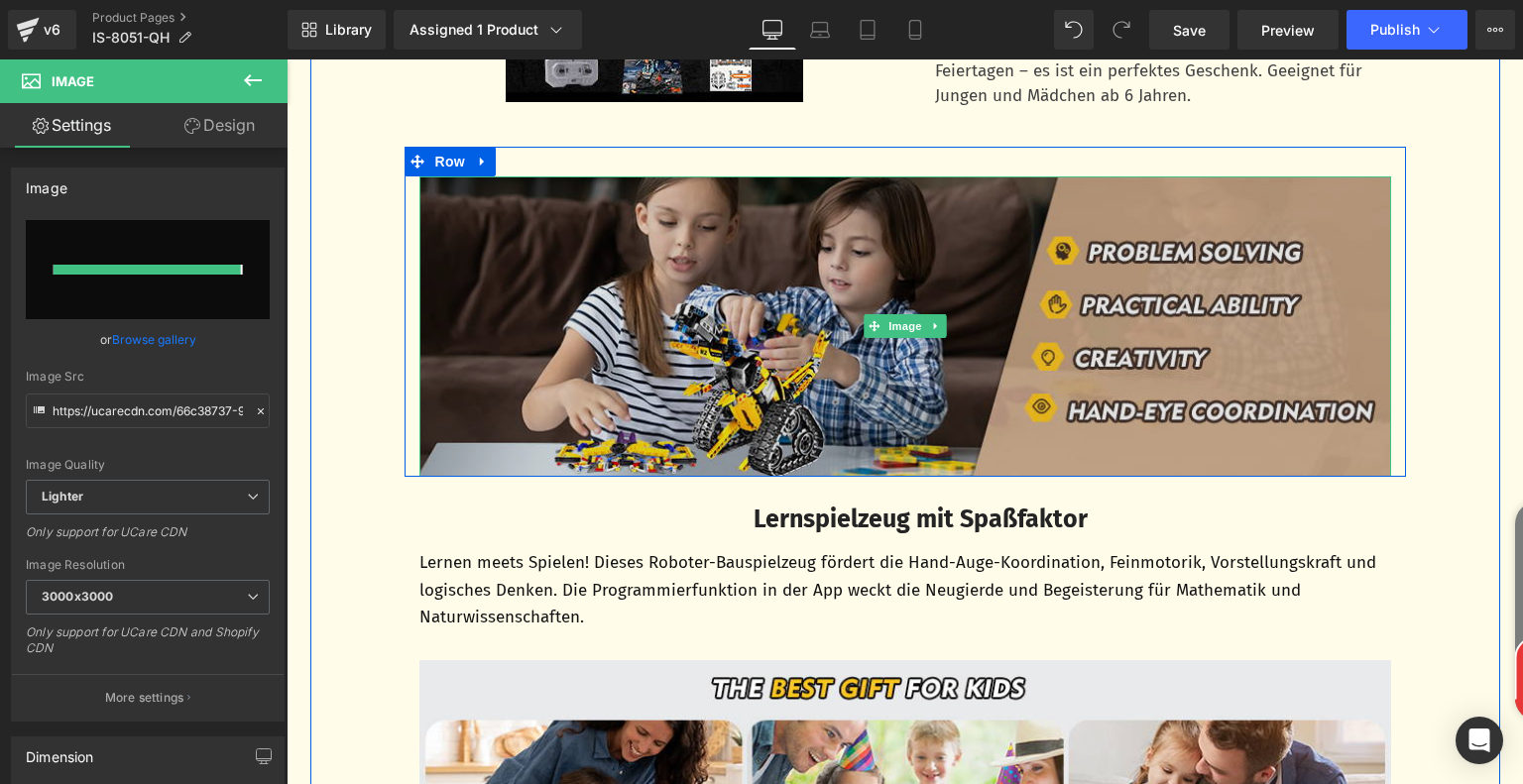 type on "https://ucarecdn.com/6d021c1c-0ddf-42d5-a587-dda2c72515f7/-/format/auto/-/preview/3000x3000/-/quality/lighter/6dcf0a9c-24e3-41c7-a903-a580611577a6.__CR0,0,970,600_PT0_SX970_V1___.jpg" 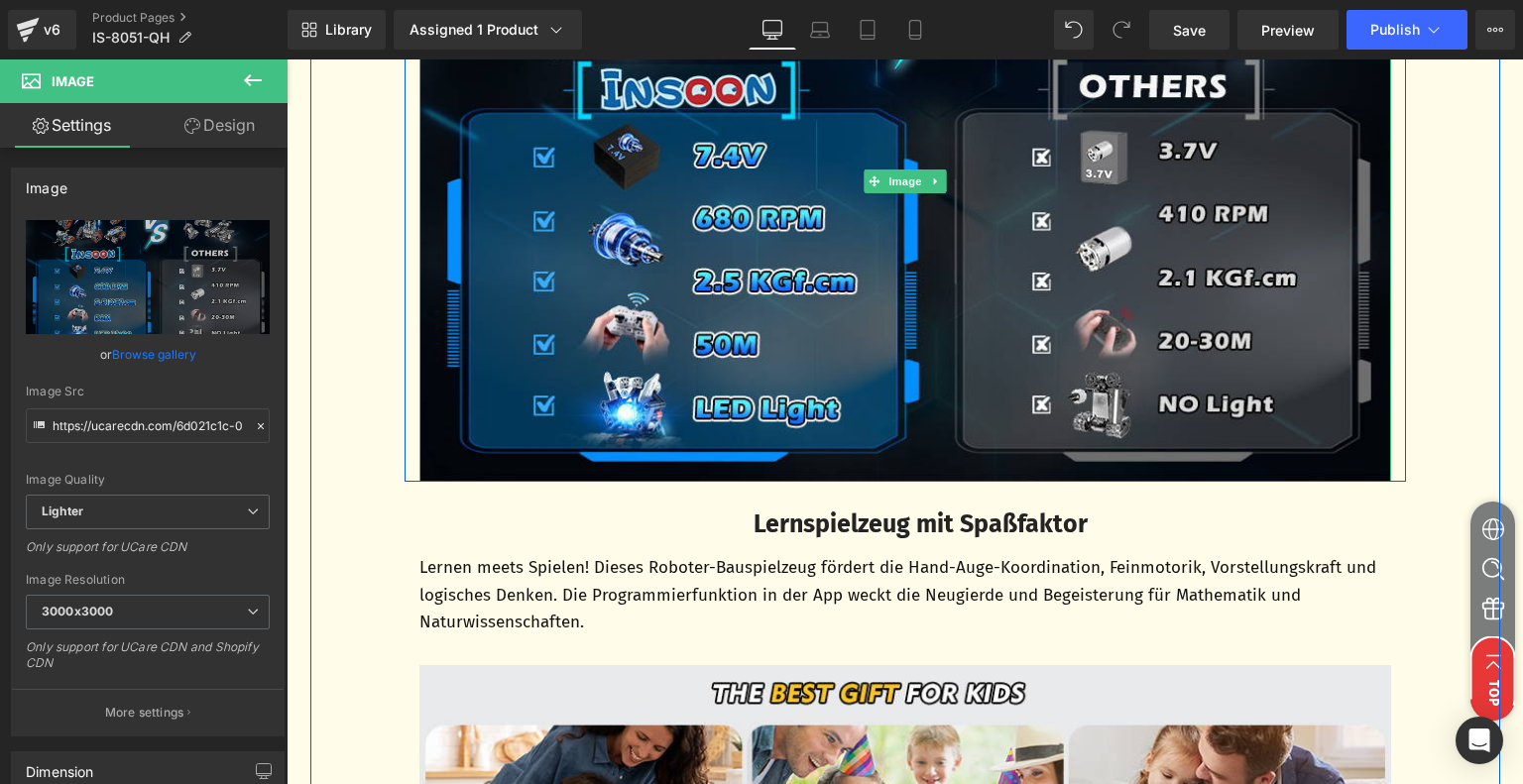 scroll, scrollTop: 5076, scrollLeft: 0, axis: vertical 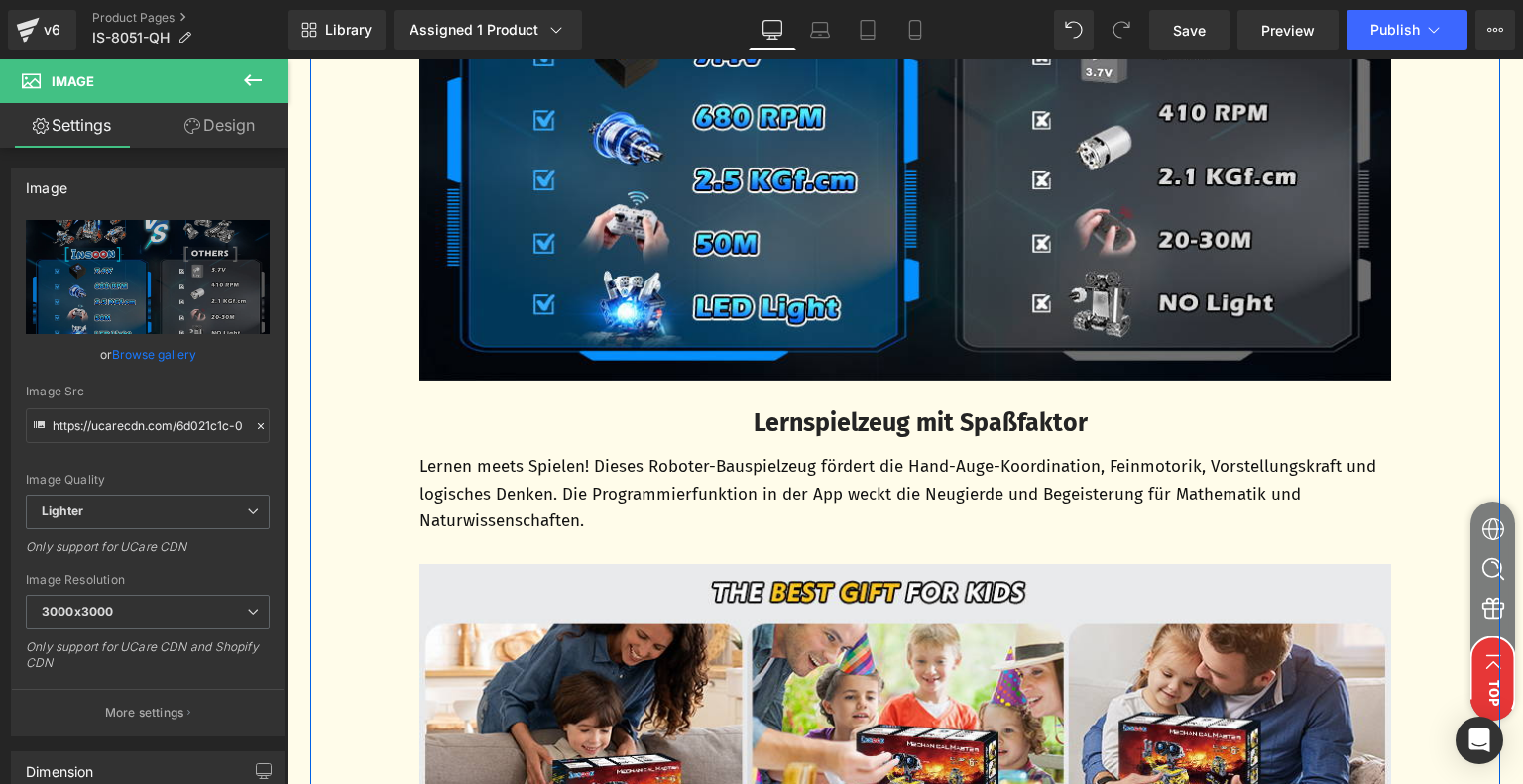 click on "Lernspielzeug mit Spaßfaktor" at bounding box center (920, 423) 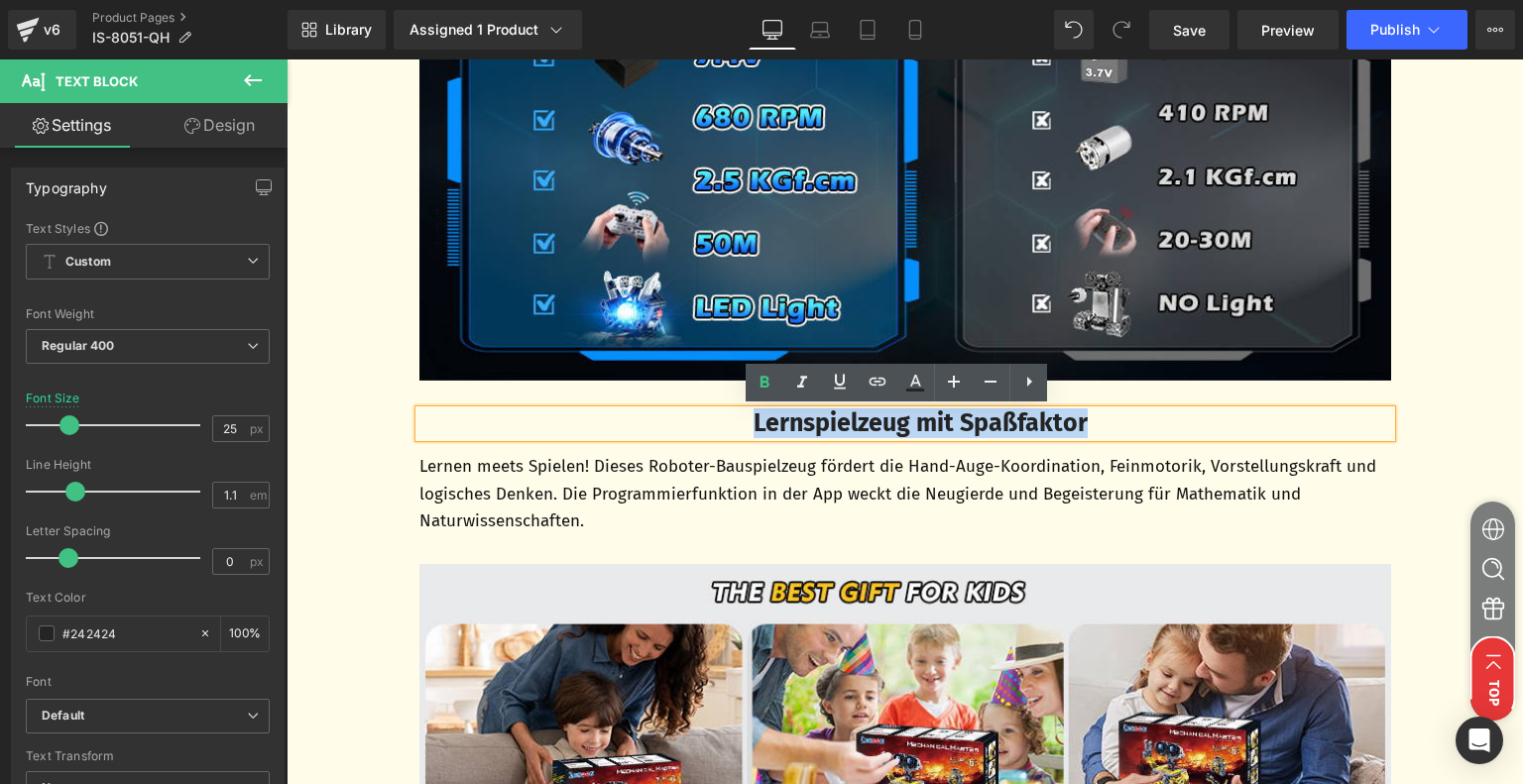 drag, startPoint x: 737, startPoint y: 426, endPoint x: 1114, endPoint y: 438, distance: 377.19093 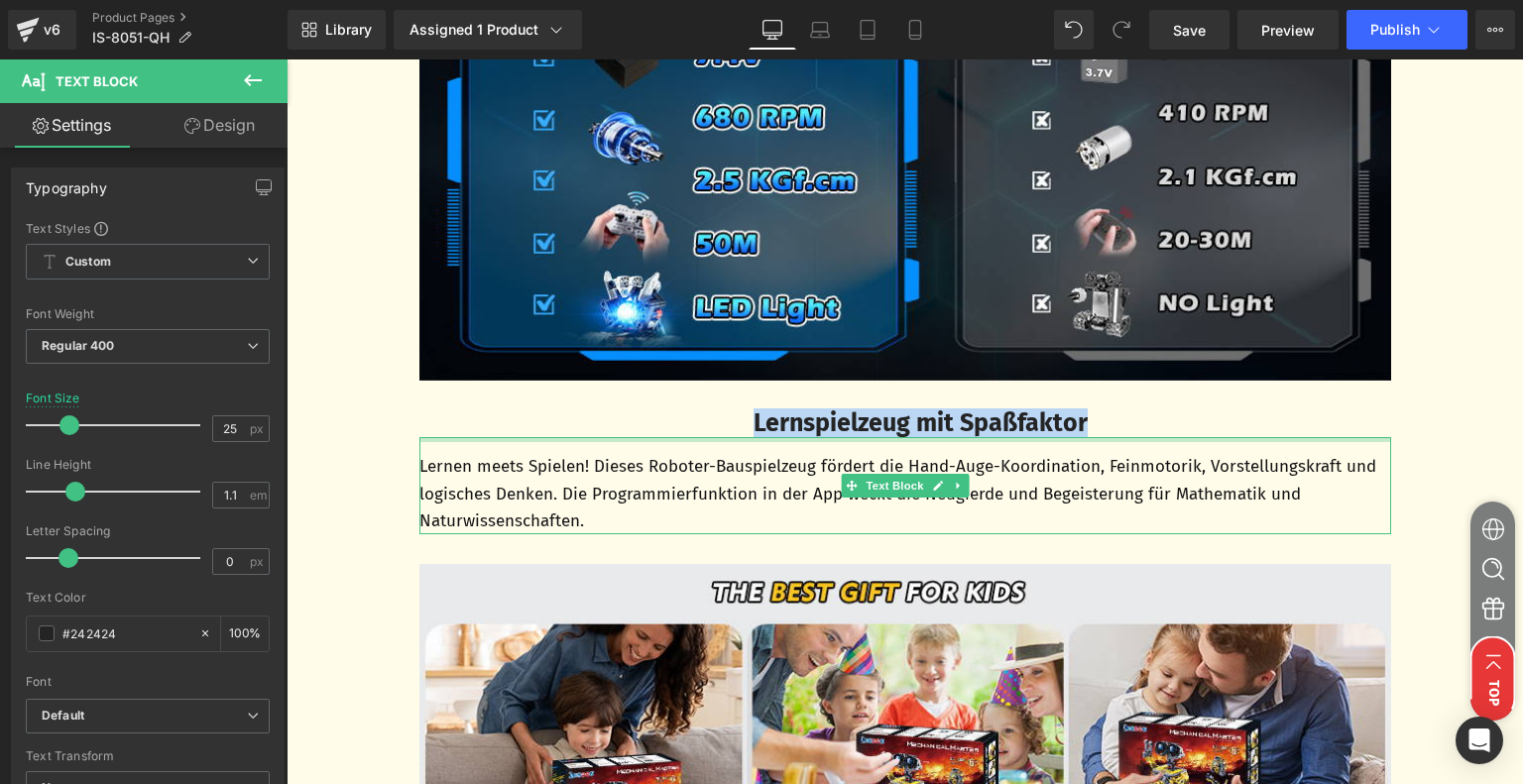 paste 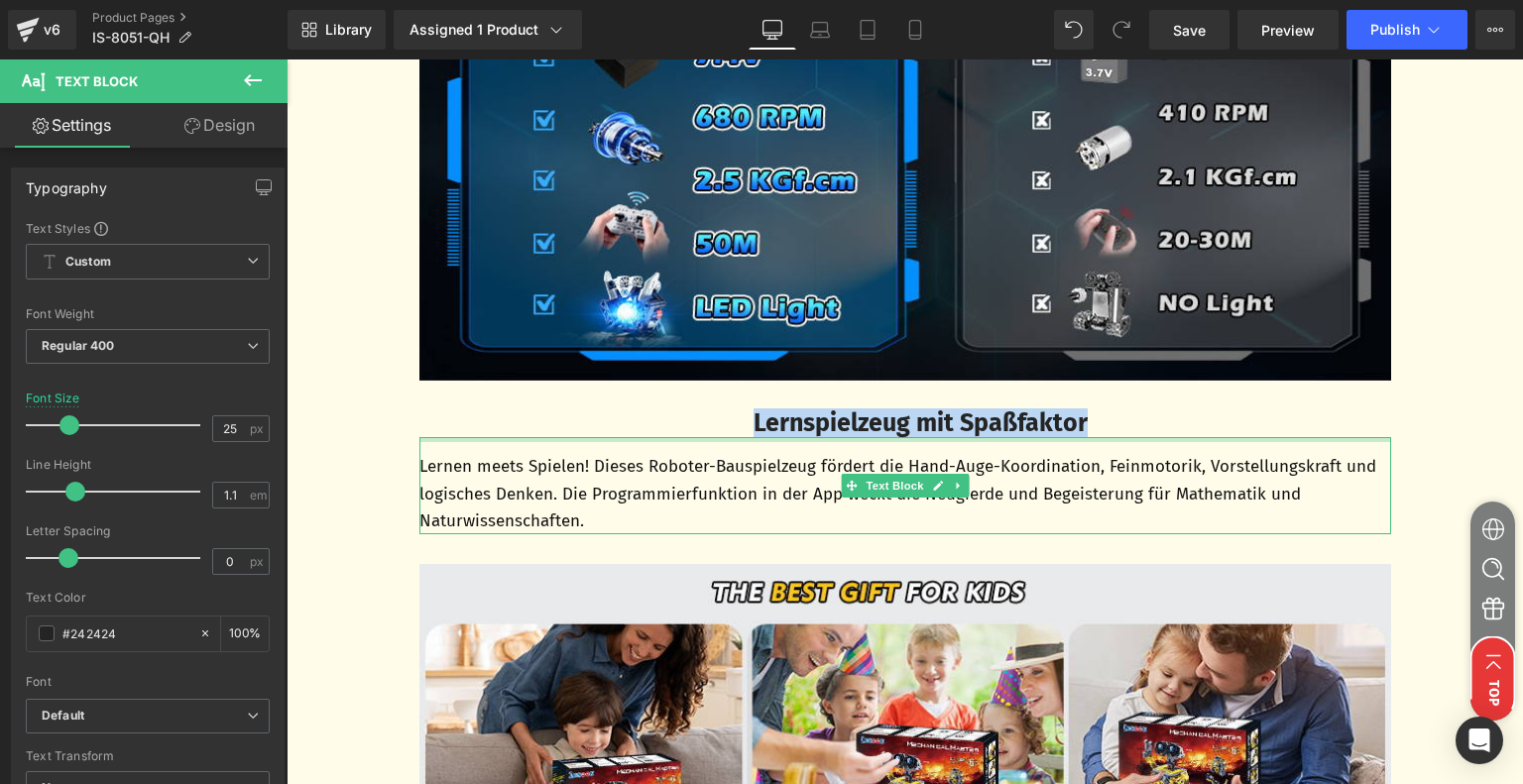 type 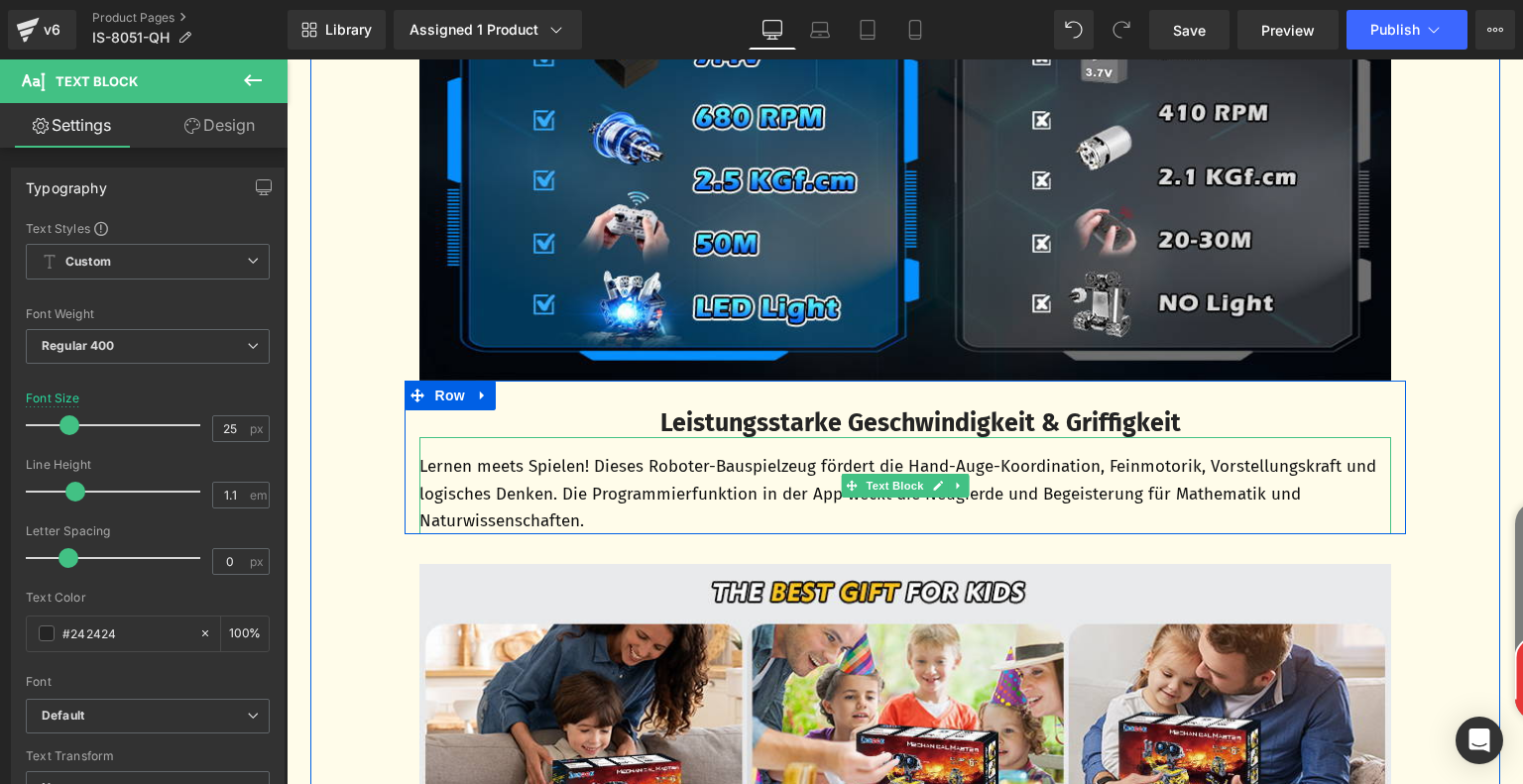 click on "Lernen meets Spielen! Dieses Roboter-Bauspielzeug fördert die Hand-Auge-Koordination, Feinmotorik, Vorstellungskraft und logisches Denken. Die Programmierfunktion in der App weckt die Neugierde und Begeisterung für Mathematik und Naturwissenschaften." at bounding box center (905, 494) 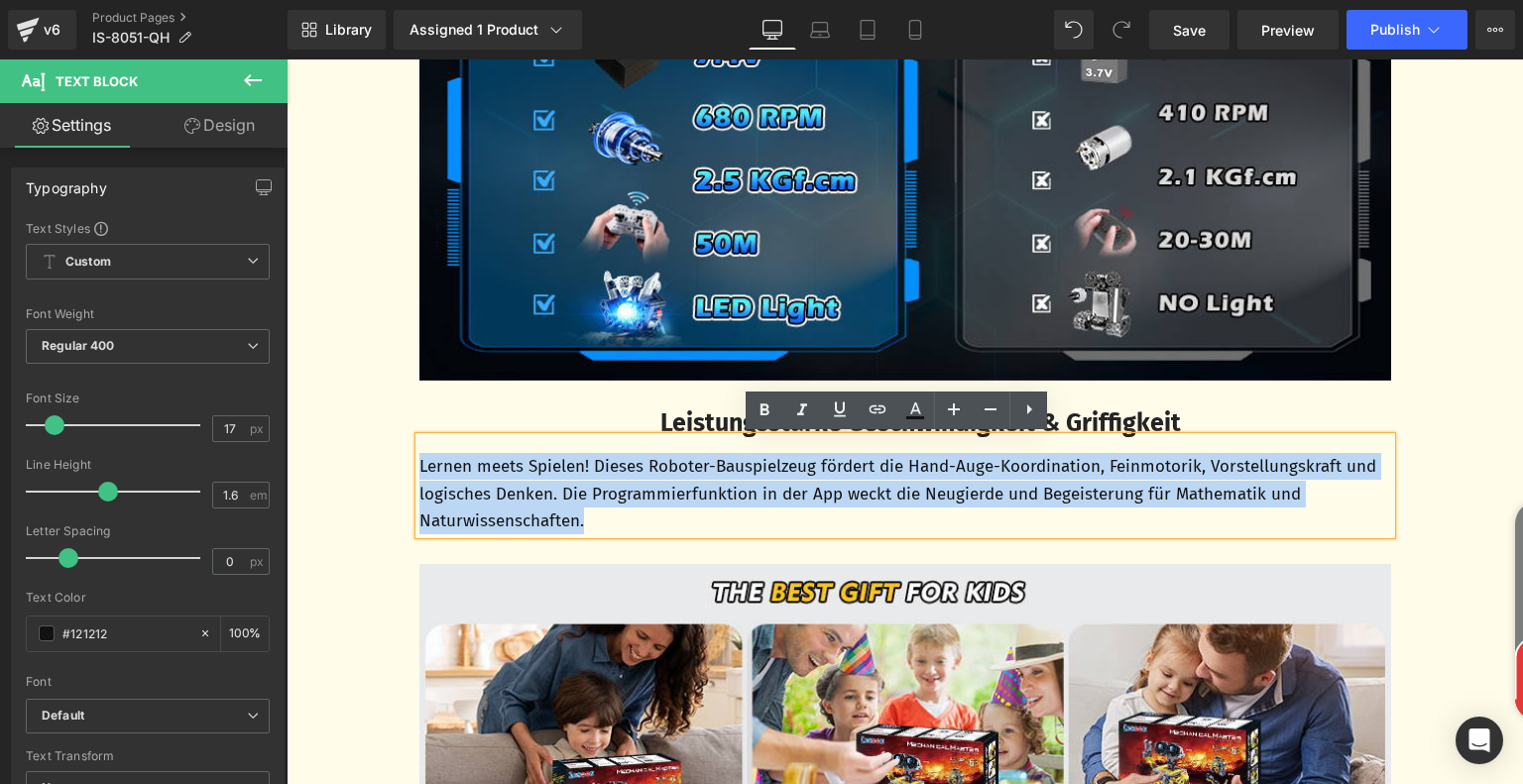 drag, startPoint x: 410, startPoint y: 467, endPoint x: 643, endPoint y: 527, distance: 240.60133 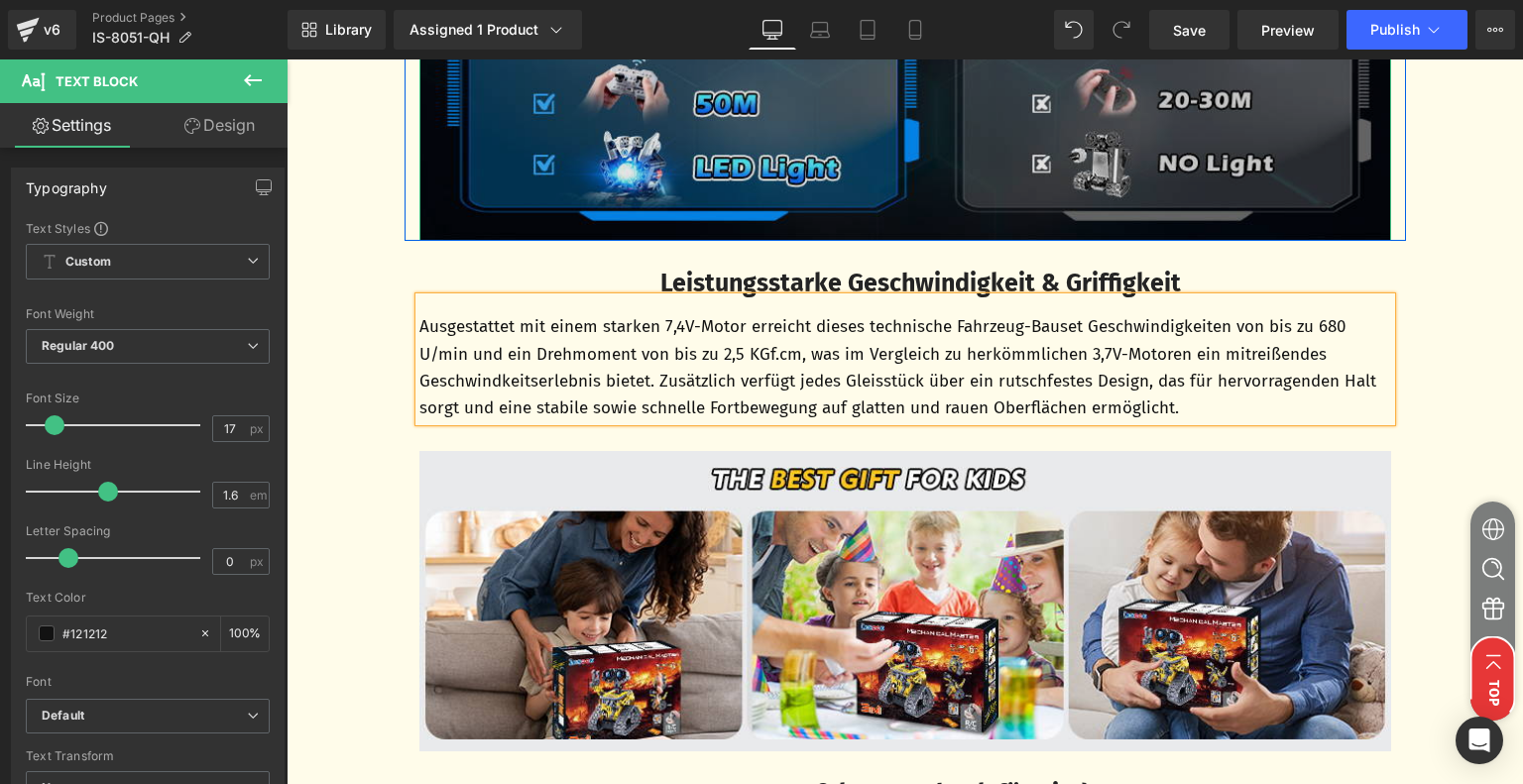 scroll, scrollTop: 5373, scrollLeft: 0, axis: vertical 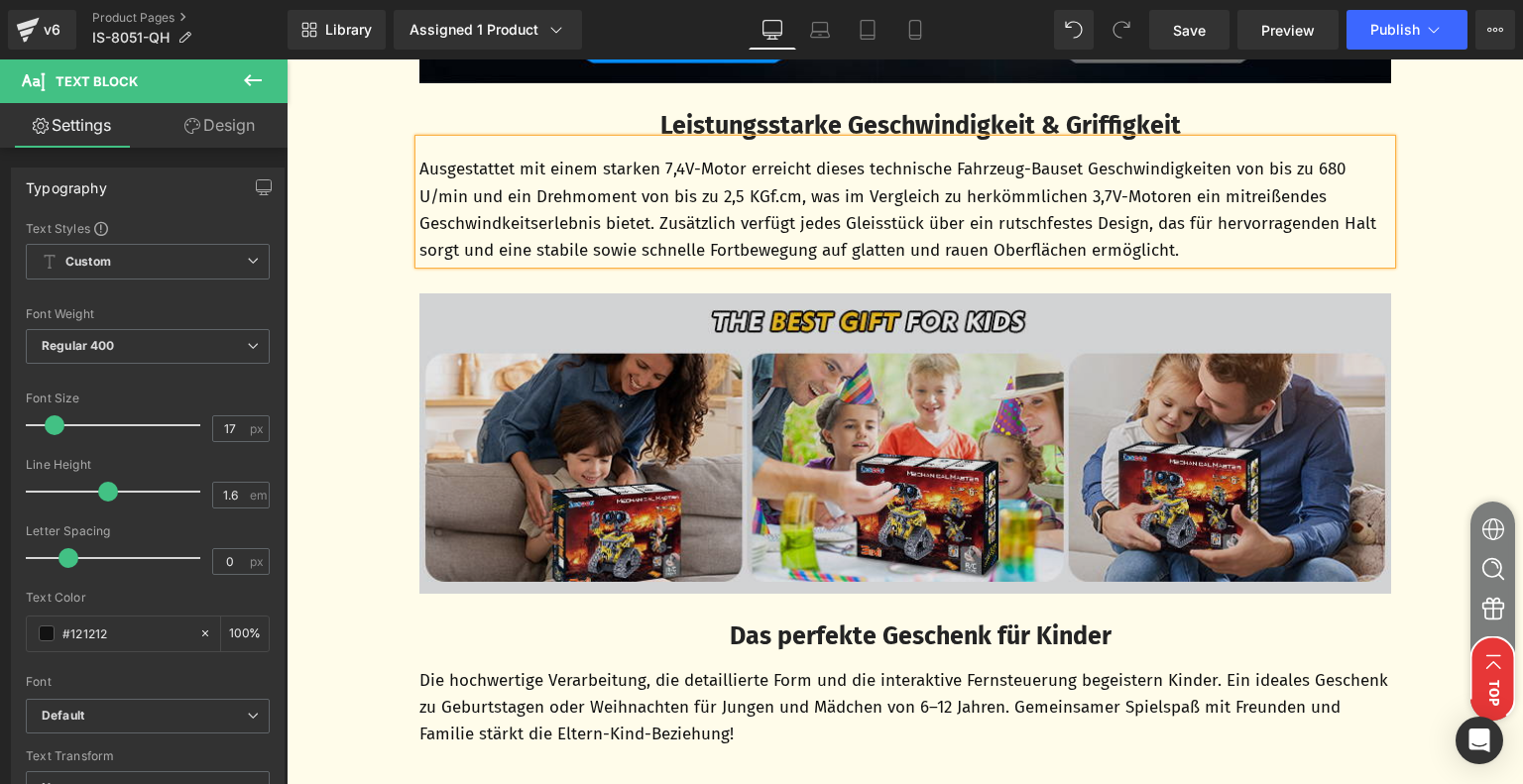 click at bounding box center [905, 443] 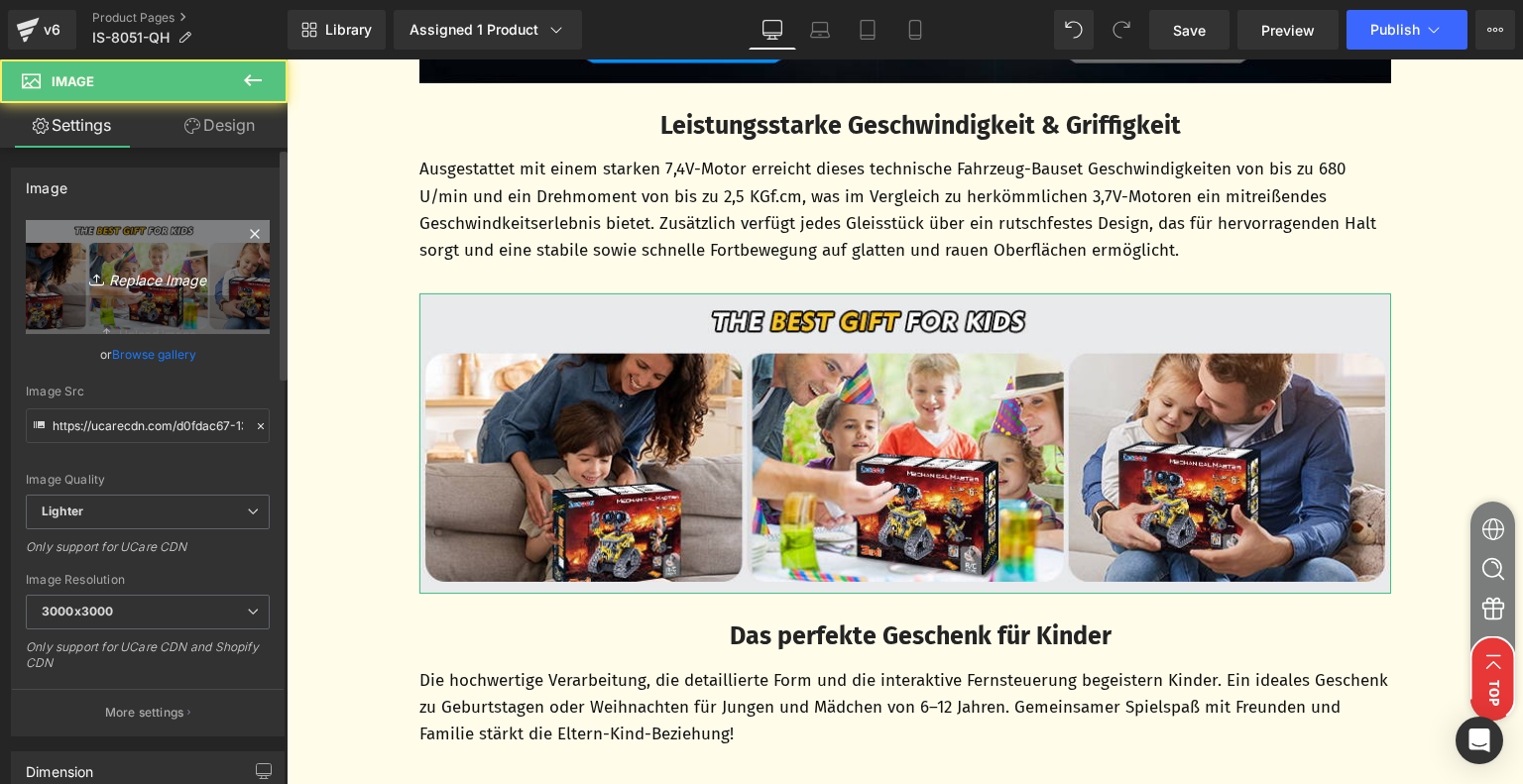 click on "Replace Image" at bounding box center [148, 277] 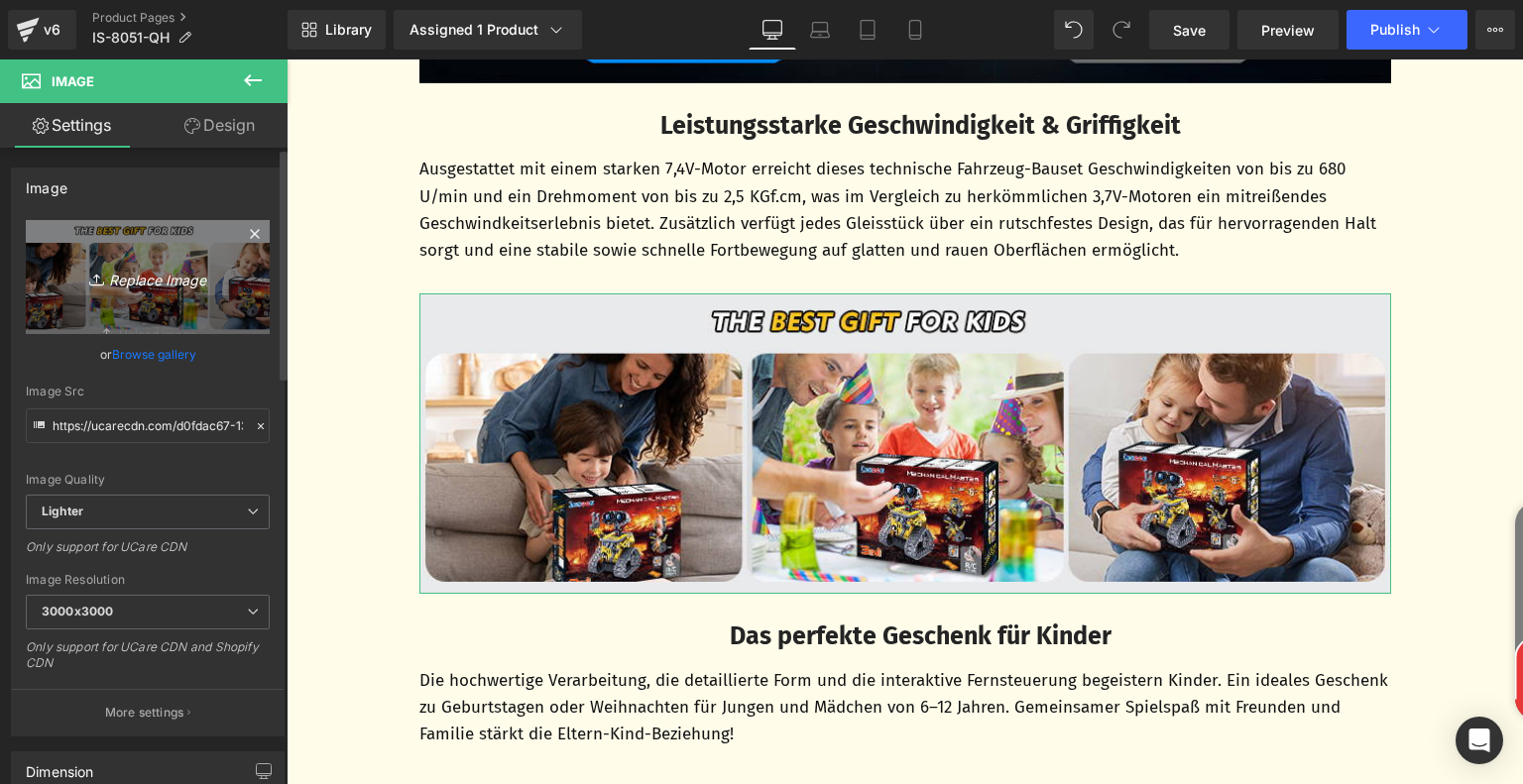type on "C:\fakepath\f9328c76-fef6-4c36-979e-124decc3c587.__CR0,0,970,600_PT0_SX970_V1___.jpg" 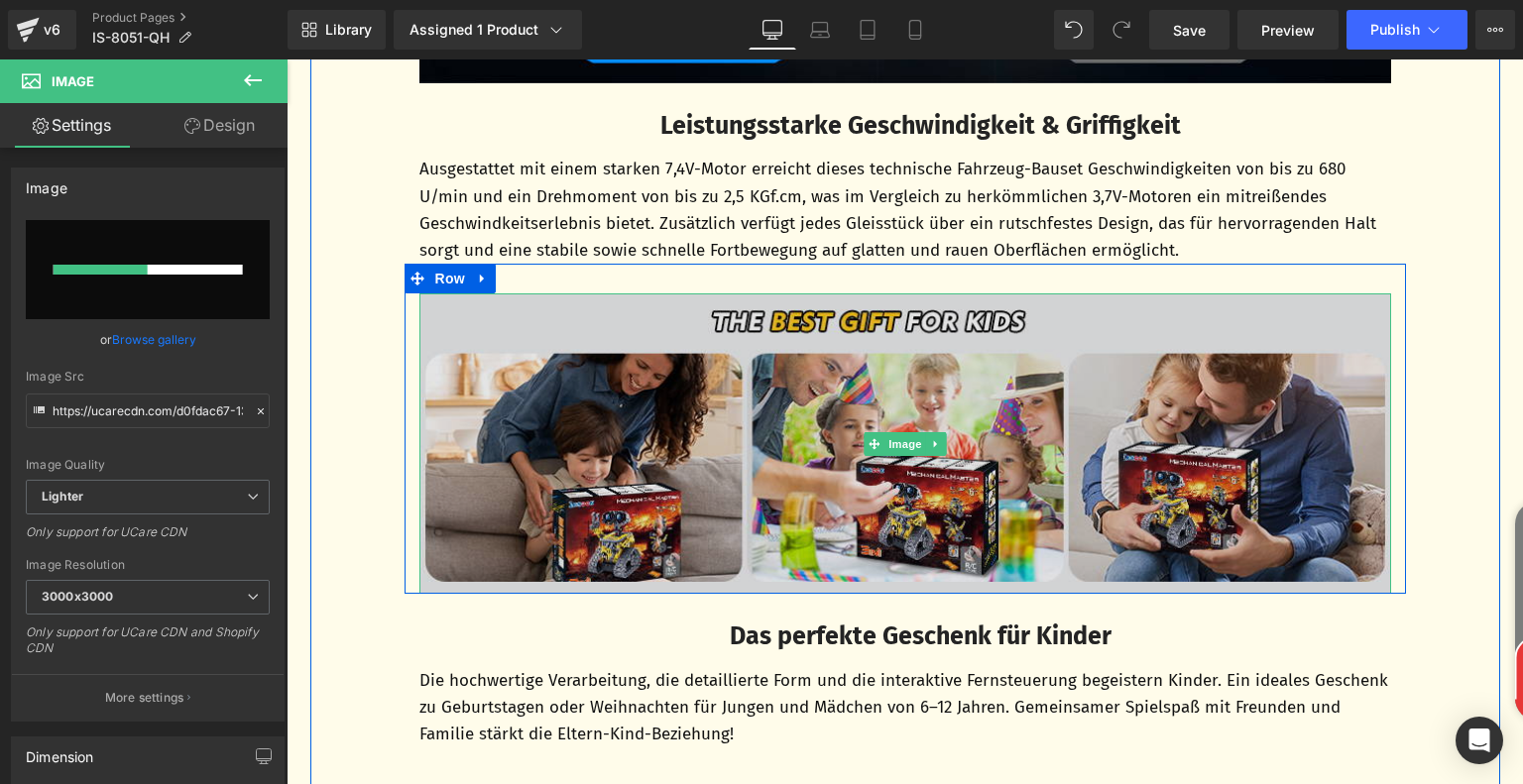type 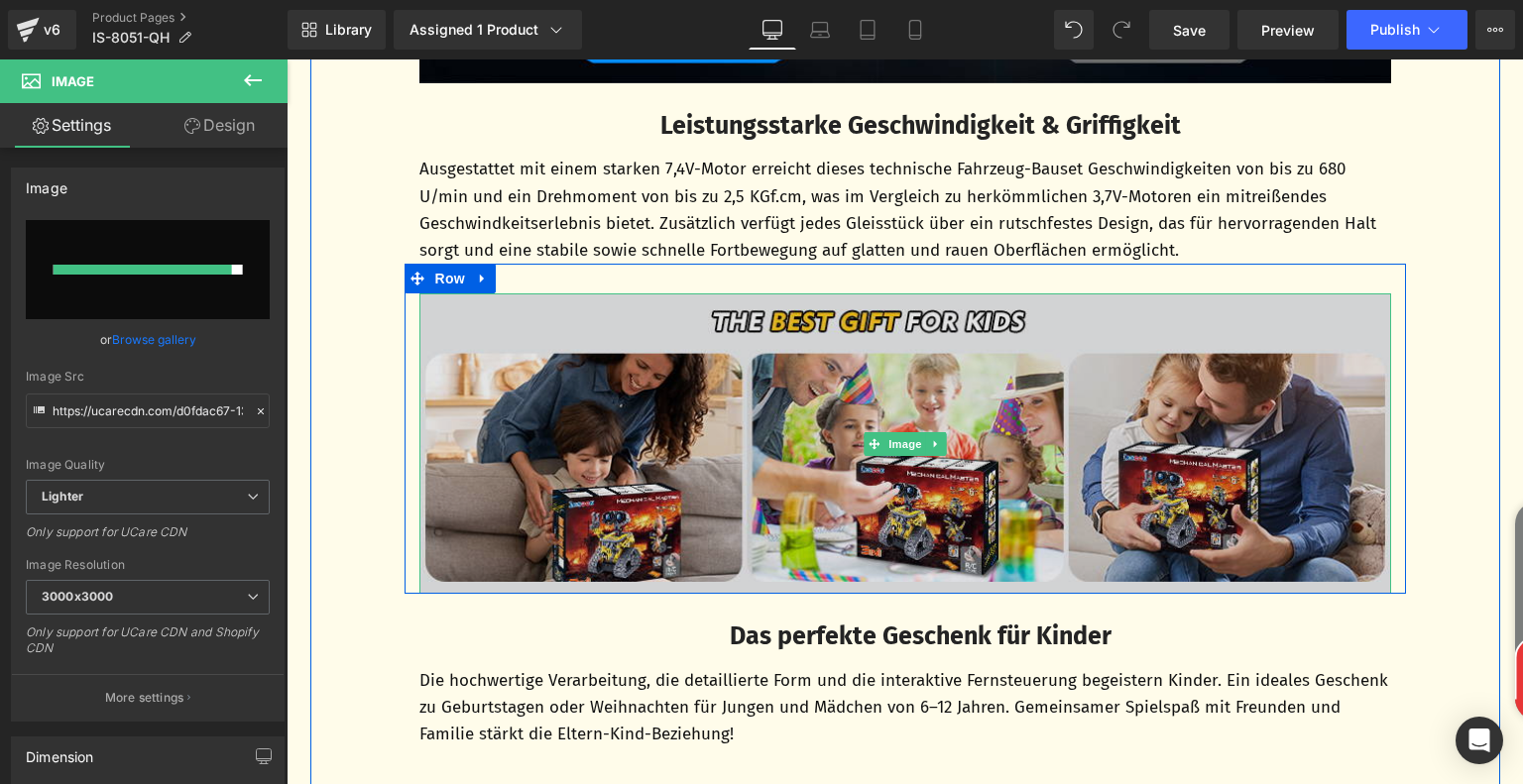 type on "https://ucarecdn.com/1ff6f37e-ce46-45d6-a3c7-0a6dfb1c6861/-/format/auto/-/preview/3000x3000/-/quality/lighter/f9328c76-fef6-4c36-979e-124decc3c587.__CR0,0,970,600_PT0_SX970_V1___.jpg" 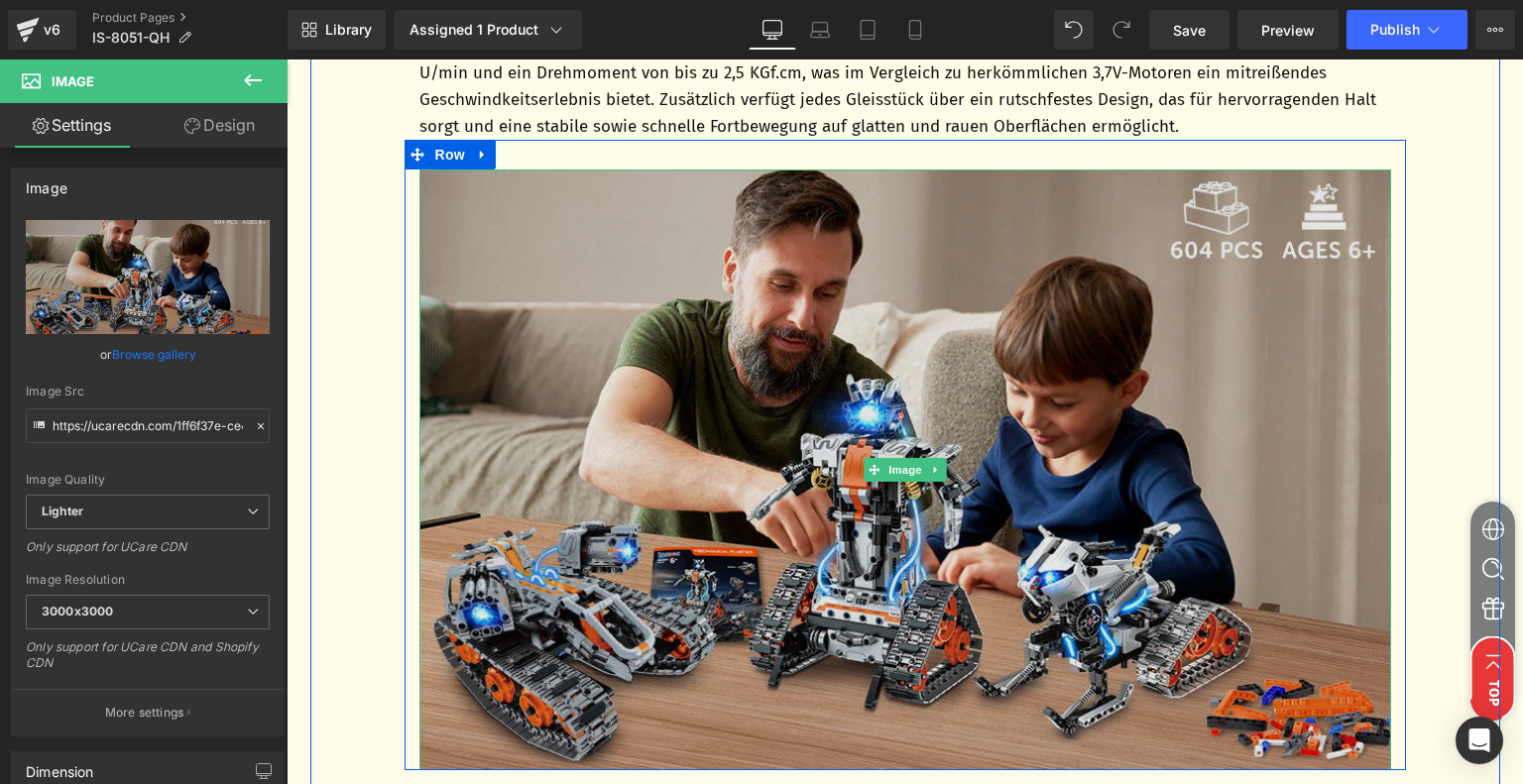 scroll, scrollTop: 5769, scrollLeft: 0, axis: vertical 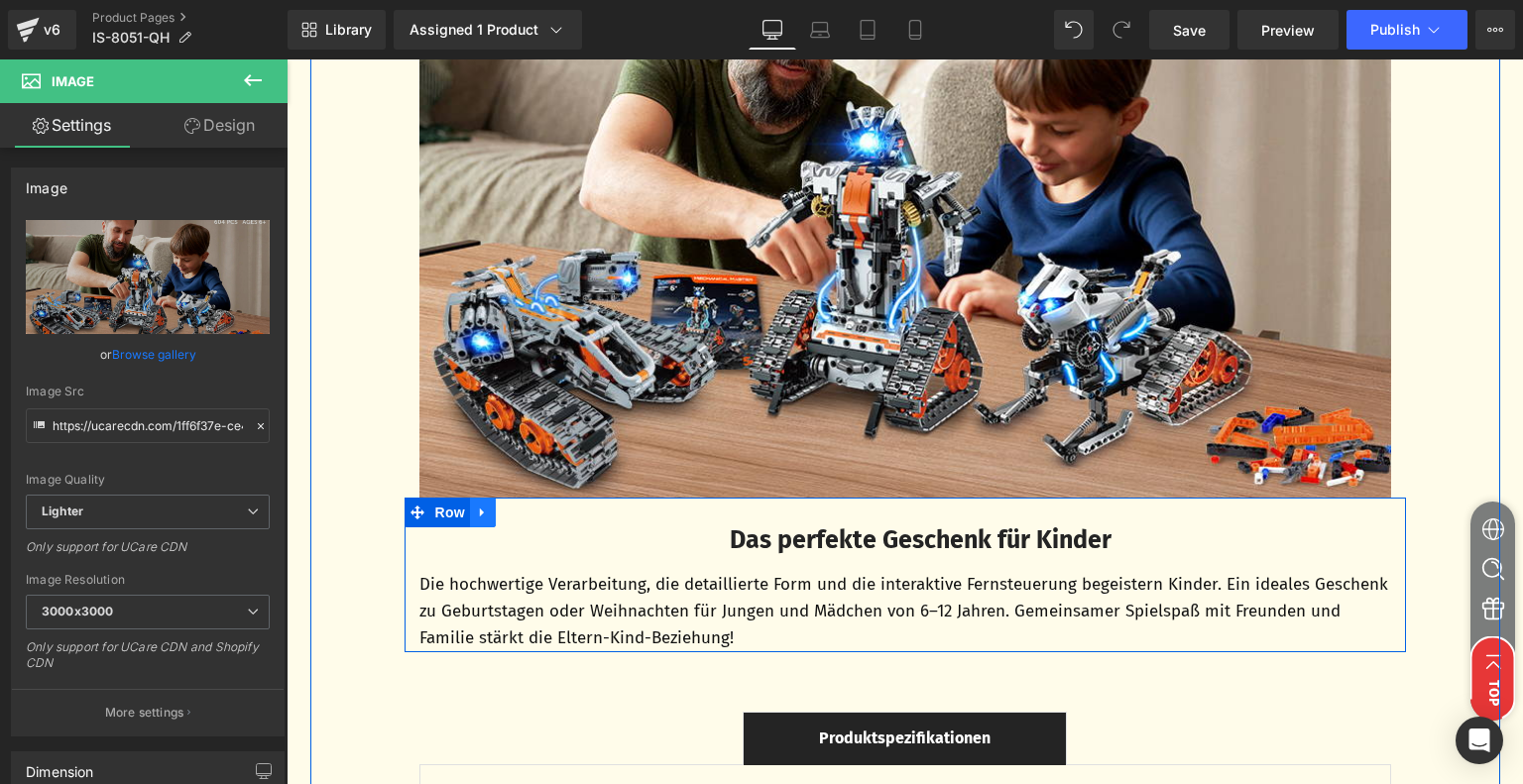 click 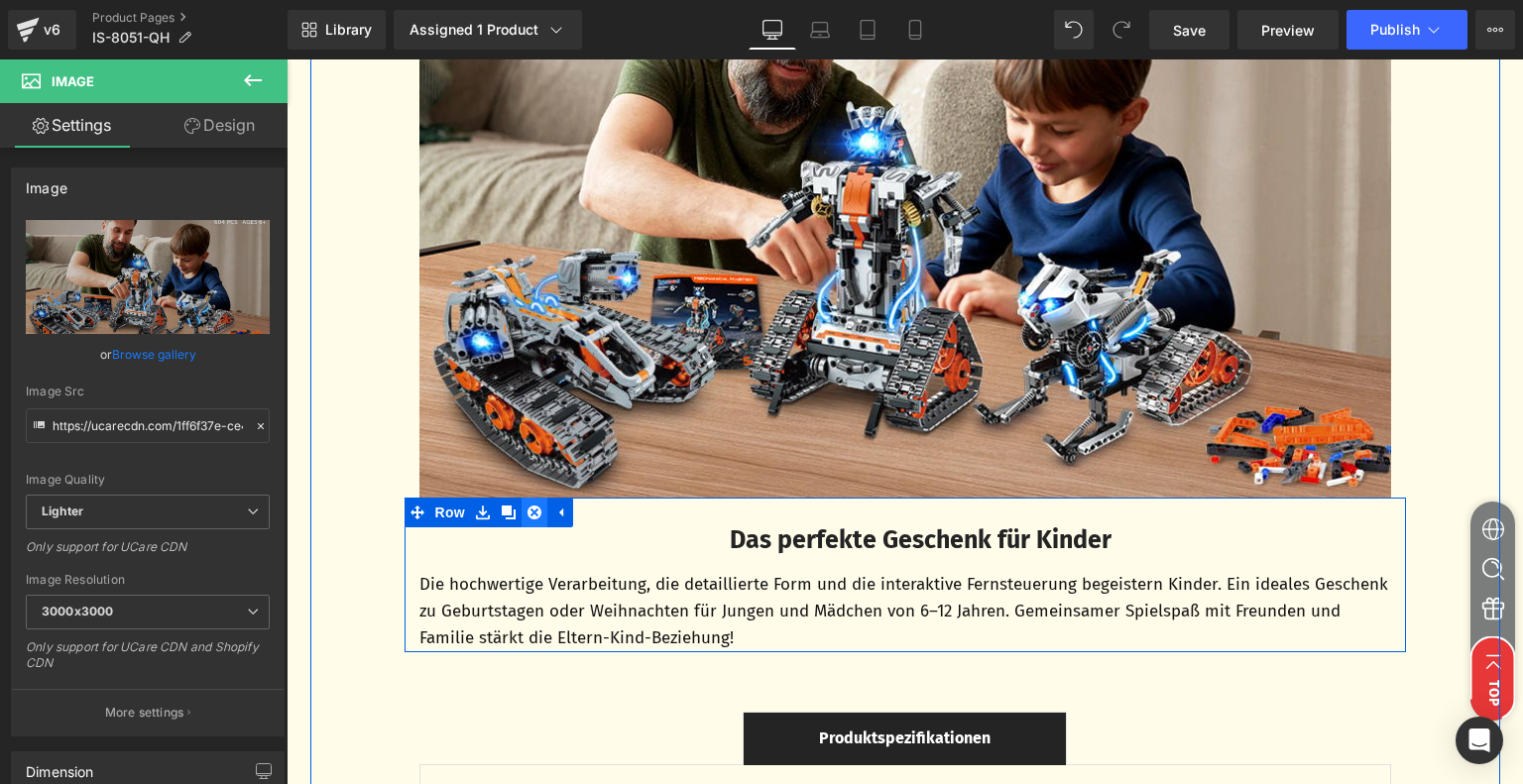 click 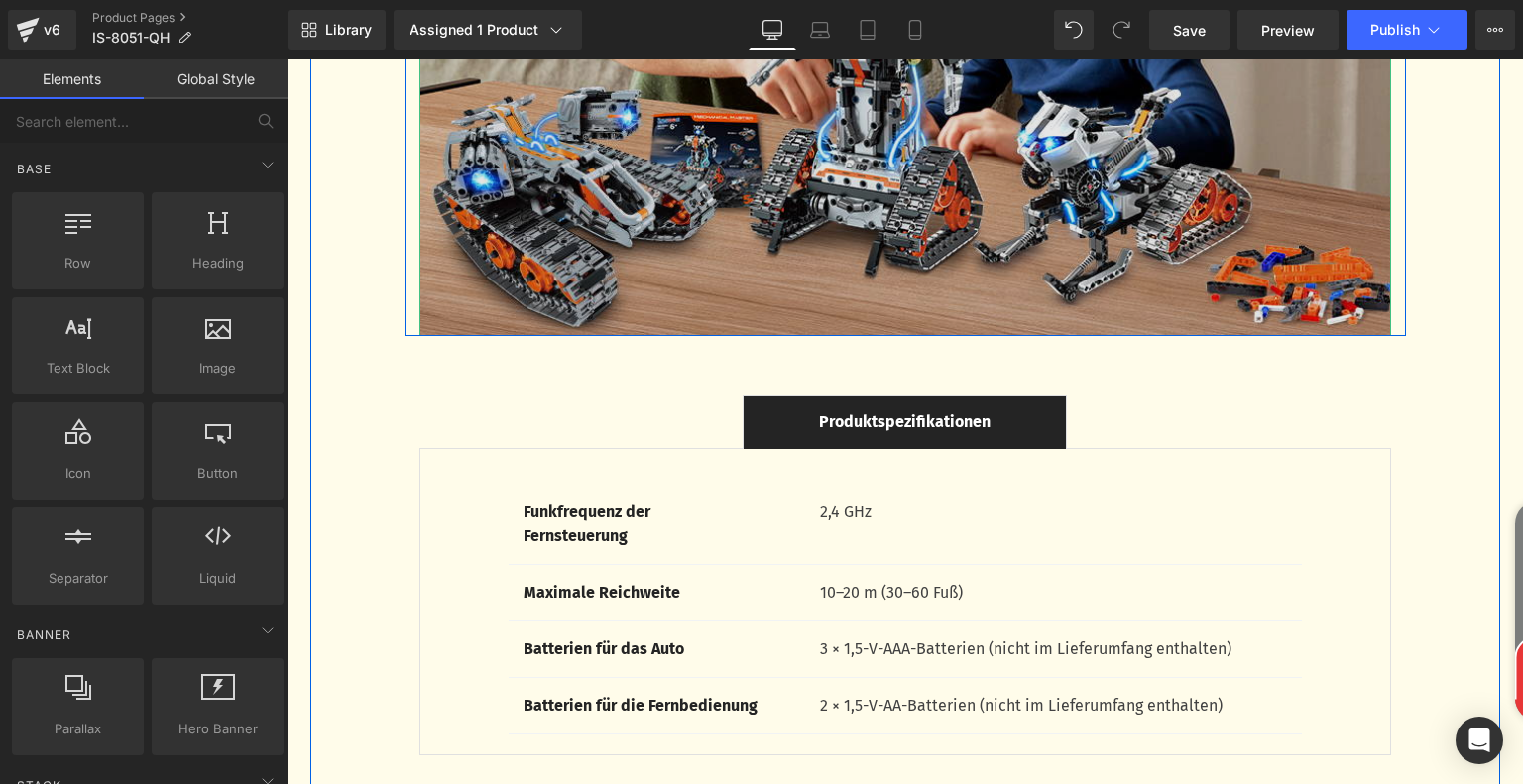 scroll, scrollTop: 6166, scrollLeft: 0, axis: vertical 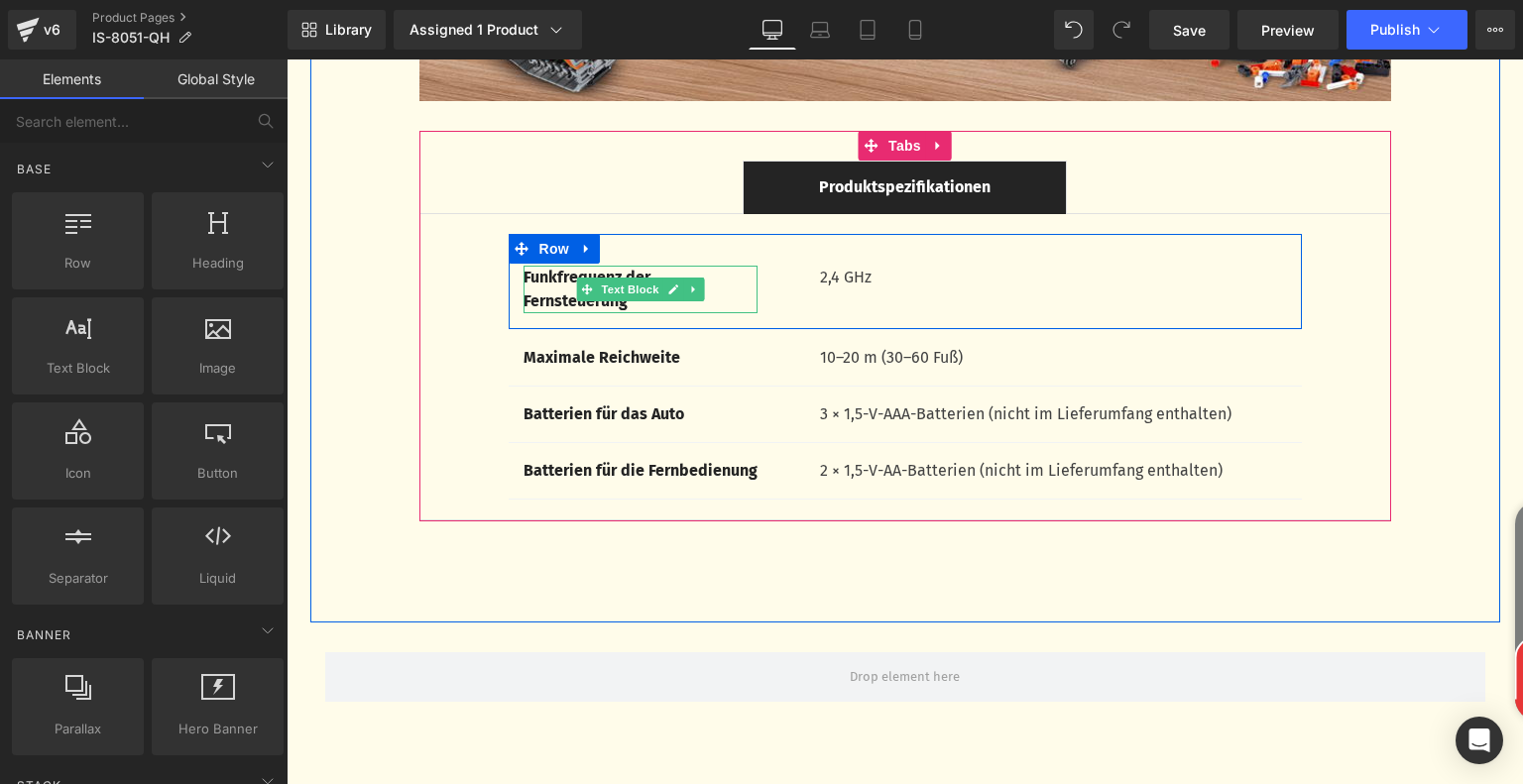 click on "Funkfrequenz der Fernsteuerung" at bounding box center [587, 288] 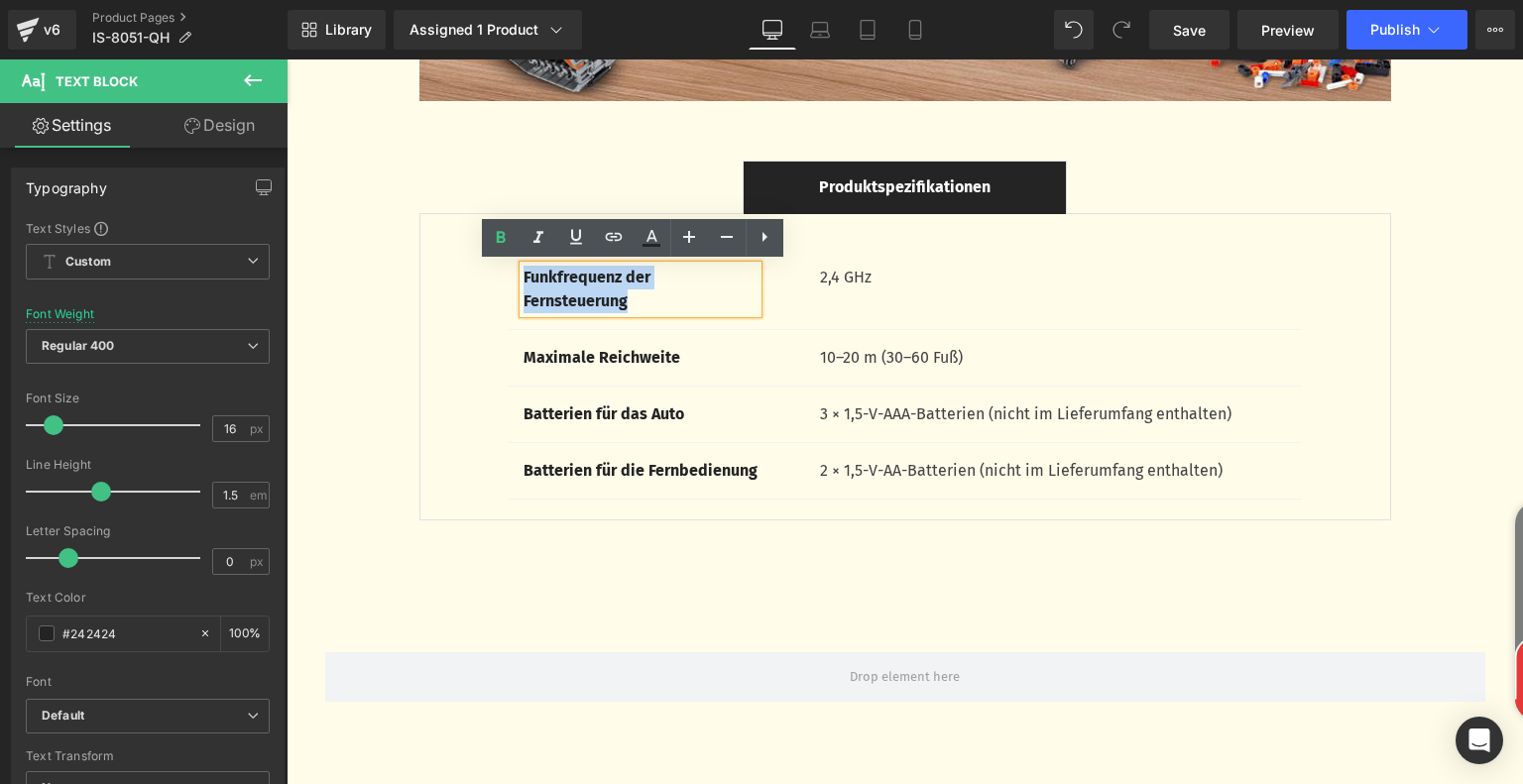 drag, startPoint x: 516, startPoint y: 273, endPoint x: 650, endPoint y: 305, distance: 137.76792 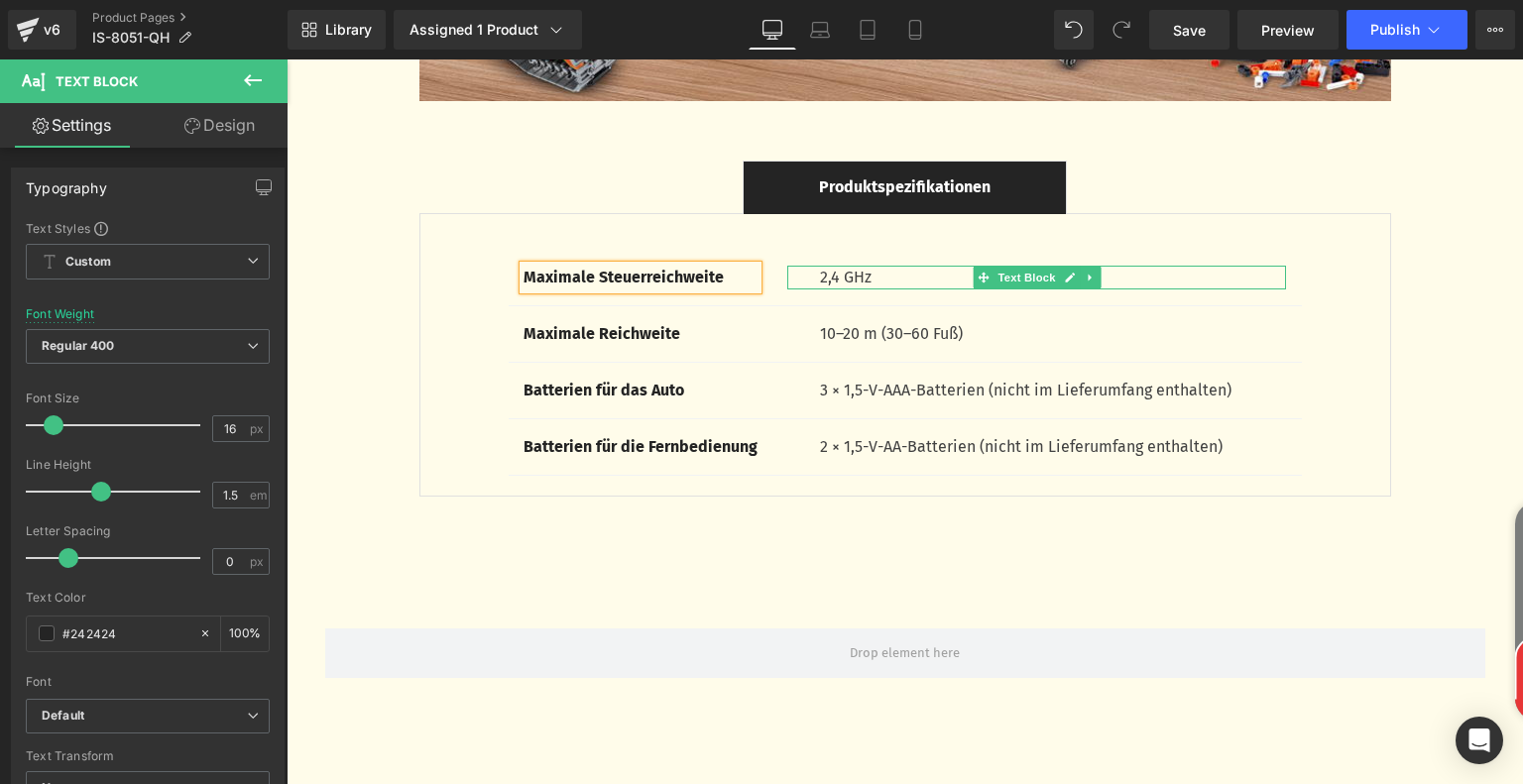 click on "2,4 GHz" at bounding box center (1053, 278) 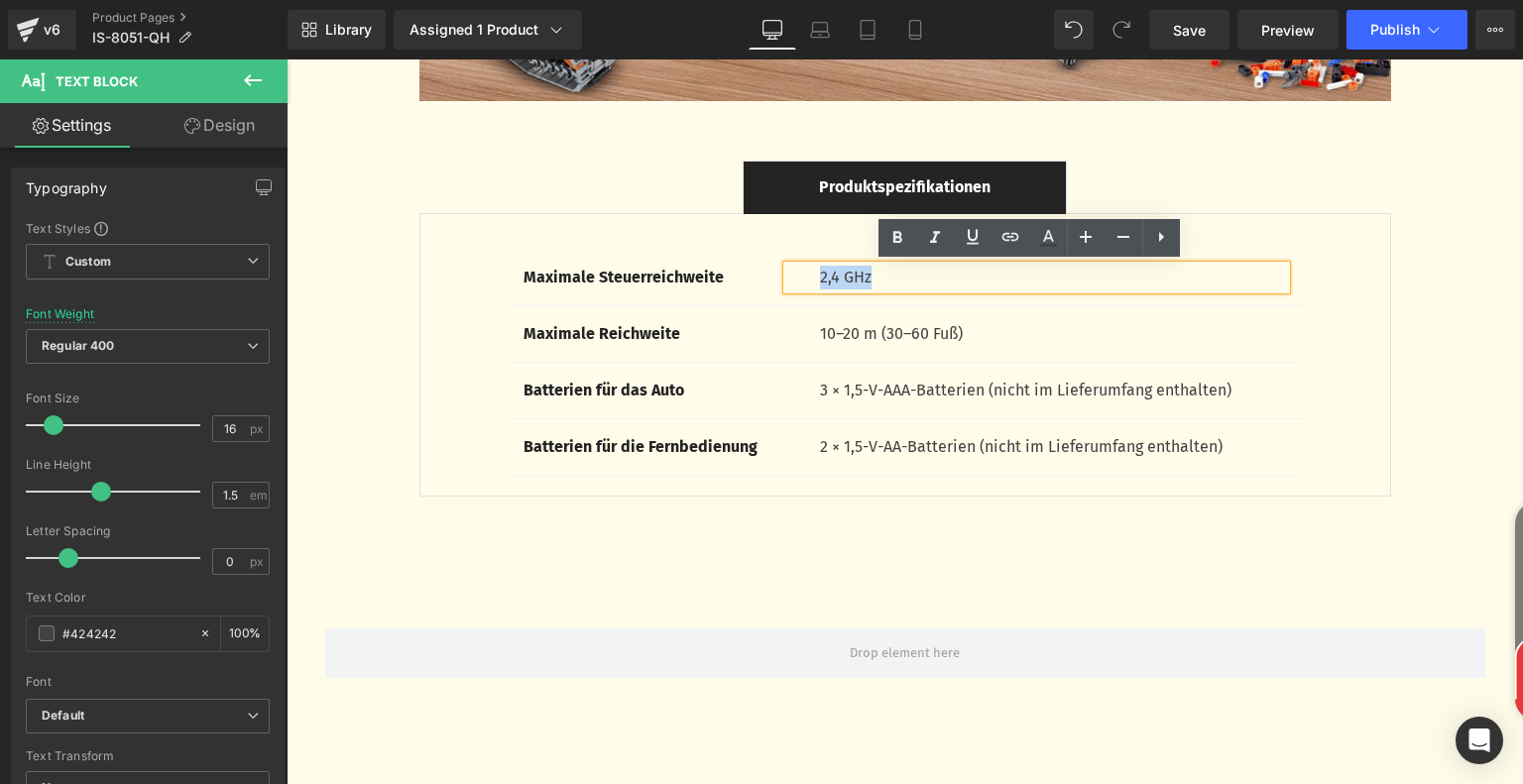 drag, startPoint x: 813, startPoint y: 275, endPoint x: 899, endPoint y: 283, distance: 86.37129 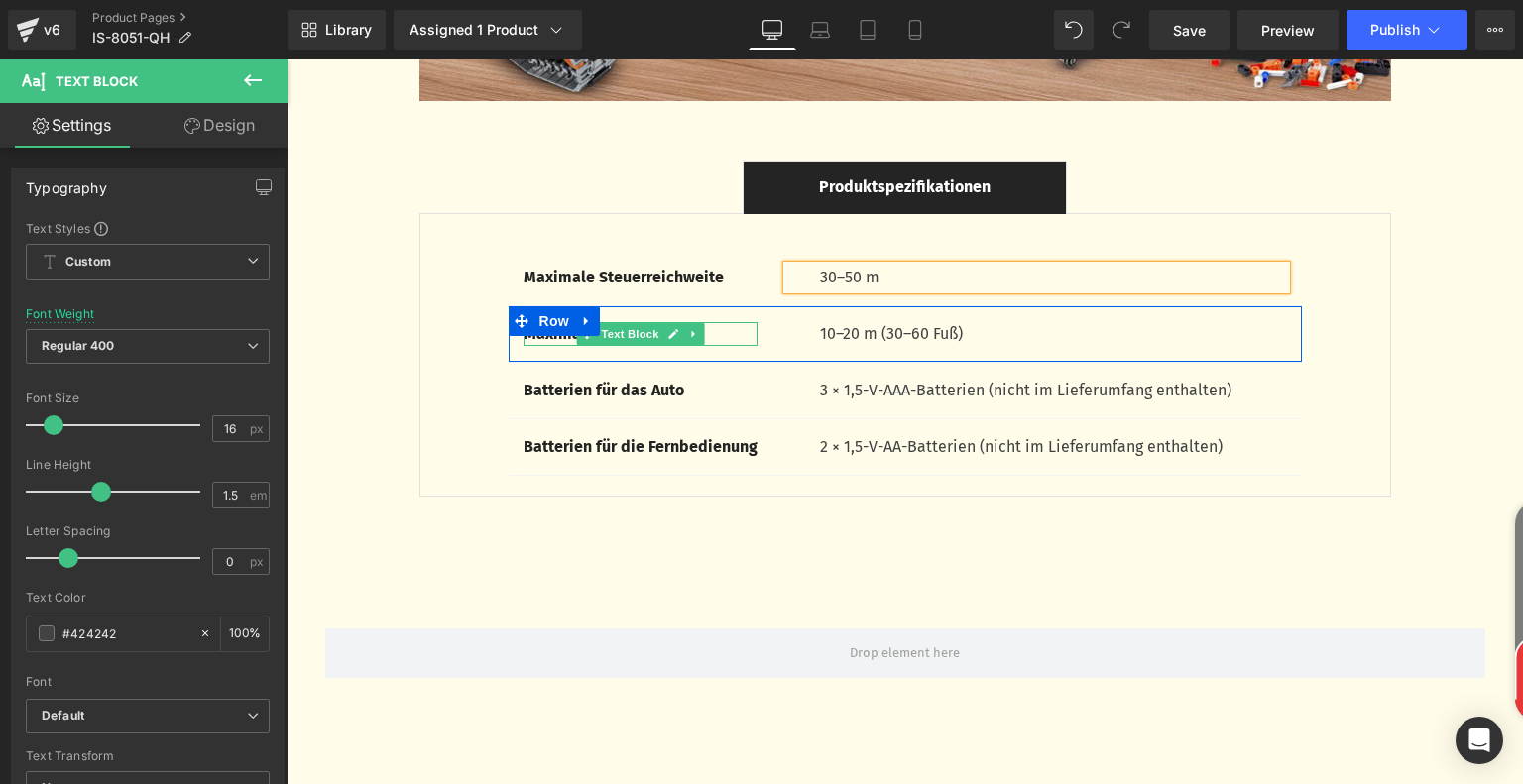 click on "Maximale Reichweite" at bounding box center [641, 334] 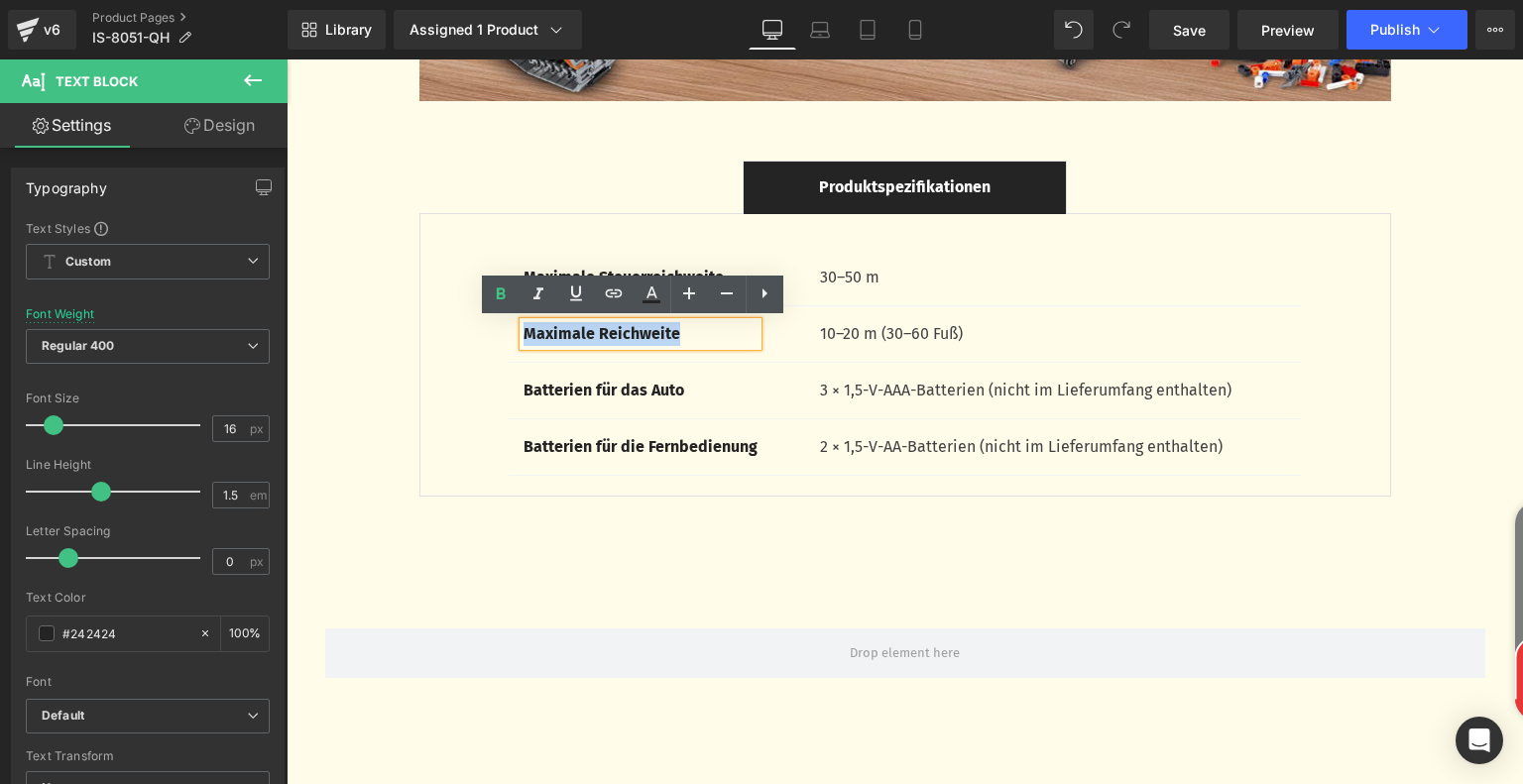 drag, startPoint x: 707, startPoint y: 331, endPoint x: 479, endPoint y: 330, distance: 228.00219 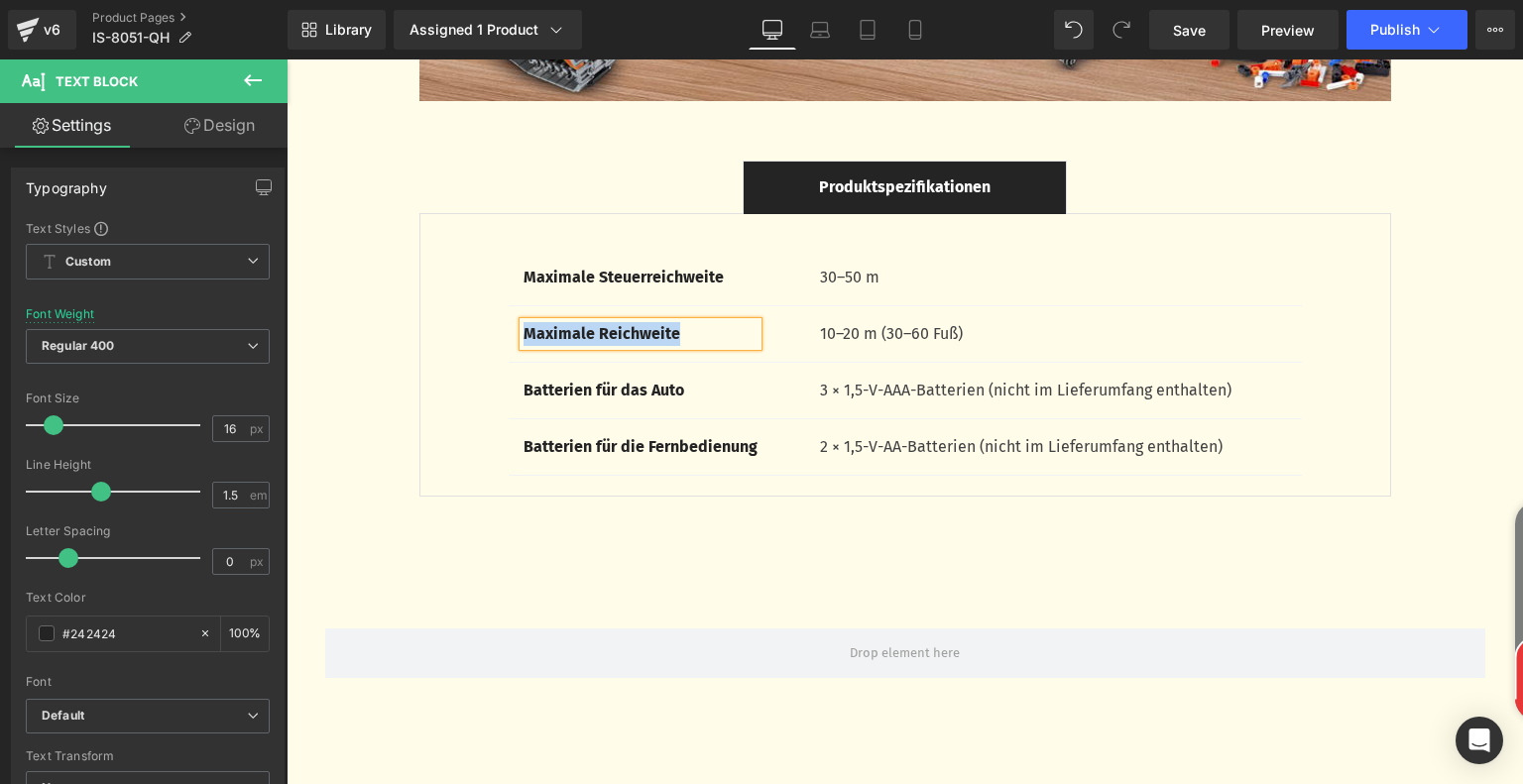 paste 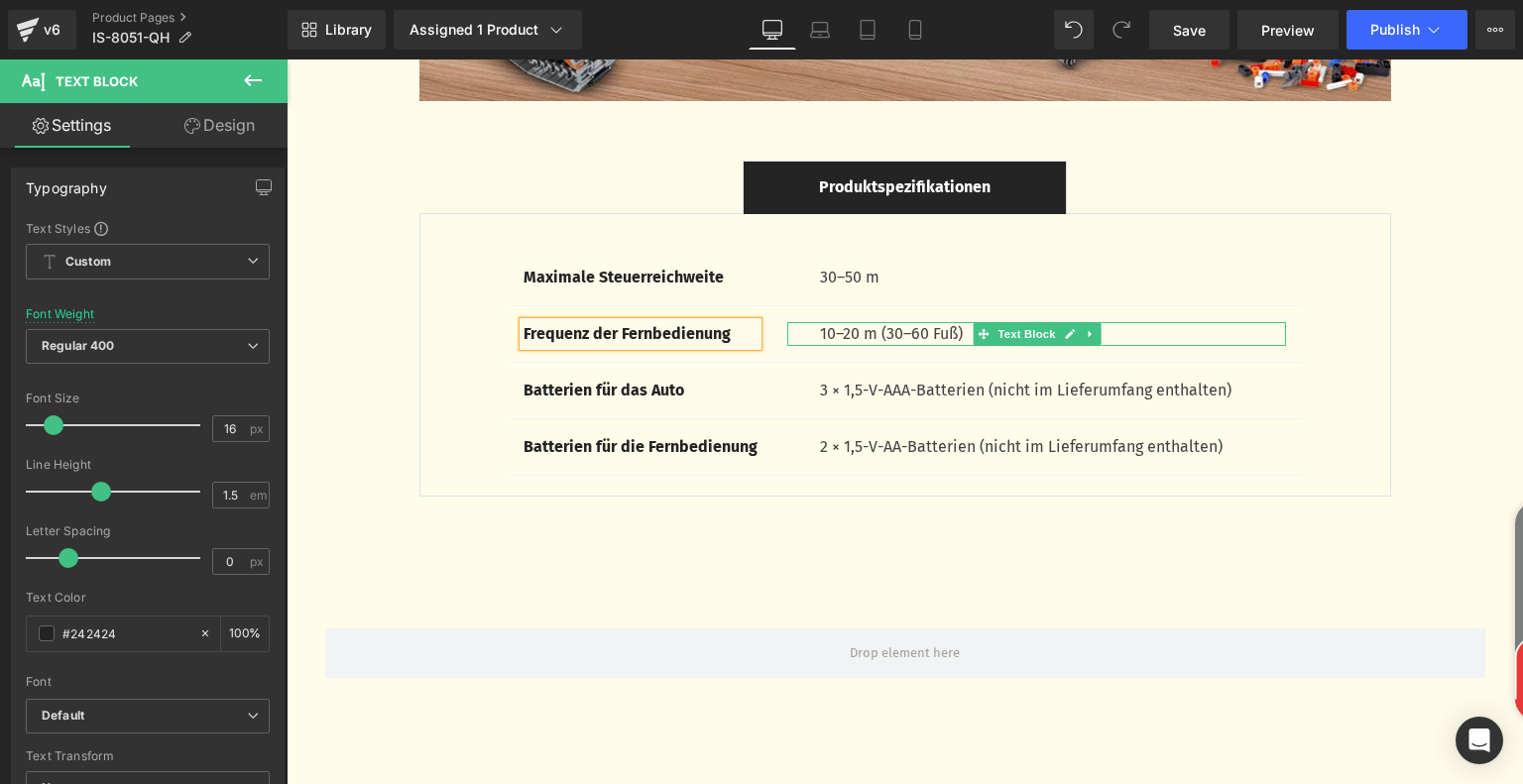 click on "10–20 m (30–60 Fuß)" at bounding box center [1053, 334] 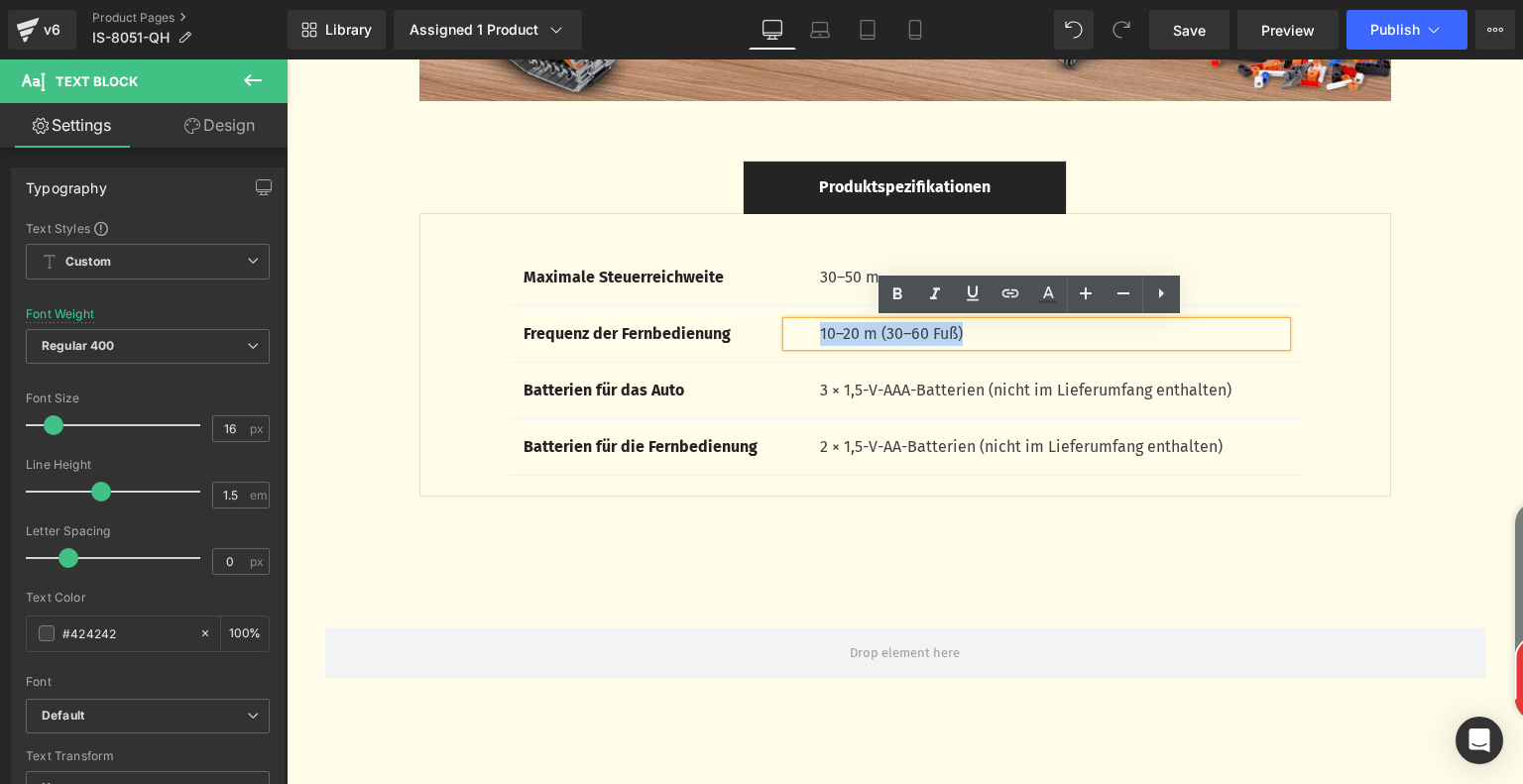 drag, startPoint x: 811, startPoint y: 333, endPoint x: 1025, endPoint y: 332, distance: 214.00234 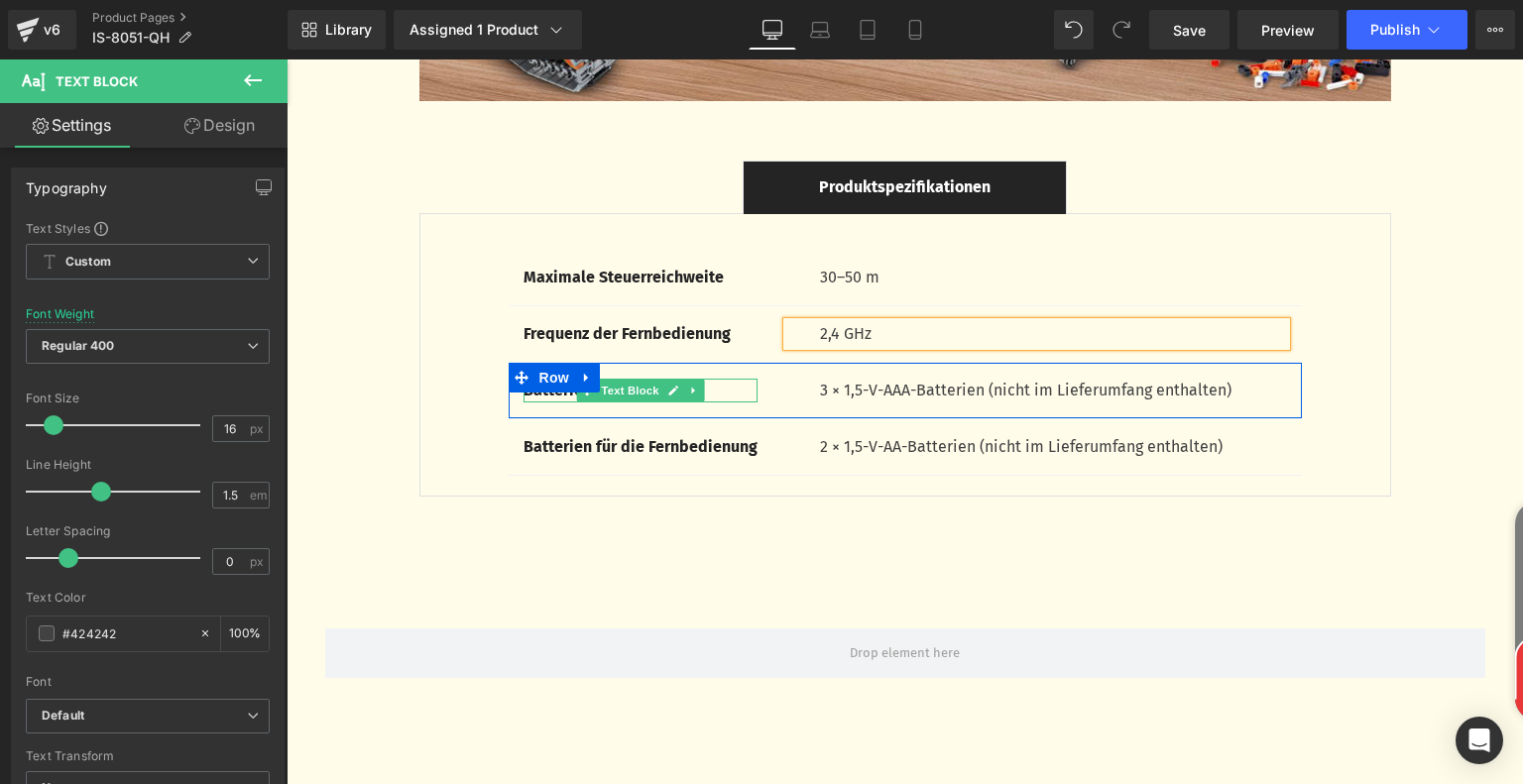 click on "Batterien für das Auto" at bounding box center (641, 391) 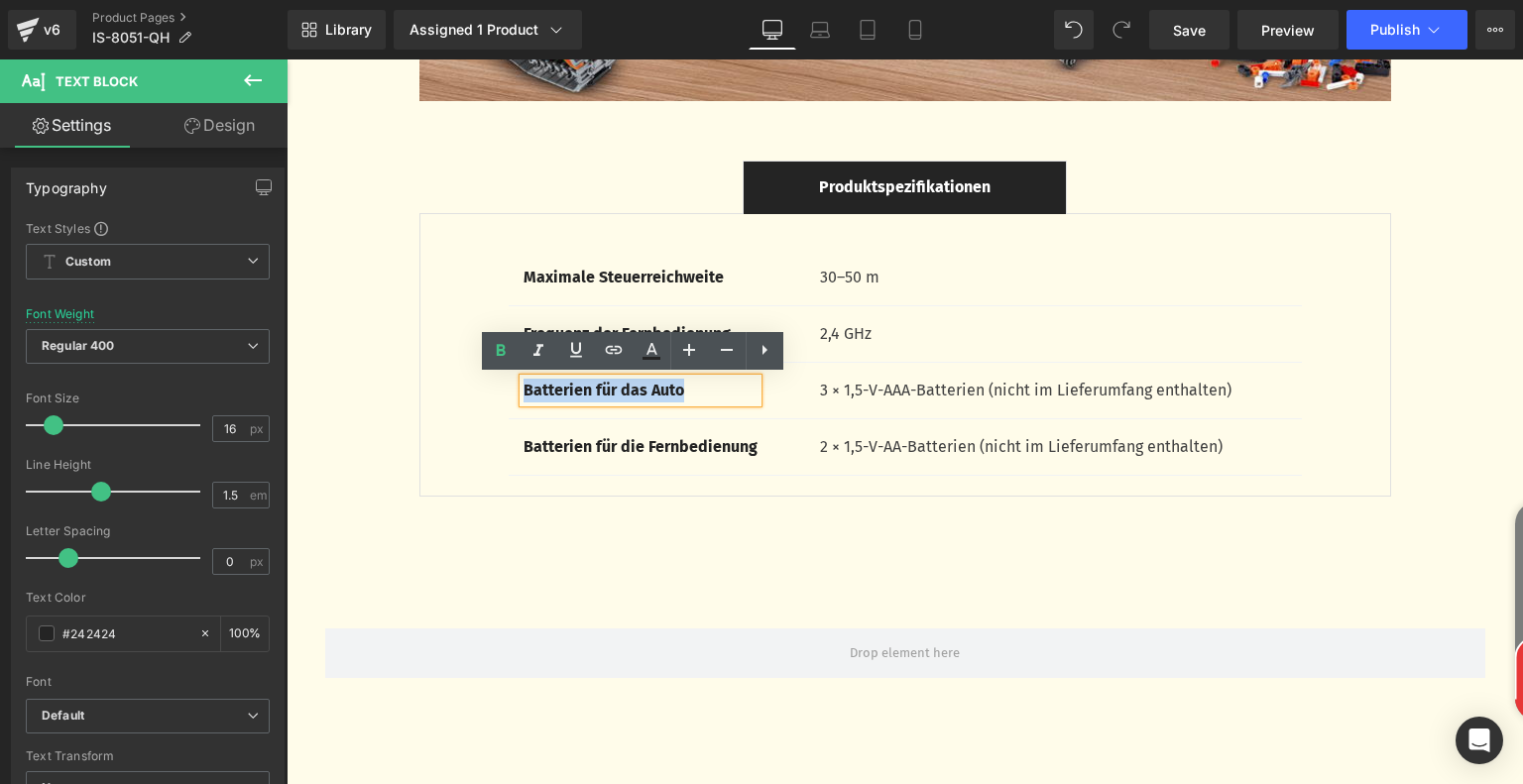 drag, startPoint x: 579, startPoint y: 391, endPoint x: 479, endPoint y: 391, distance: 100 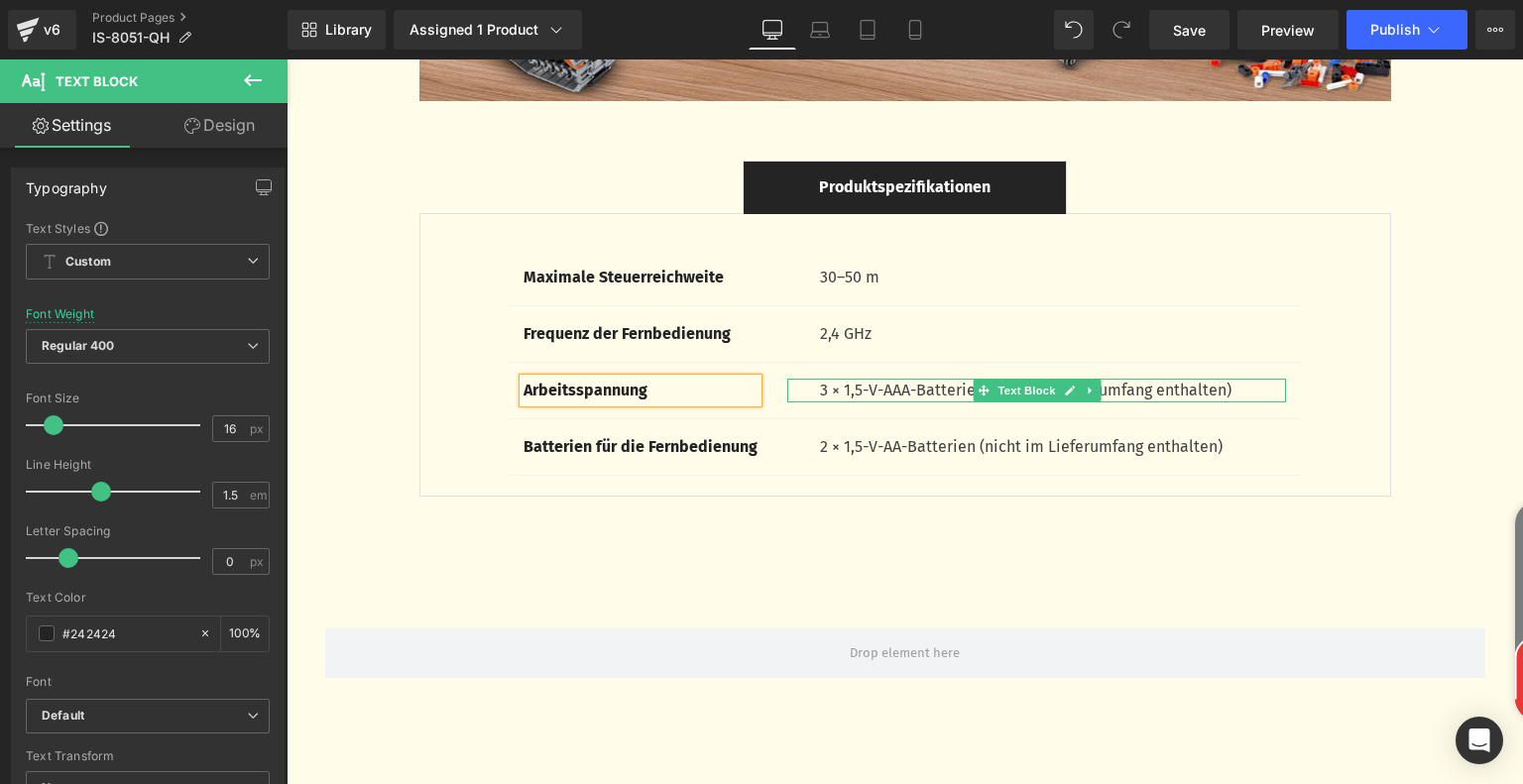 click on "3 × 1,5-V-AAA-Batterien (nicht im Lieferumfang enthalten)" at bounding box center (1053, 391) 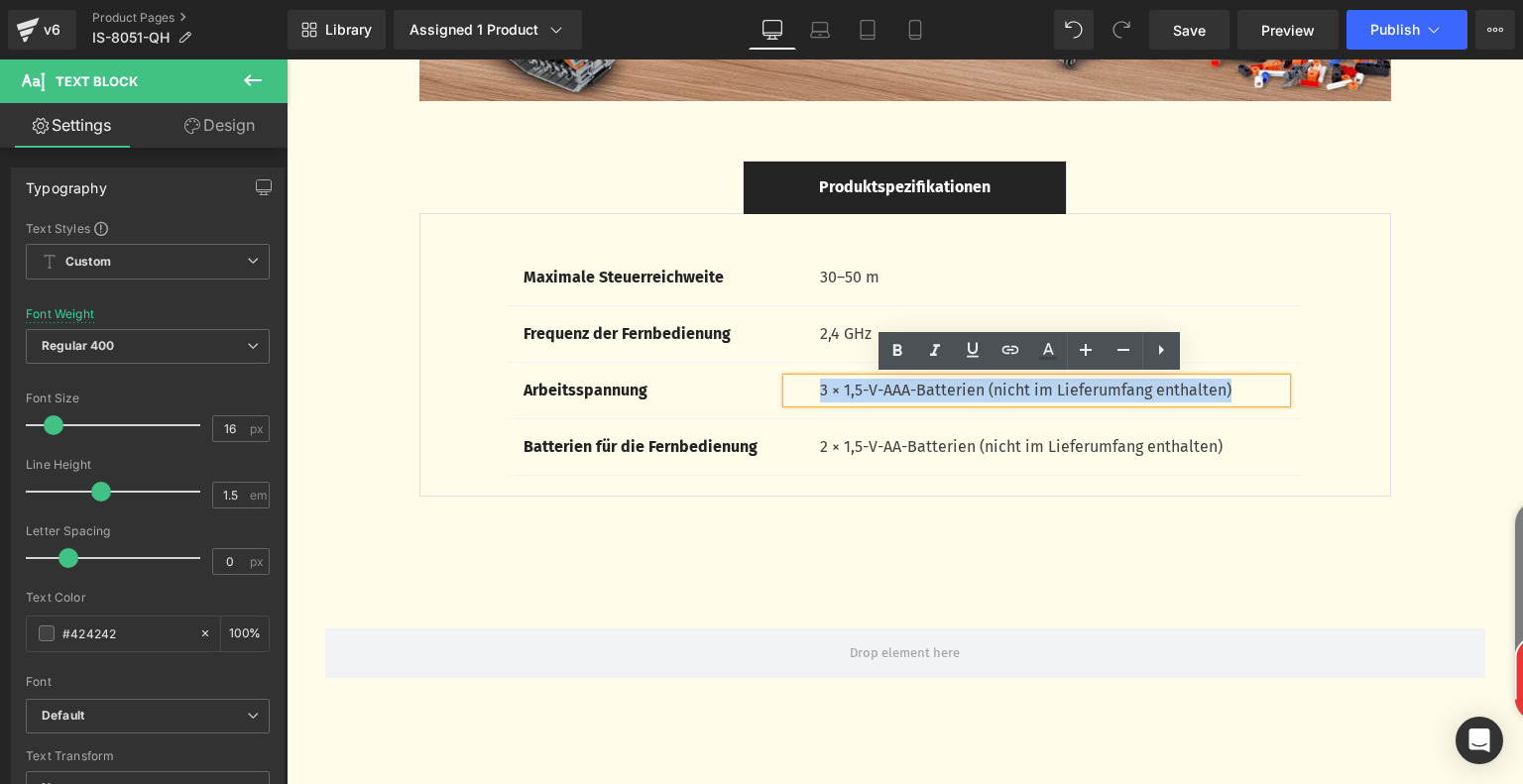 drag, startPoint x: 810, startPoint y: 389, endPoint x: 1257, endPoint y: 387, distance: 447.00447 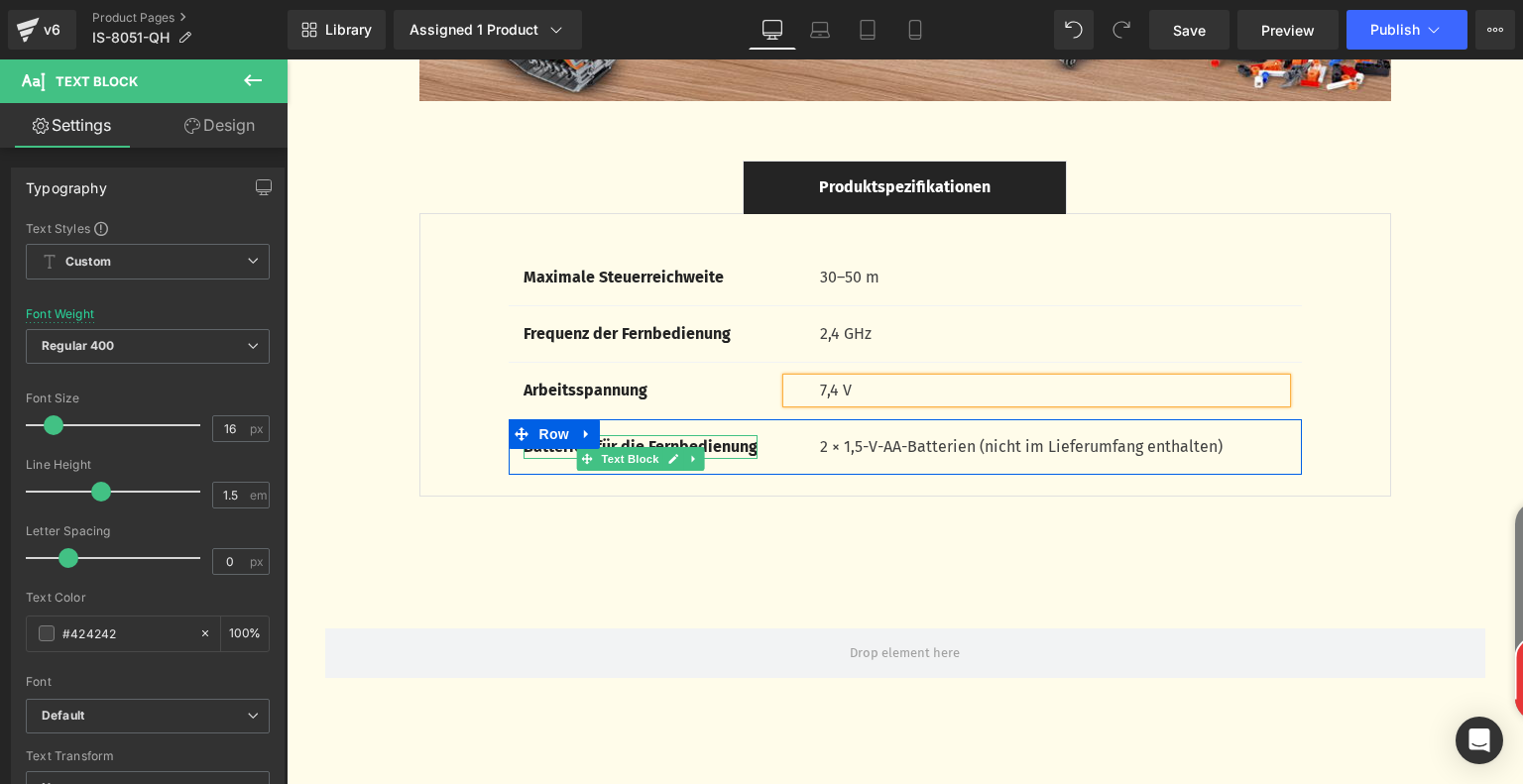 click on "Batterien für die Fernbedienung" at bounding box center [641, 446] 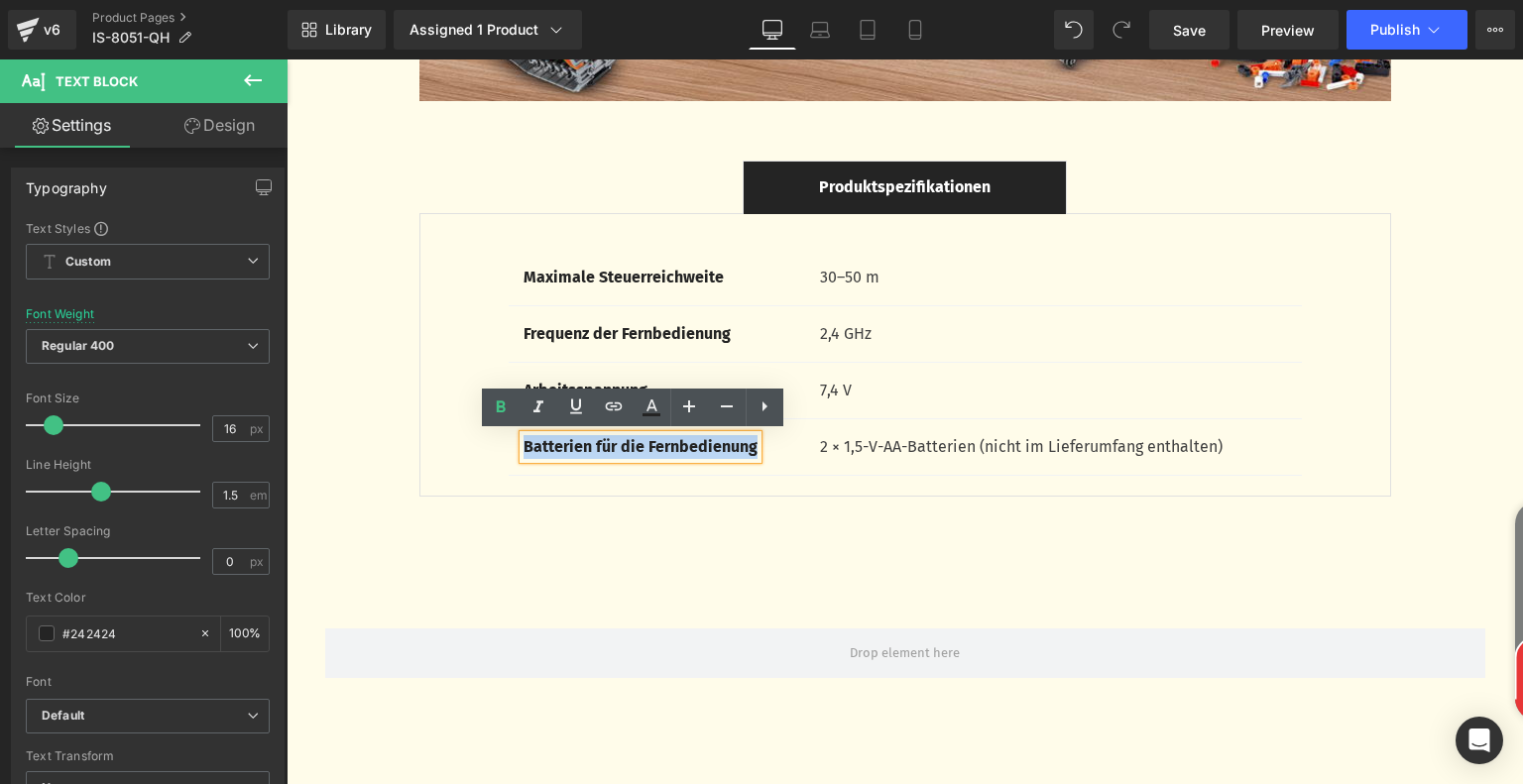 drag, startPoint x: 518, startPoint y: 447, endPoint x: 667, endPoint y: 470, distance: 150.76472 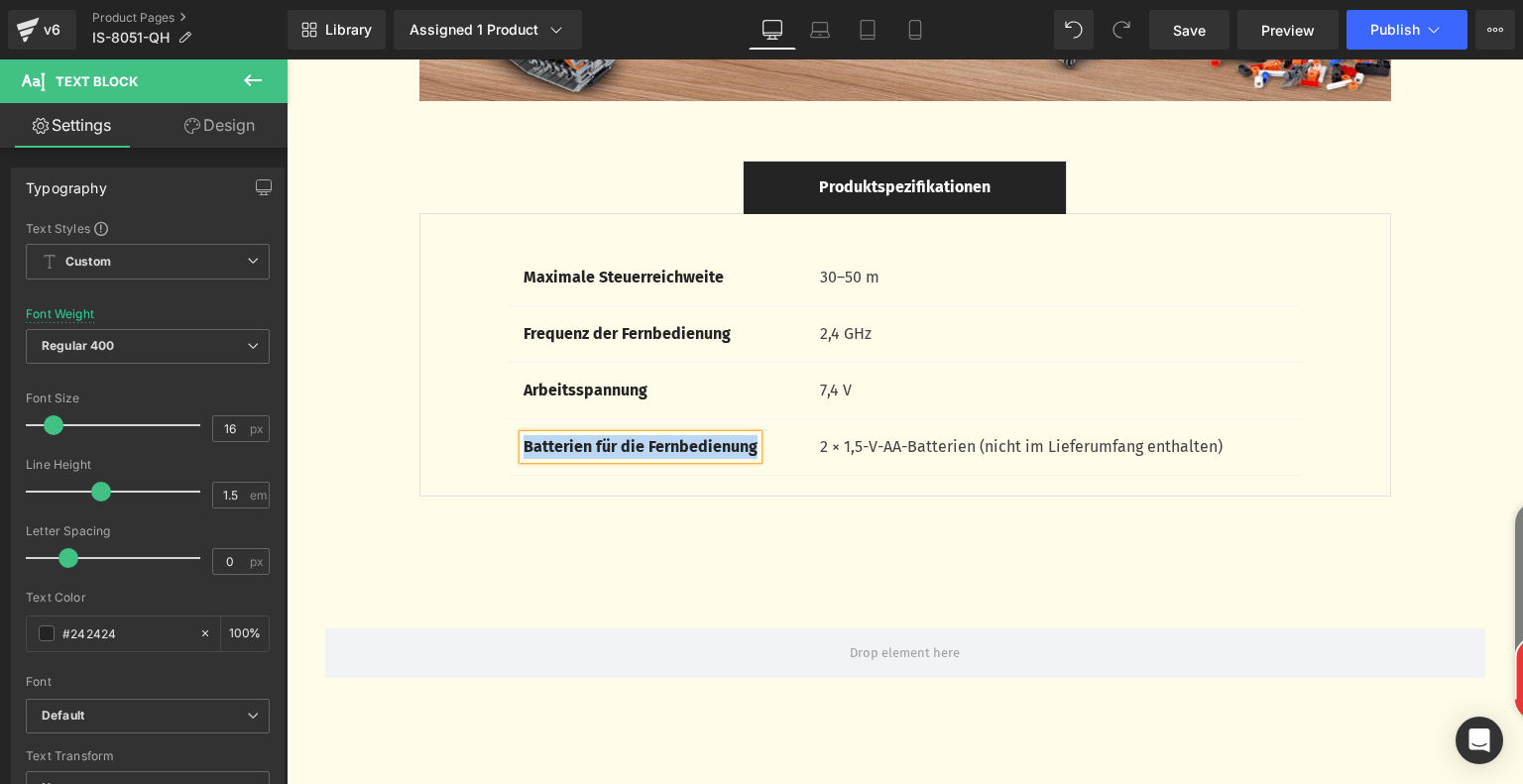 paste 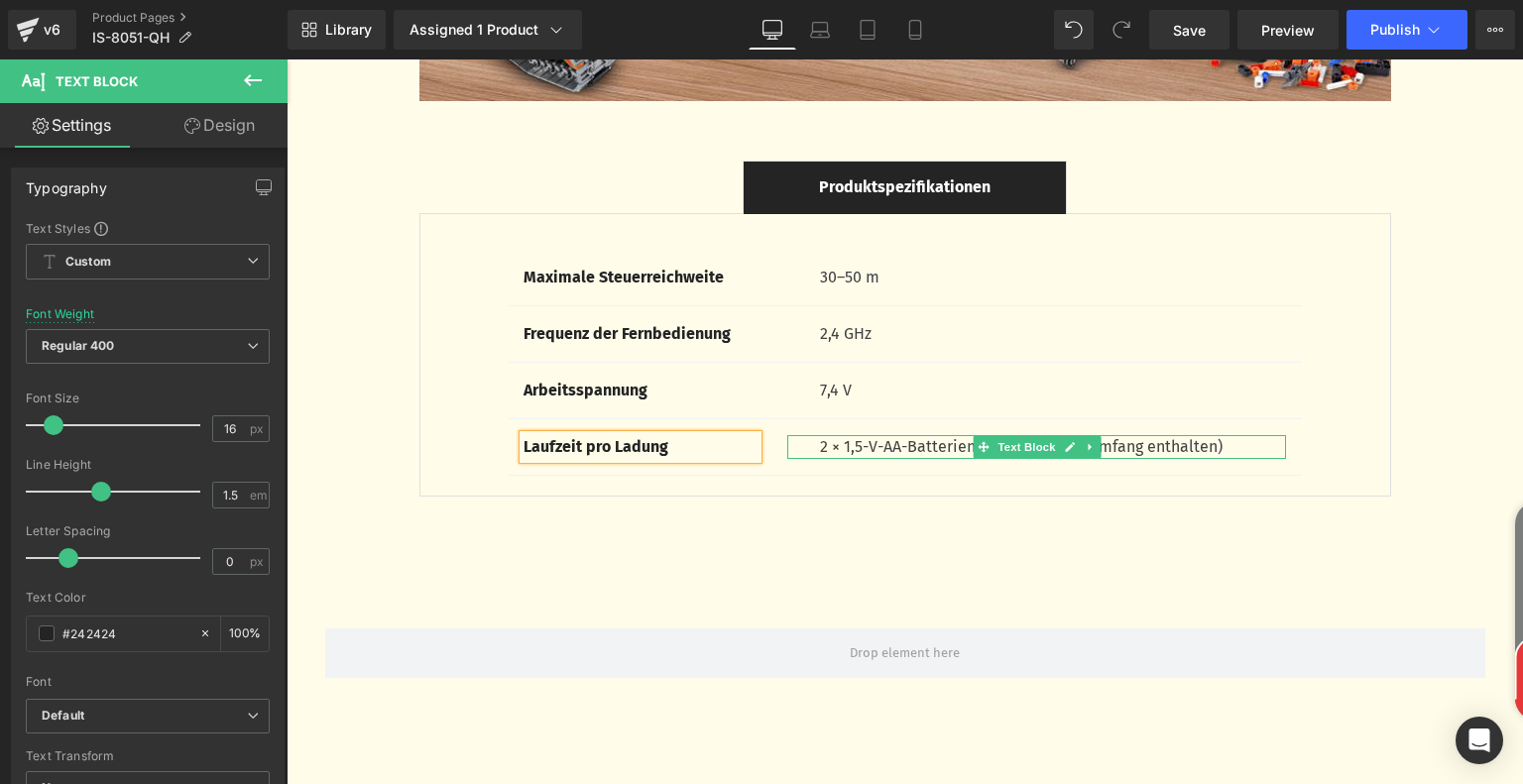 drag, startPoint x: 833, startPoint y: 443, endPoint x: 809, endPoint y: 445, distance: 24.083189 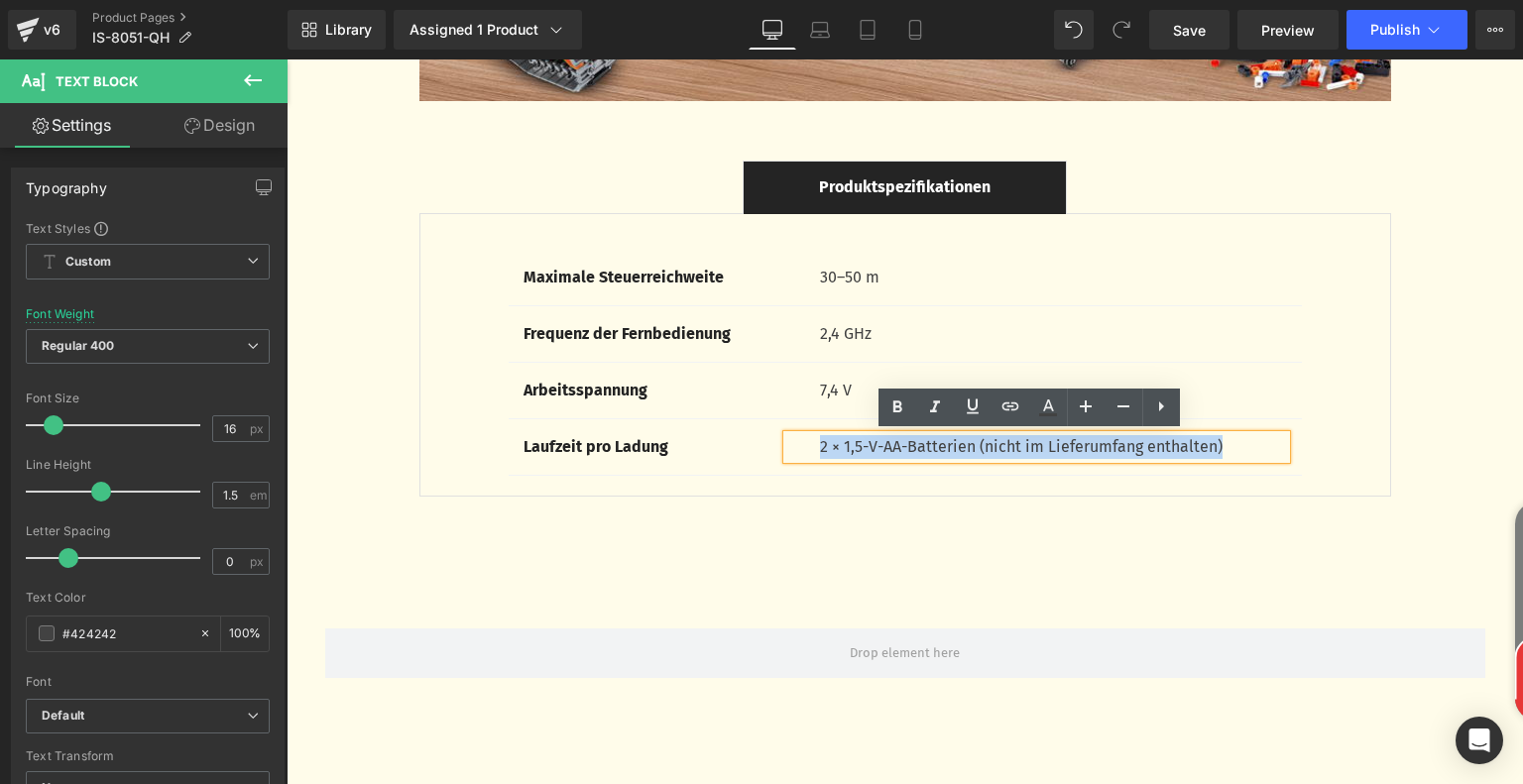 drag, startPoint x: 808, startPoint y: 445, endPoint x: 1281, endPoint y: 443, distance: 473.00423 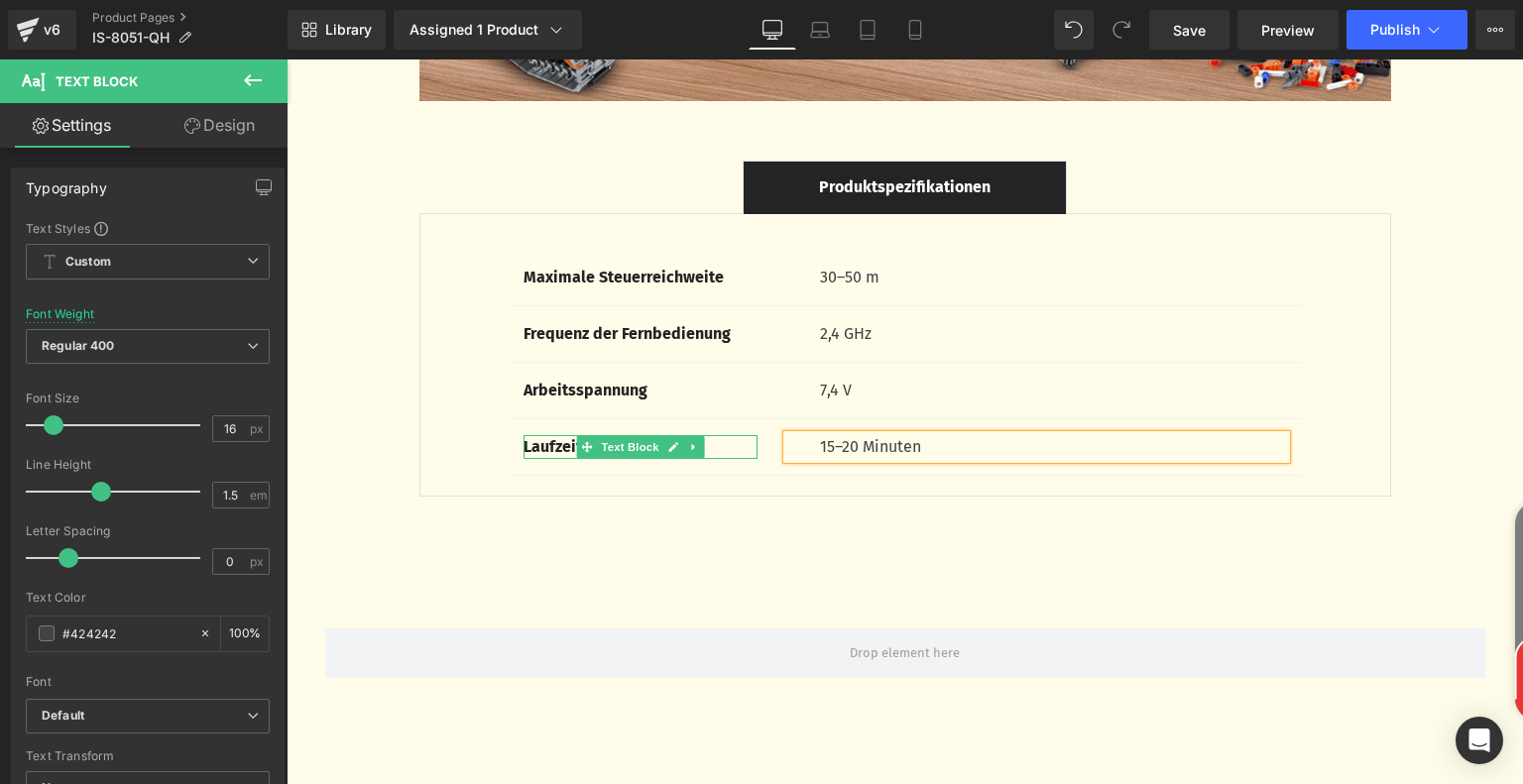 click on "Text Block" at bounding box center [630, 447] 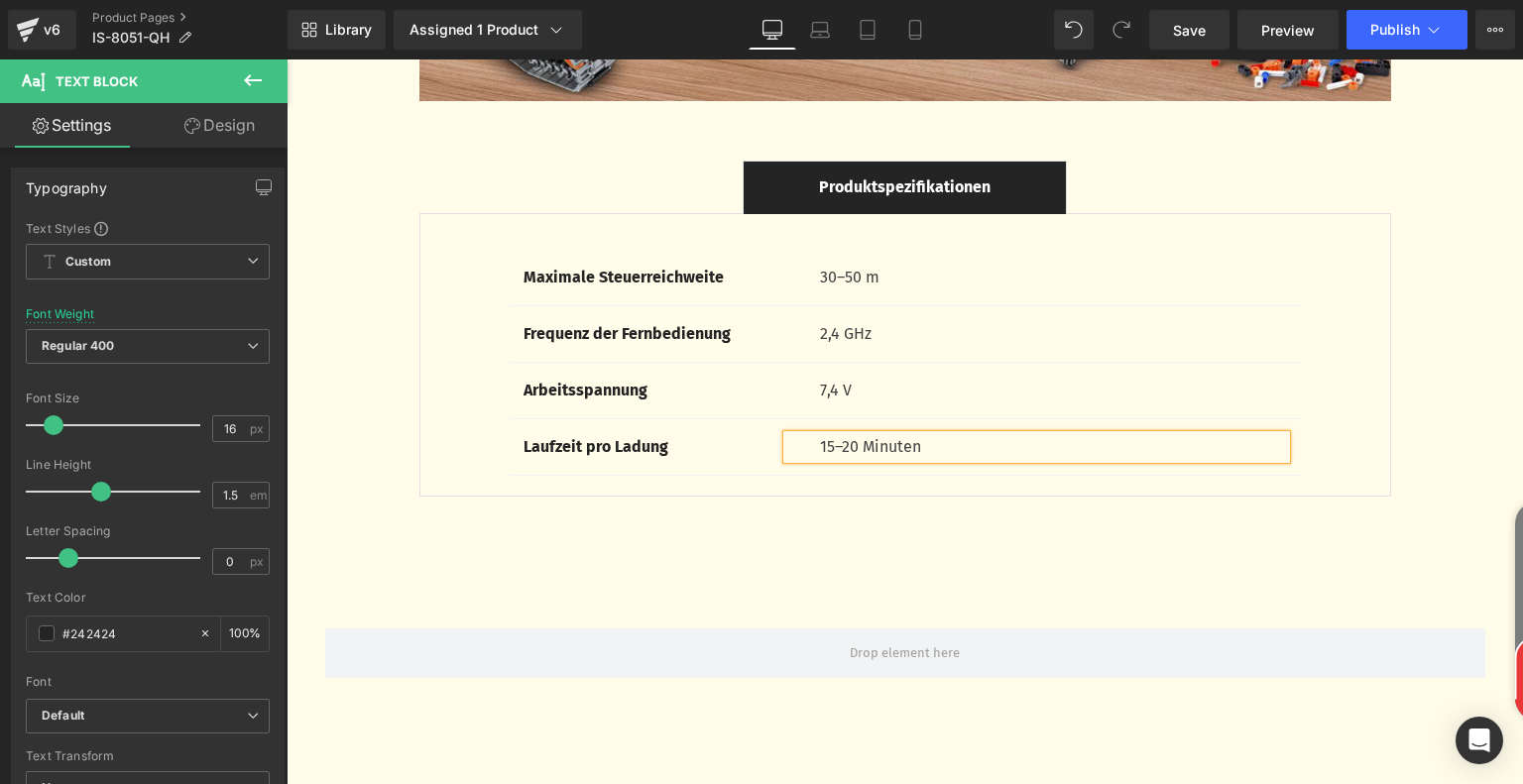click at bounding box center (287, 59) 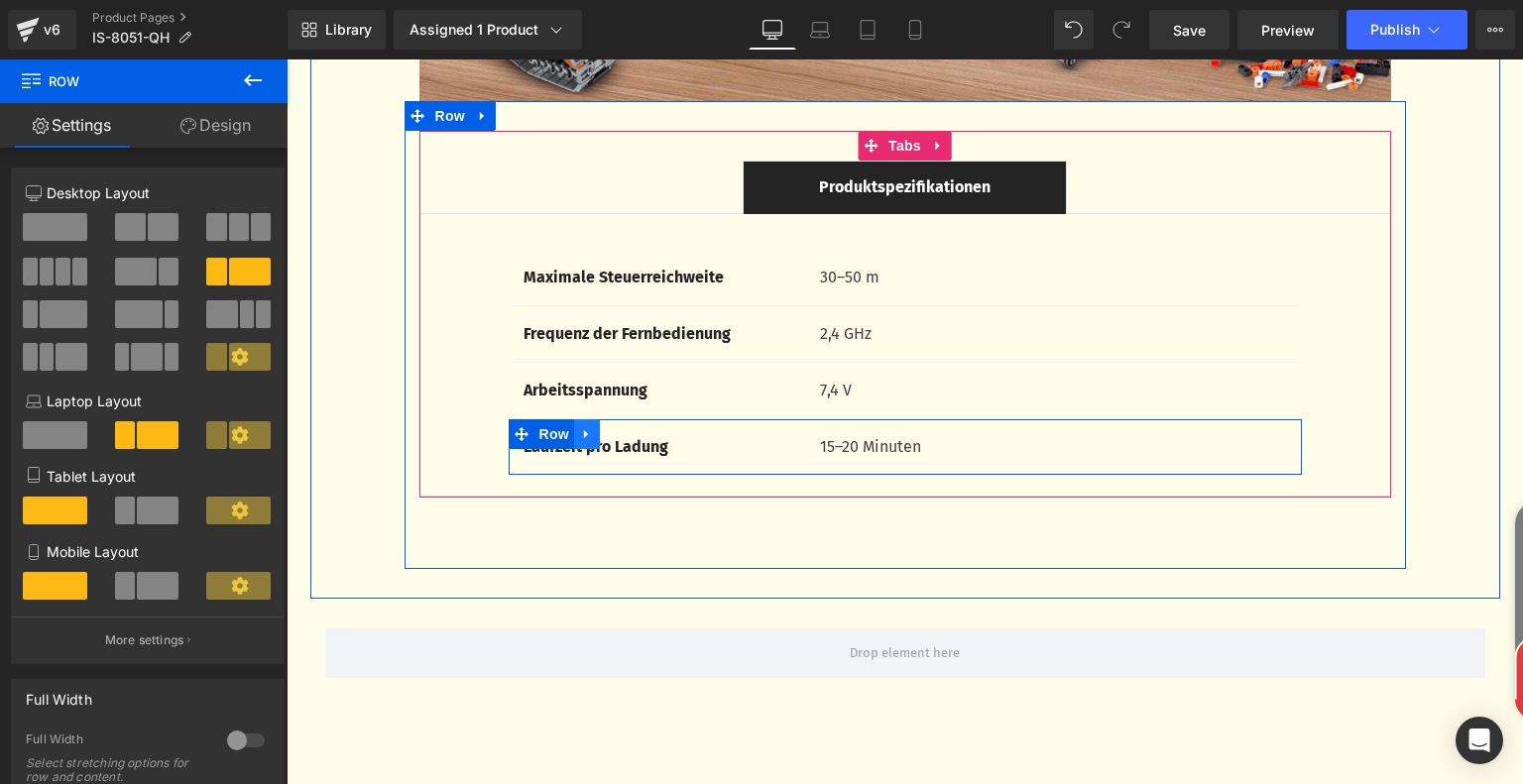 click 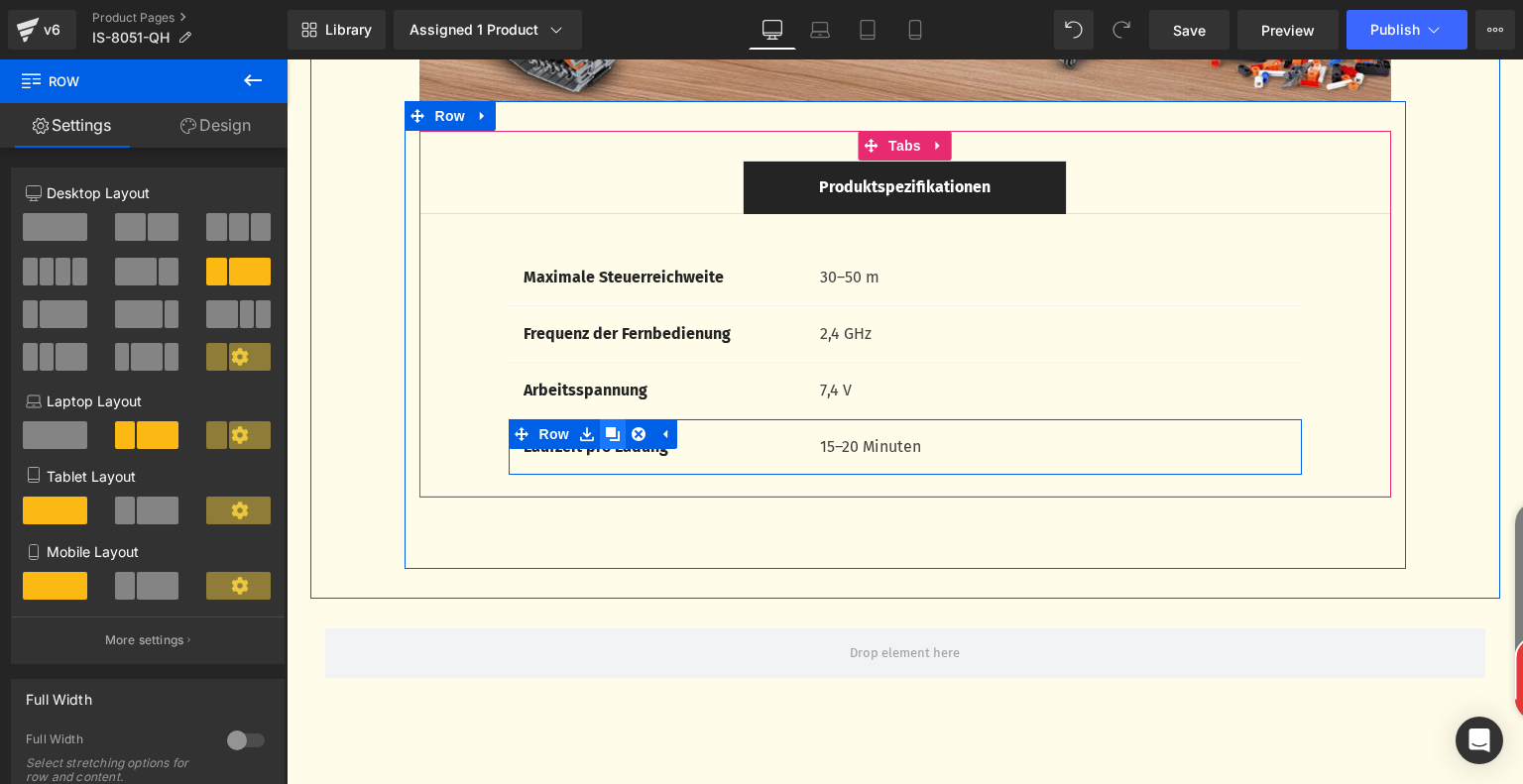 click 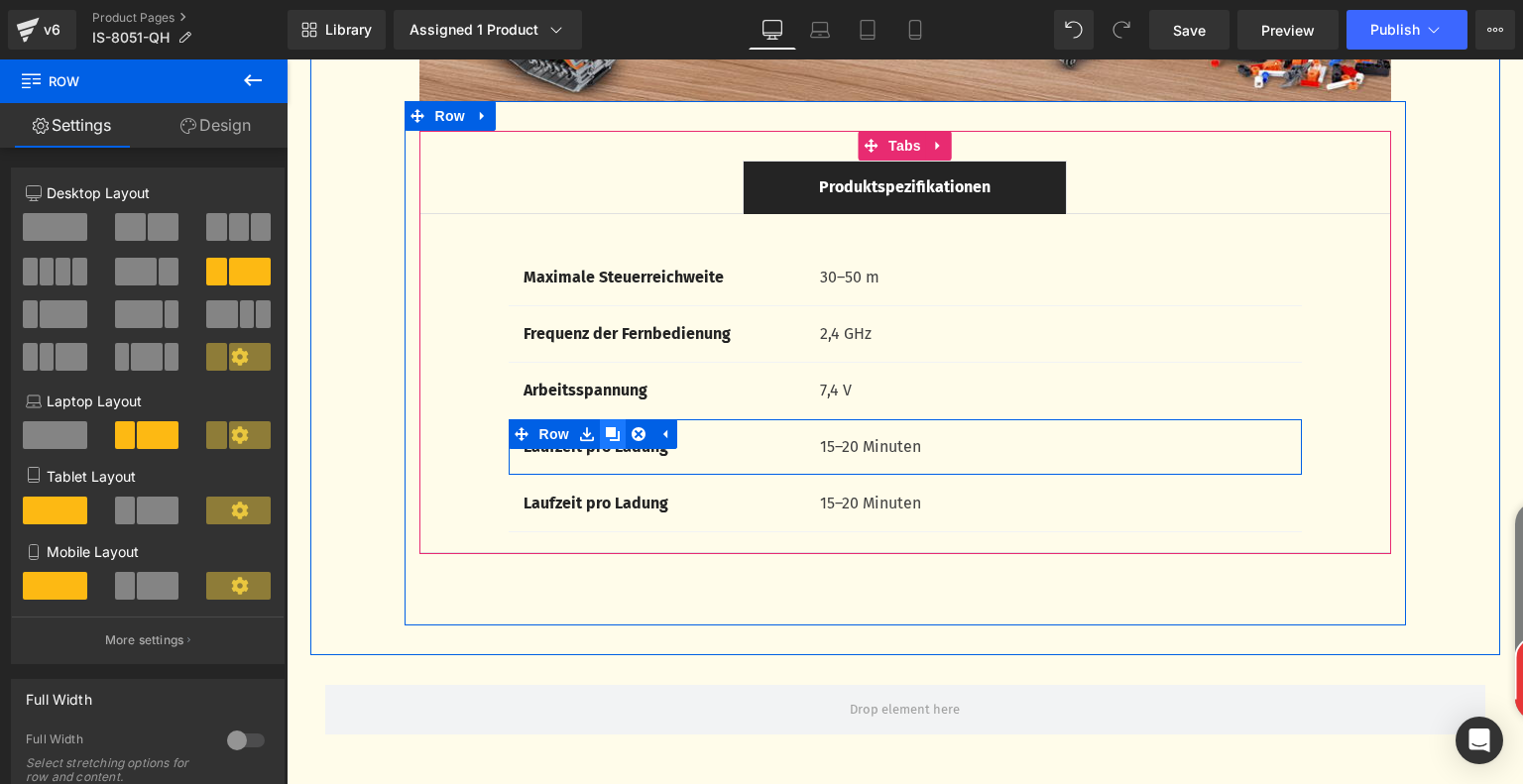 click 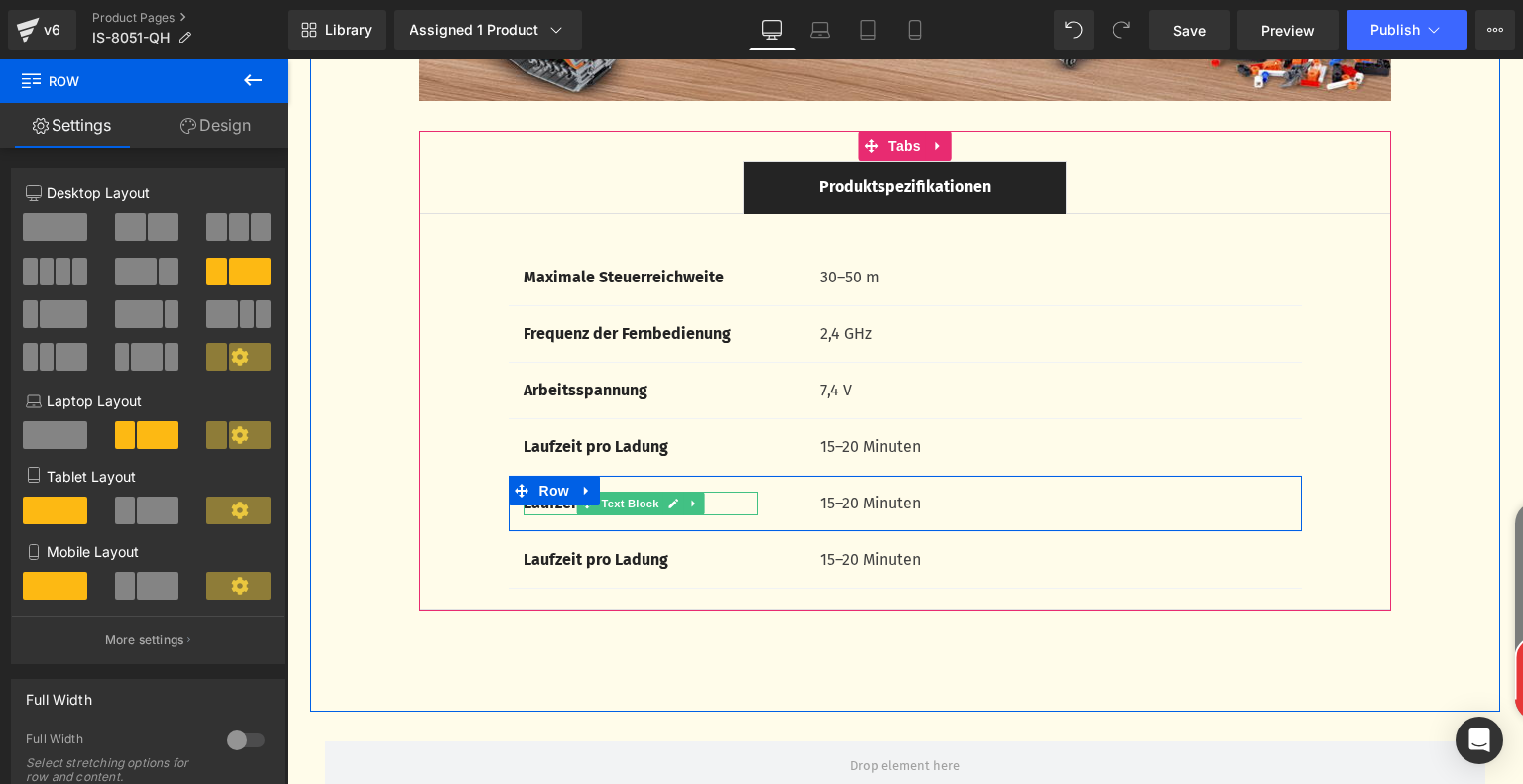 click on "Laufzeit pro Ladung" at bounding box center (641, 504) 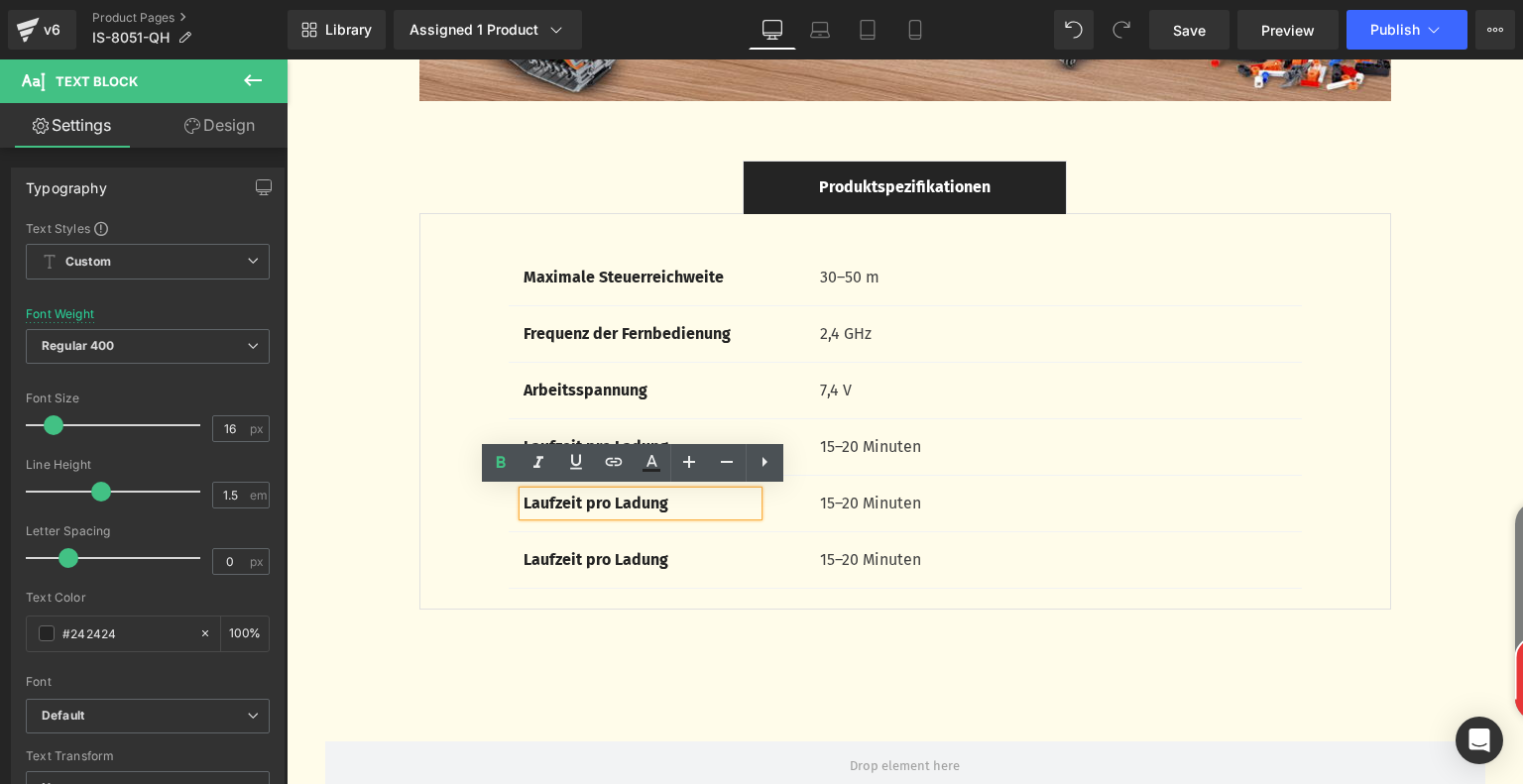 click on "Laufzeit pro Ladung" at bounding box center (596, 503) 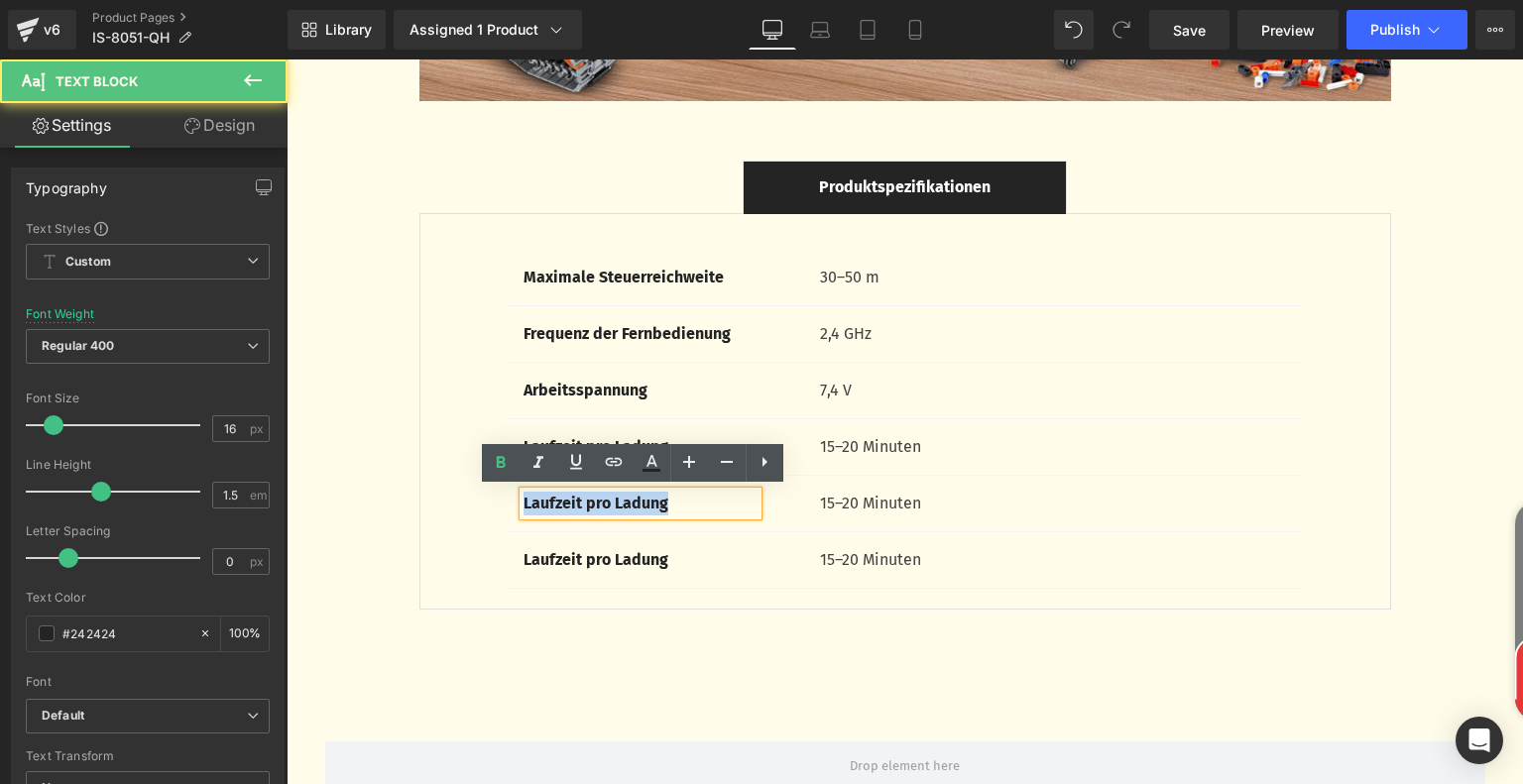 drag, startPoint x: 671, startPoint y: 504, endPoint x: 460, endPoint y: 500, distance: 211.03791 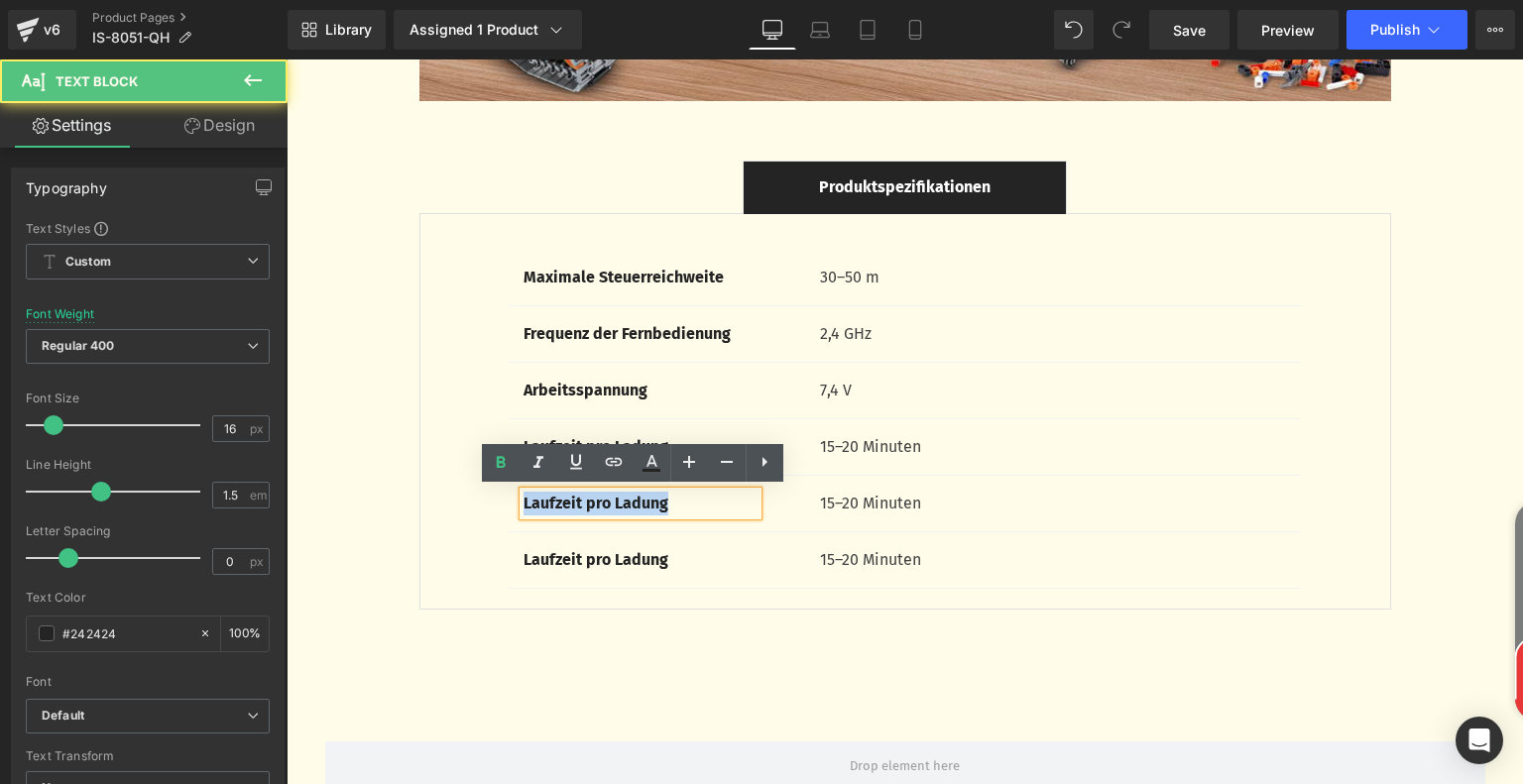 click on "Maximale Steuerreichweite
Text Block
30–50 m
Text Block
Row         Frequenz der Fernbedienung Text Block         2,4 GHz Text Block         Row         Arbeitsspannung Text Block         7,4 V Text Block         Row         Laufzeit pro Ladung Text Block         15–20 Minuten Text Block         Row         Laufzeit pro Ladung Text Block         15–20 Minuten Text Block         Row         Laufzeit pro Ladung Text Block         15–20 Minuten Text Block         Row" at bounding box center (905, 411) 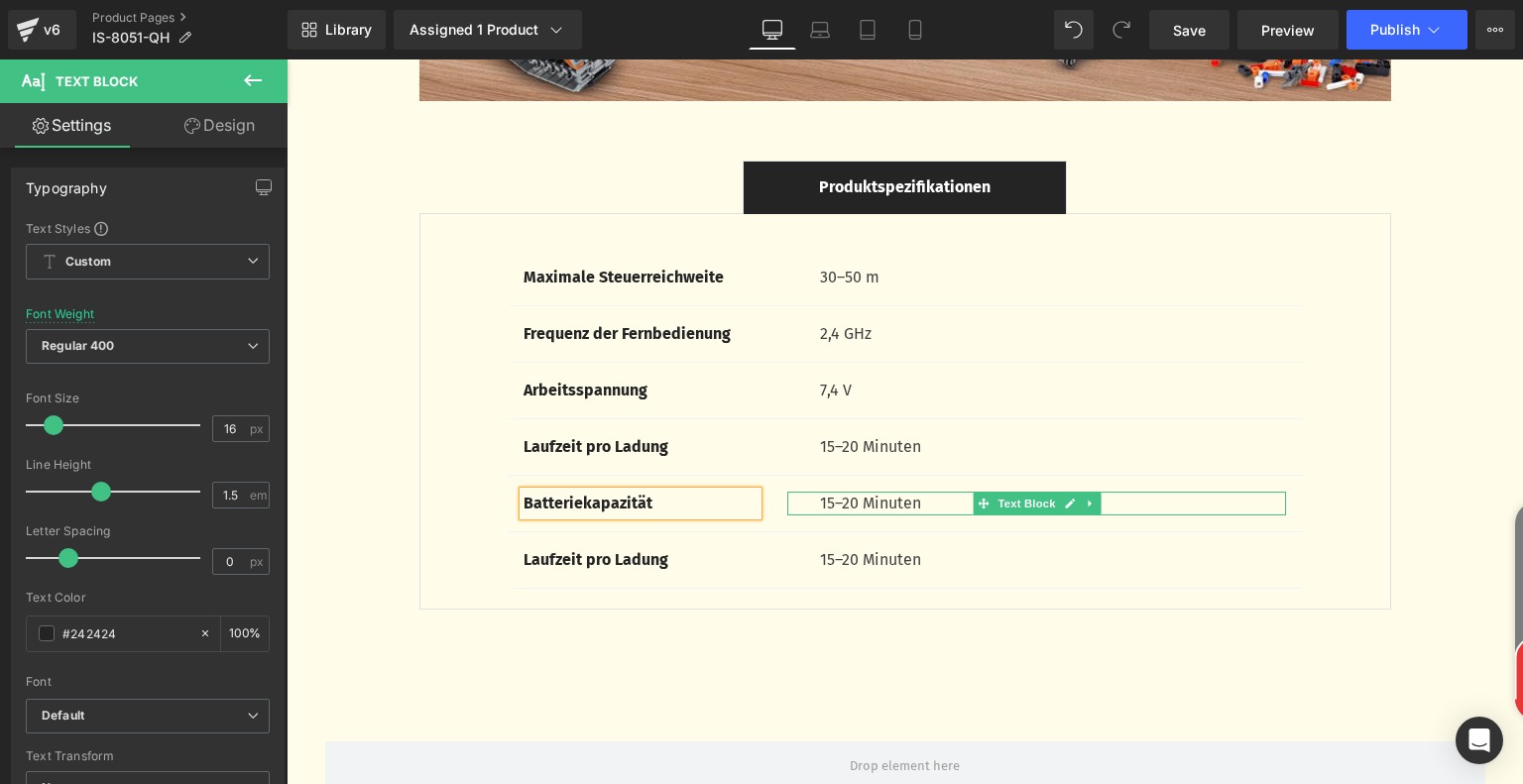 click on "15–20 Minuten" at bounding box center [1053, 504] 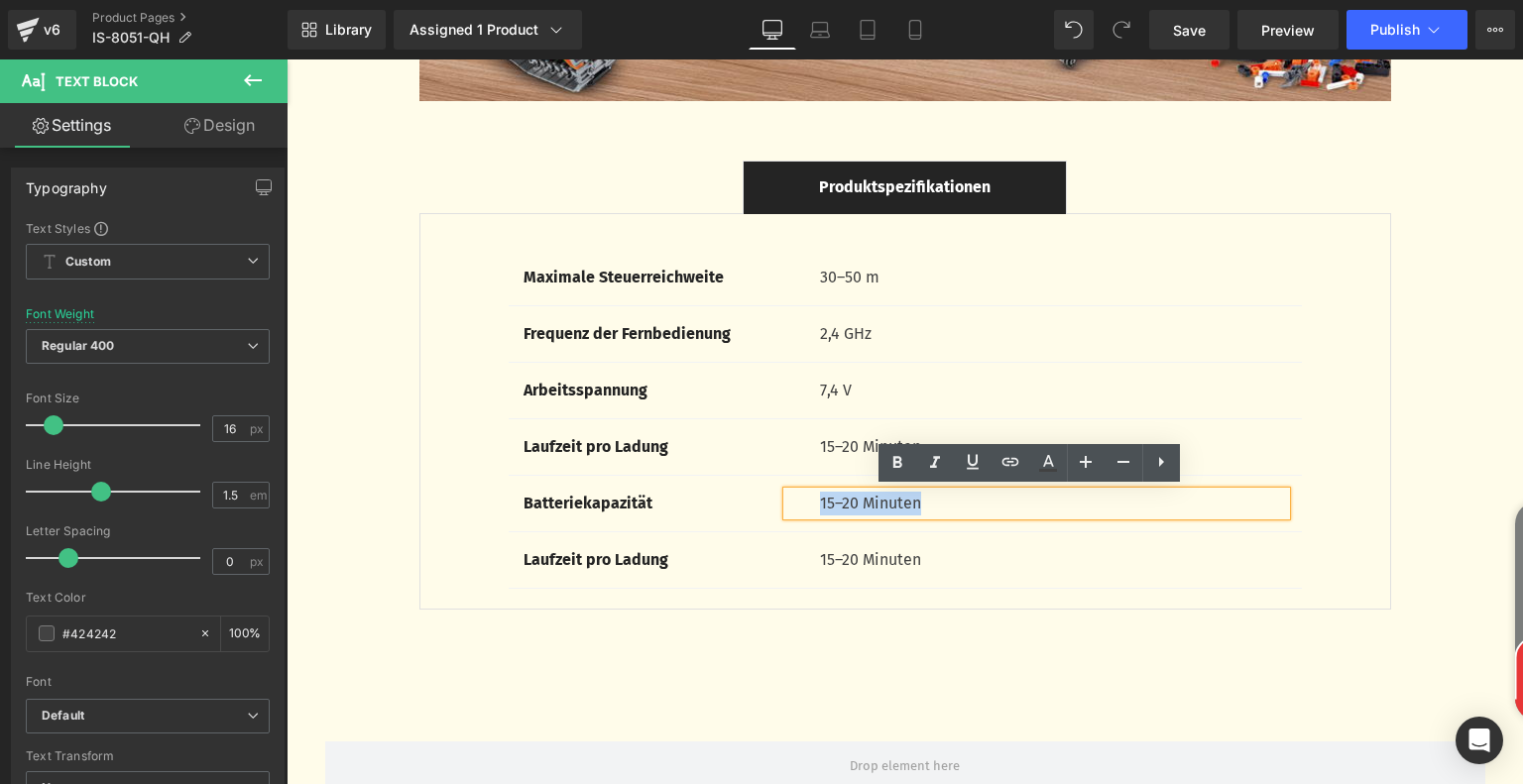 drag, startPoint x: 812, startPoint y: 503, endPoint x: 952, endPoint y: 506, distance: 140.03214 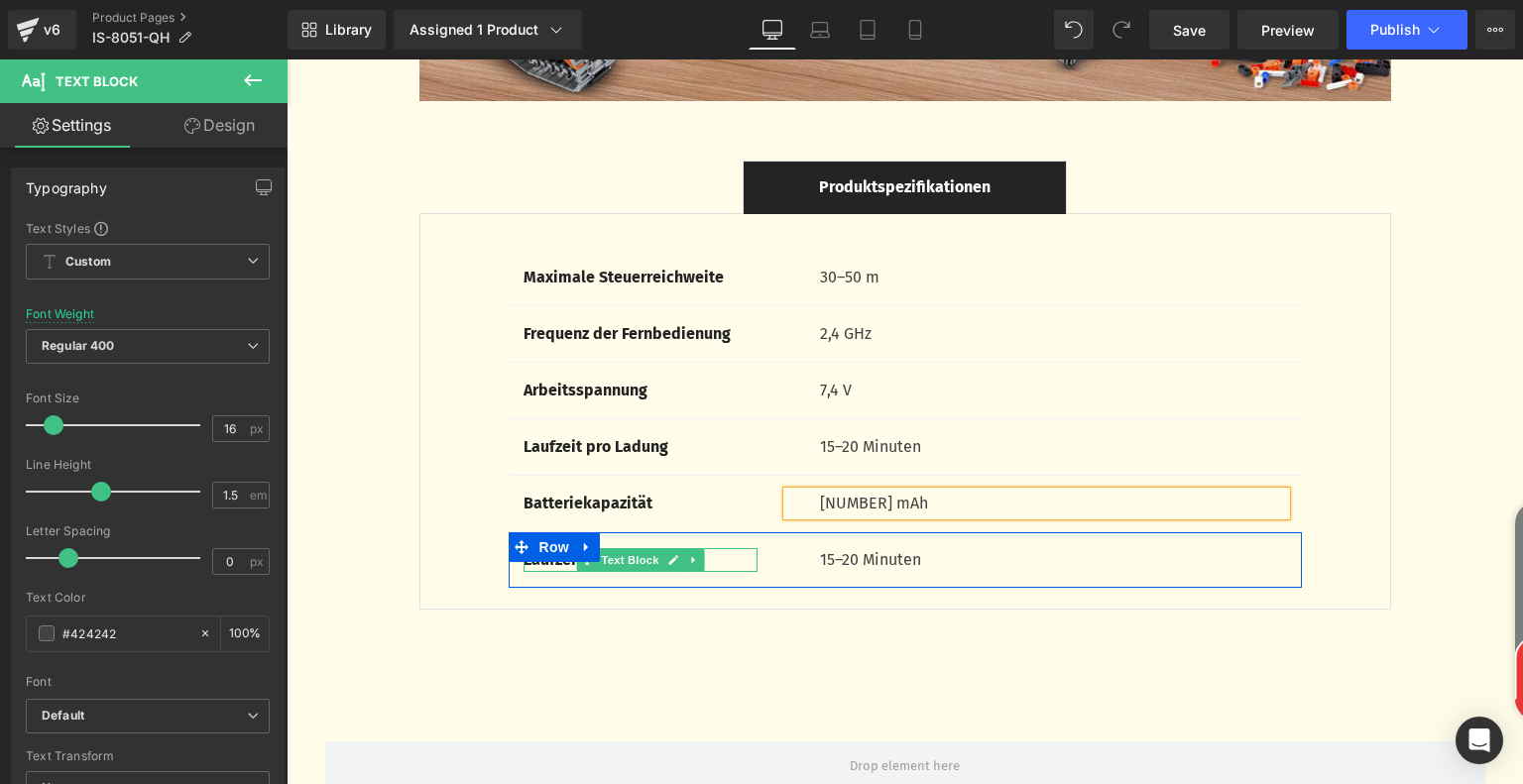 click on "Laufzeit pro Ladung" at bounding box center (641, 560) 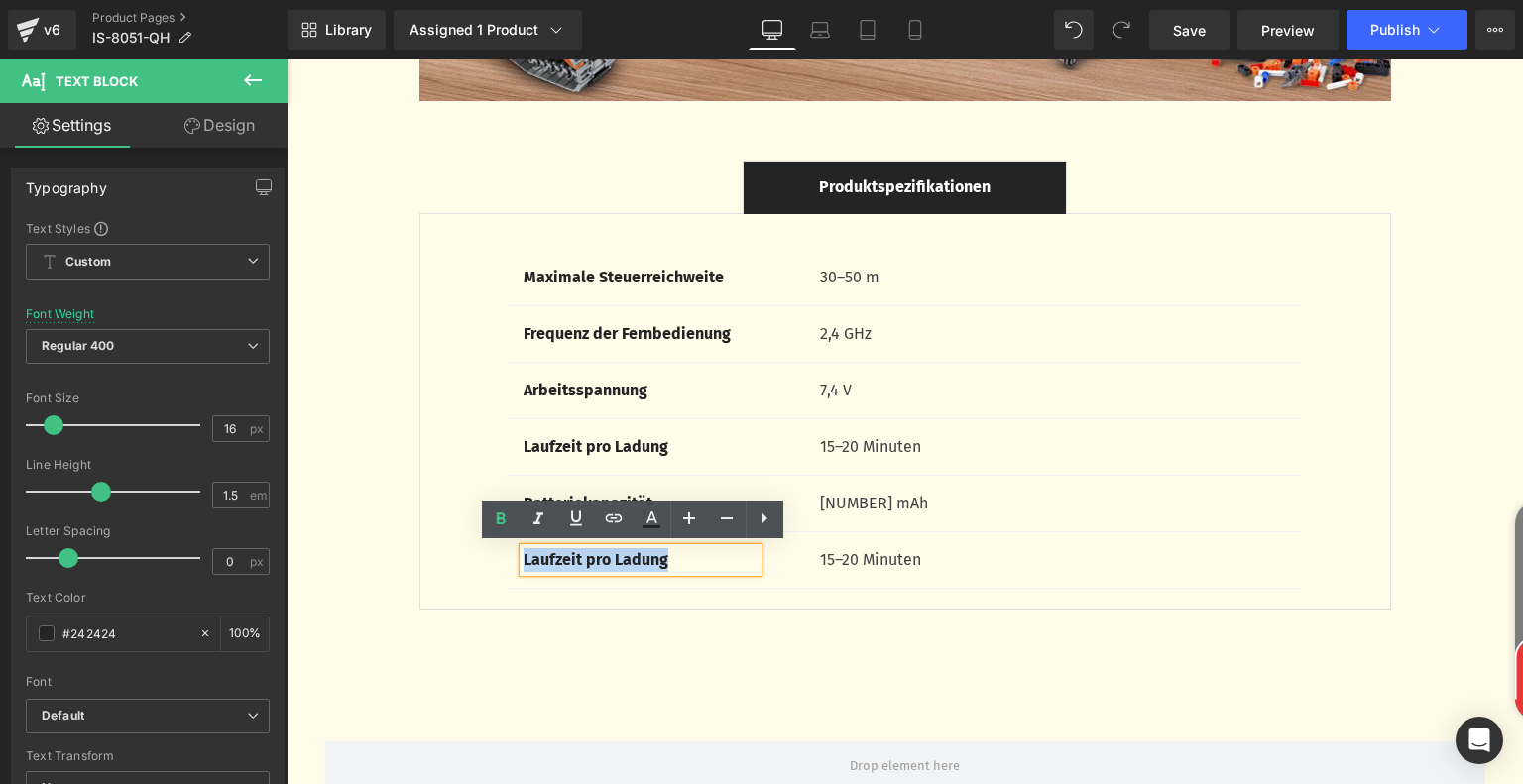 drag, startPoint x: 709, startPoint y: 560, endPoint x: 473, endPoint y: 563, distance: 236.0191 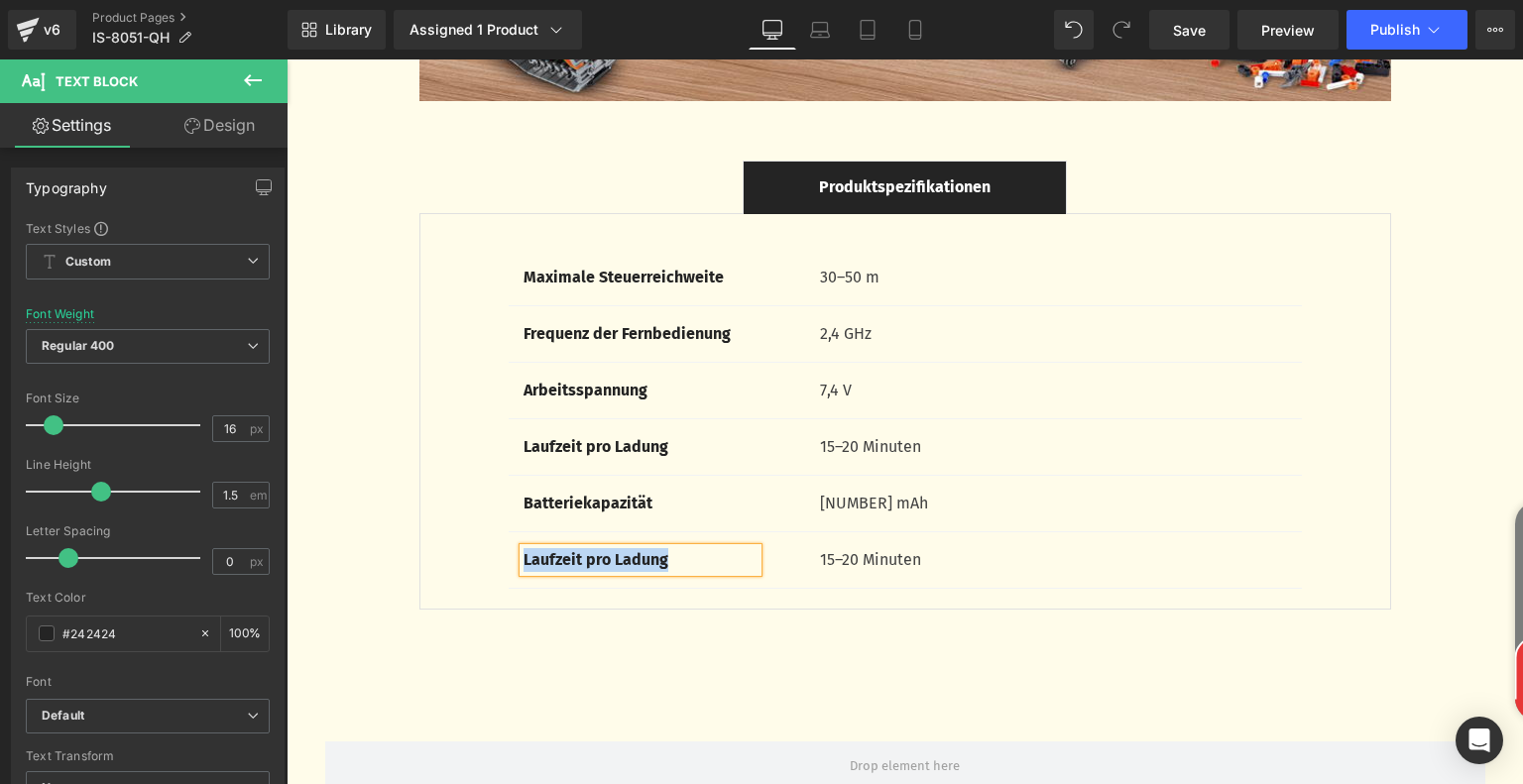 paste 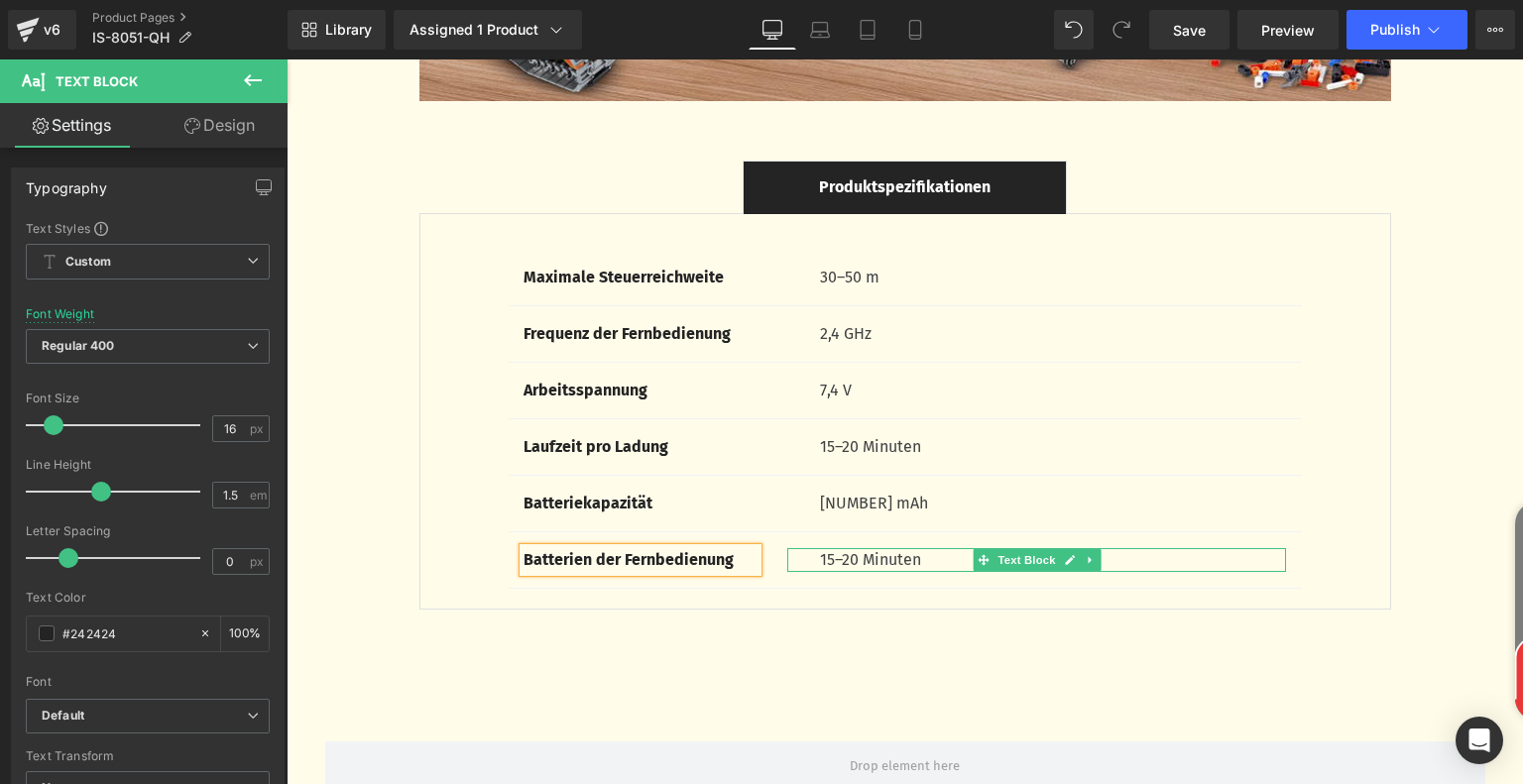 click on "15–20 Minuten" at bounding box center (1053, 560) 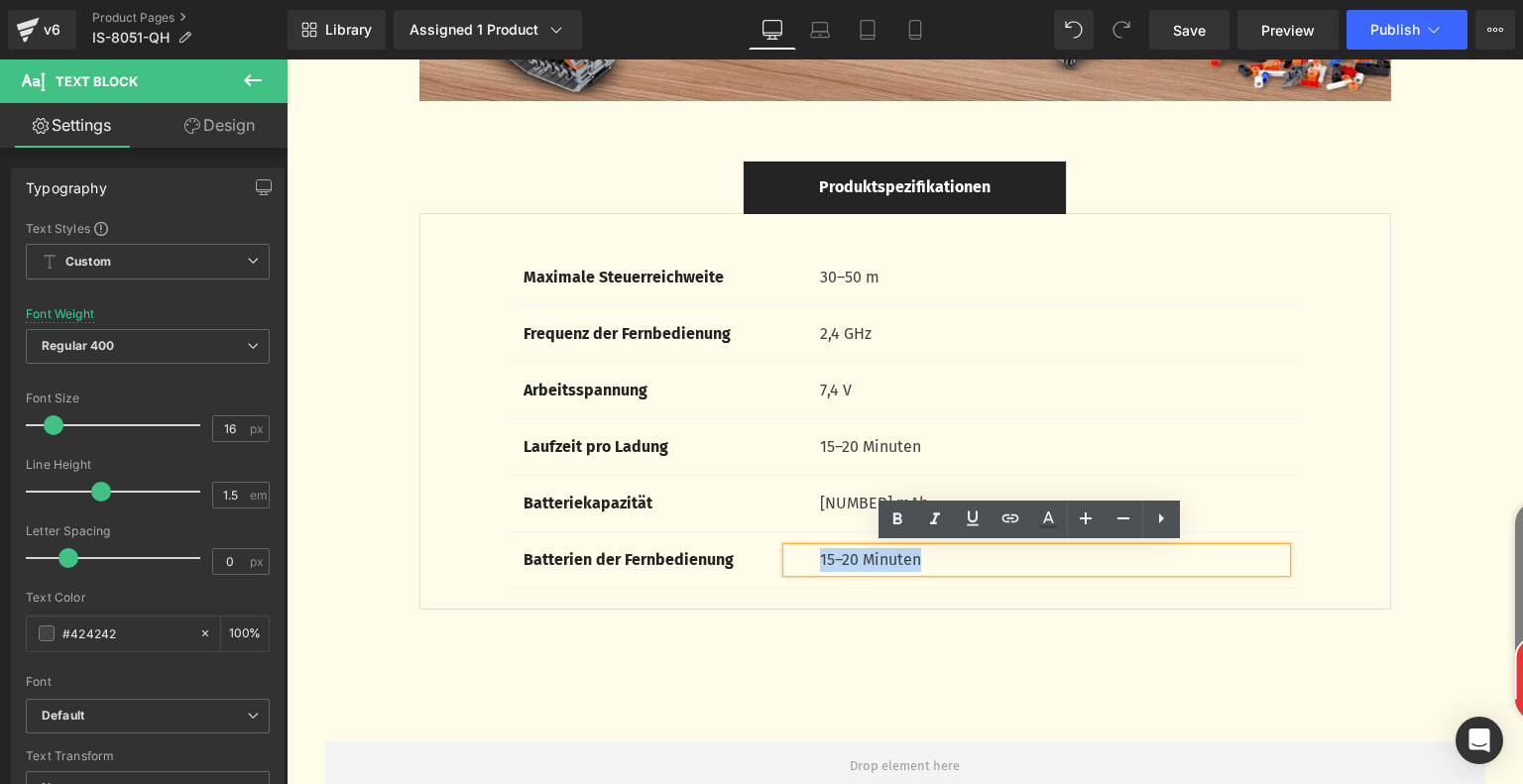 drag, startPoint x: 814, startPoint y: 560, endPoint x: 948, endPoint y: 562, distance: 134.01492 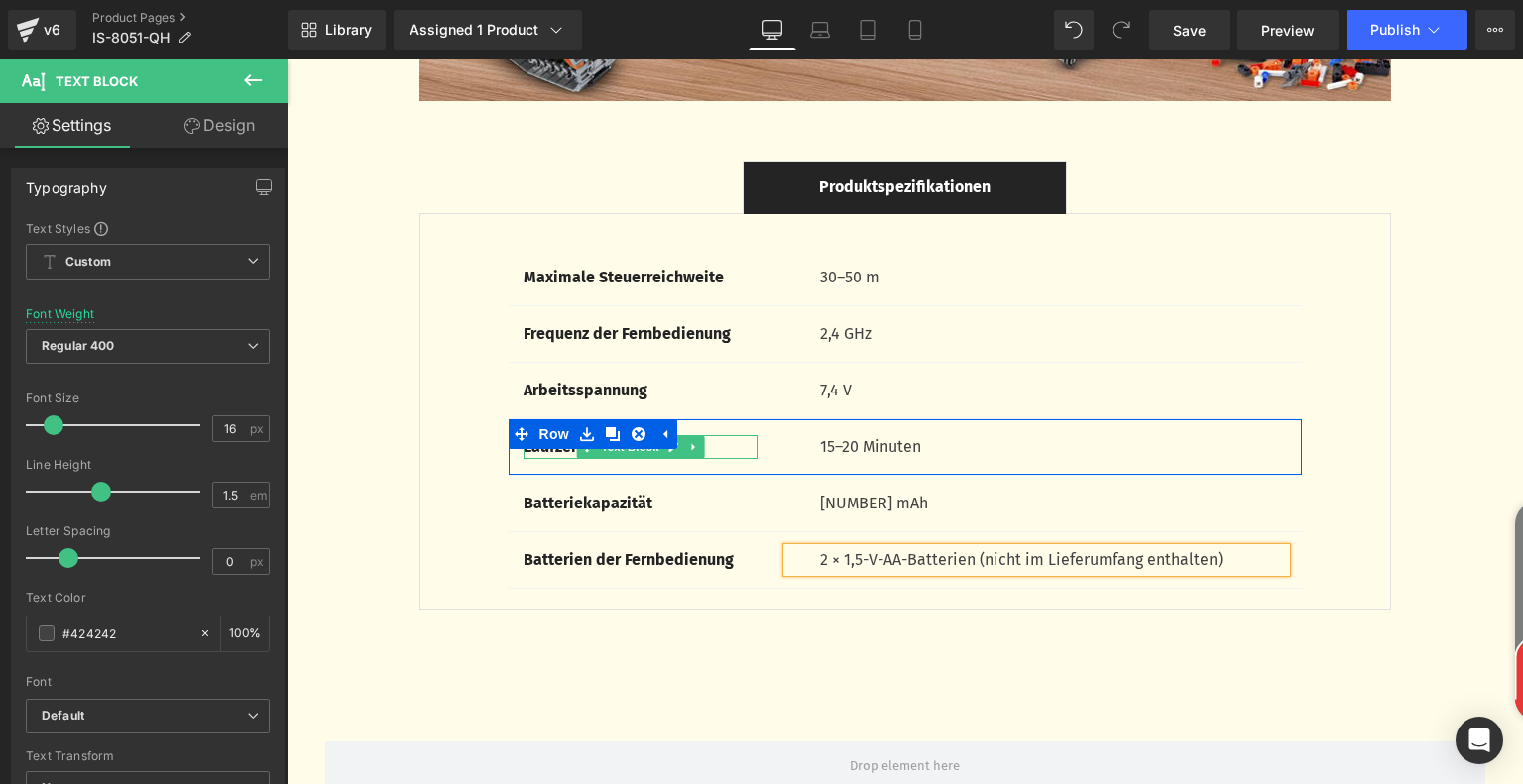 click on "Laufzeit pro Ladung" at bounding box center (641, 447) 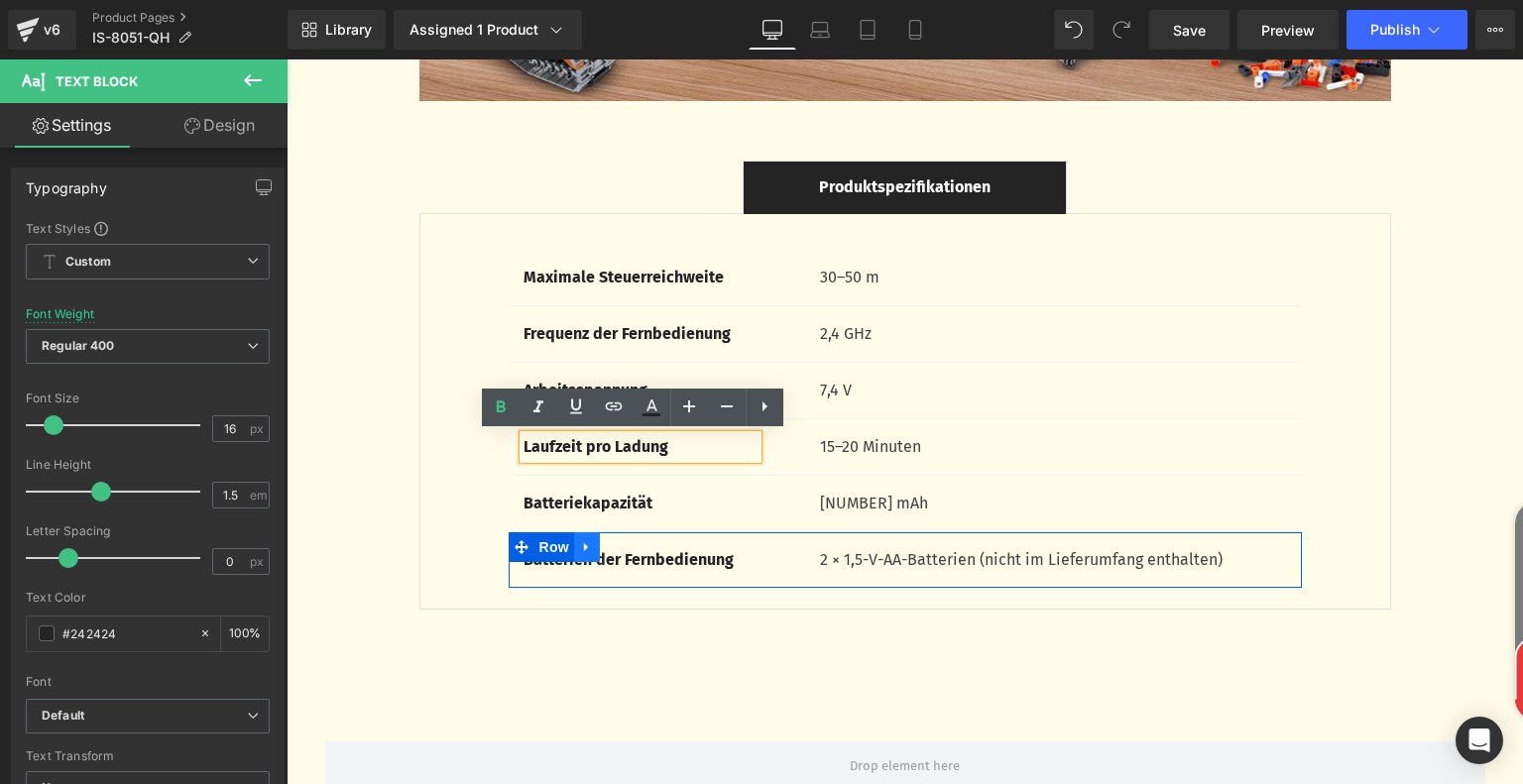 click at bounding box center (587, 547) 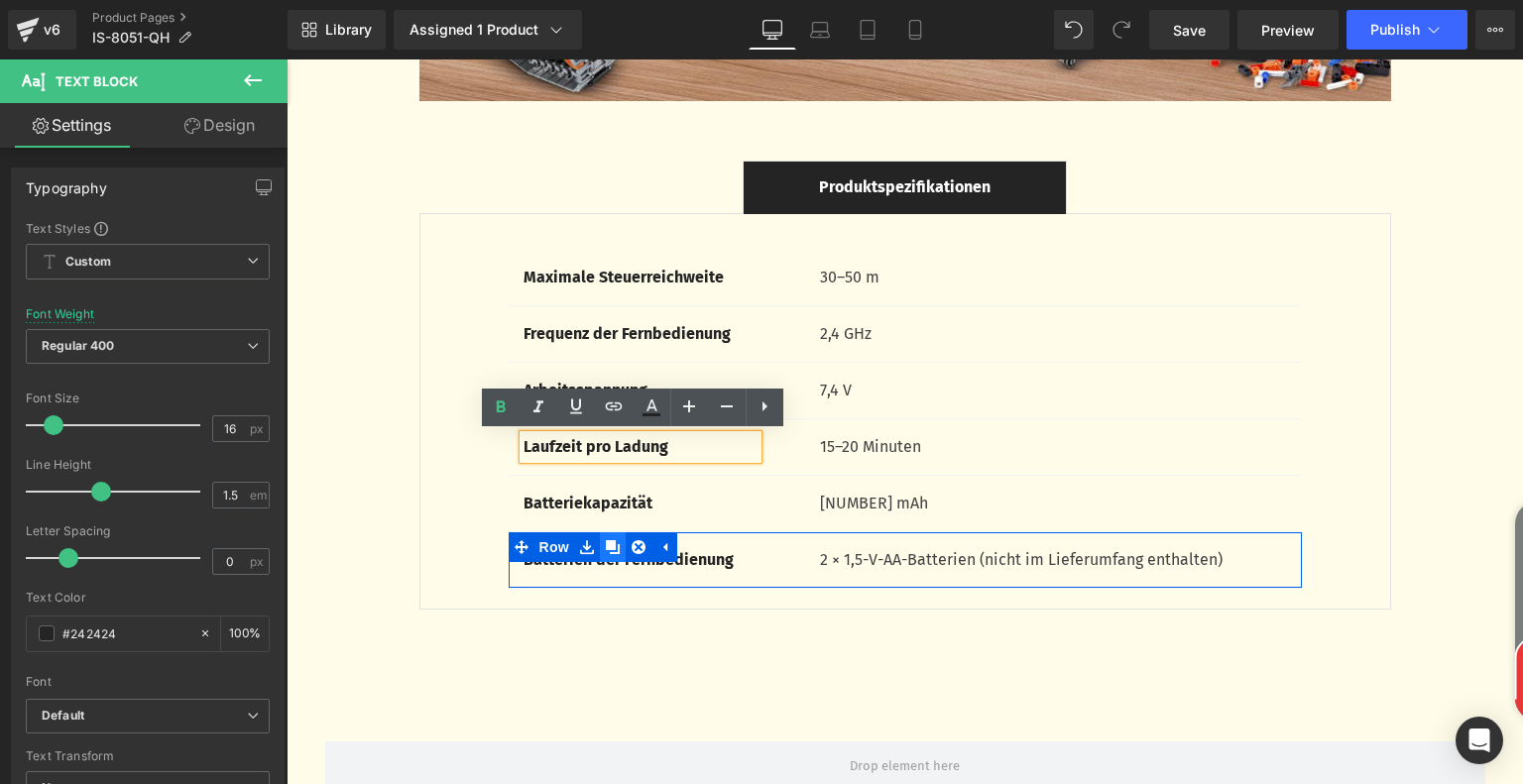 click 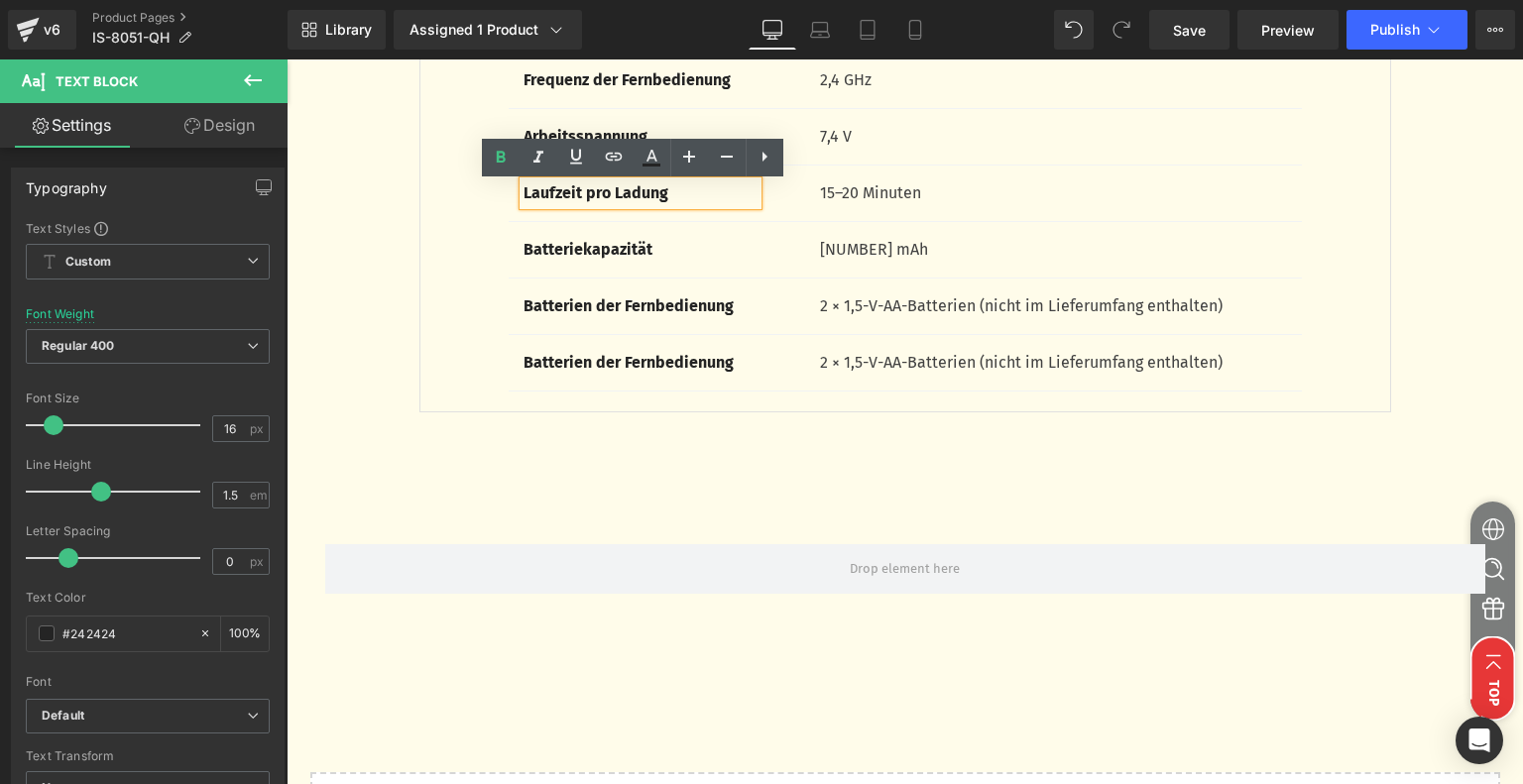scroll, scrollTop: 6416, scrollLeft: 0, axis: vertical 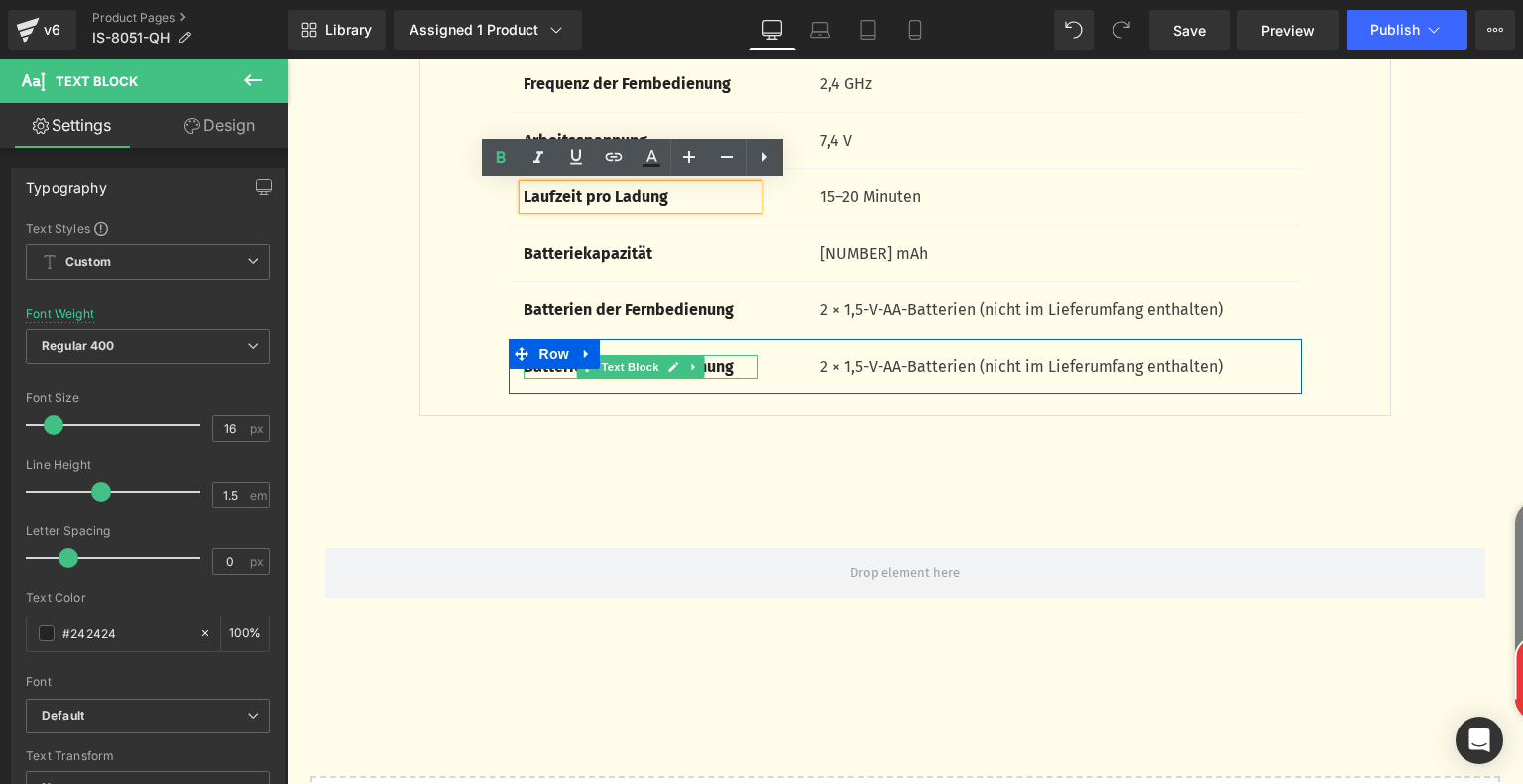 click on "Batterien der Fernbedienung" at bounding box center [629, 366] 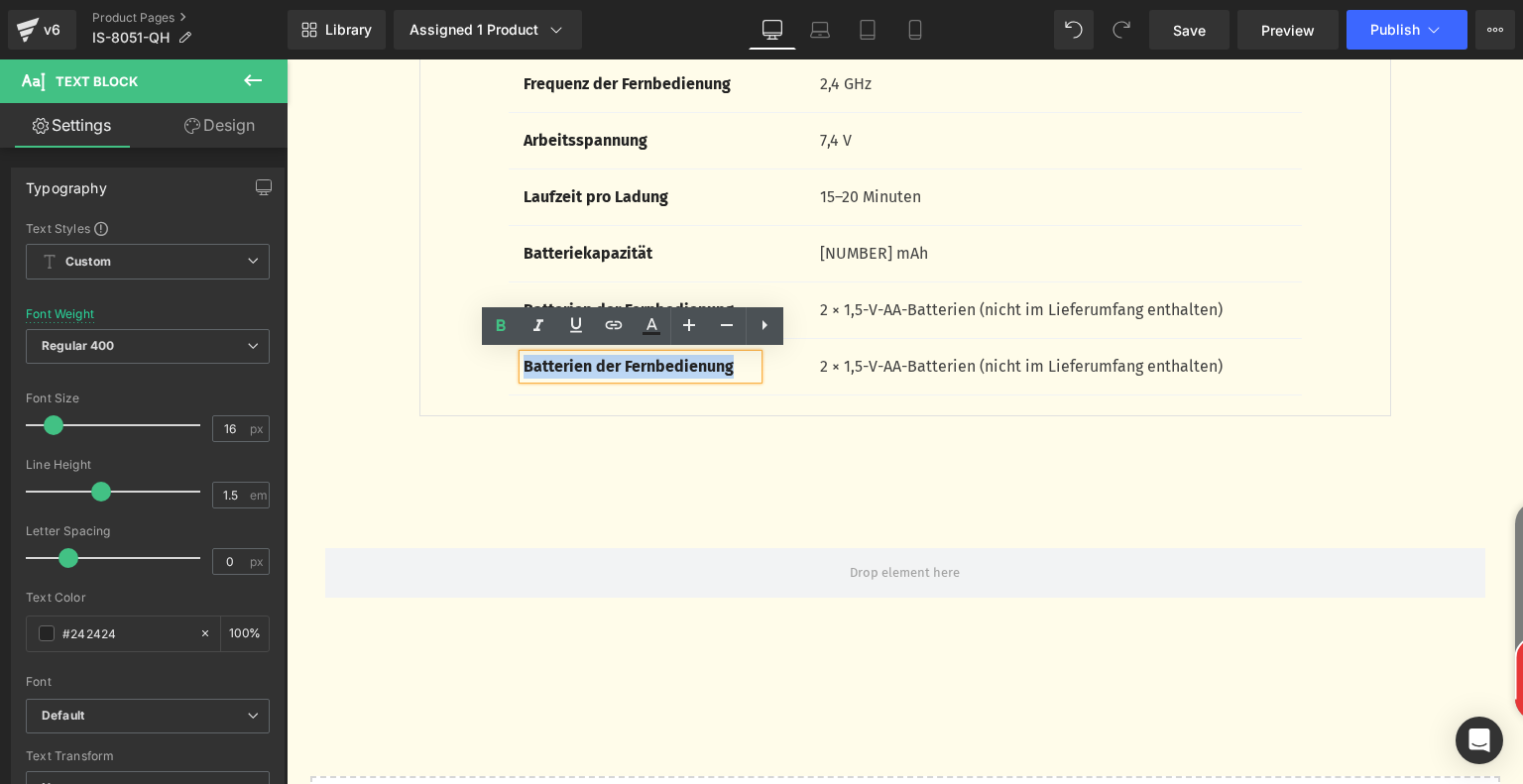 drag, startPoint x: 647, startPoint y: 369, endPoint x: 477, endPoint y: 369, distance: 170 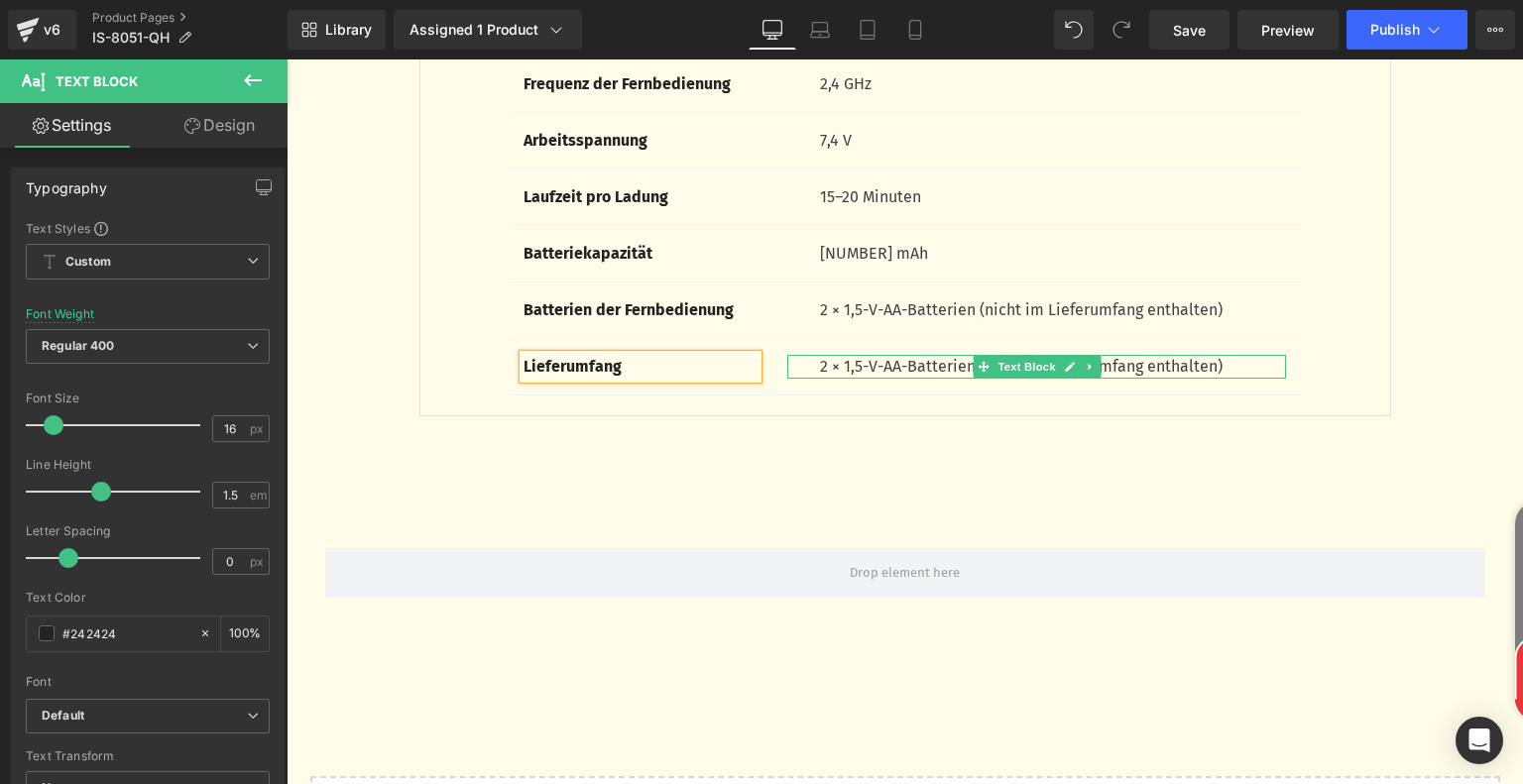 click on "2 × 1,5-V-AA-Batterien (nicht im Lieferumfang enthalten)" at bounding box center (1053, 367) 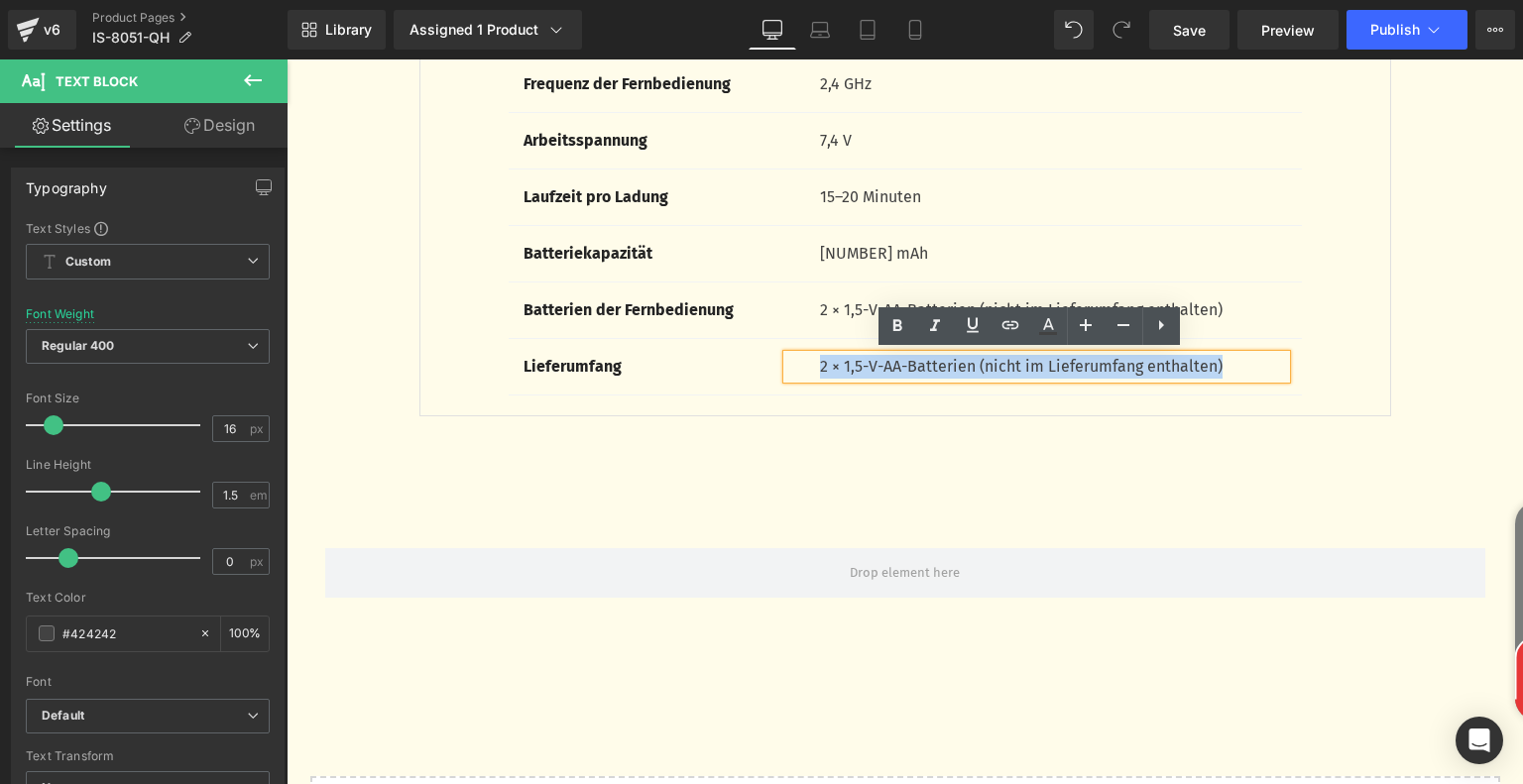 drag, startPoint x: 810, startPoint y: 367, endPoint x: 1239, endPoint y: 376, distance: 429.0944 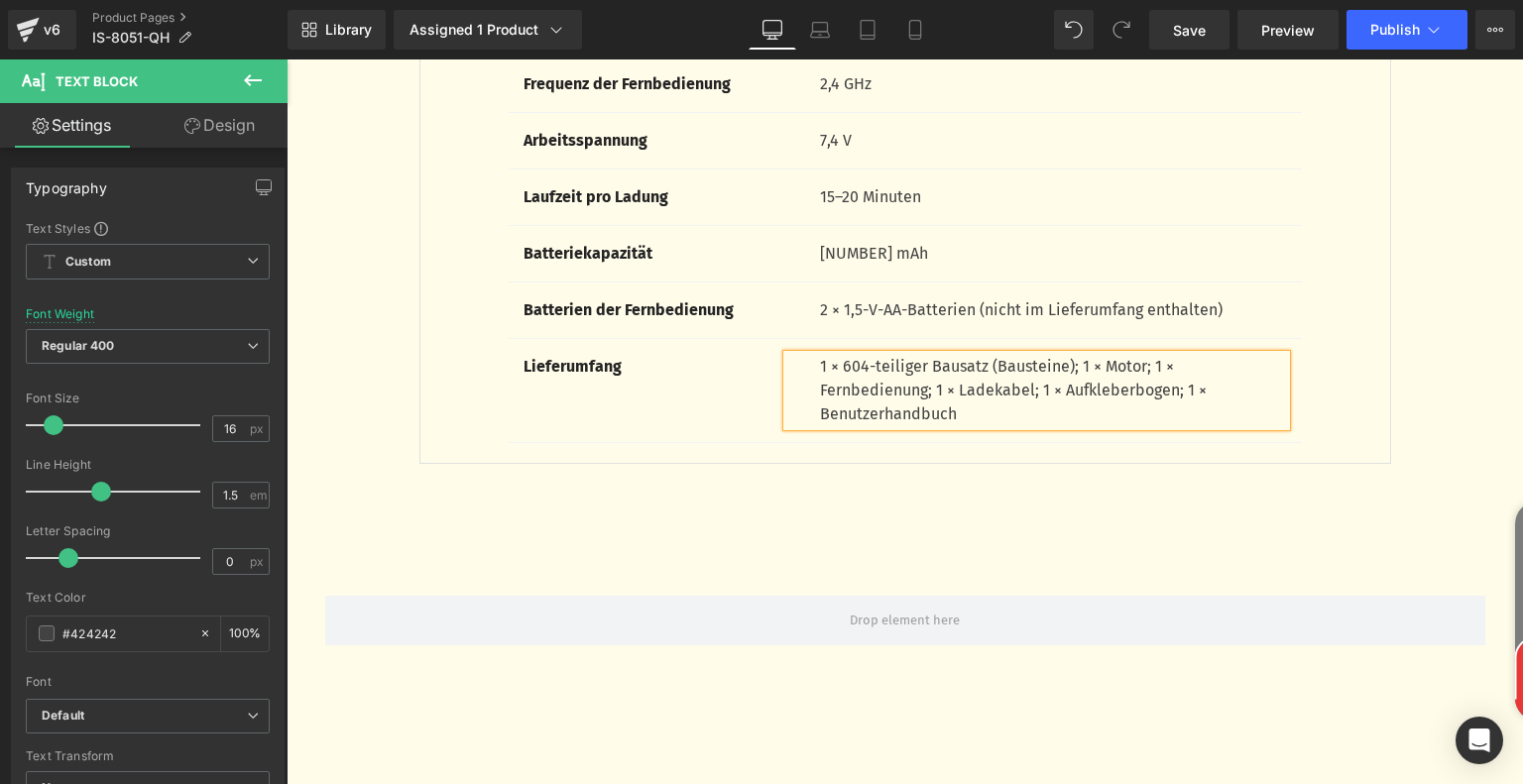 click on "Image         Row         5 IN 1 Pädagogisches Bauspielzeug Text Block         Das INSOON Tech-Bauset bietet 5 verschiedene Bauoptionen, darunter Rennpanzer, Technologie-Roboter, Stuntfahrzeug, Raupenfahrzeug oder Schlitten. Es regt Kinder an, verschiedene Designs zu erkunden und fördert so ihre Kreativität und Vorstellungskraft. Dieses umfassende Lernerlebnis vereint Wissenschaft, Technologie, Ingenieurwesen und Mathematik und bietet praktische Aktivitäten und Herausforderungen zur Verbesserung der Problemlösungsfähigkeiten. Text Block         Row         Image         Row         Coole Lichteffekte & Wiederaufladbar Text Block         Text Block         Row
Youtube         Row         Image         Row         APP und Fernbedienung Text Block         Text Block         Row         Image         Verstellbare Augen Text Block         Image         Rutschfeste Gleisketten Text Block         Image         Aufklappbare Autotüren Text Block         Row         Image         Text Block" at bounding box center (905, -2407) 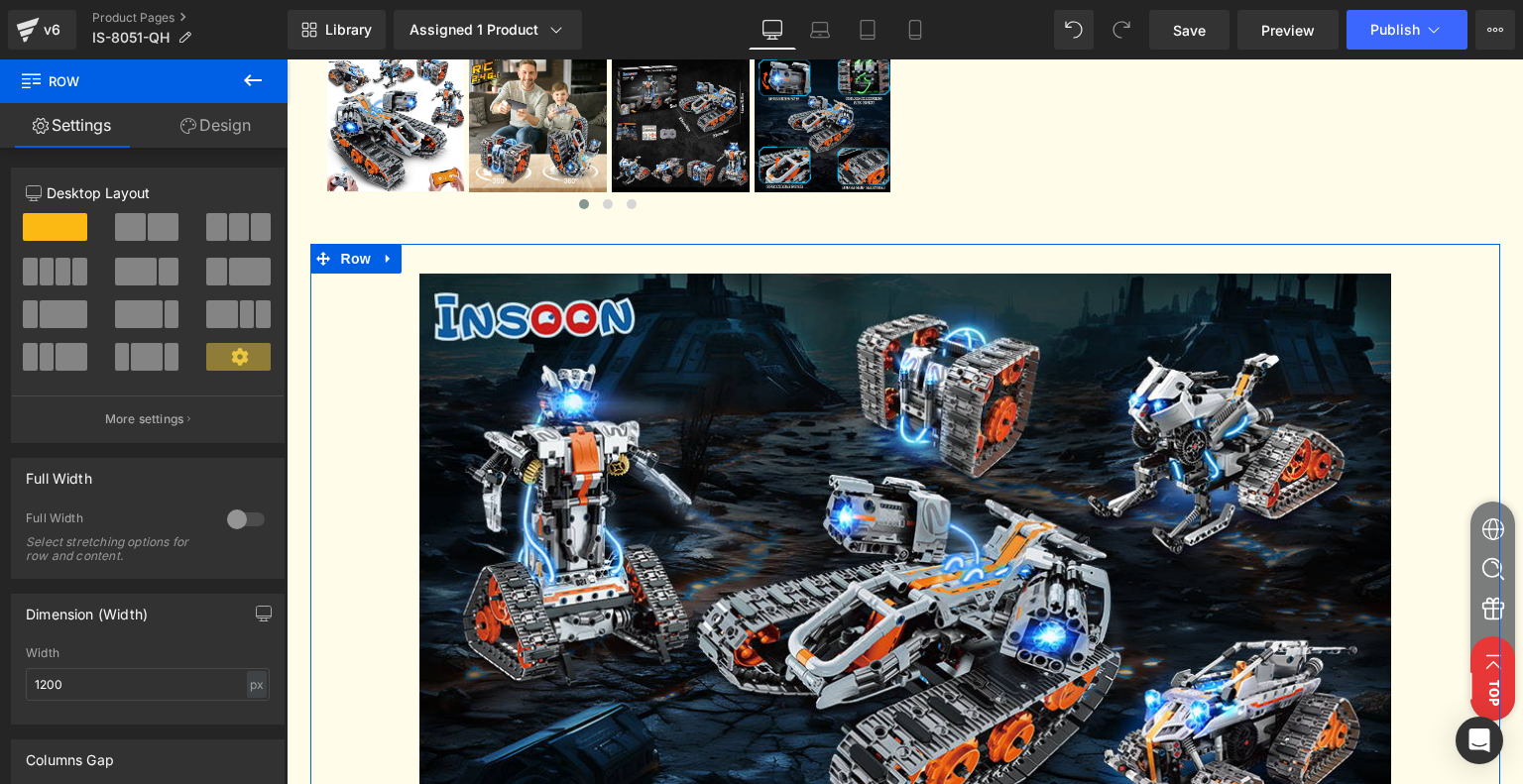 scroll, scrollTop: 496, scrollLeft: 0, axis: vertical 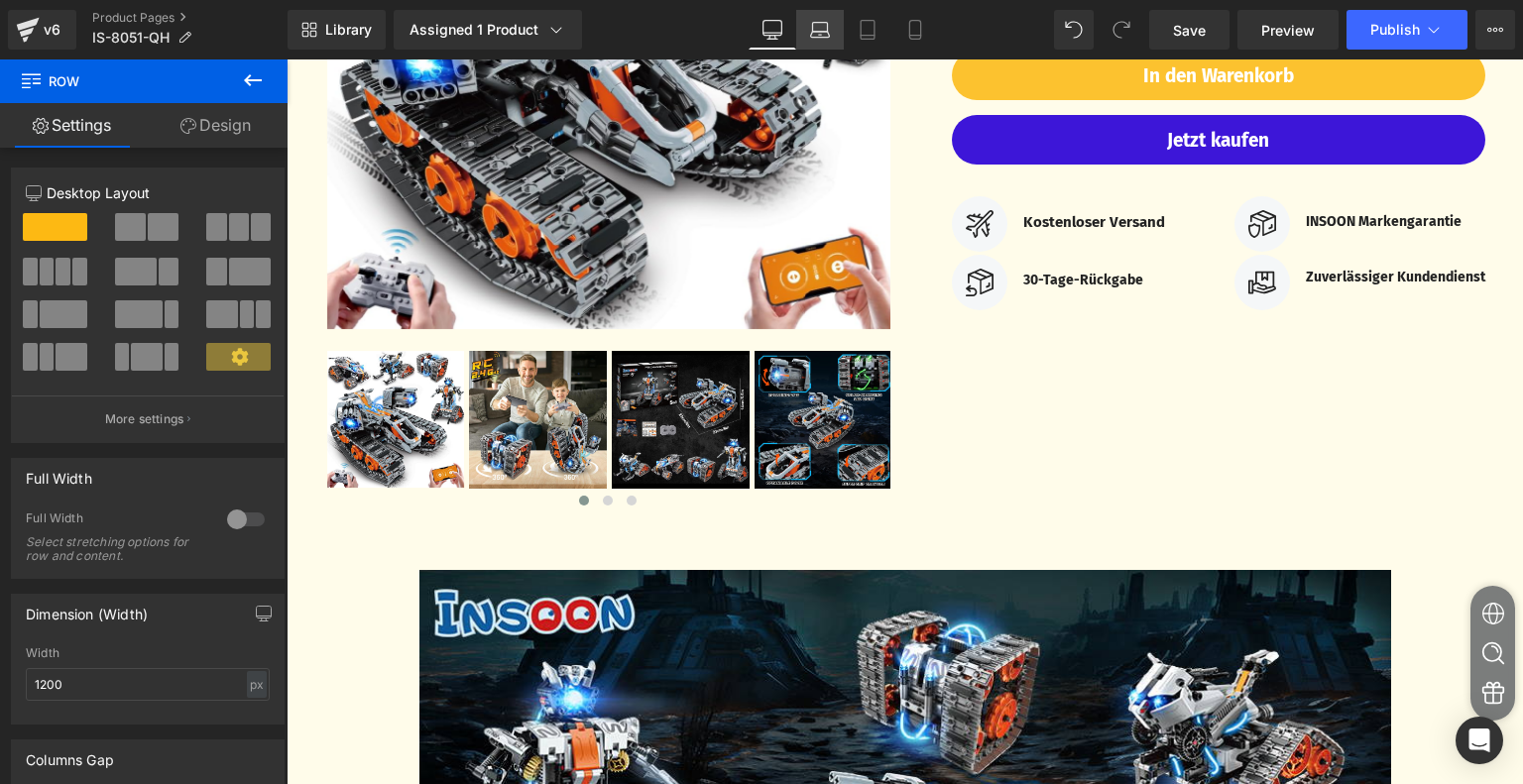 click 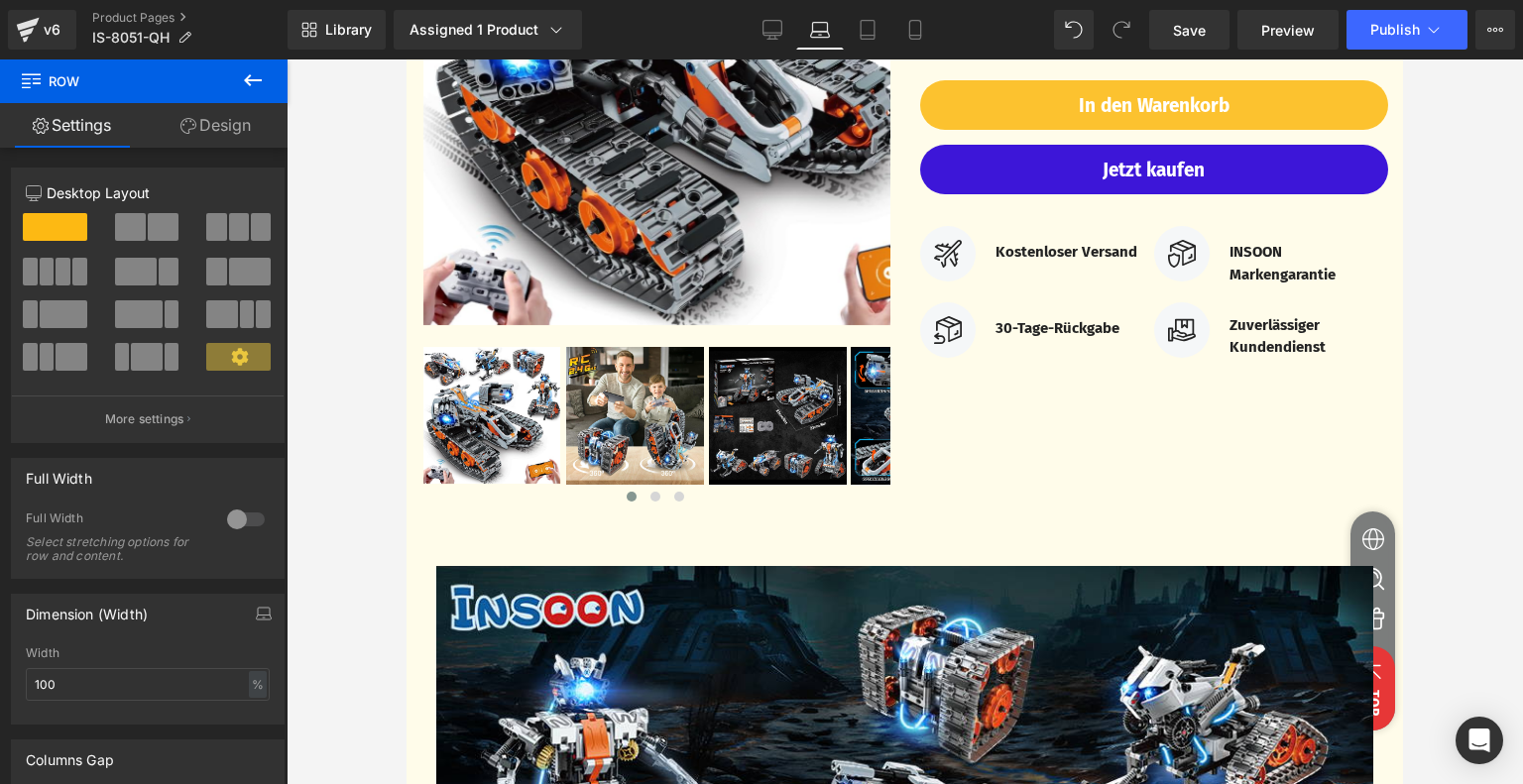 scroll, scrollTop: 727, scrollLeft: 0, axis: vertical 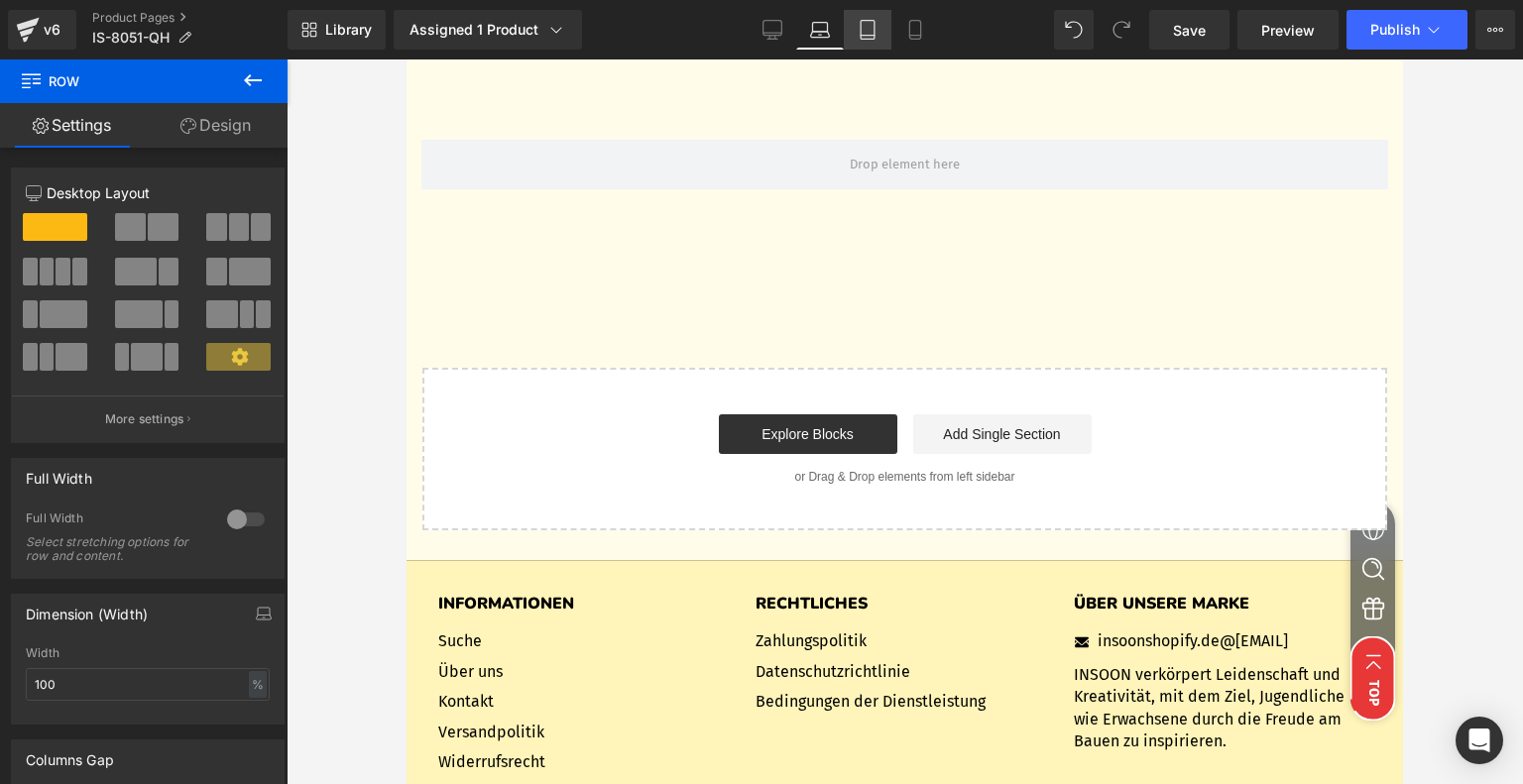 click 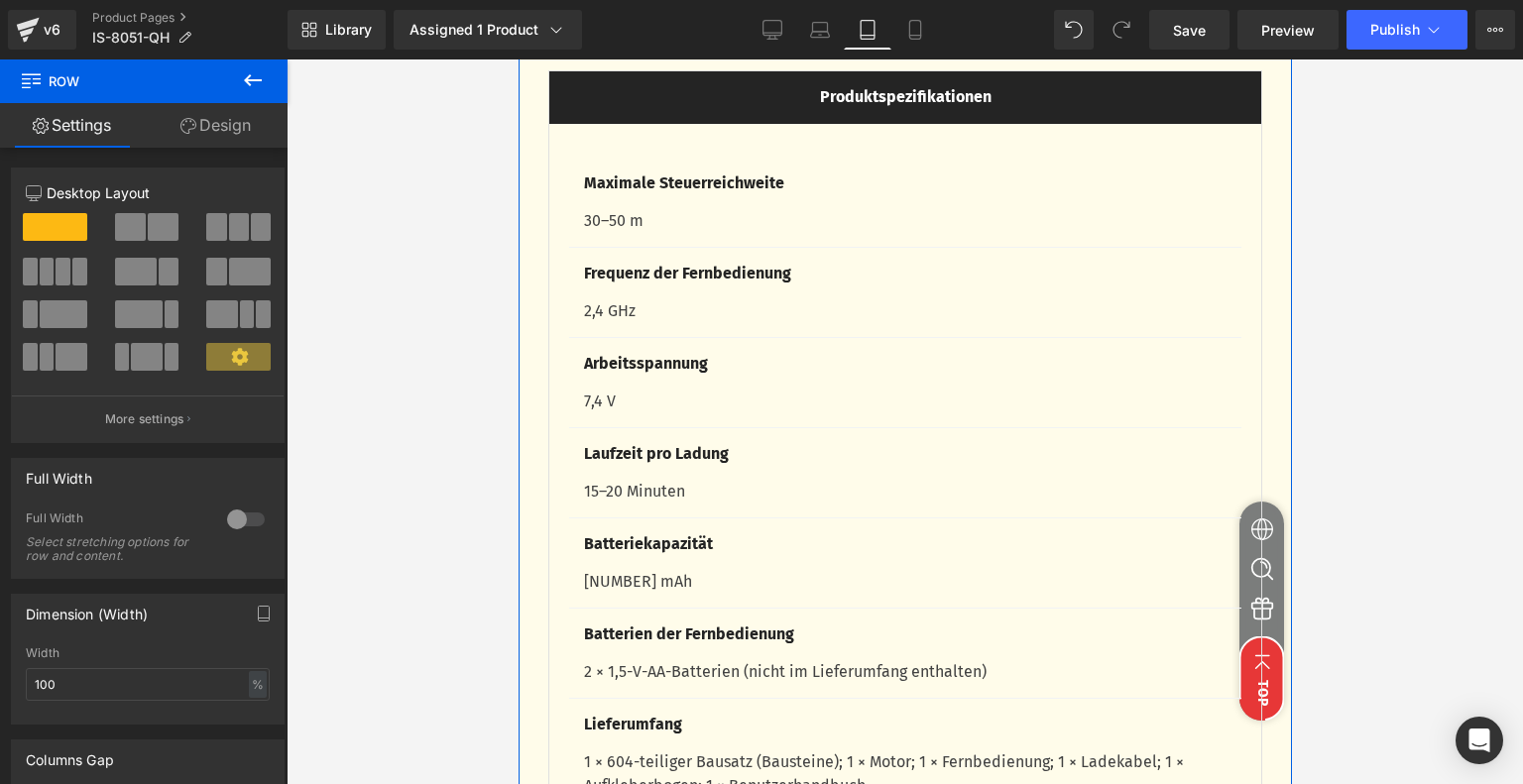 scroll, scrollTop: 5146, scrollLeft: 0, axis: vertical 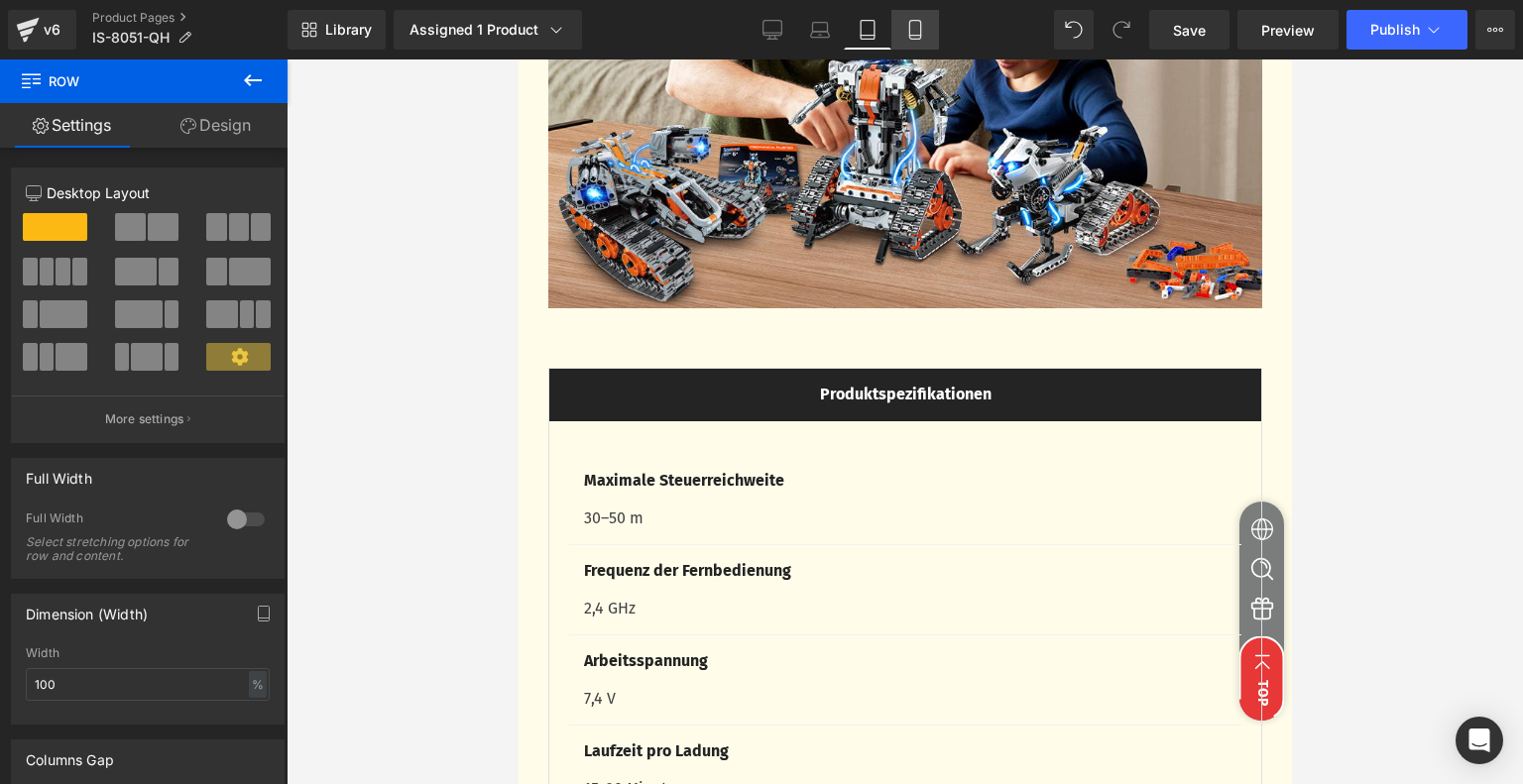 click 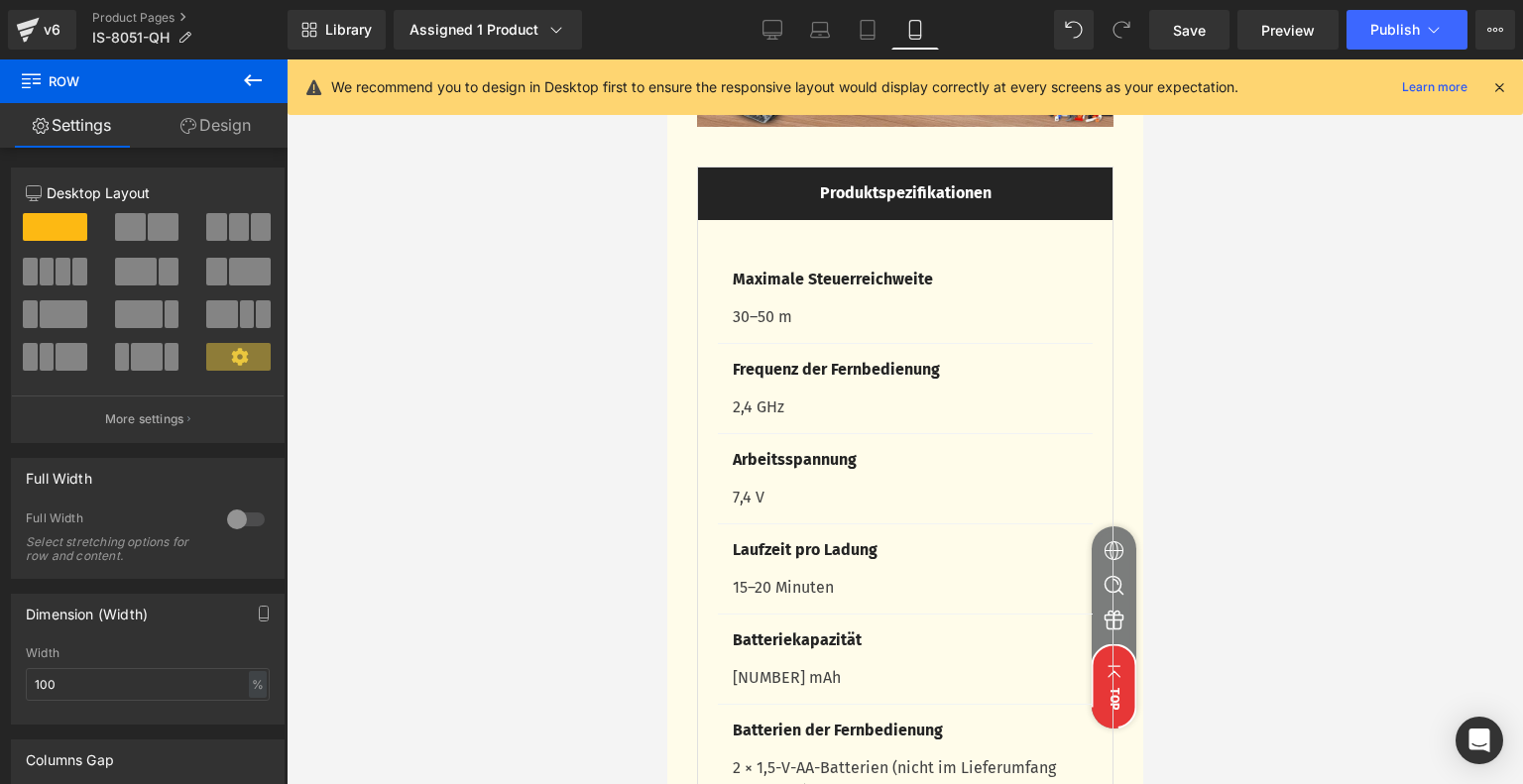 scroll, scrollTop: 5093, scrollLeft: 0, axis: vertical 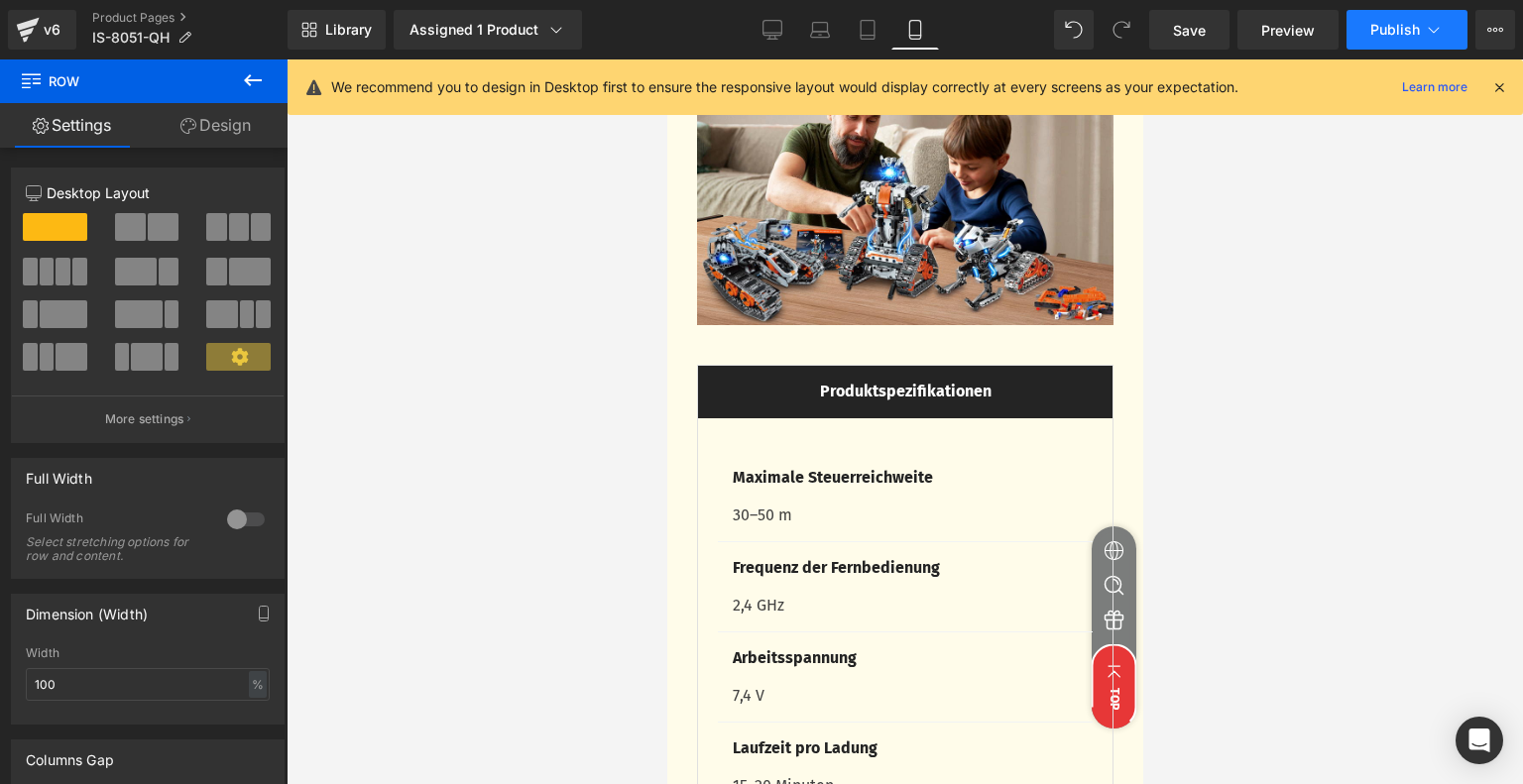 click on "Publish" at bounding box center [1395, 30] 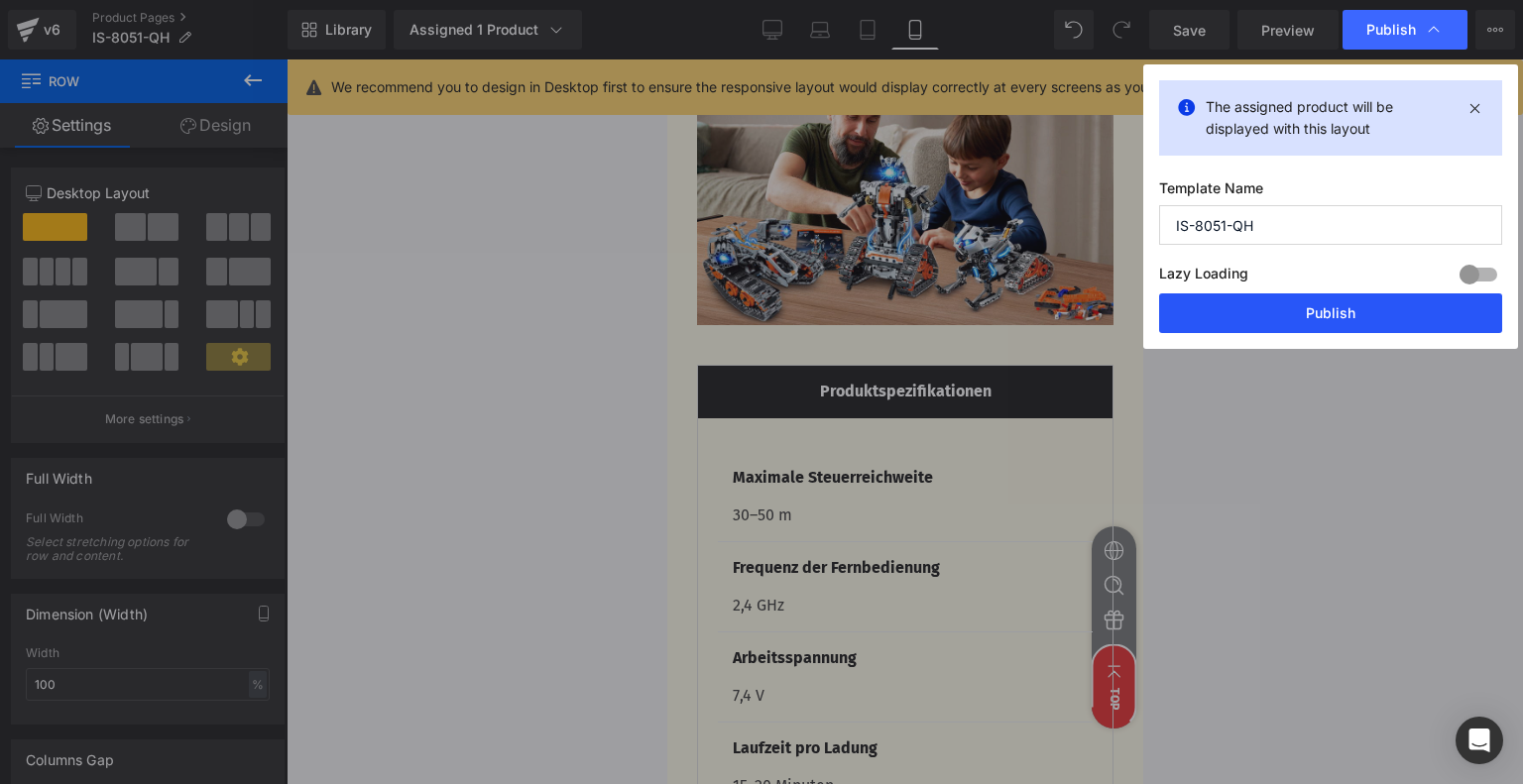 click on "Publish" at bounding box center (1331, 313) 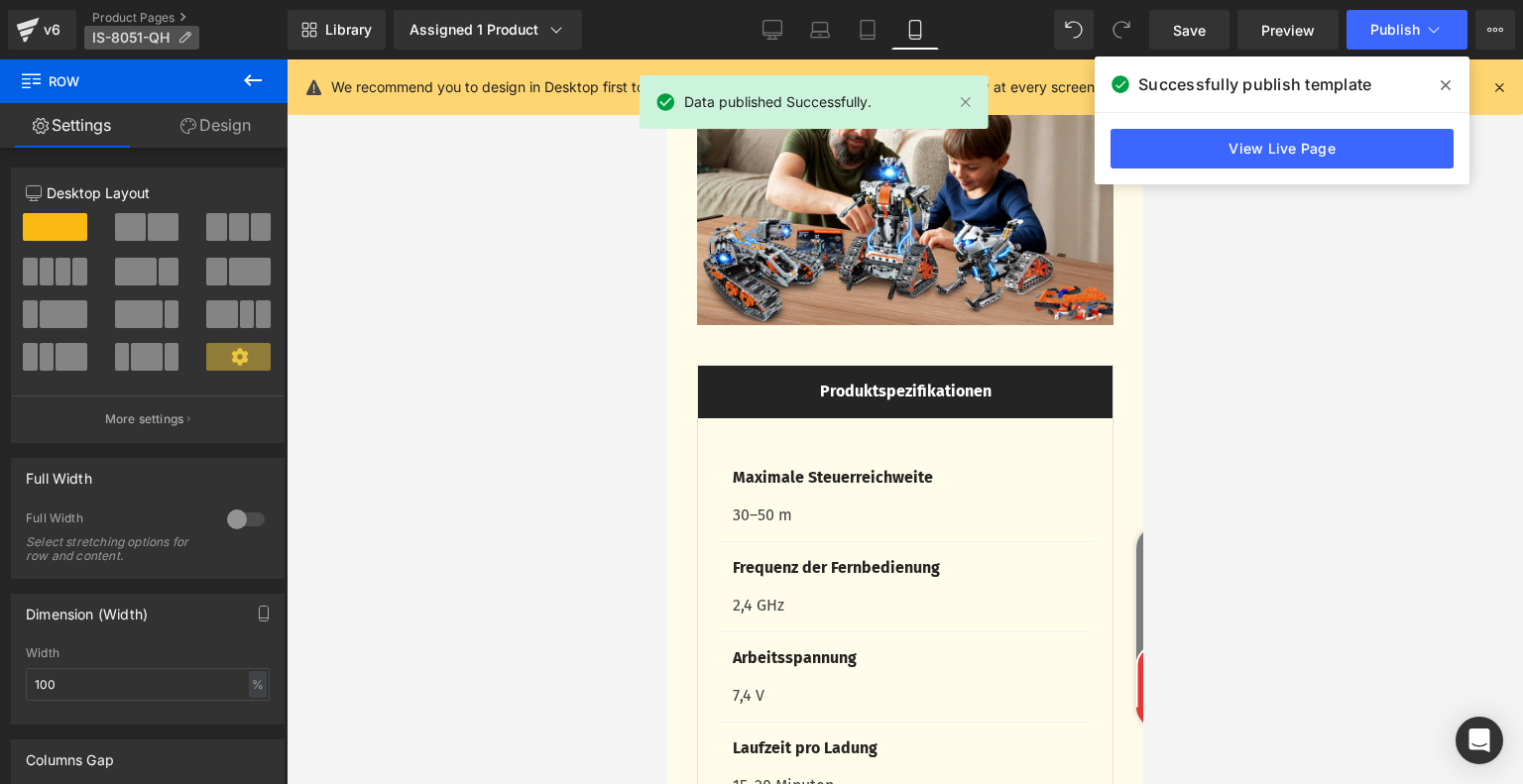 click at bounding box center (184, 38) 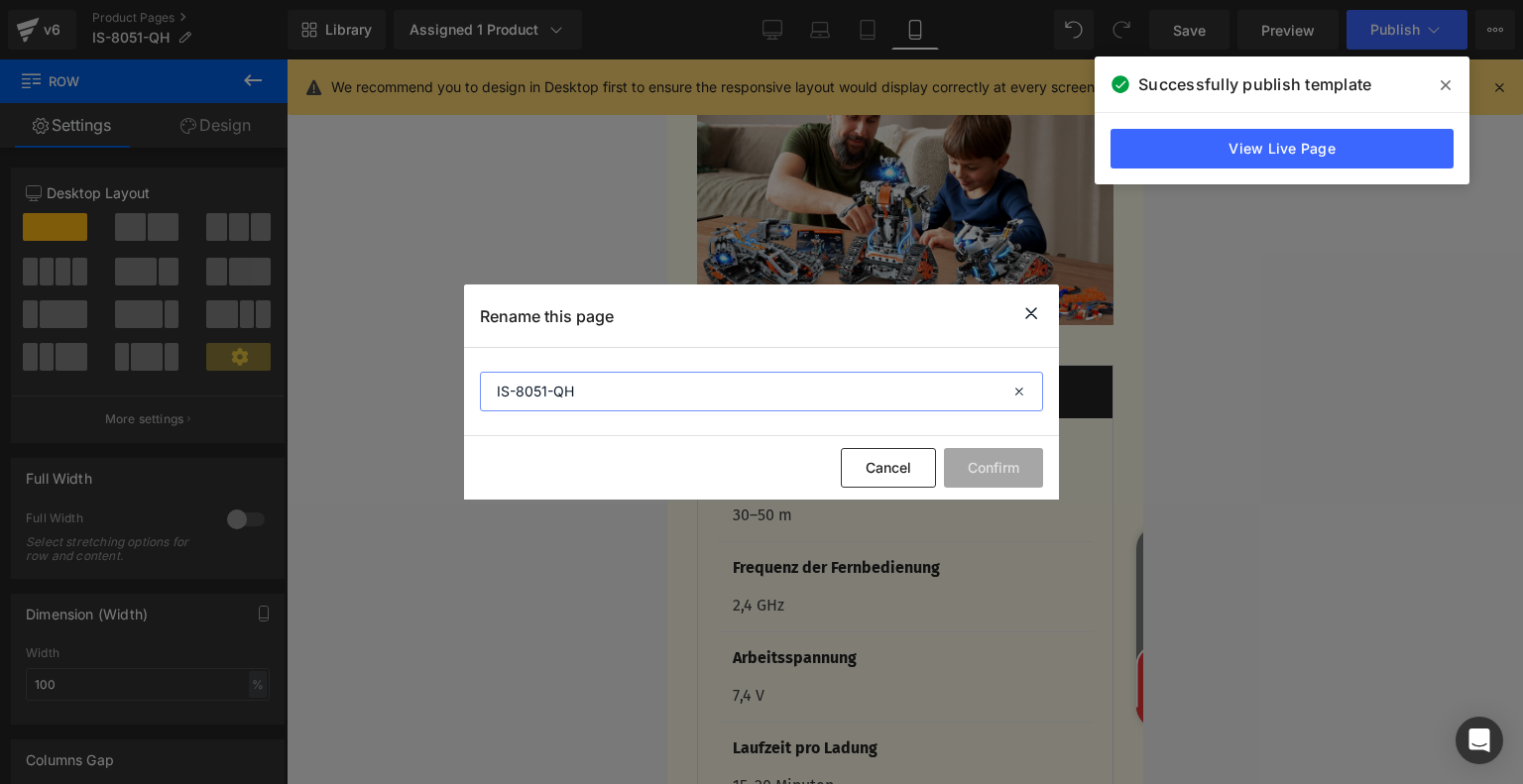 drag, startPoint x: 572, startPoint y: 399, endPoint x: 459, endPoint y: 396, distance: 113.03982 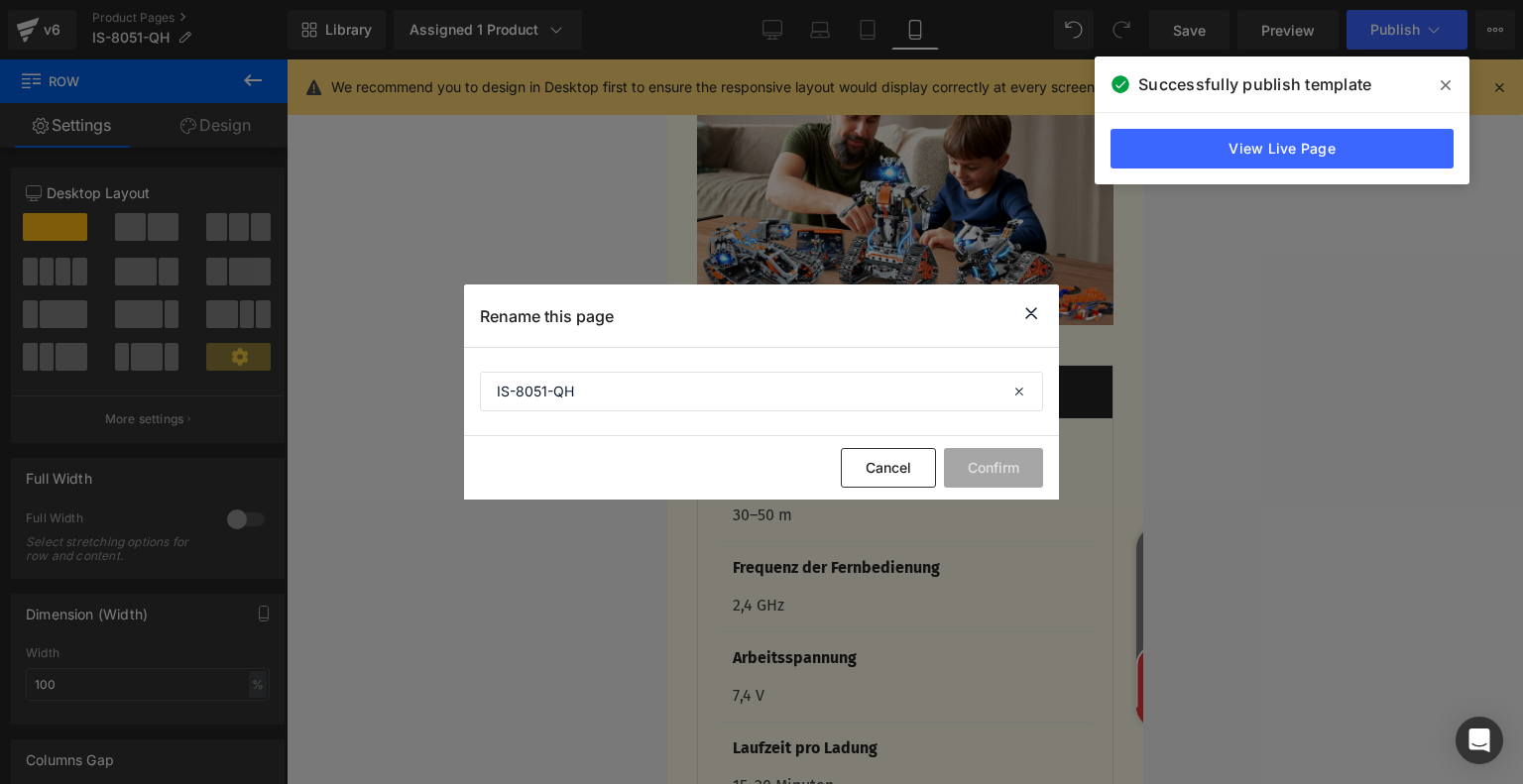 click at bounding box center (1031, 313) 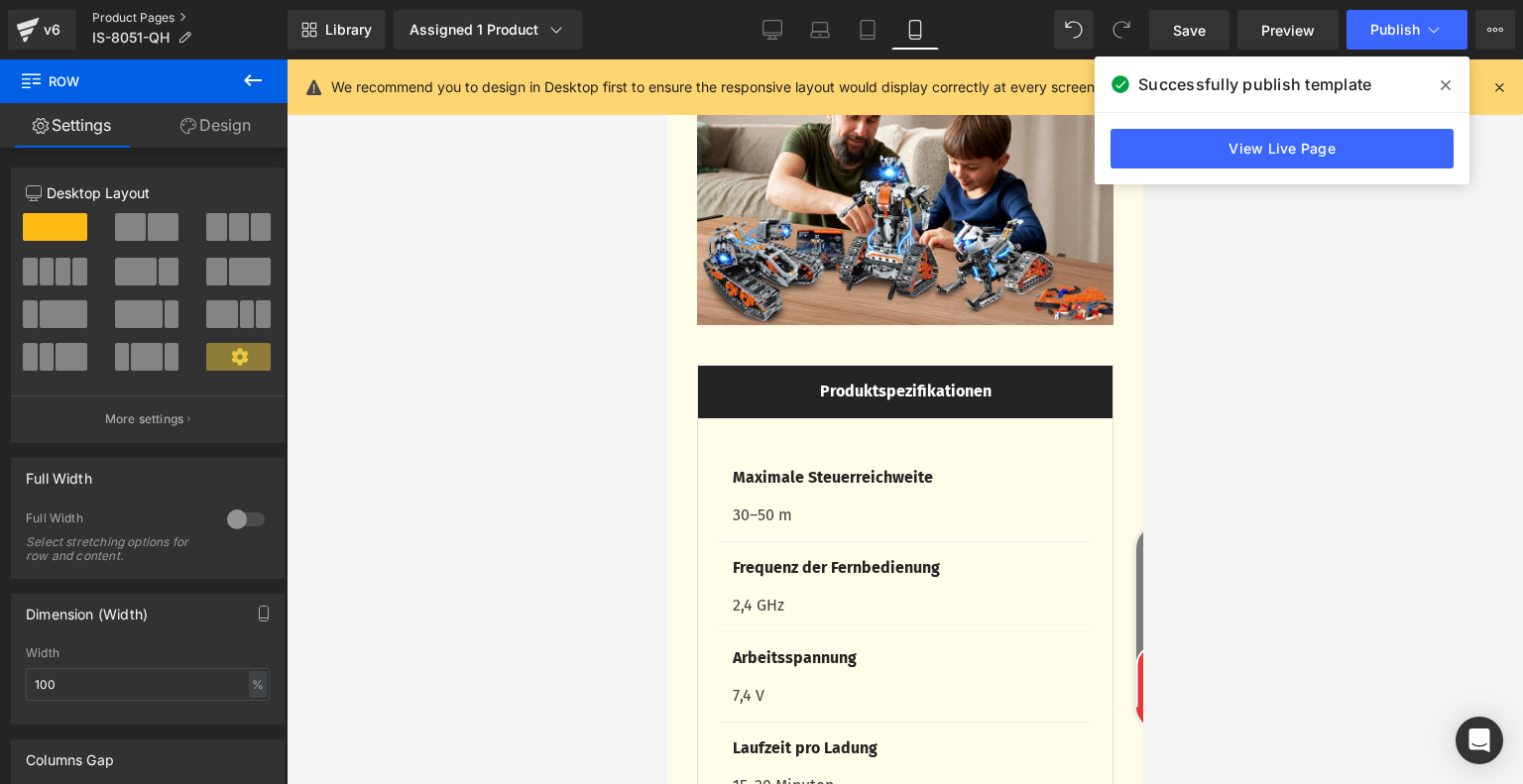 click on "Product Pages" at bounding box center (189, 18) 